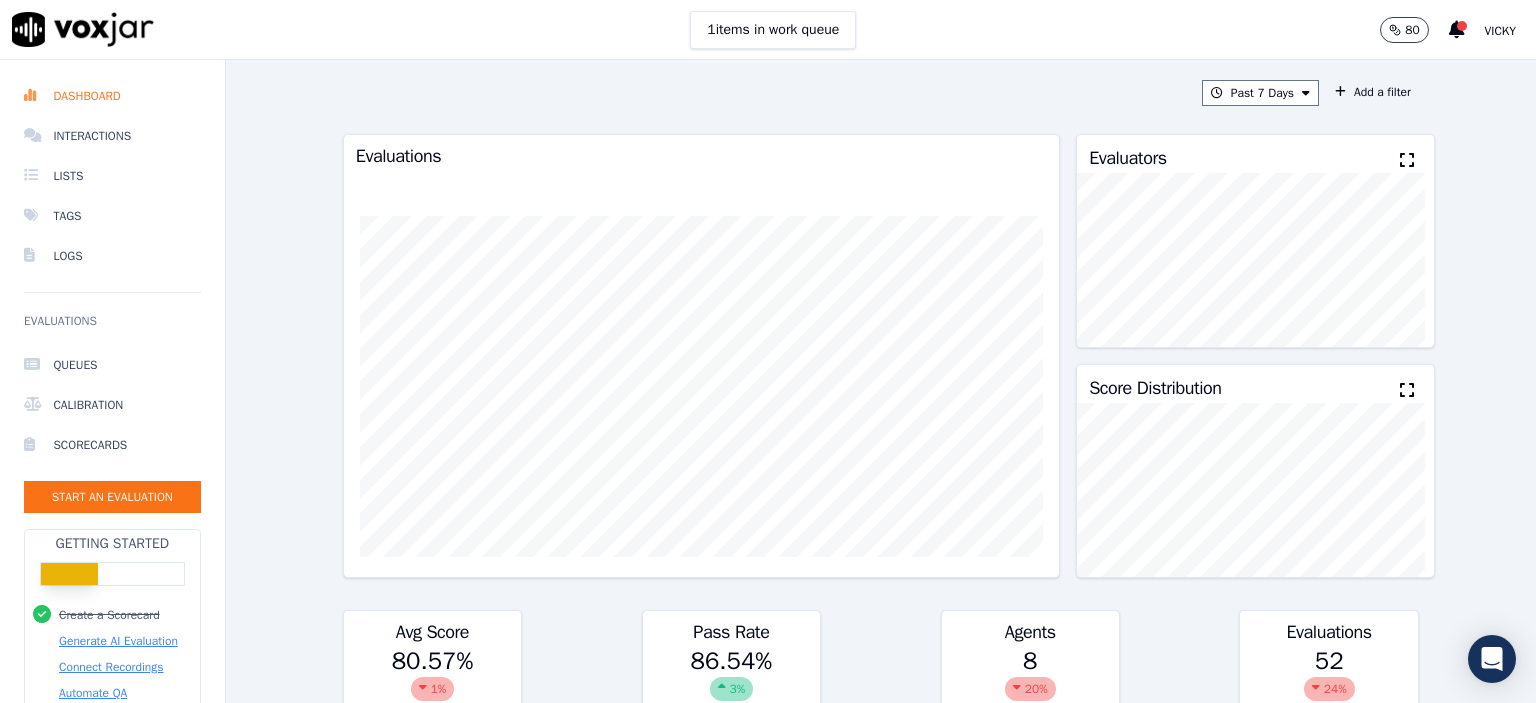 scroll, scrollTop: 0, scrollLeft: 0, axis: both 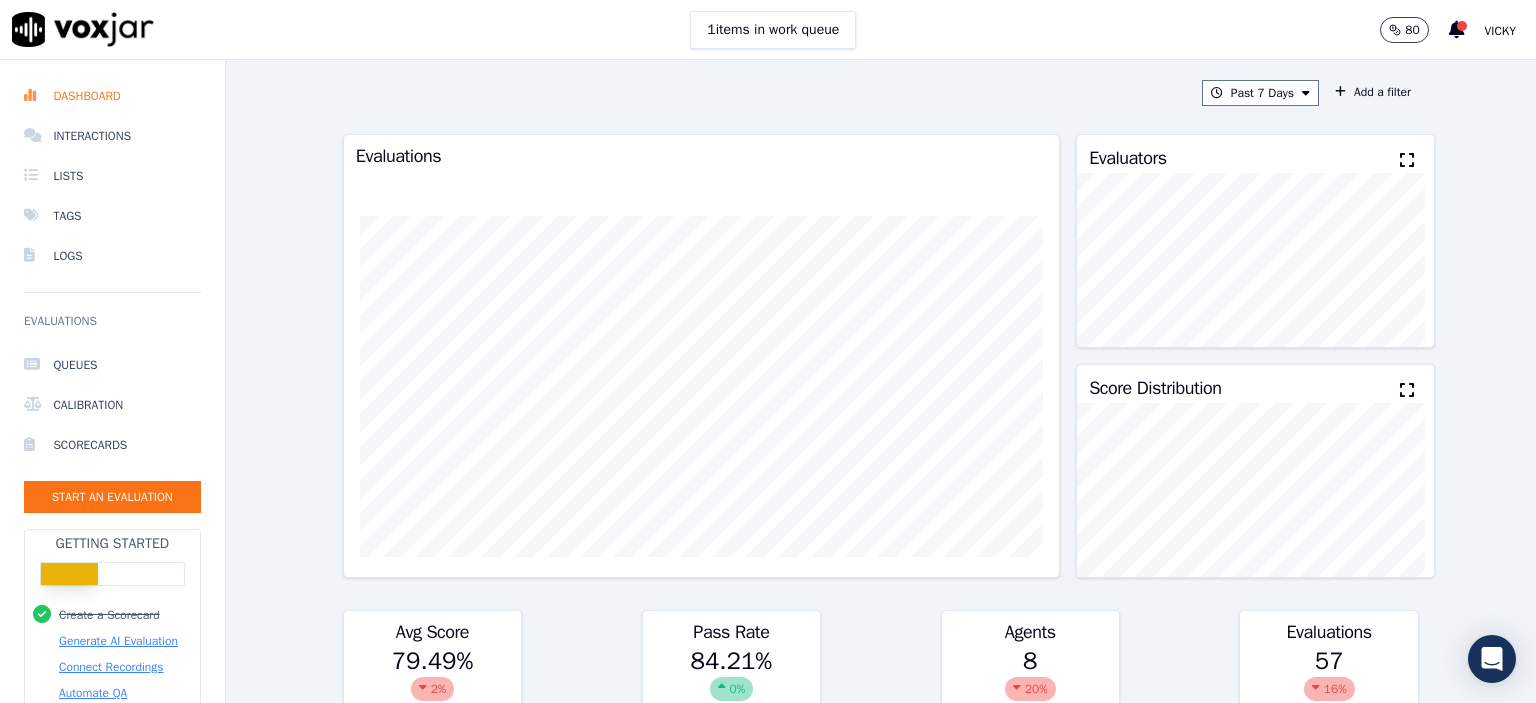 click at bounding box center [701, 386] 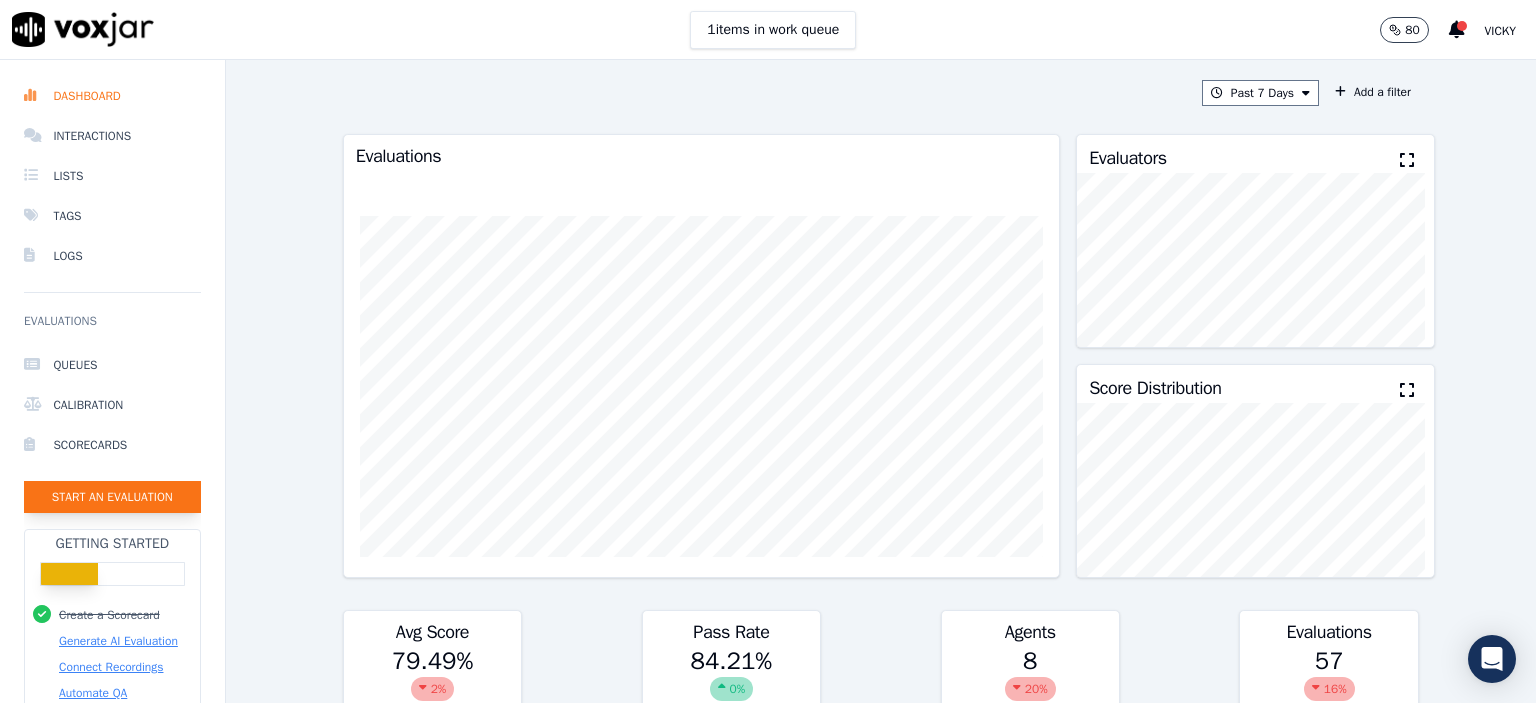 click on "Start an Evaluation" 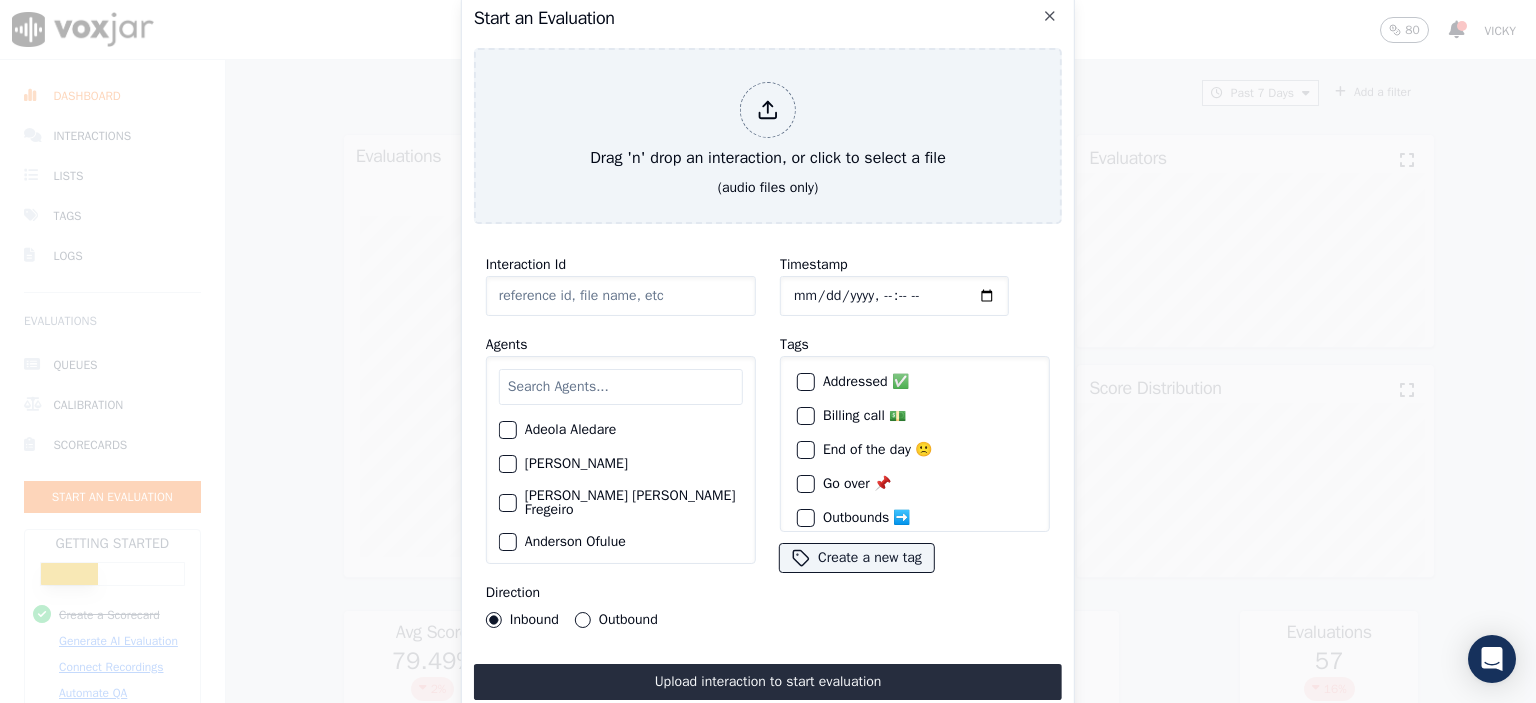 click at bounding box center (621, 387) 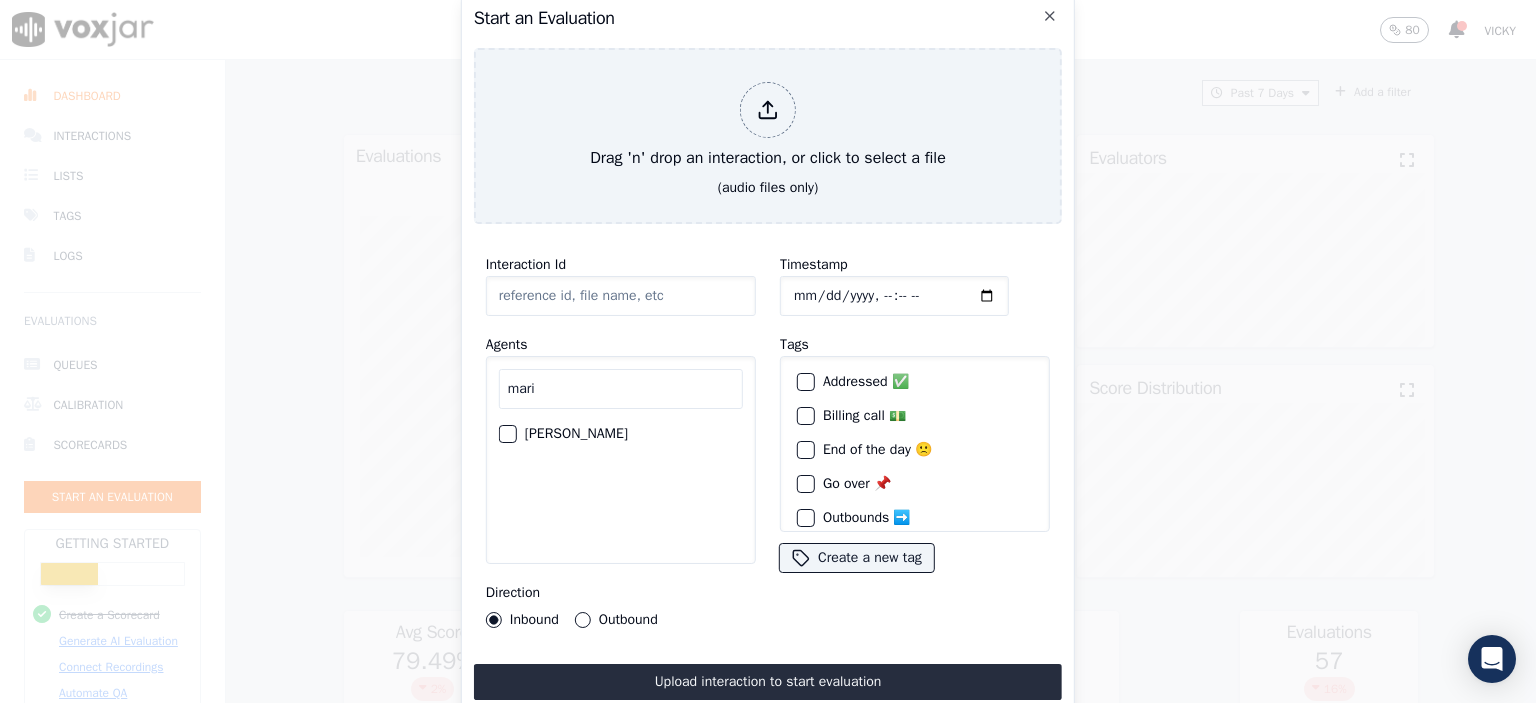 type on "mari" 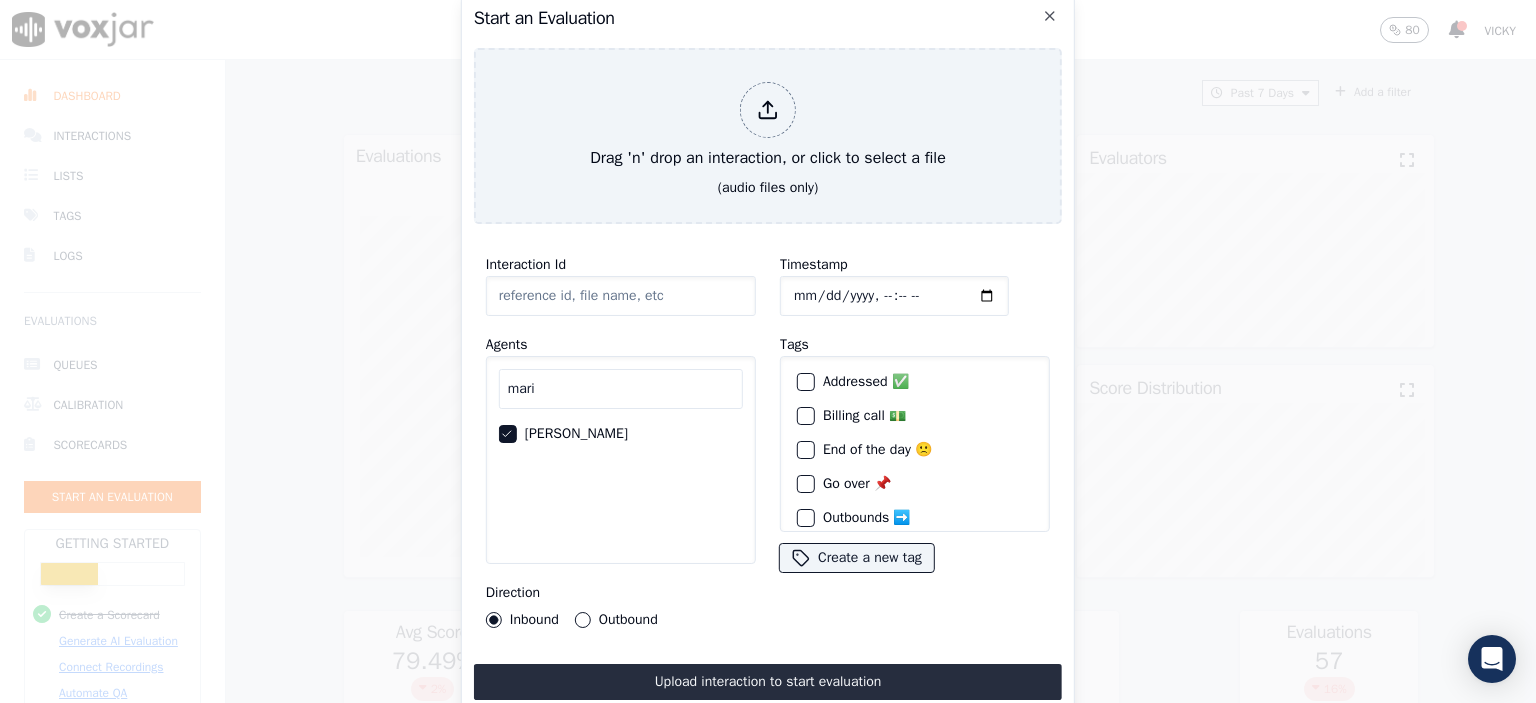 click on "Timestamp" 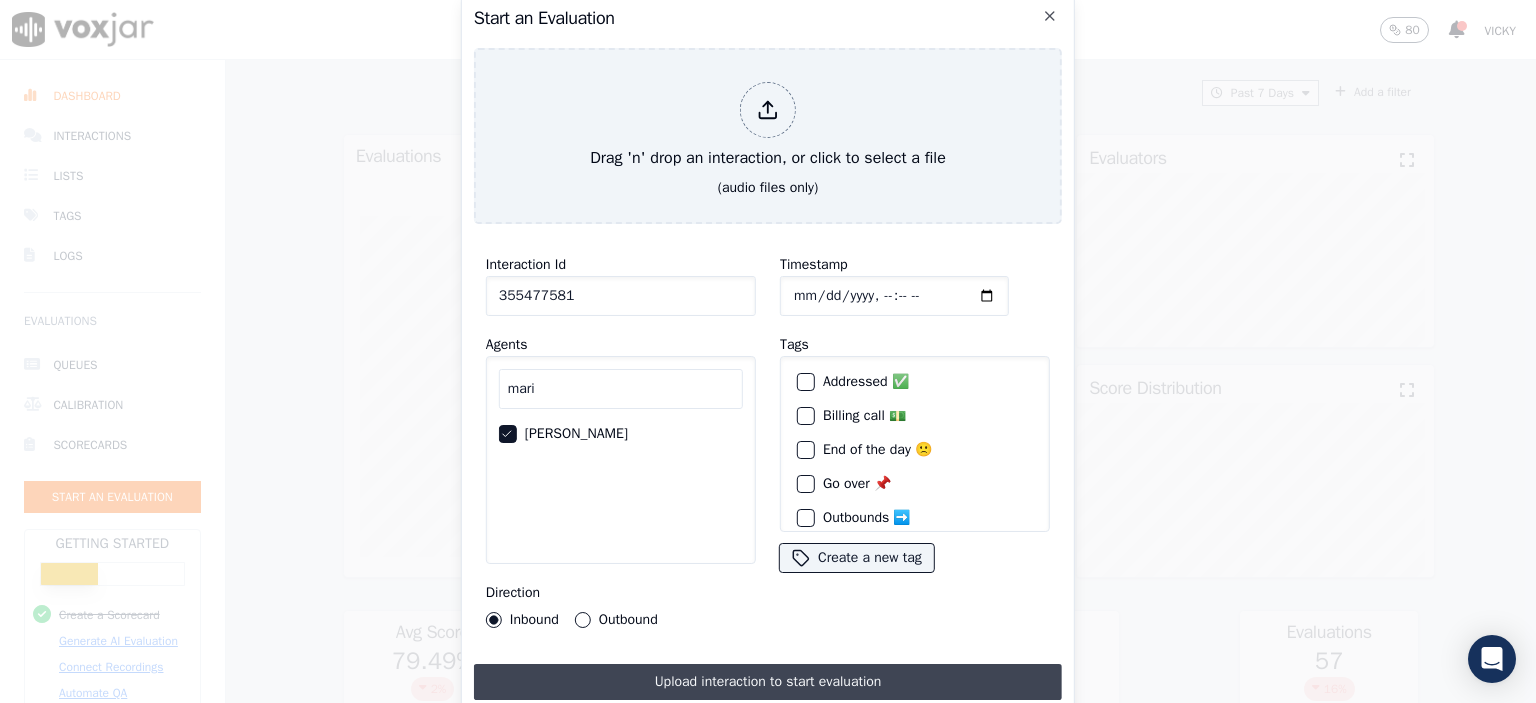 type on "355477581" 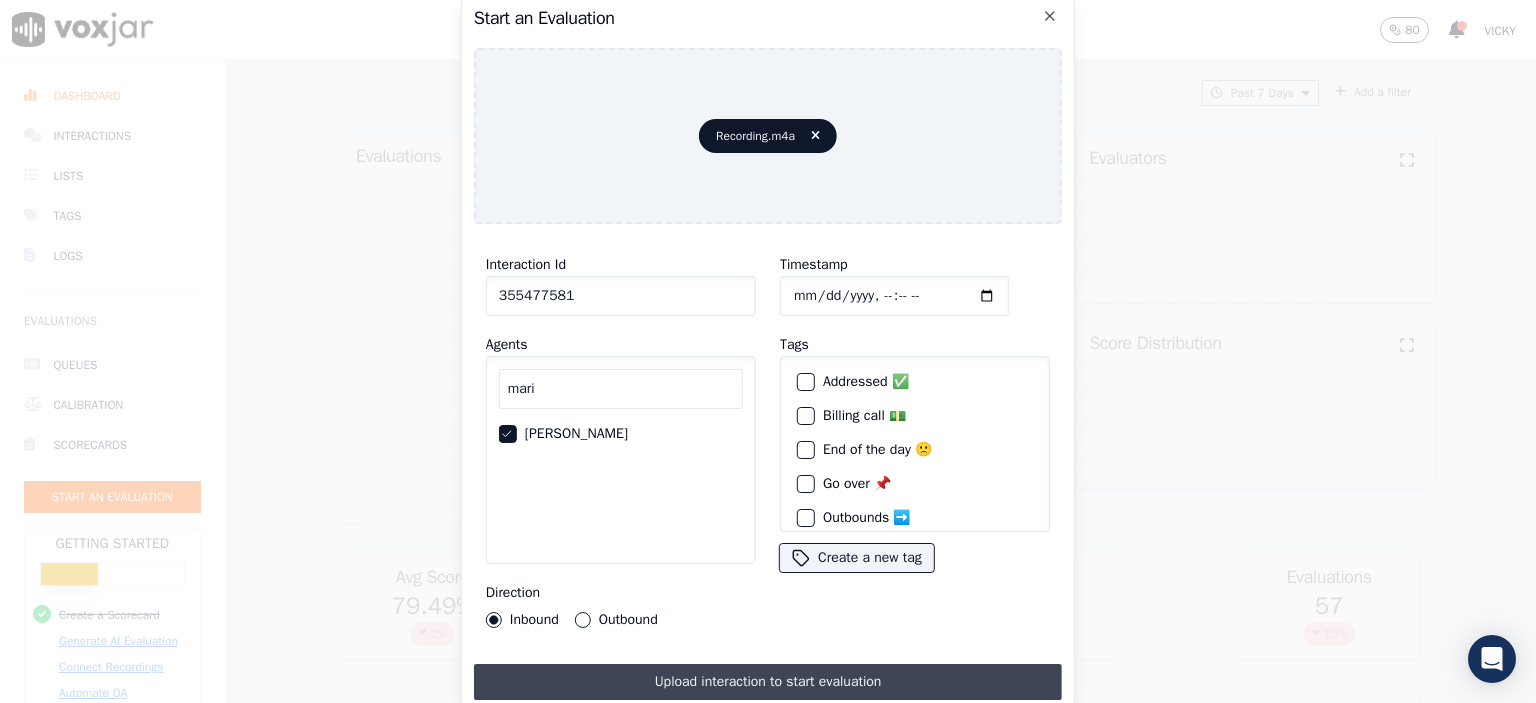 click on "Upload interaction to start evaluation" at bounding box center (768, 682) 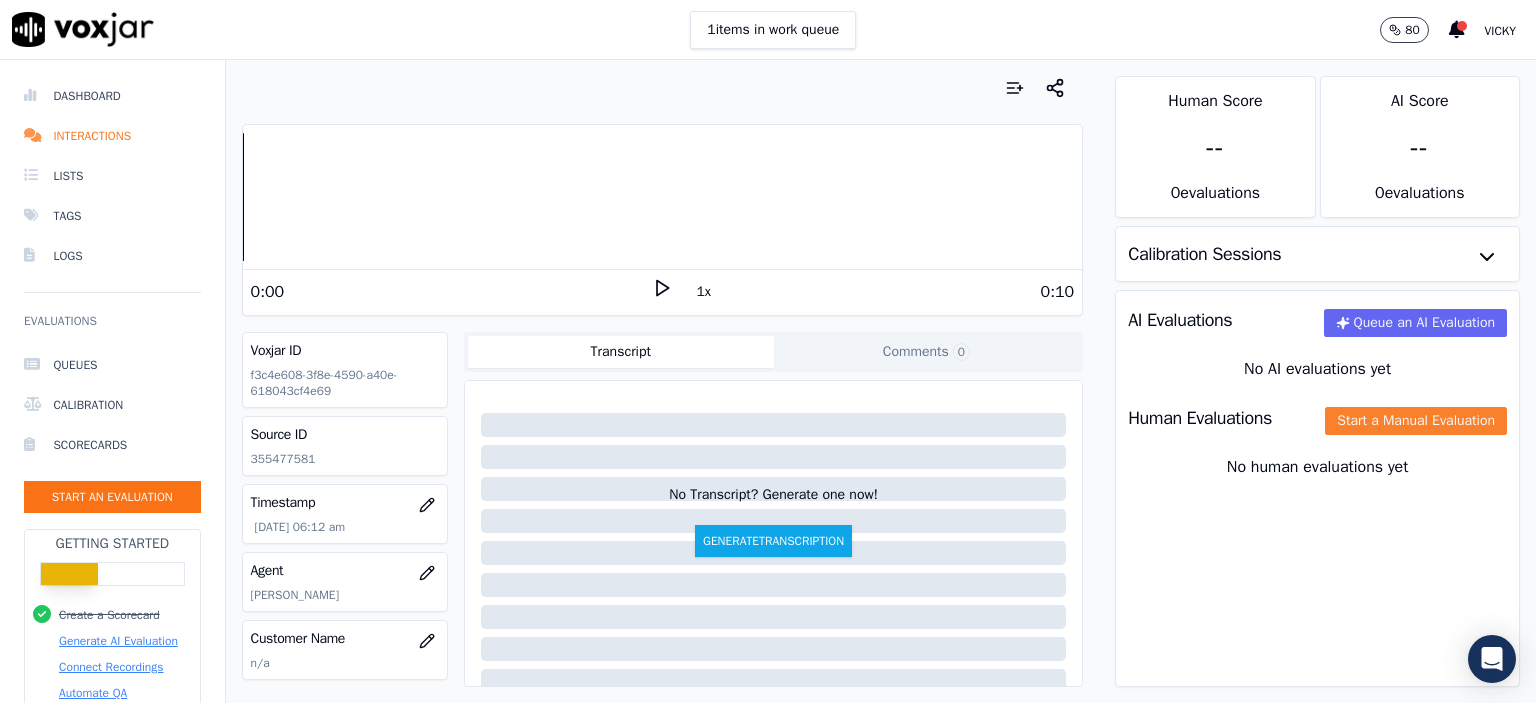 click on "Start a Manual Evaluation" 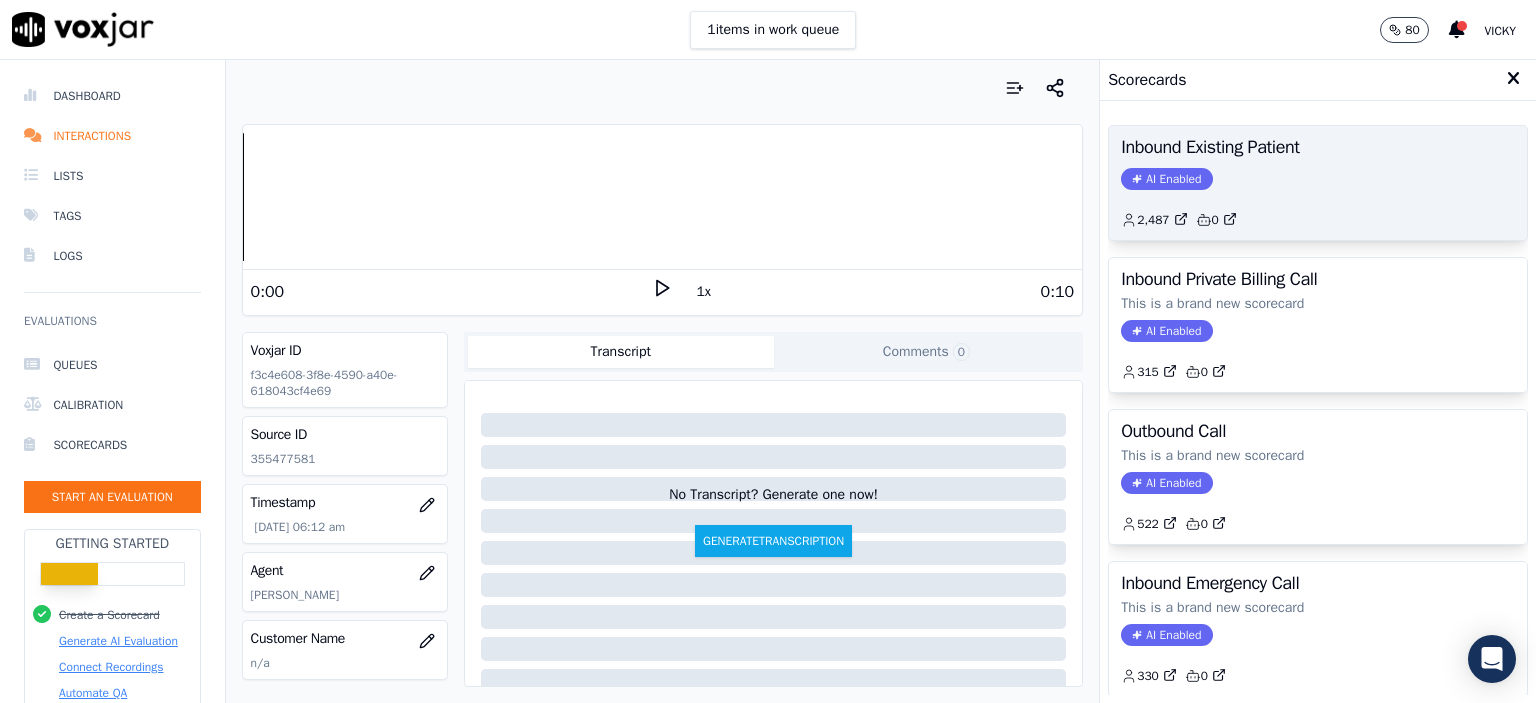 click on "2,487         0" 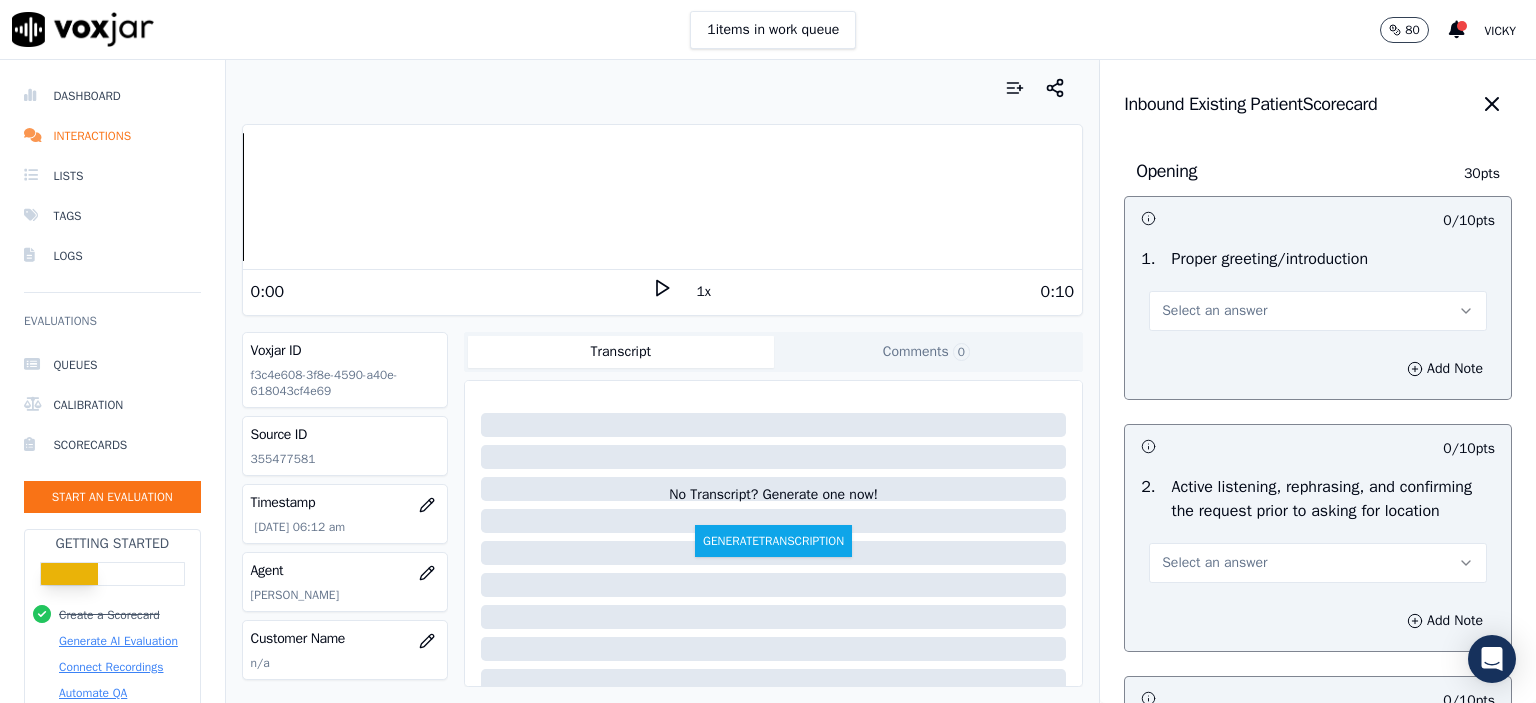 click on "Select an answer" at bounding box center [1318, 311] 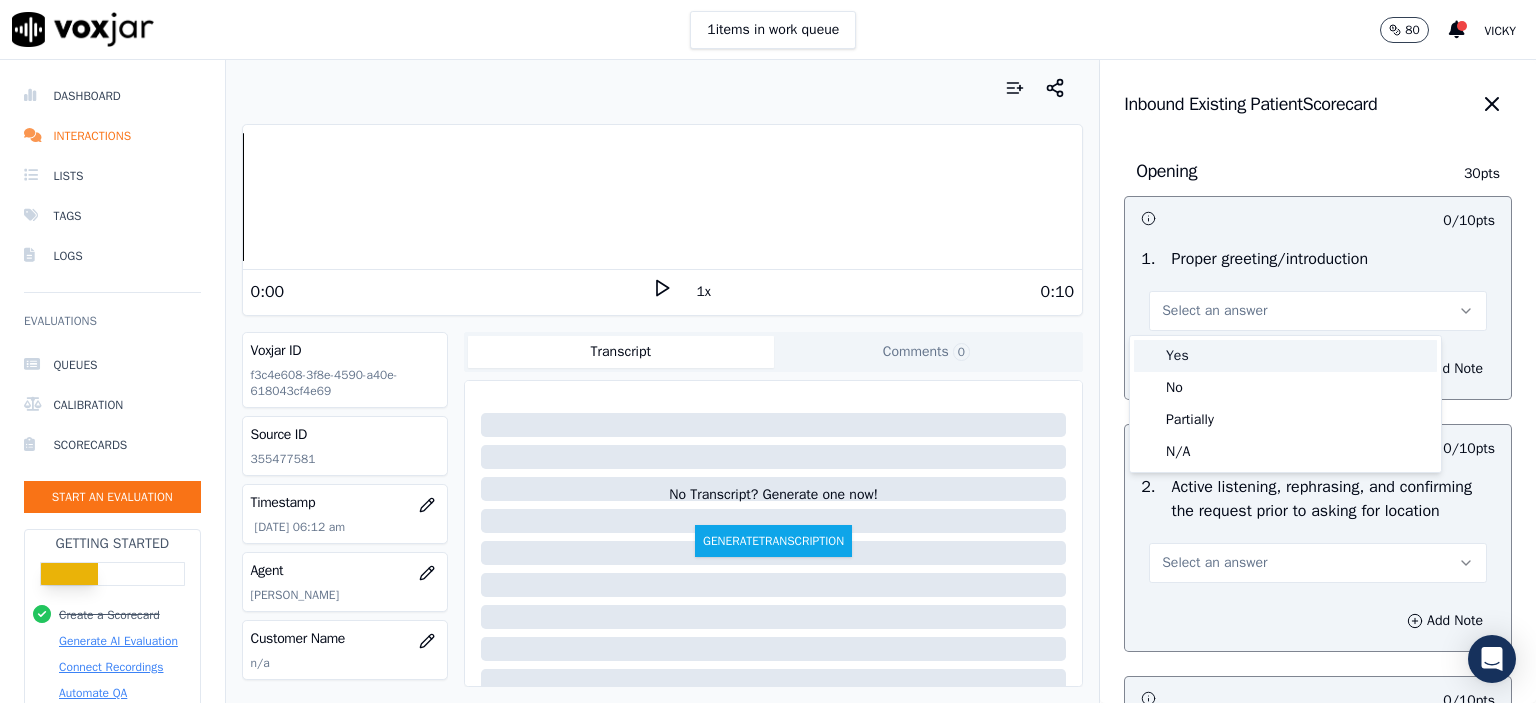 click on "Yes" at bounding box center [1285, 356] 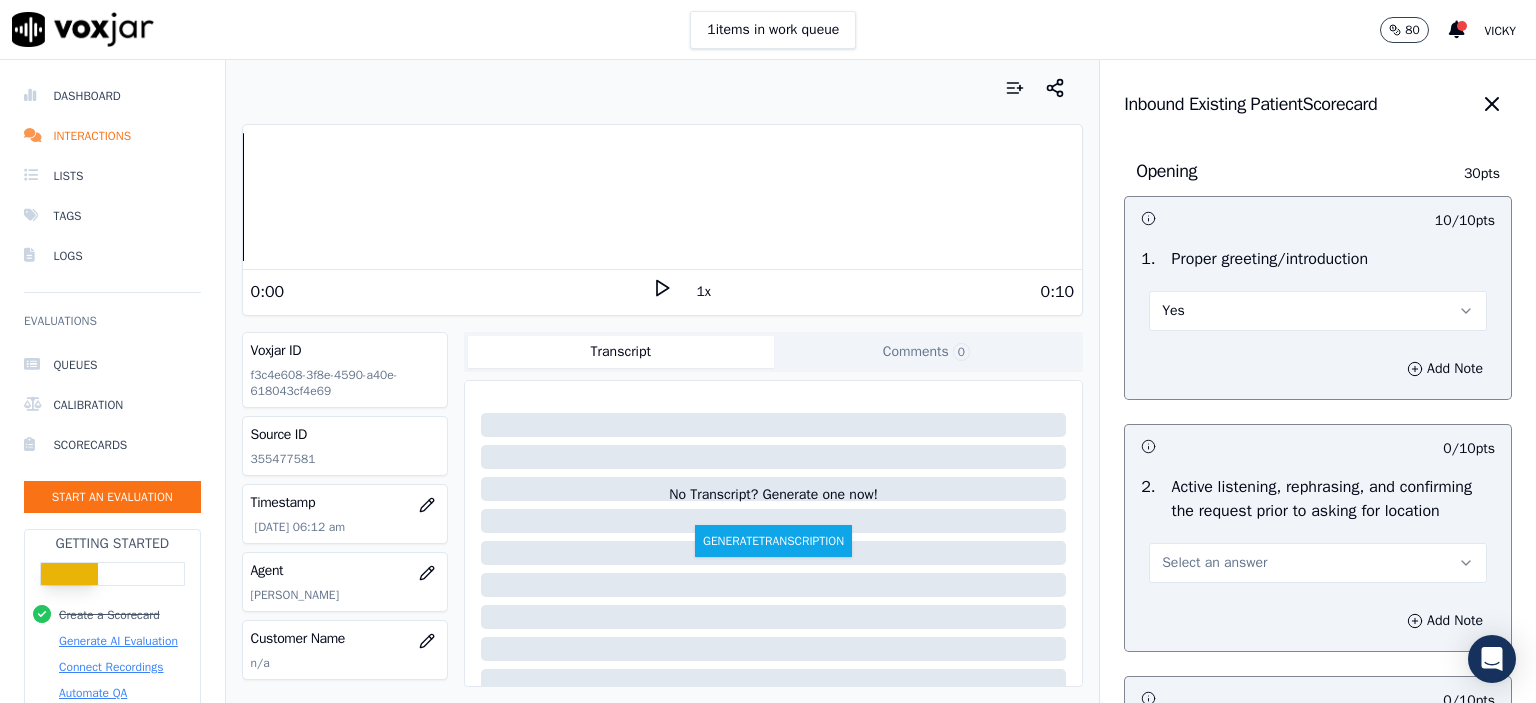 click on "Select an answer" at bounding box center [1214, 563] 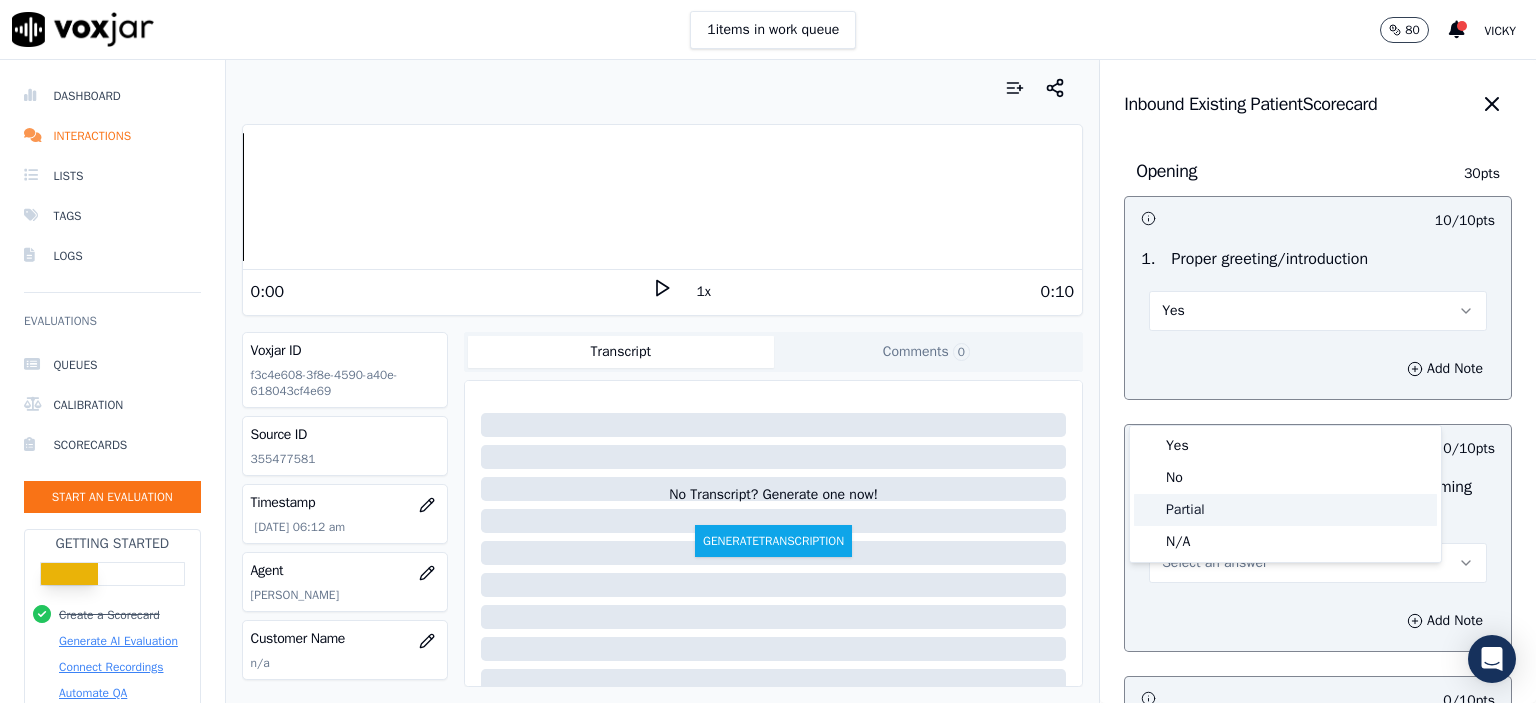 click on "No" 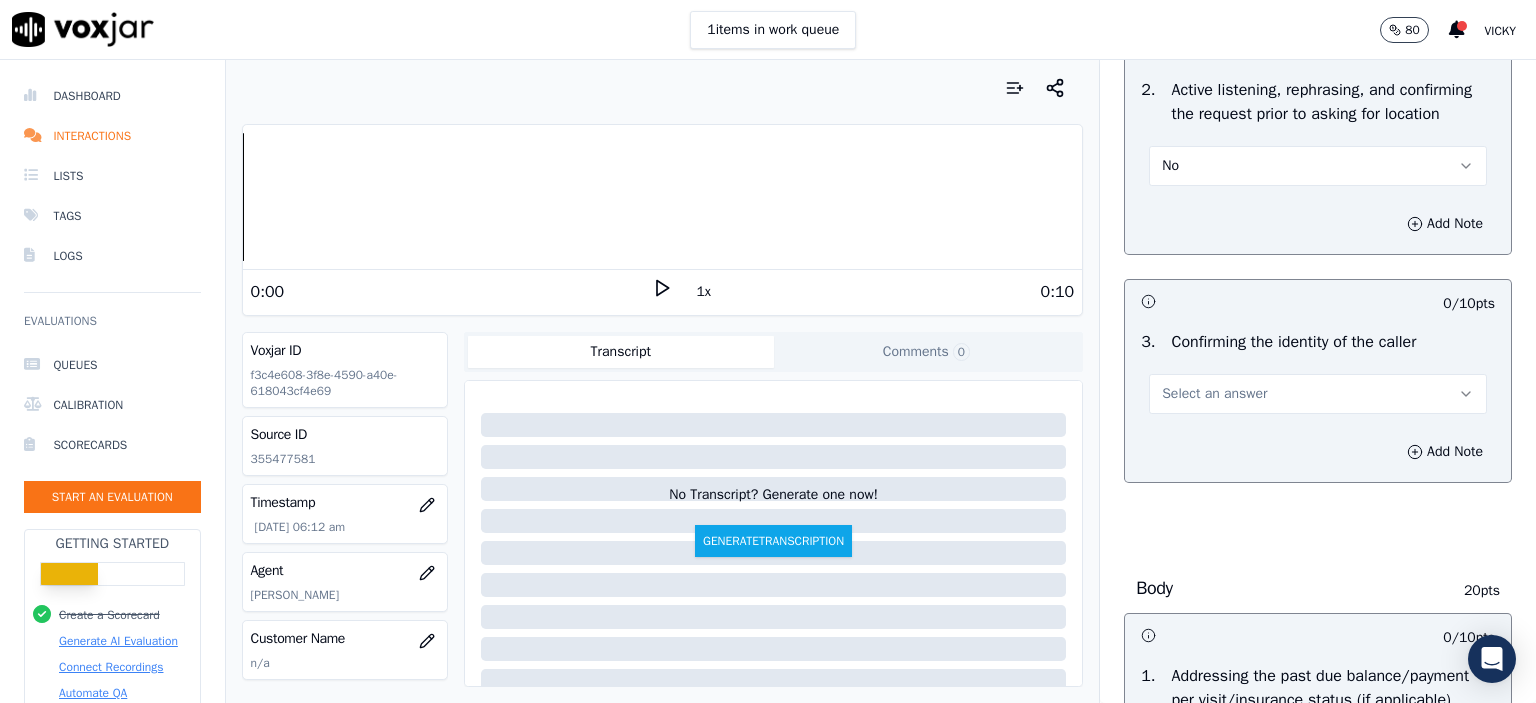 scroll, scrollTop: 400, scrollLeft: 0, axis: vertical 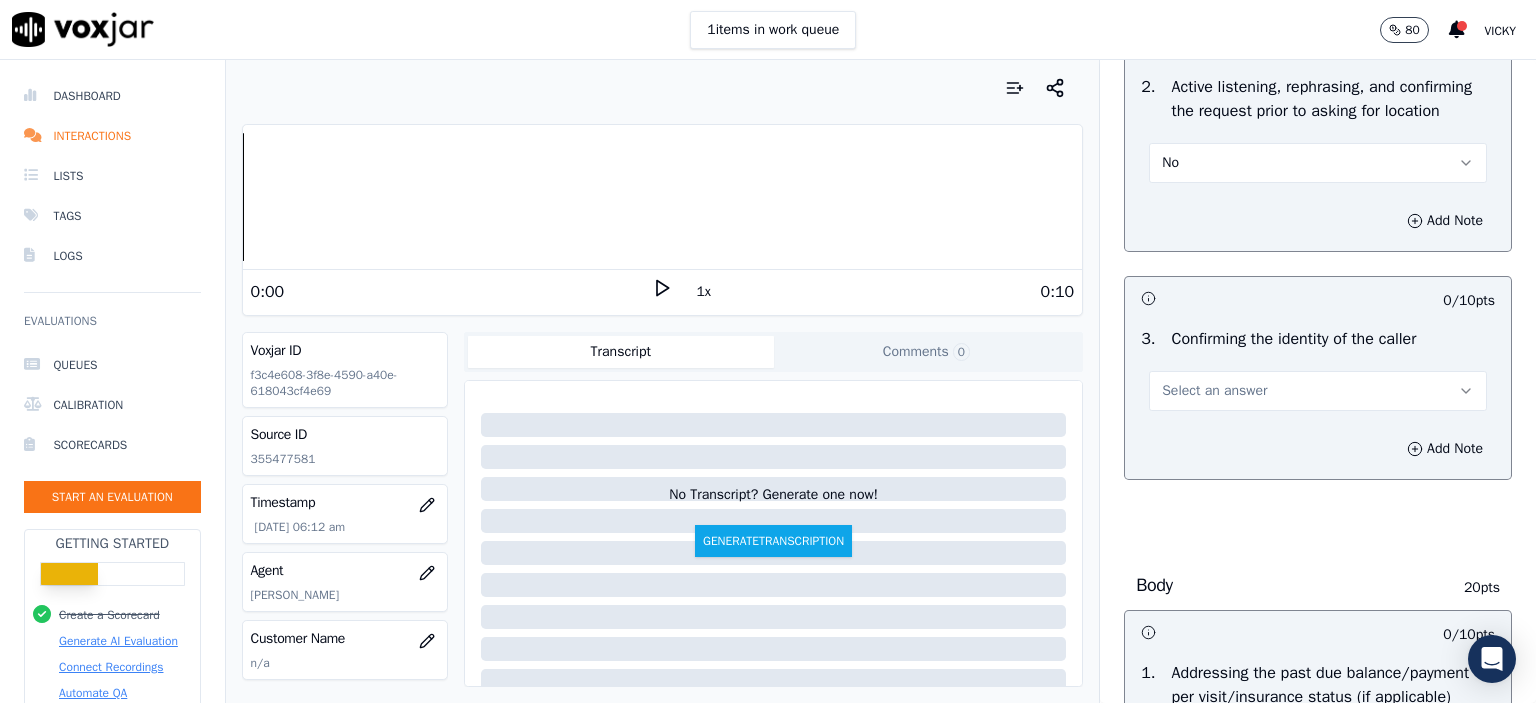 click on "Select an answer" at bounding box center (1214, 391) 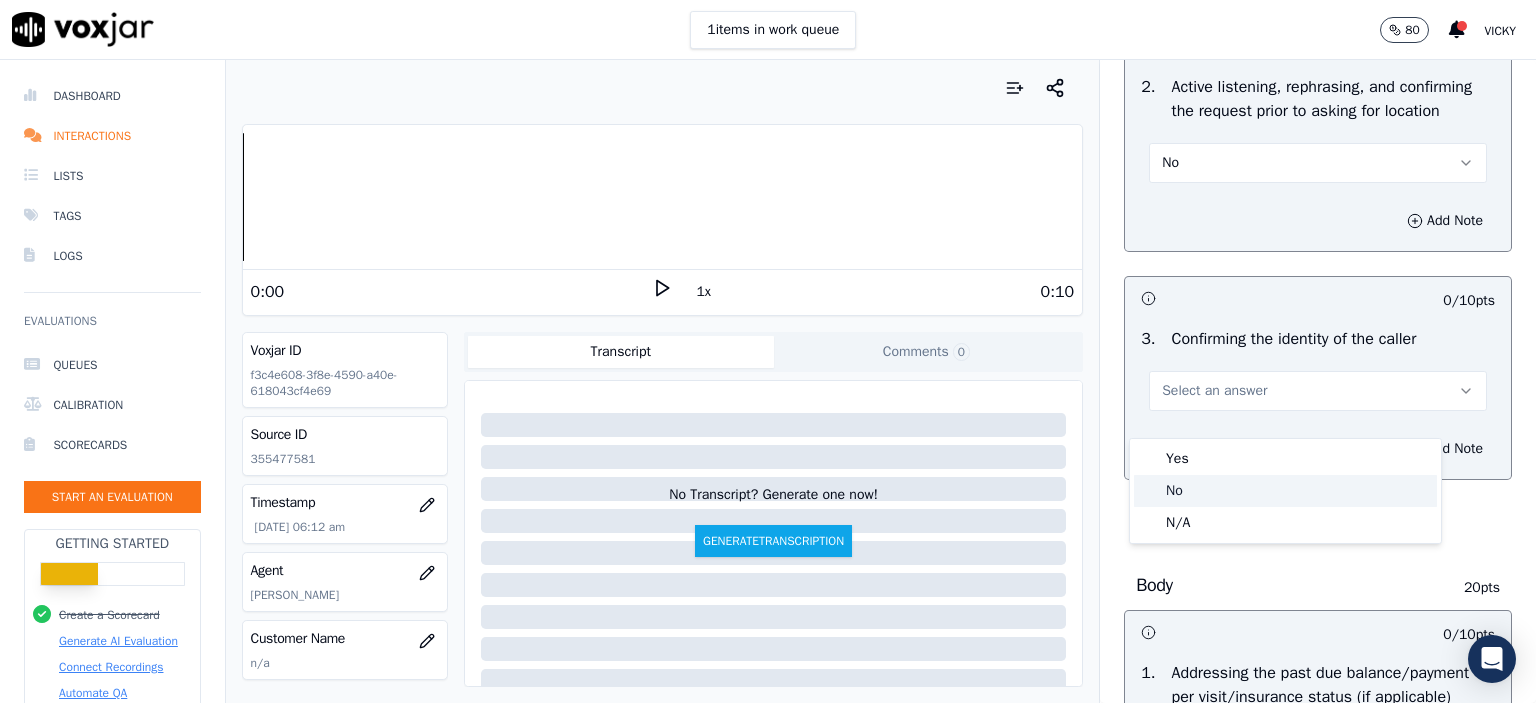 click on "No" 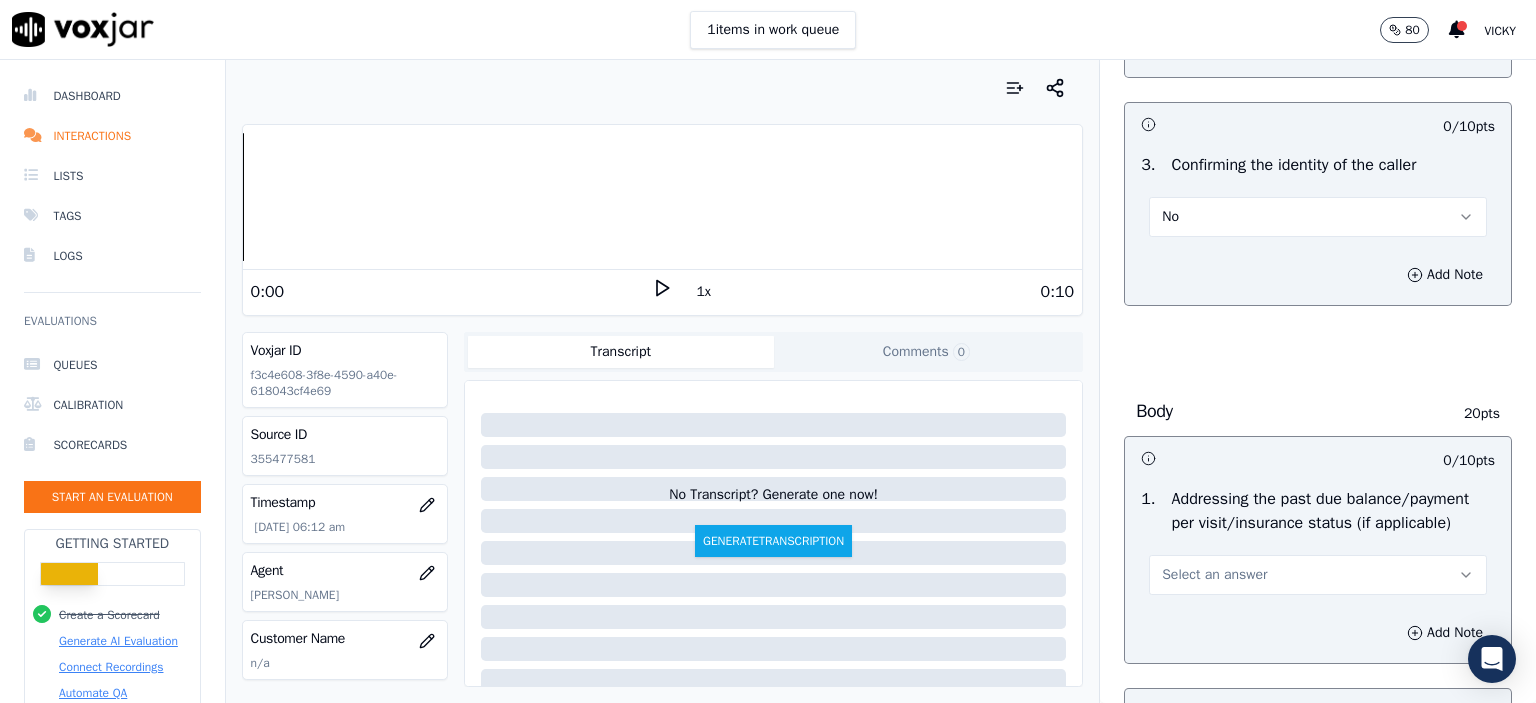 scroll, scrollTop: 700, scrollLeft: 0, axis: vertical 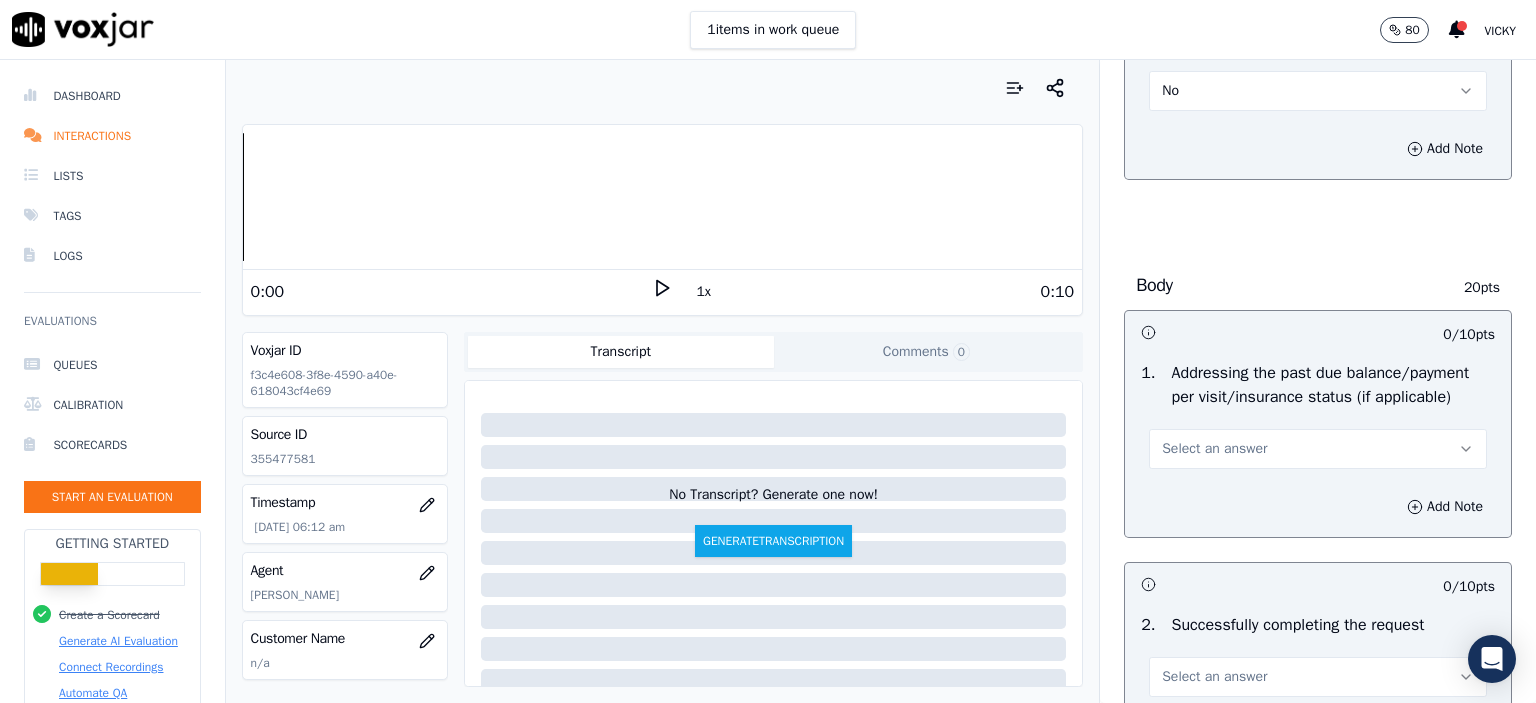 click on "Select an answer" at bounding box center (1214, 449) 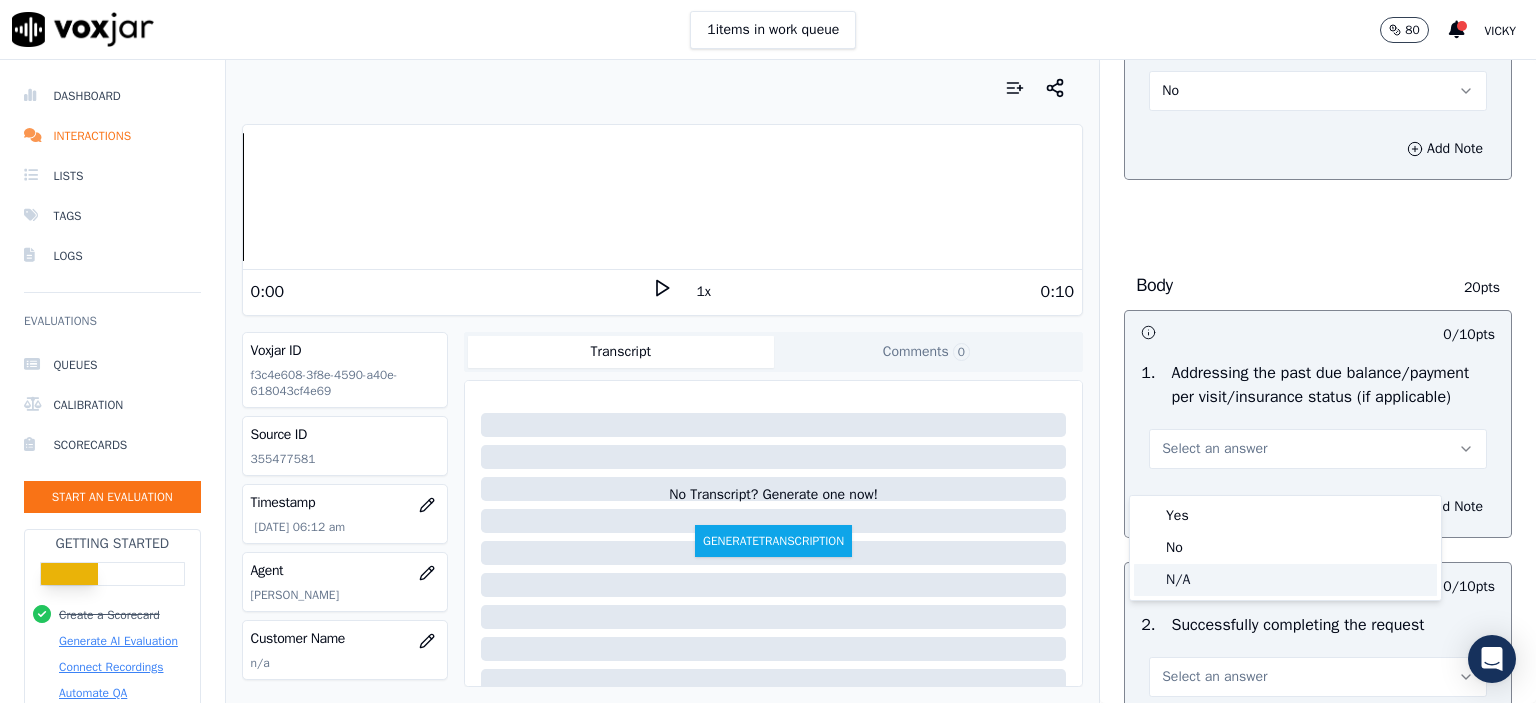 click on "N/A" 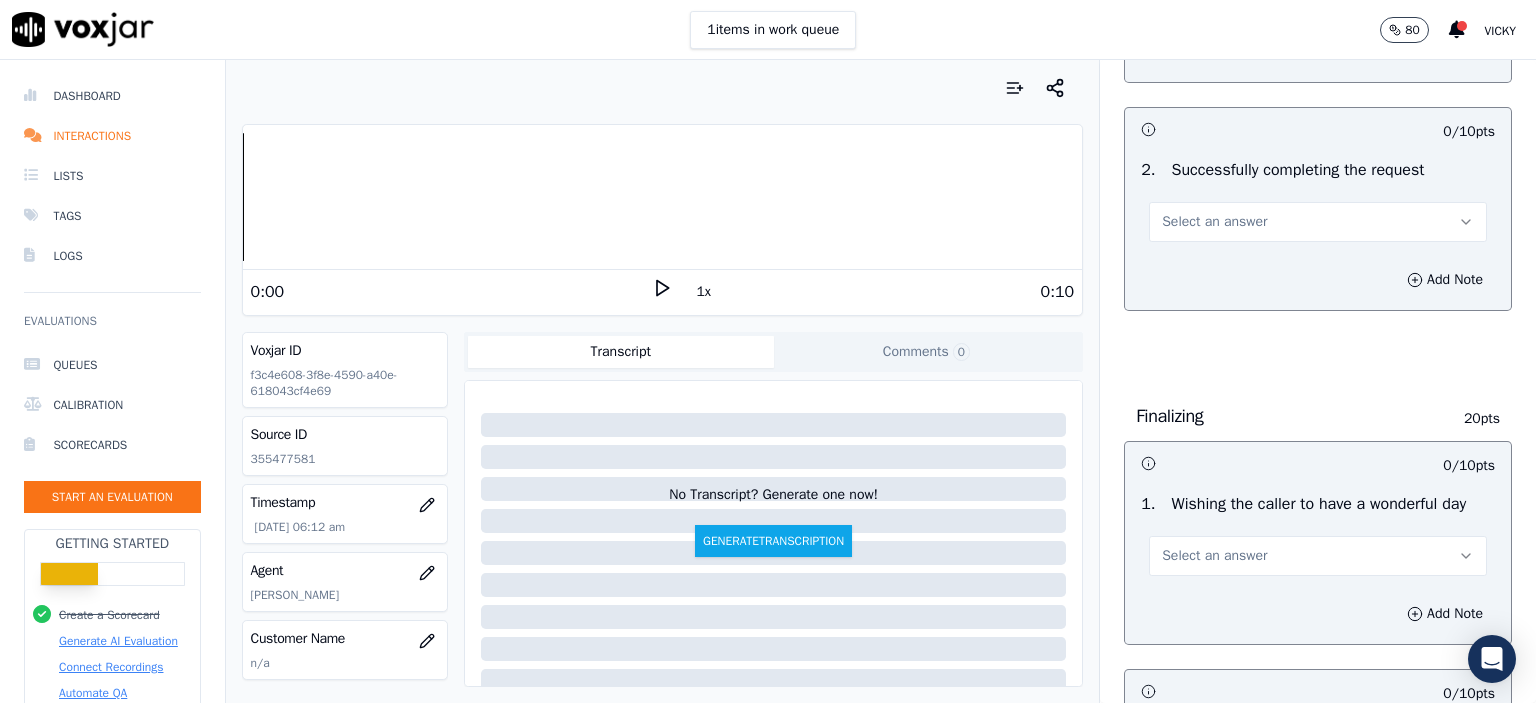 scroll, scrollTop: 1100, scrollLeft: 0, axis: vertical 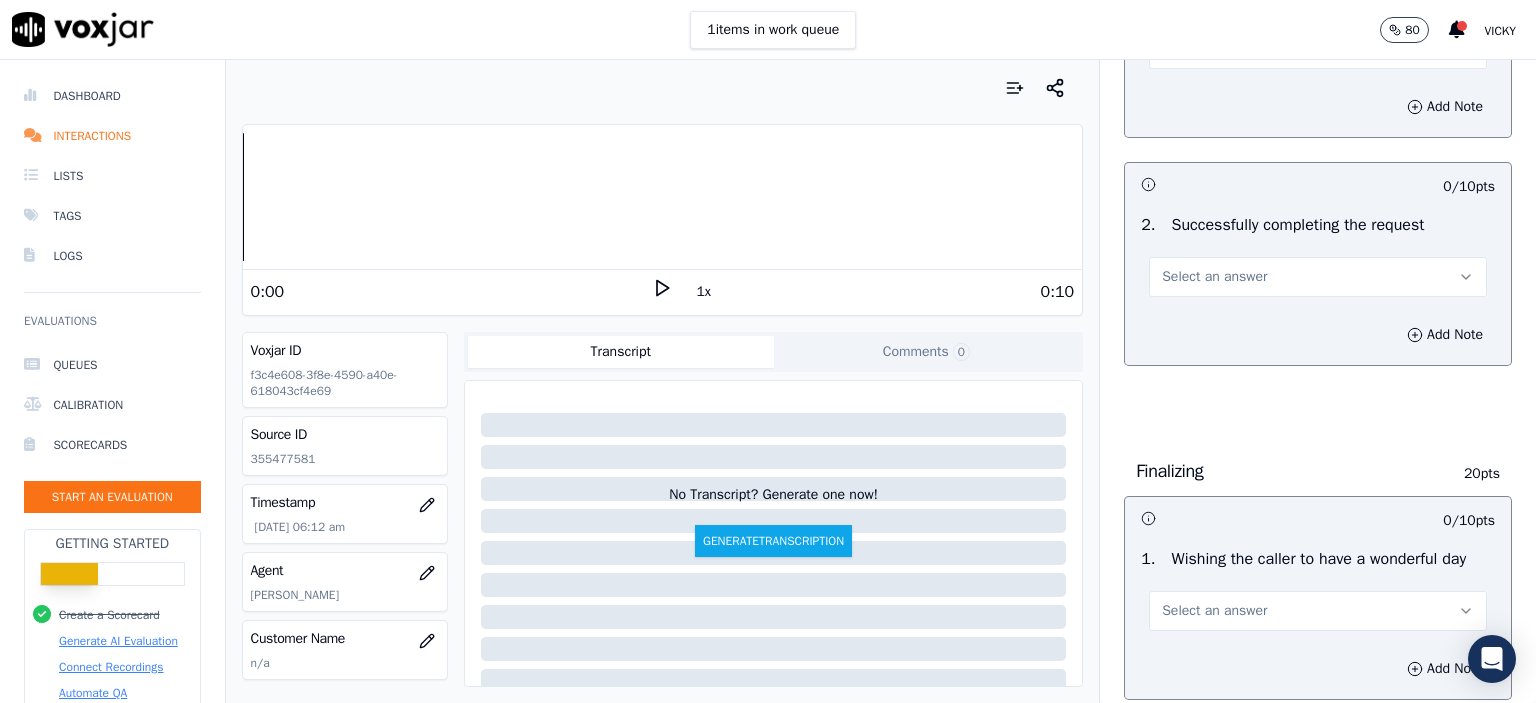 click on "Select an answer" at bounding box center [1318, 277] 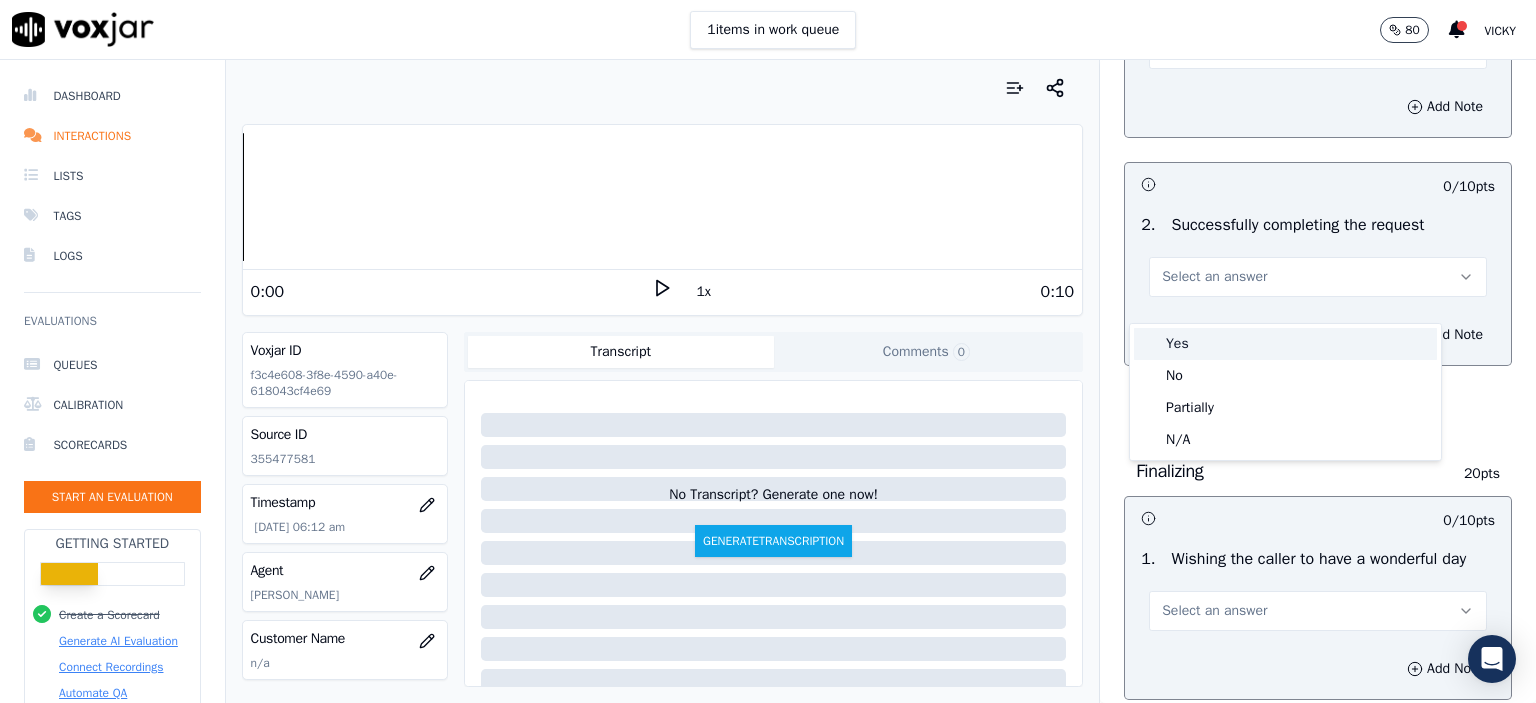 click on "Yes" at bounding box center (1285, 344) 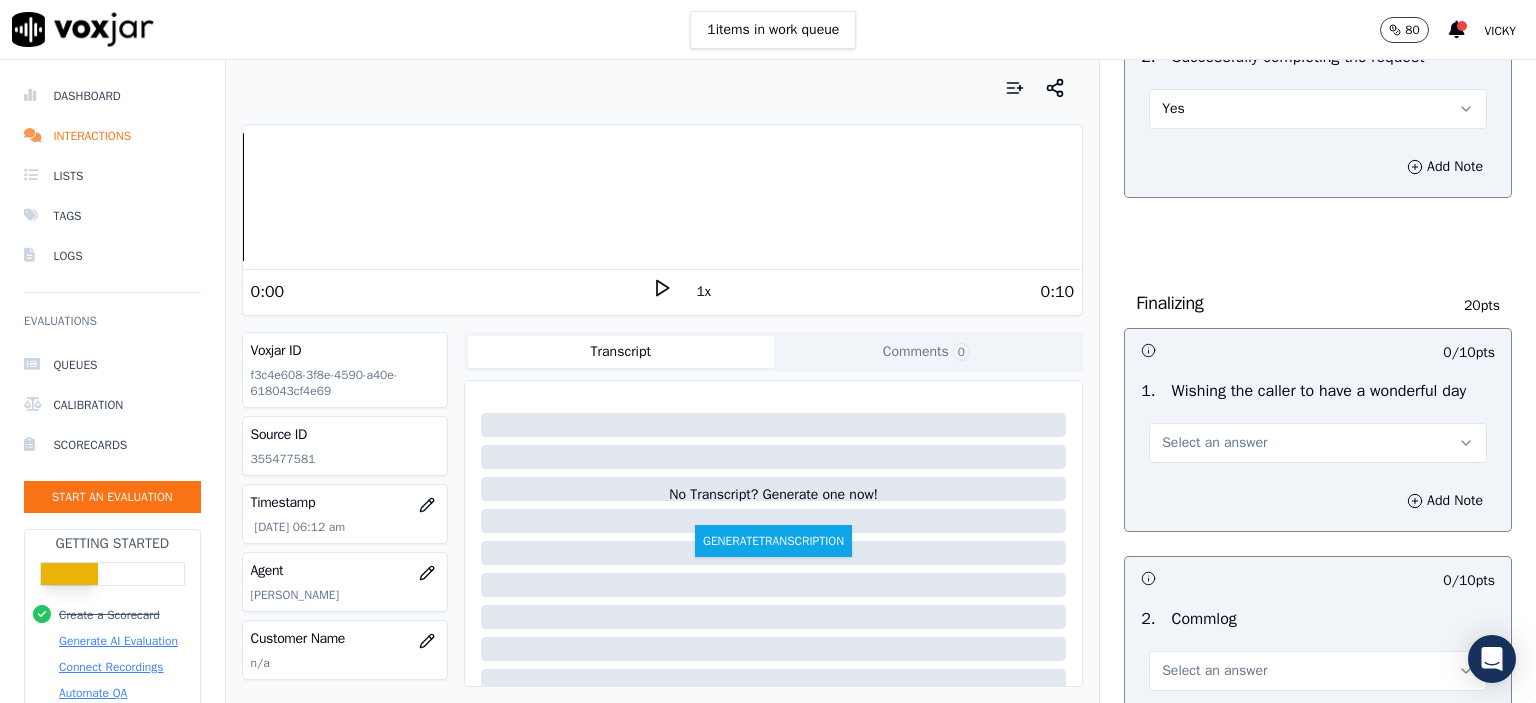 scroll, scrollTop: 1300, scrollLeft: 0, axis: vertical 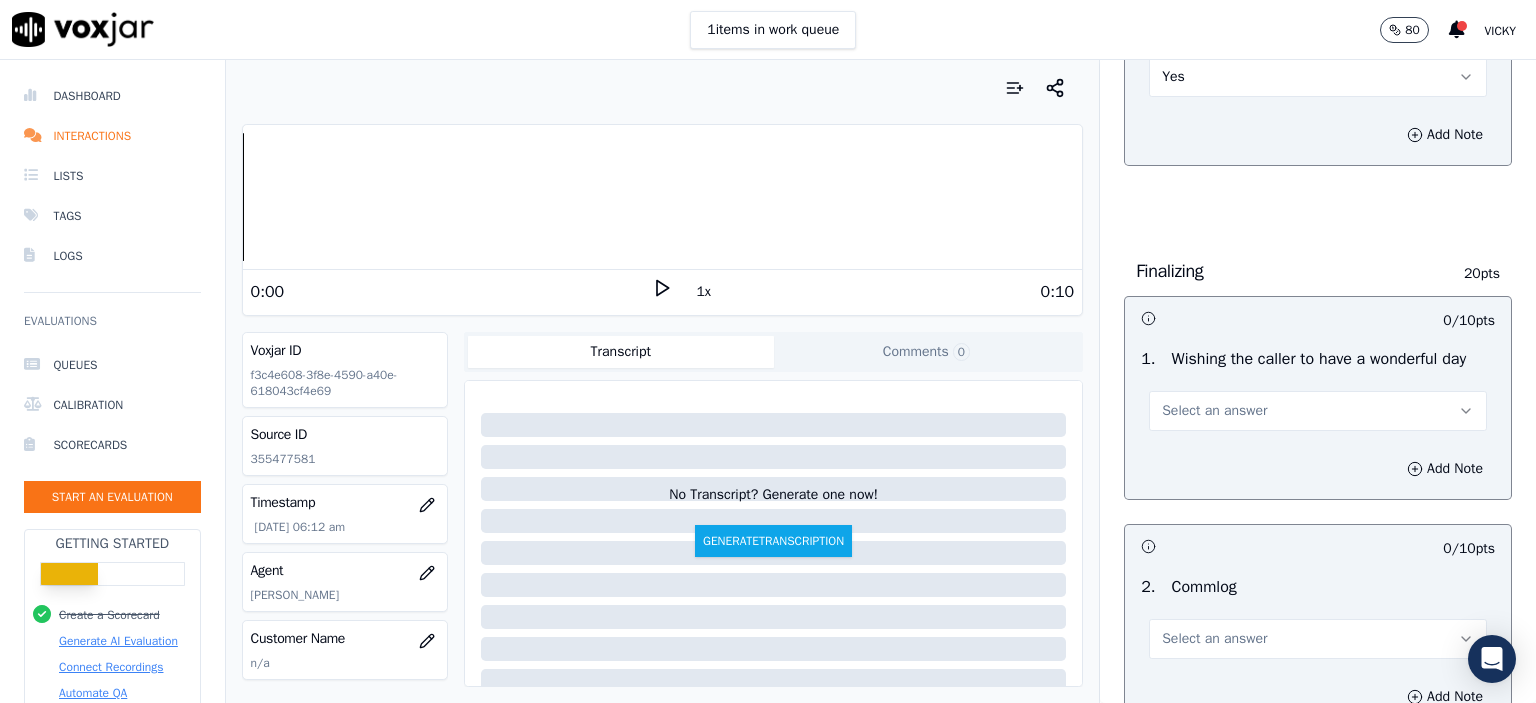 click on "Select an answer" at bounding box center (1318, 411) 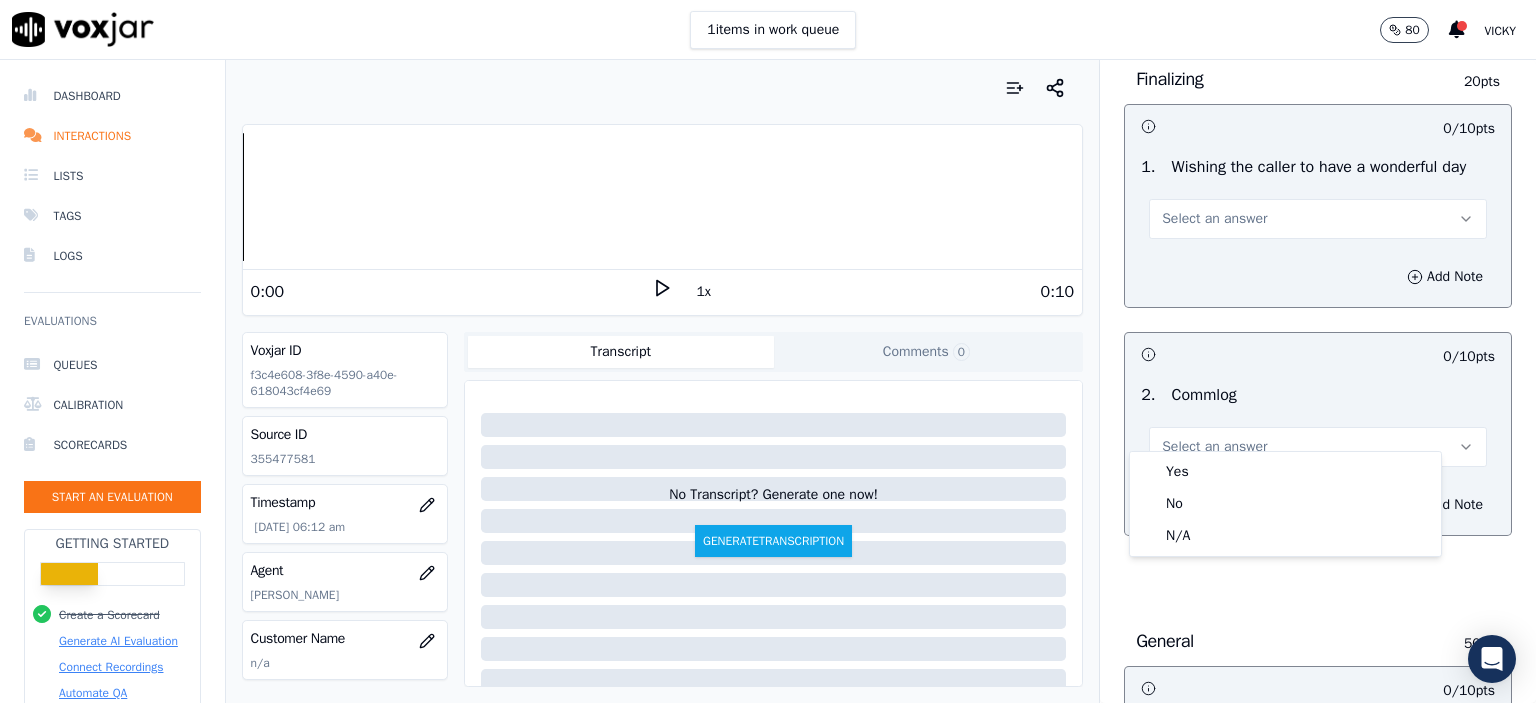 scroll, scrollTop: 1500, scrollLeft: 0, axis: vertical 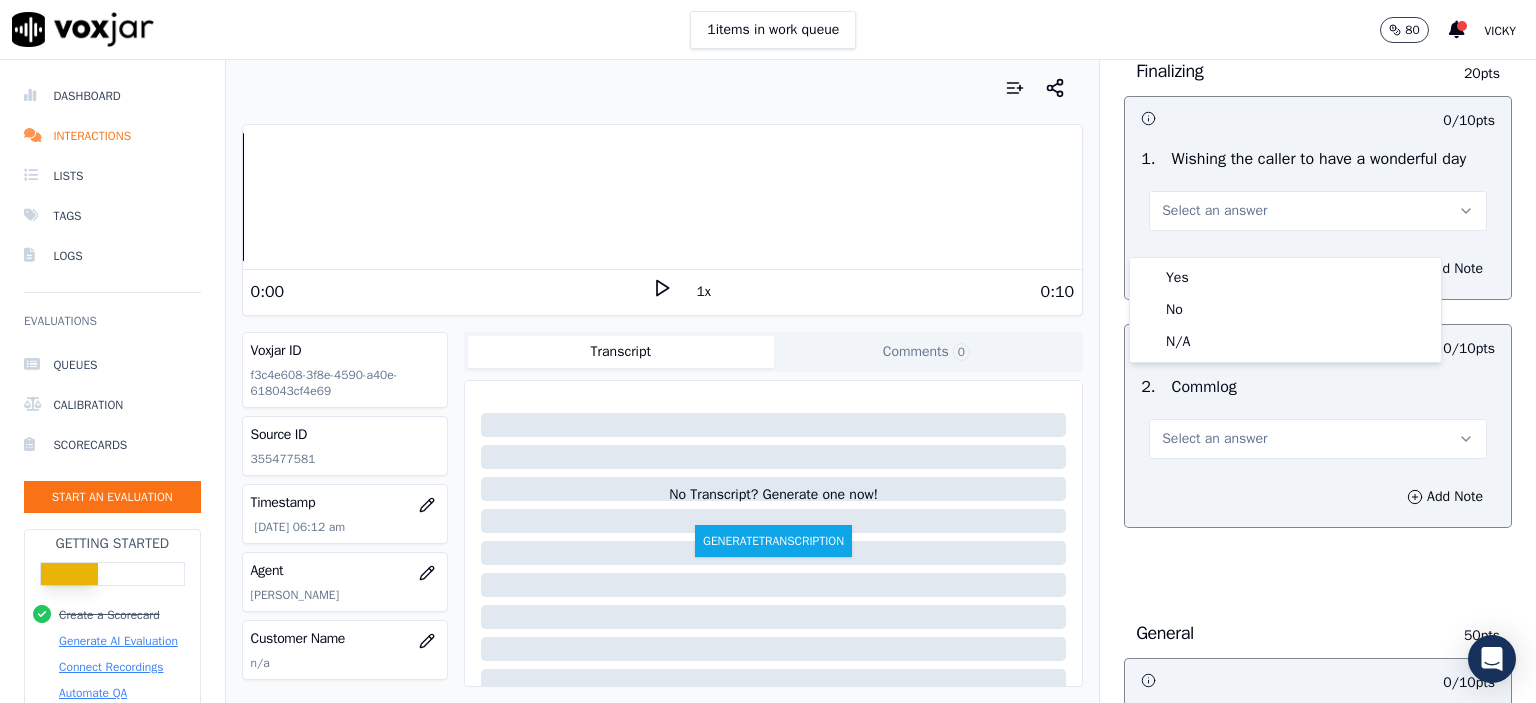 click on "Select an answer" at bounding box center [1318, 439] 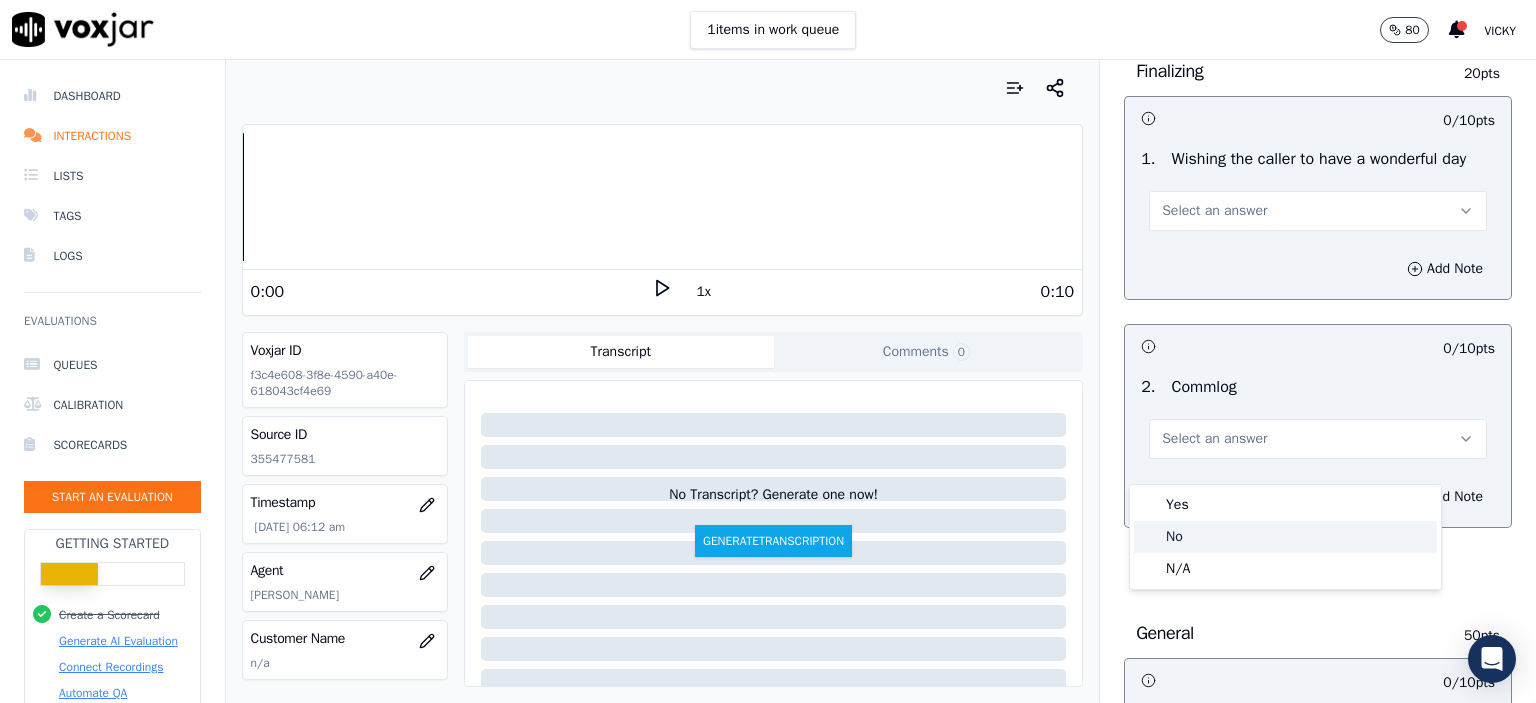 click on "No" 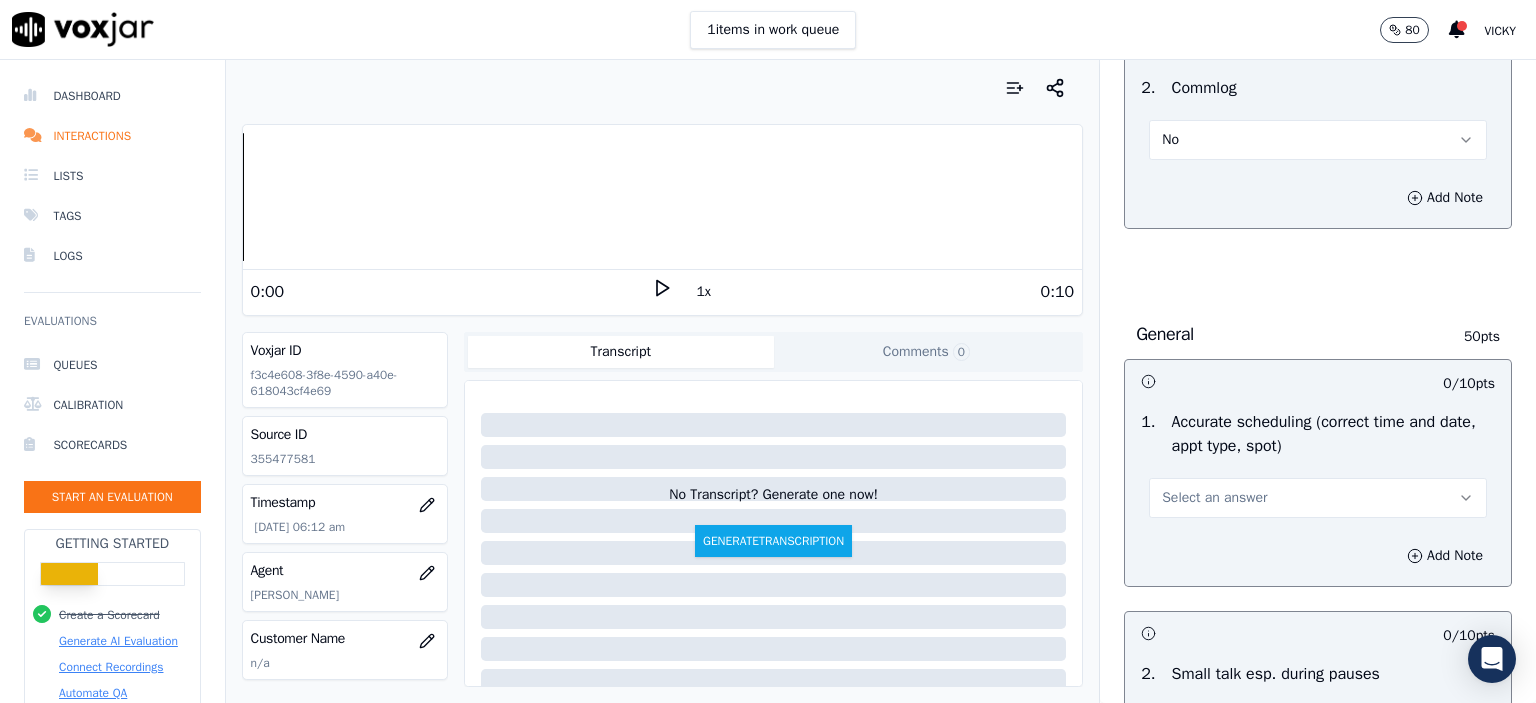 scroll, scrollTop: 1800, scrollLeft: 0, axis: vertical 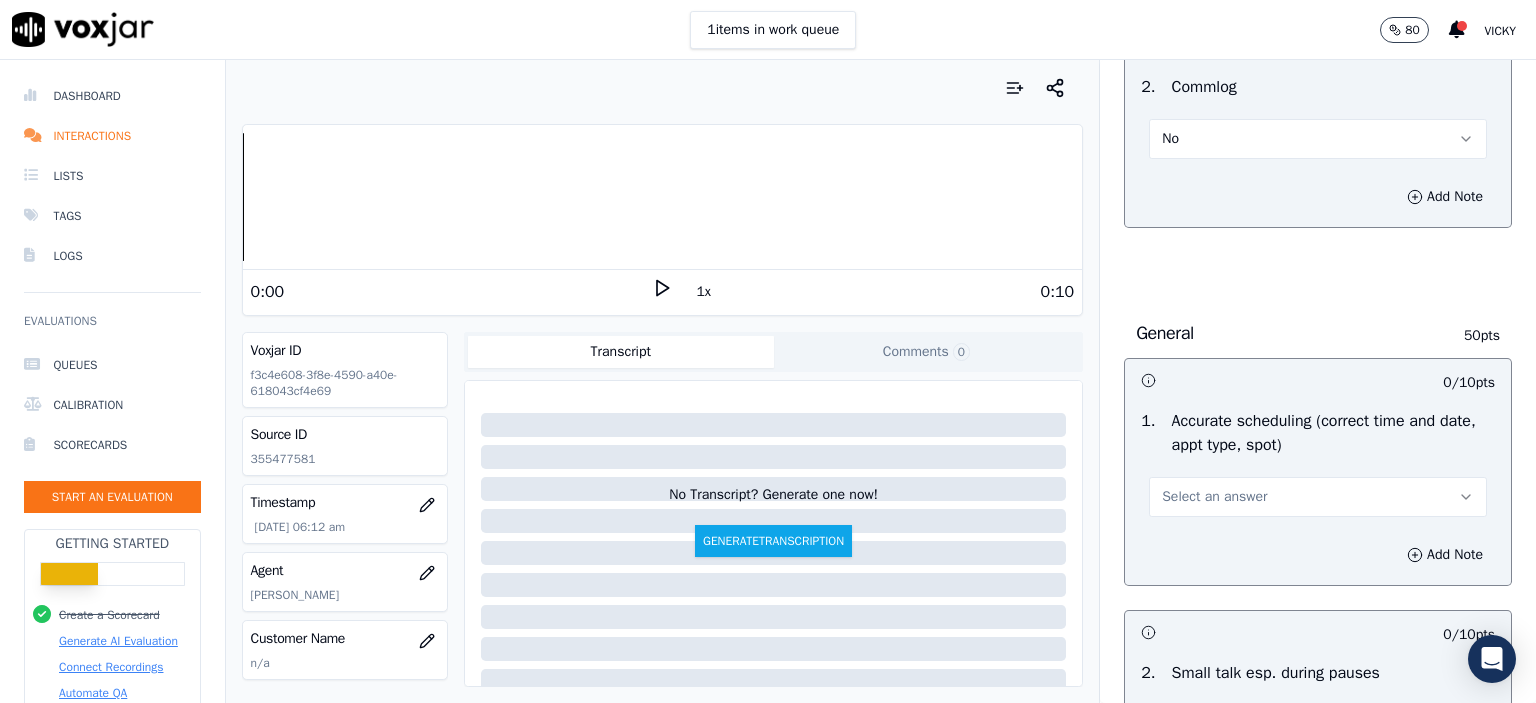 click on "Select an answer" at bounding box center (1318, 497) 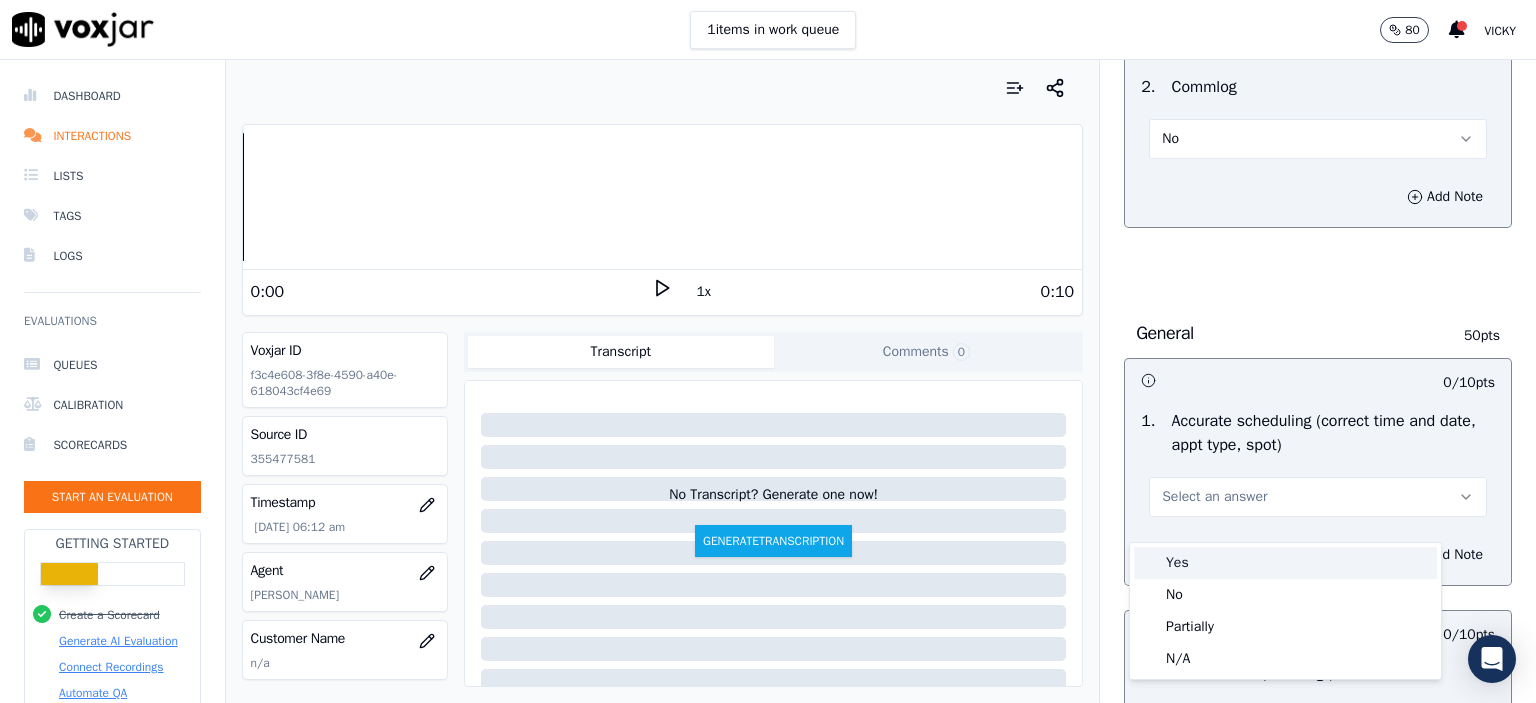 click on "Yes" at bounding box center [1285, 563] 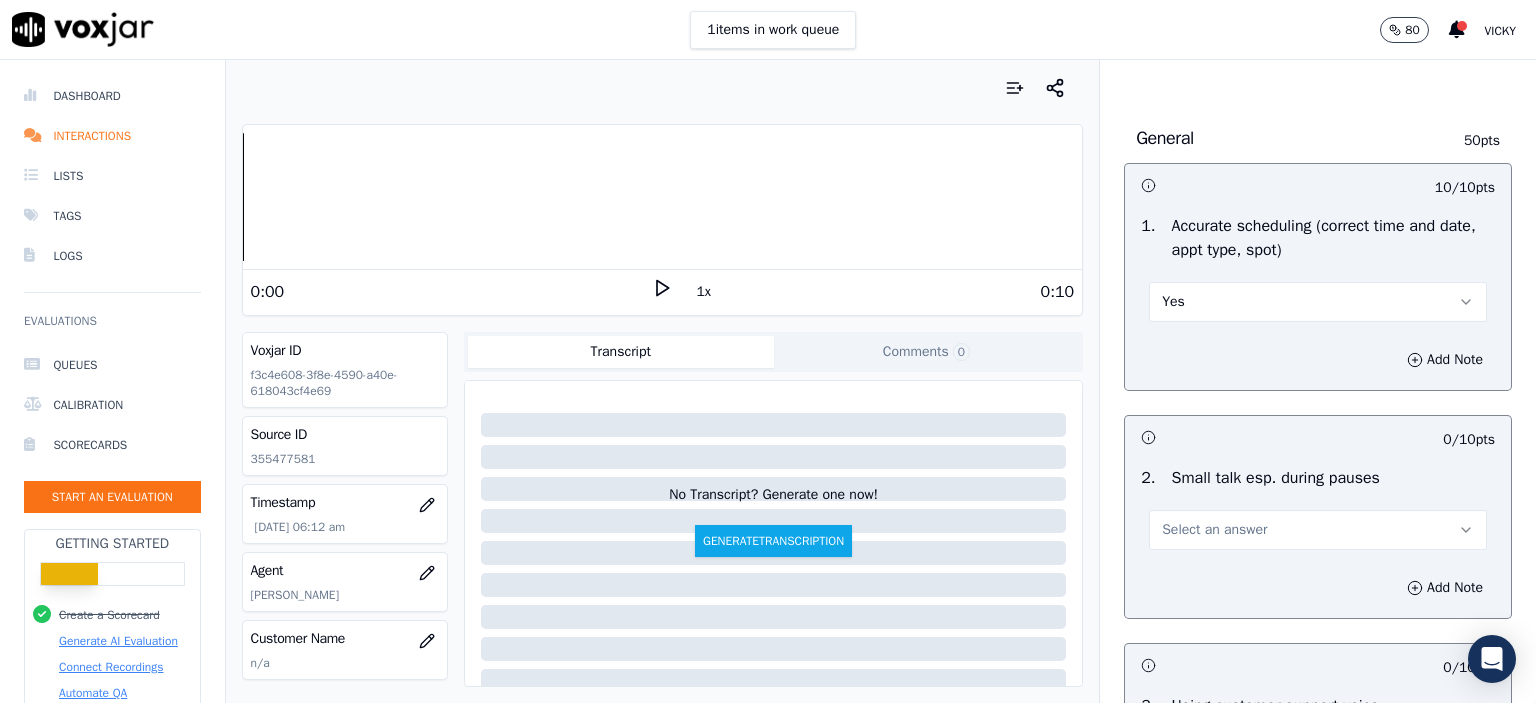 scroll, scrollTop: 2000, scrollLeft: 0, axis: vertical 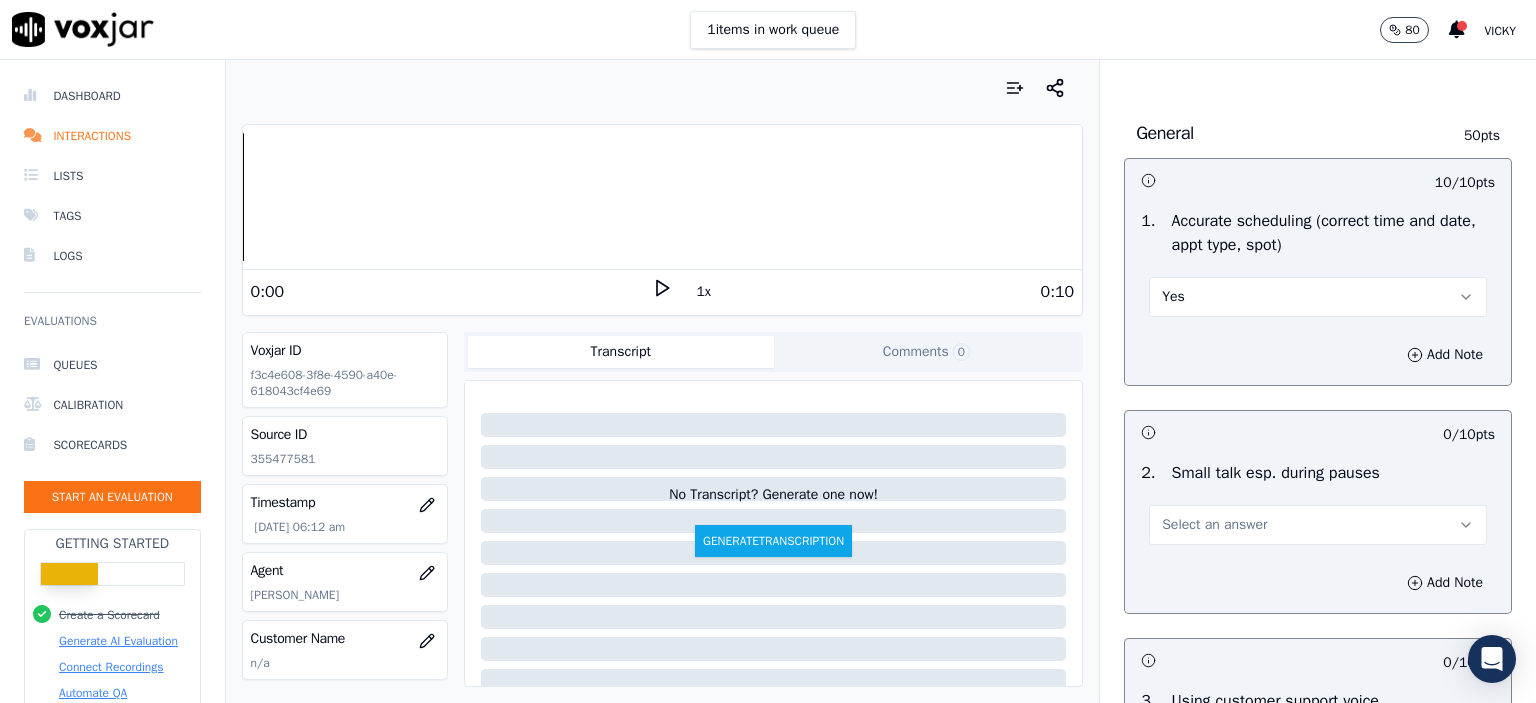 click on "Select an answer" at bounding box center [1318, 525] 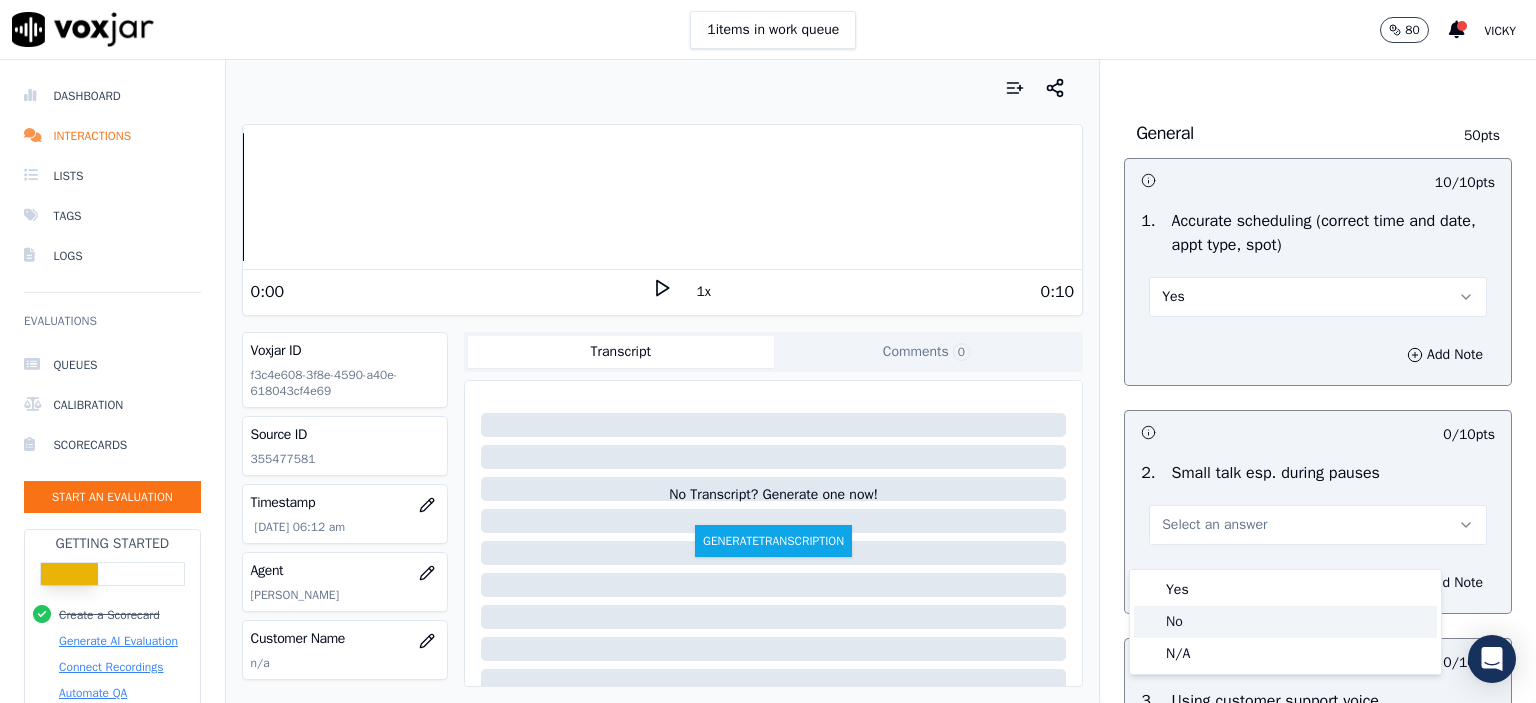 click on "No" 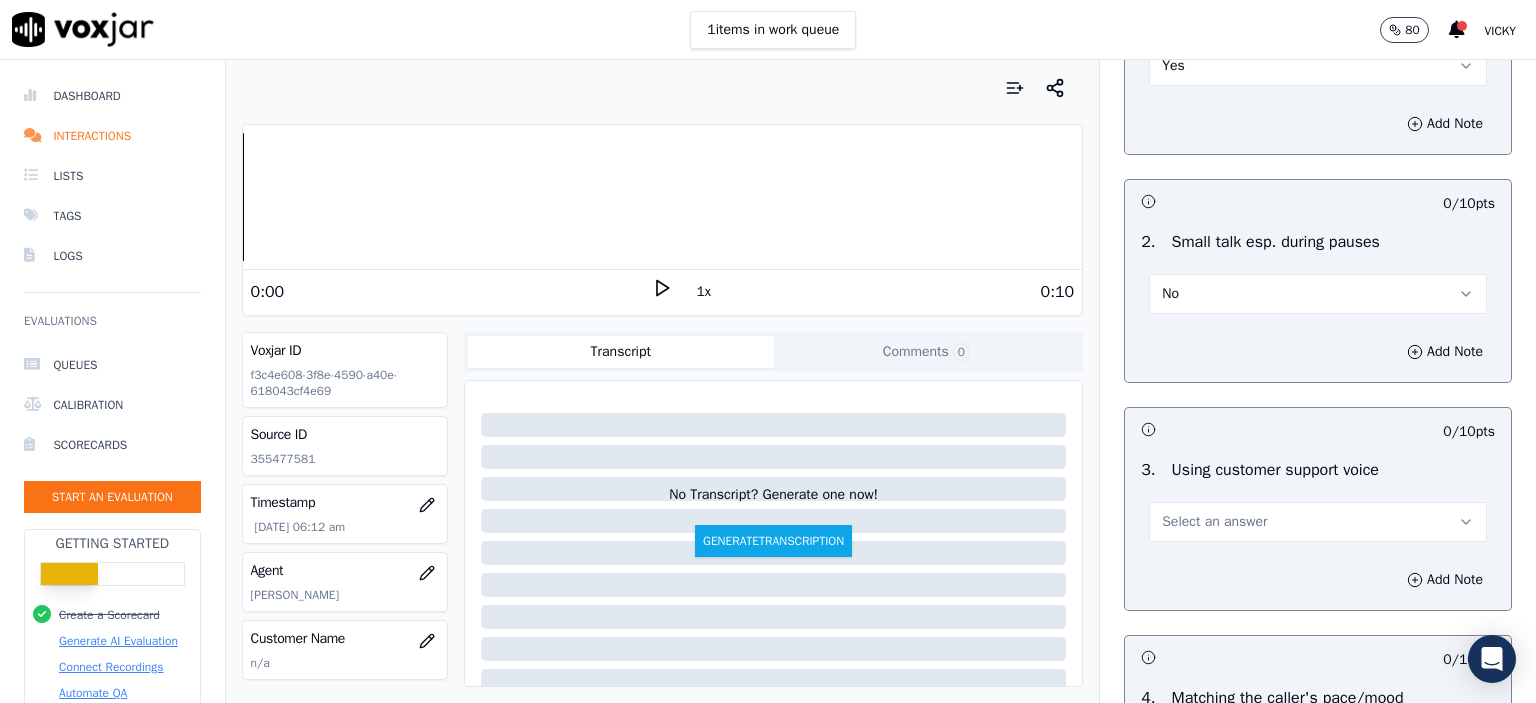 scroll, scrollTop: 2300, scrollLeft: 0, axis: vertical 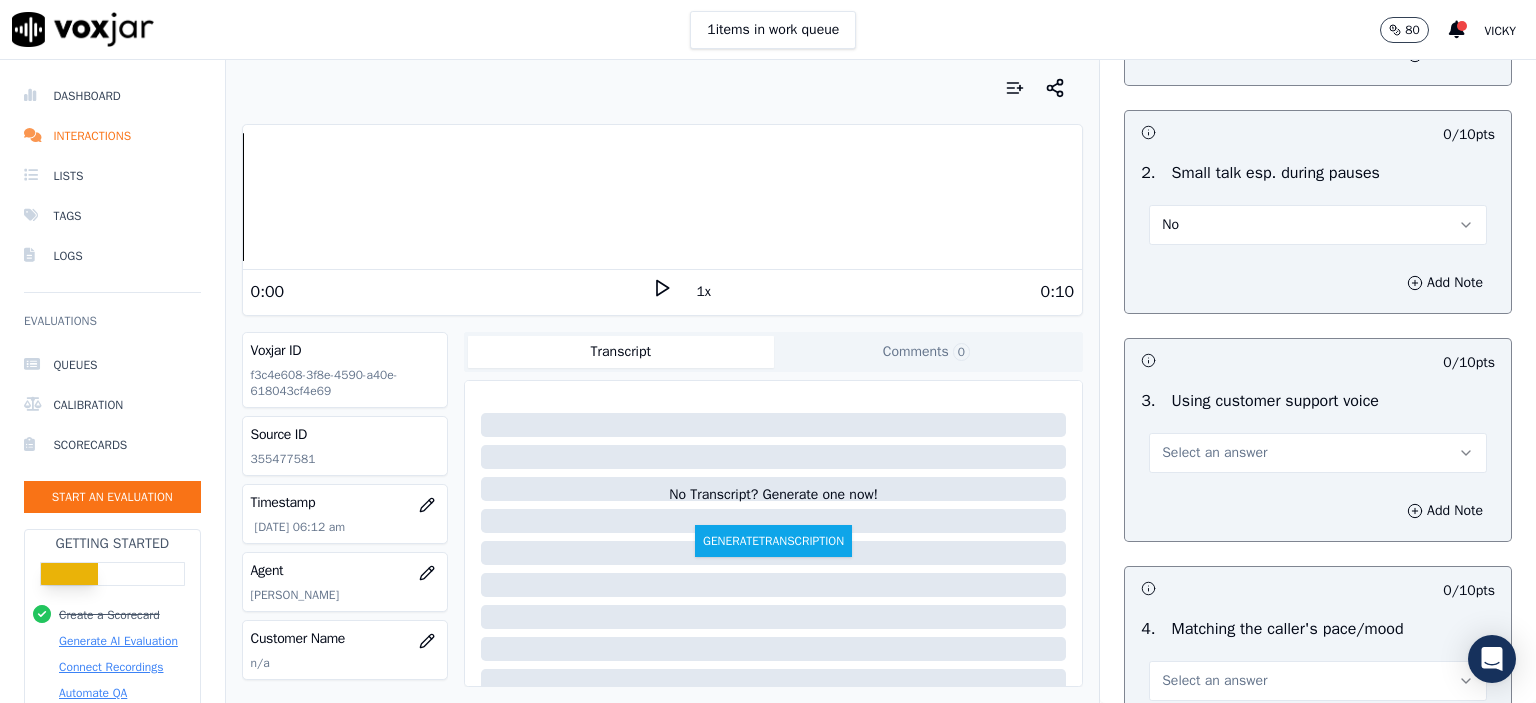 click on "Select an answer" at bounding box center (1318, 453) 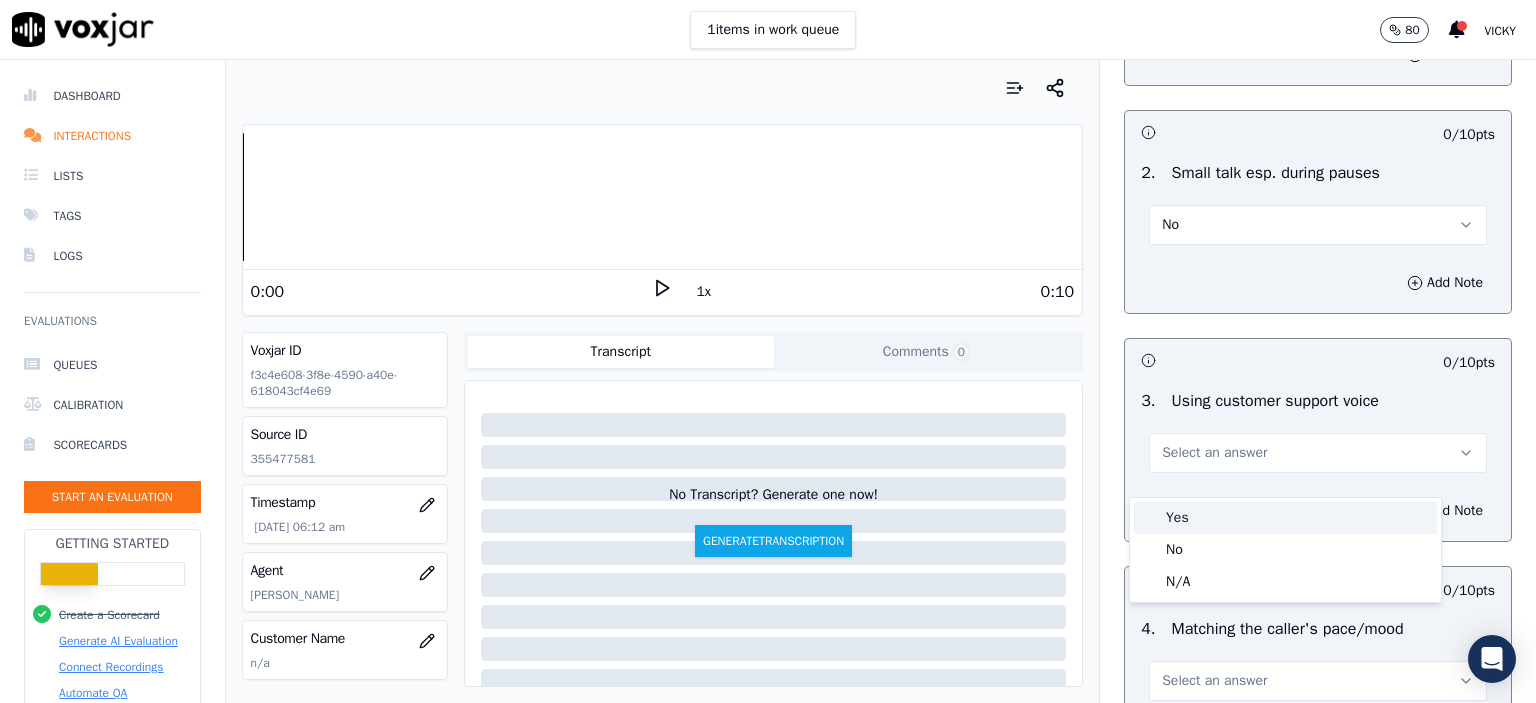 click on "Yes" at bounding box center [1285, 518] 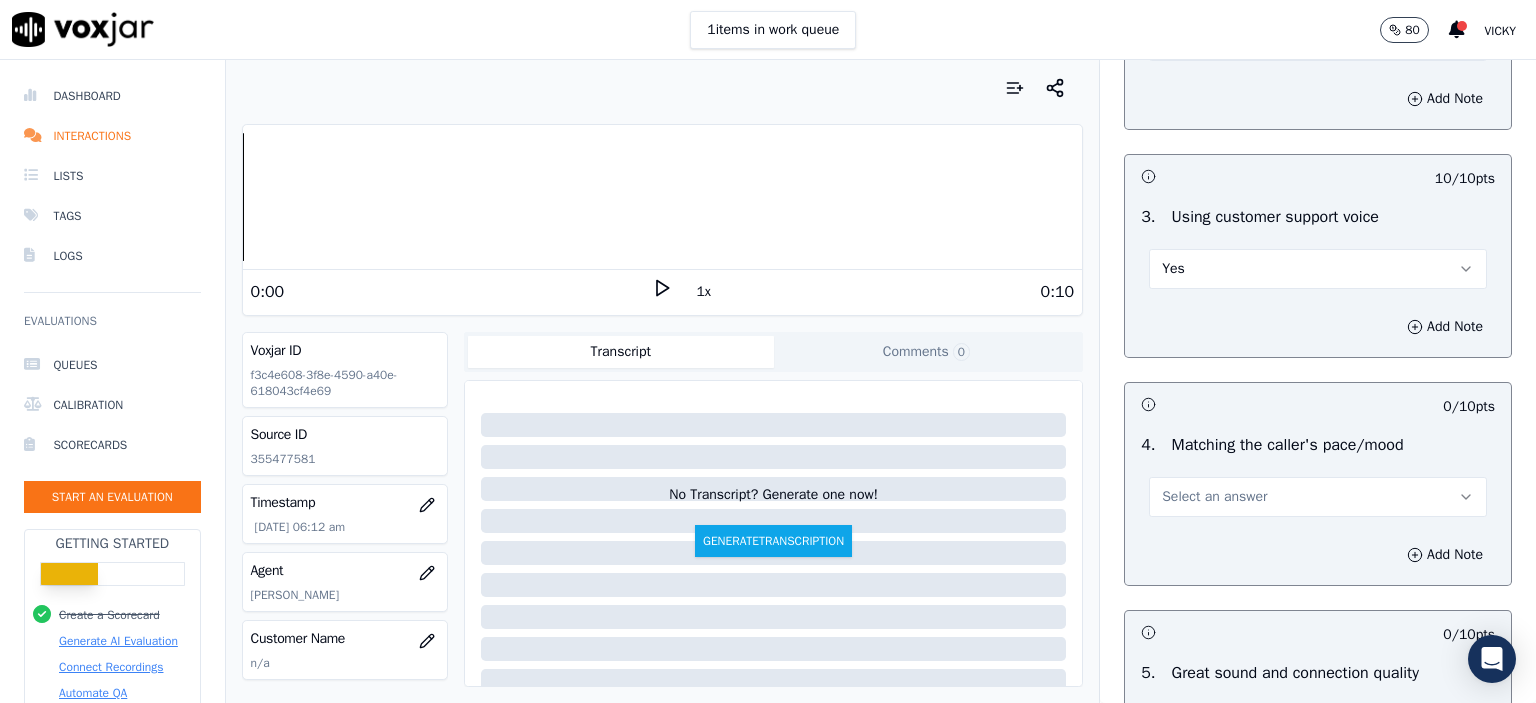 scroll, scrollTop: 2500, scrollLeft: 0, axis: vertical 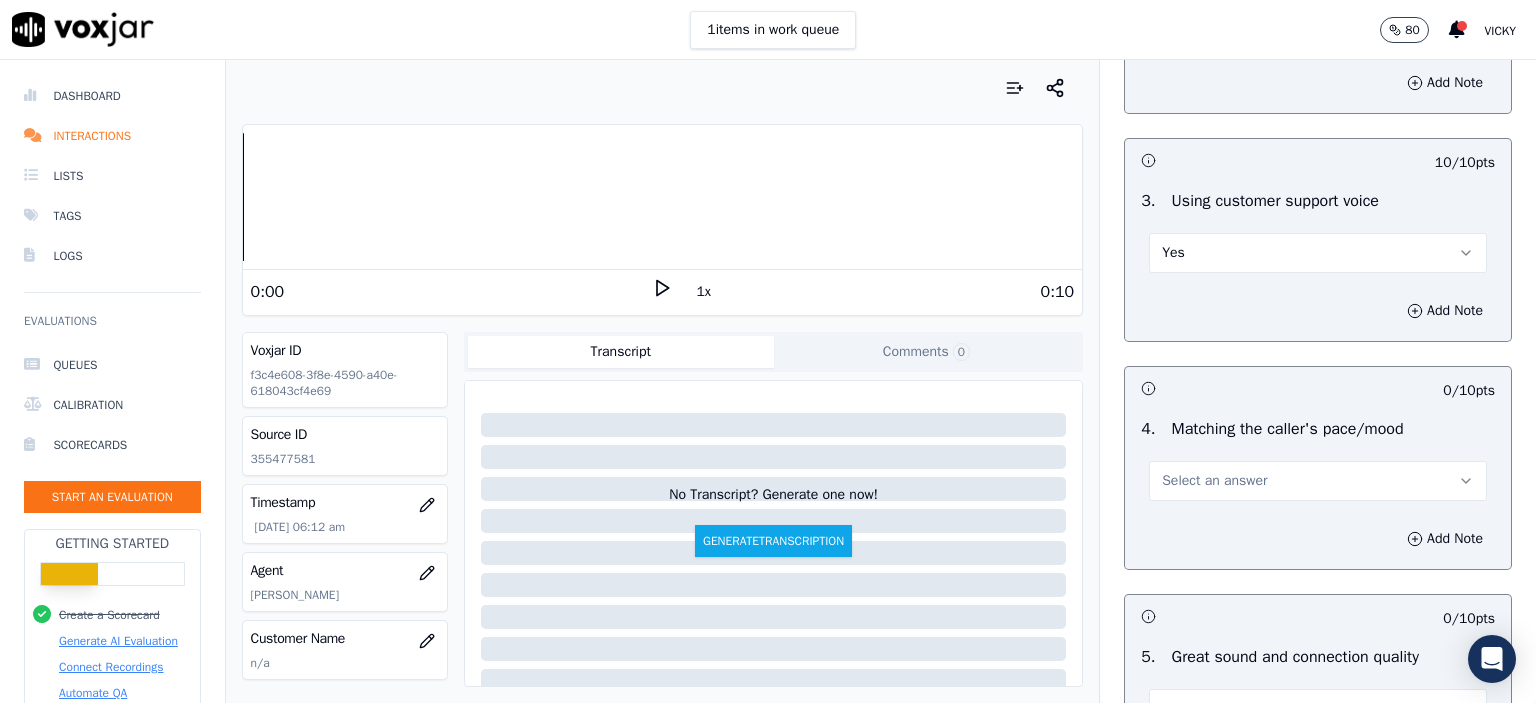 click on "Select an answer" at bounding box center [1318, 481] 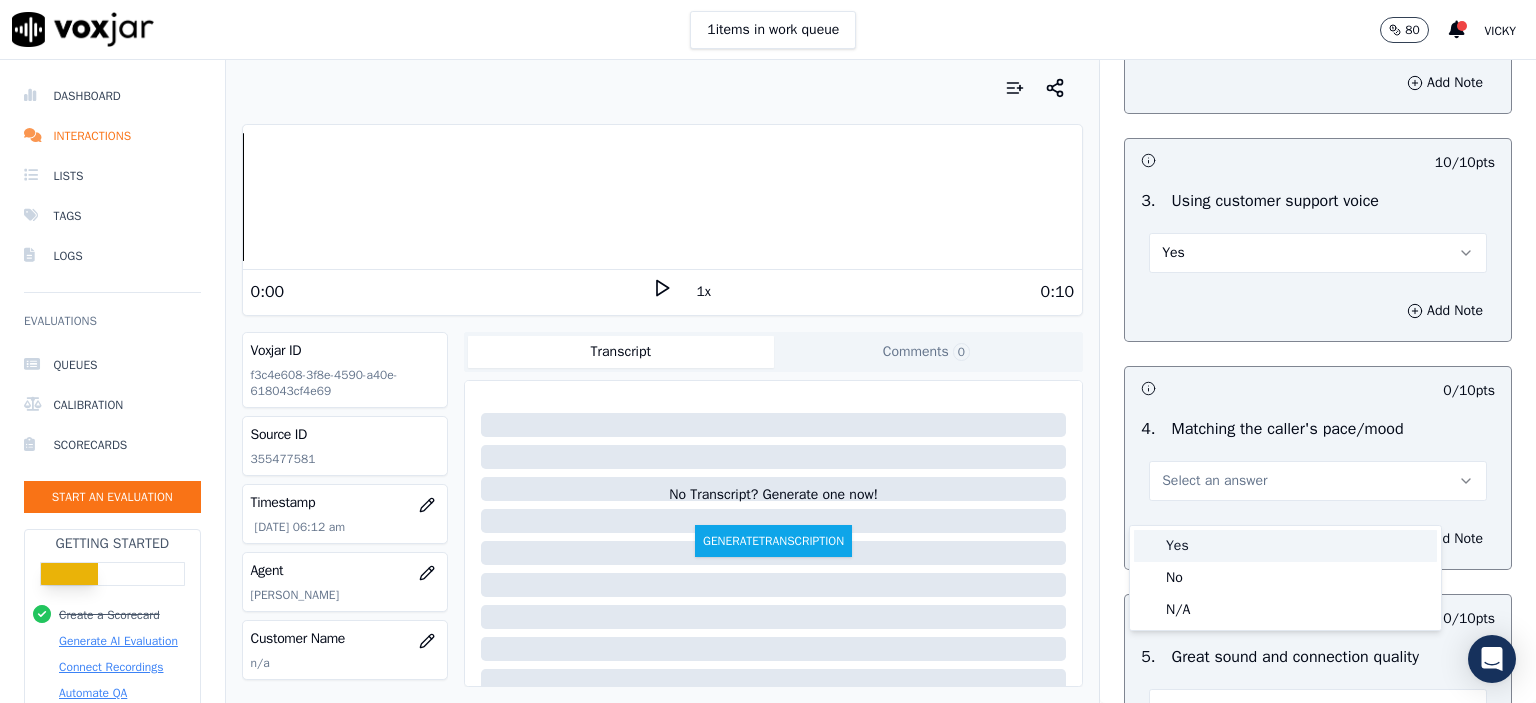 click on "Yes" at bounding box center [1285, 546] 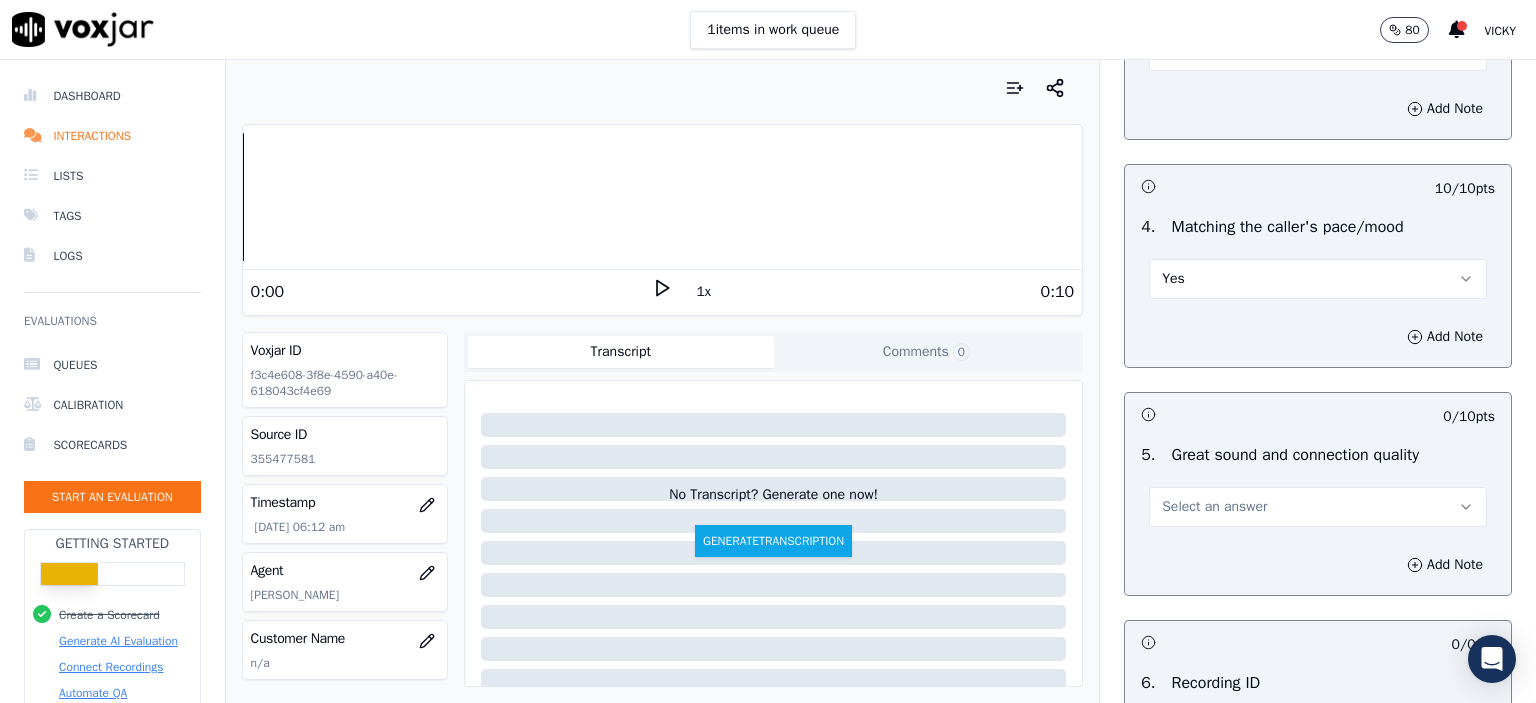 scroll, scrollTop: 2800, scrollLeft: 0, axis: vertical 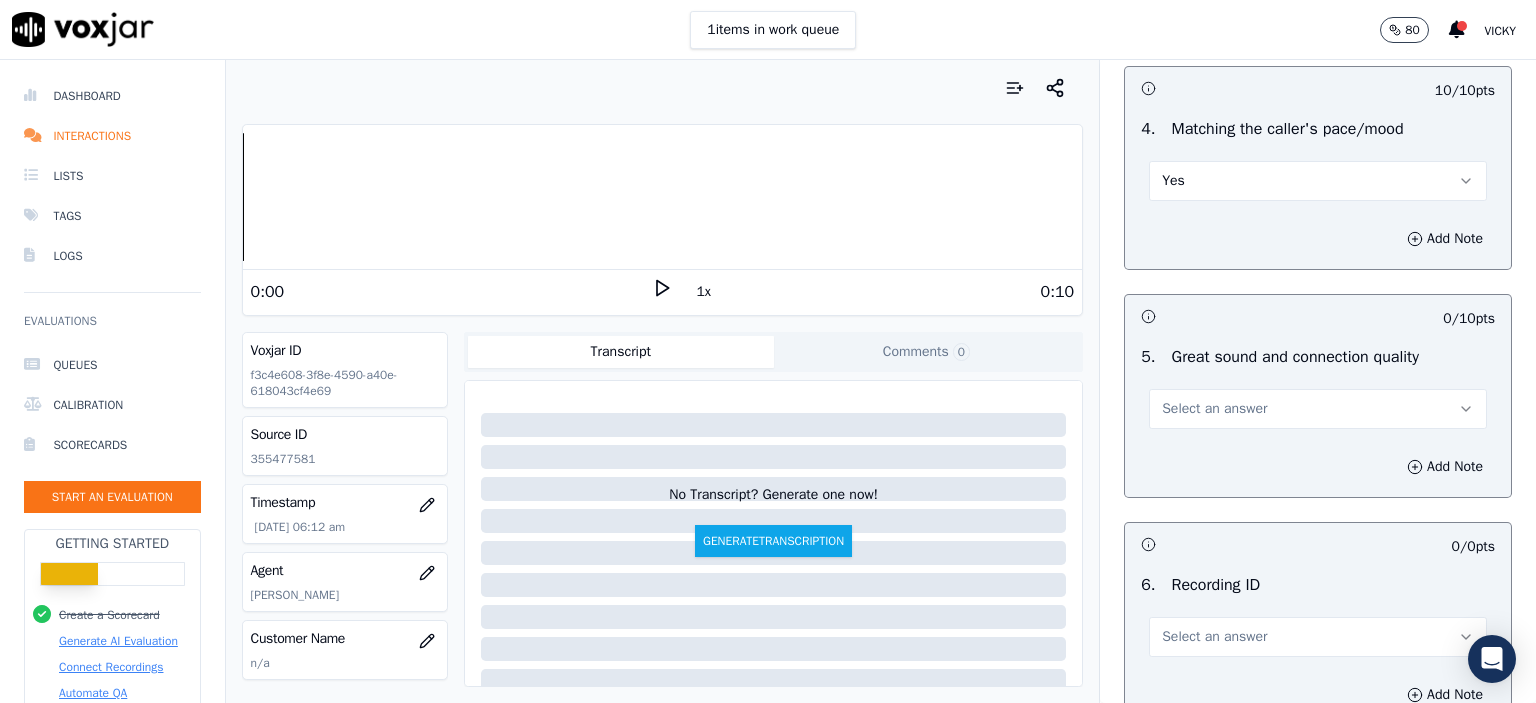 click on "Select an answer" at bounding box center [1318, 409] 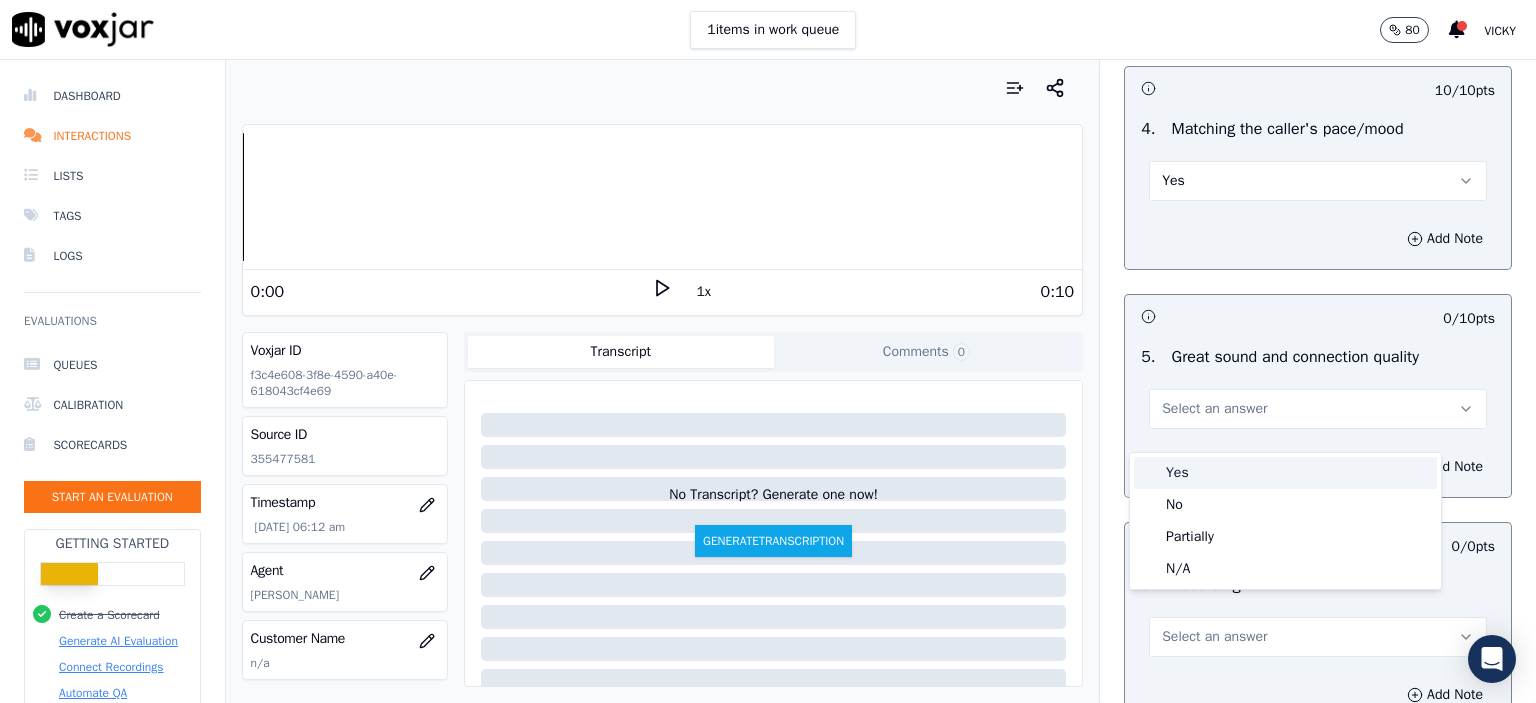 drag, startPoint x: 1255, startPoint y: 450, endPoint x: 1252, endPoint y: 471, distance: 21.213203 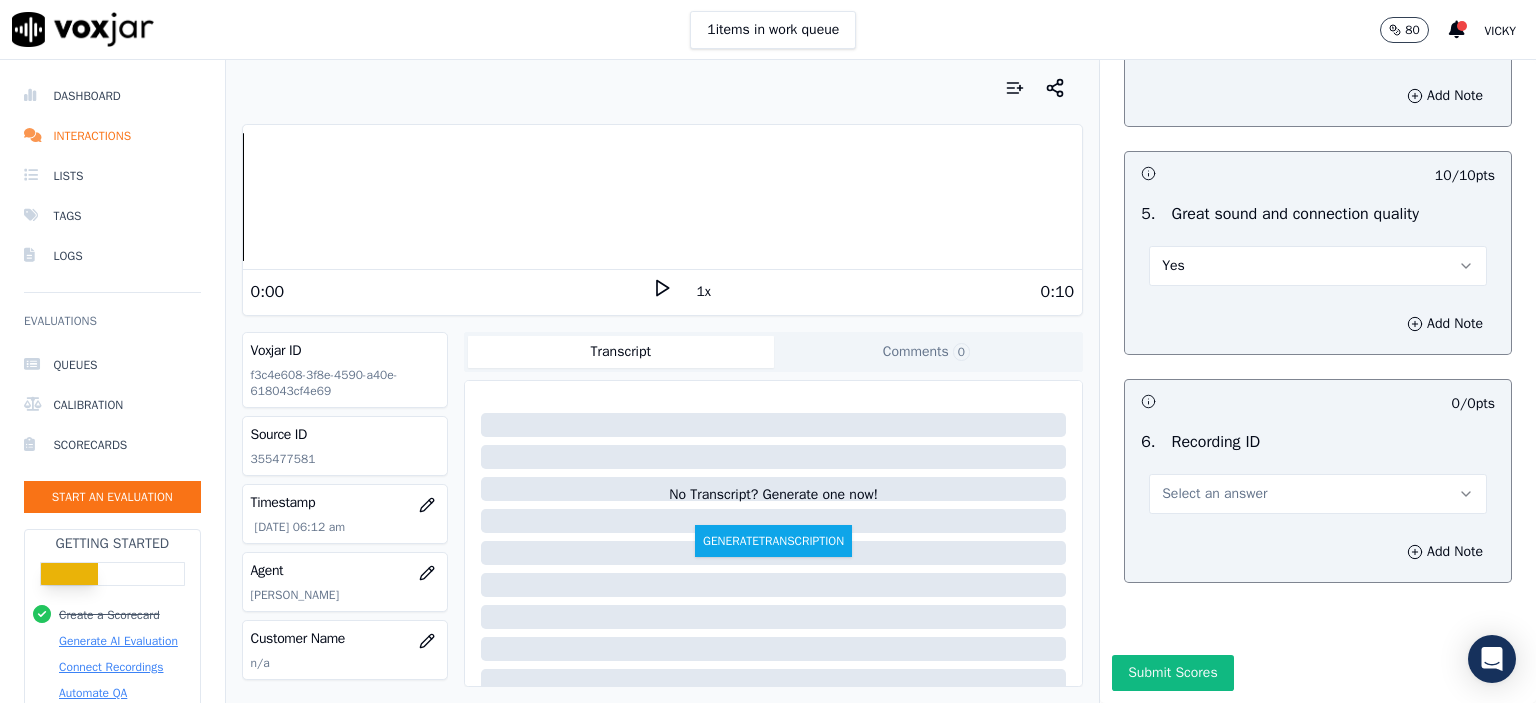 scroll, scrollTop: 3007, scrollLeft: 0, axis: vertical 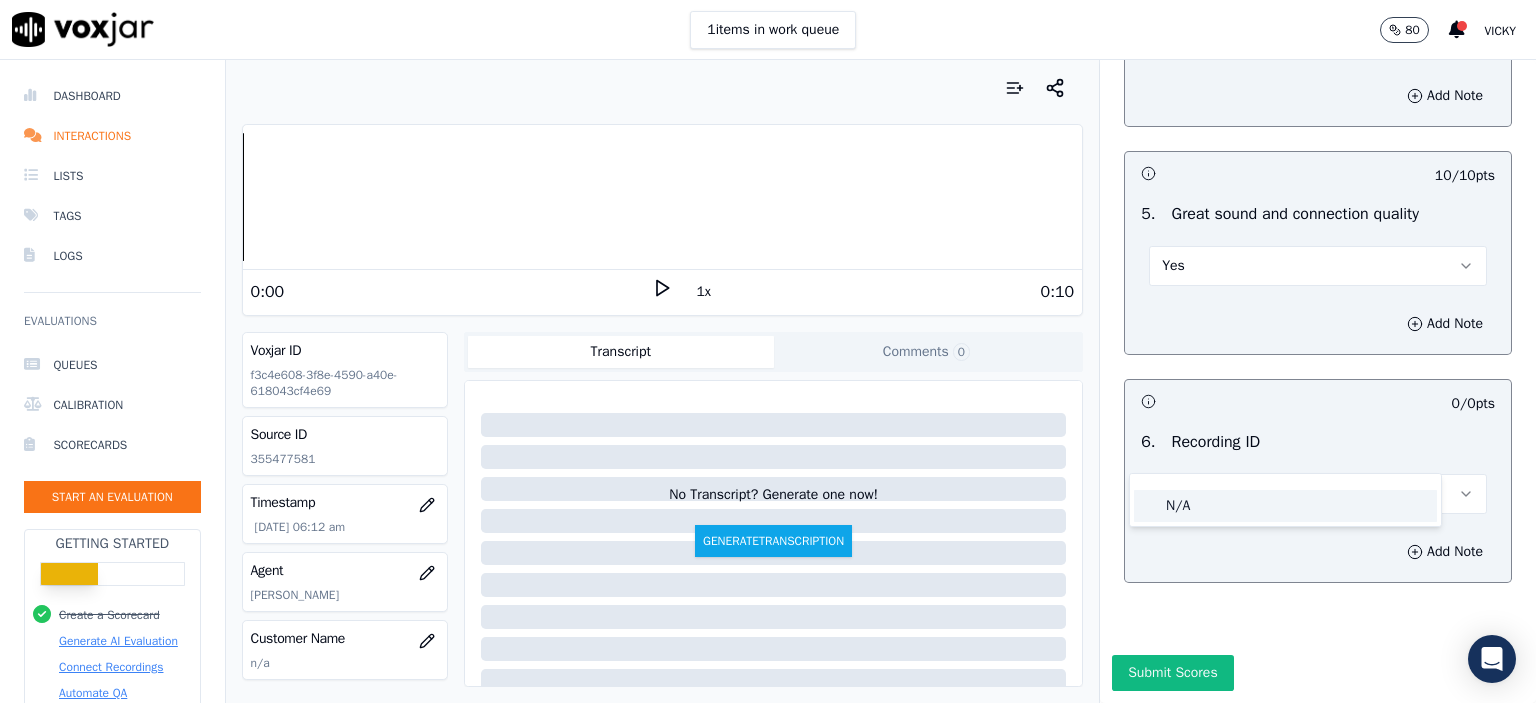 click on "N/A" 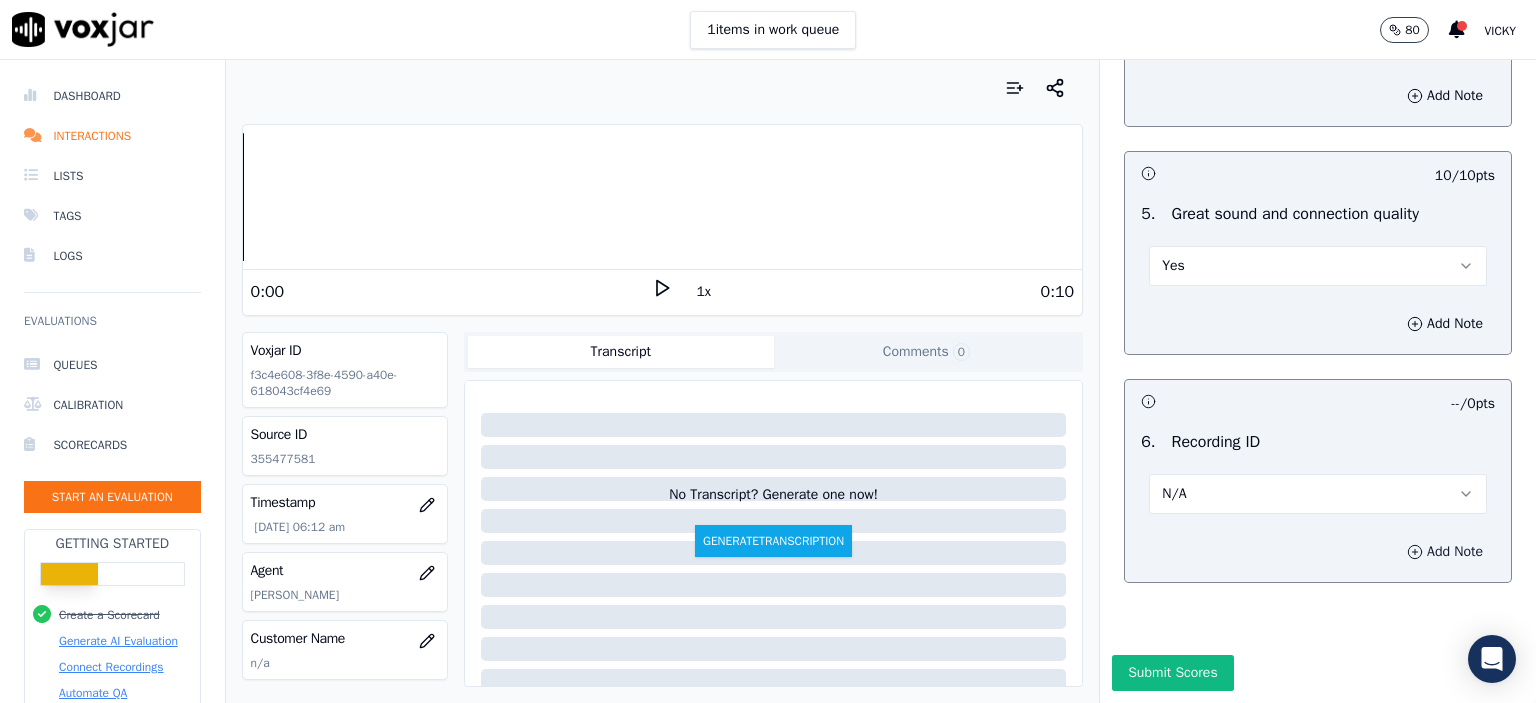 click 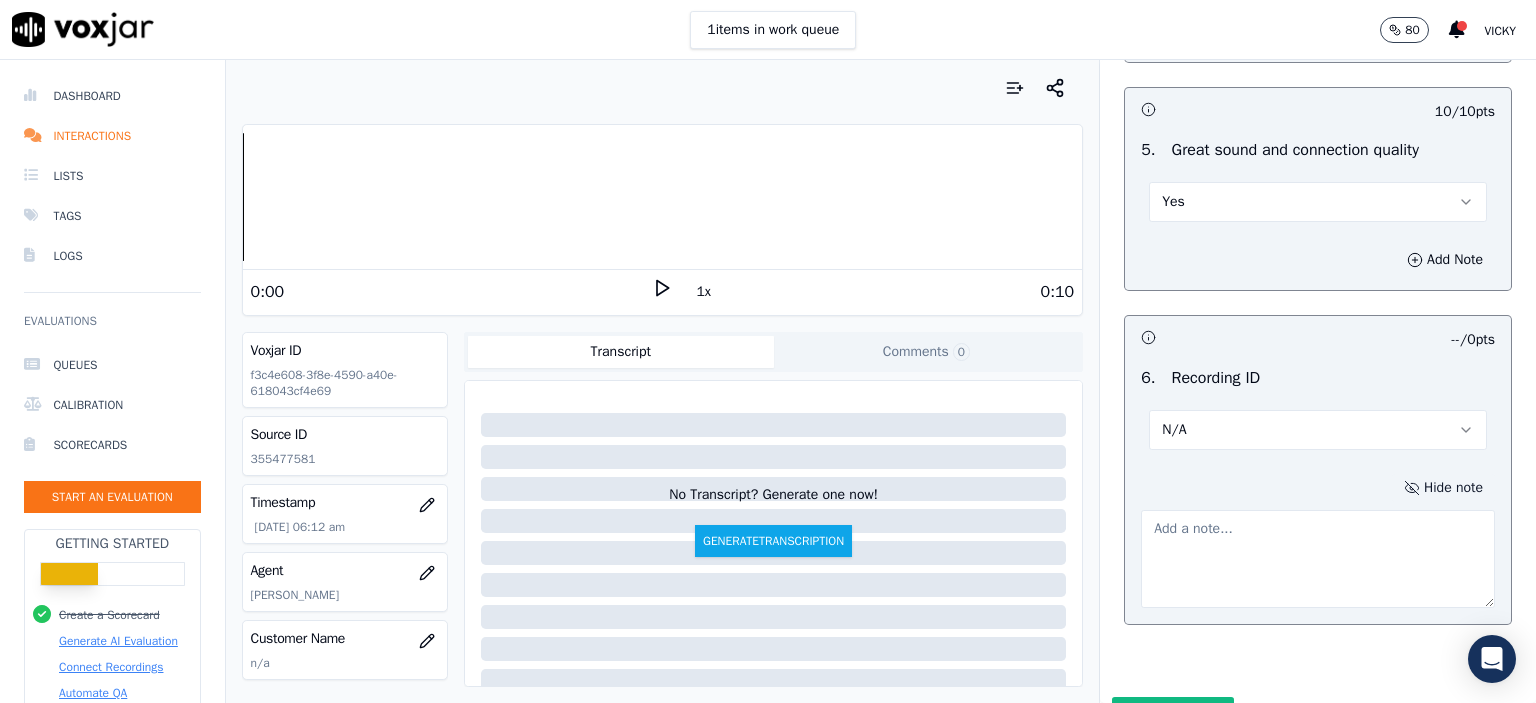 click on "355477581" 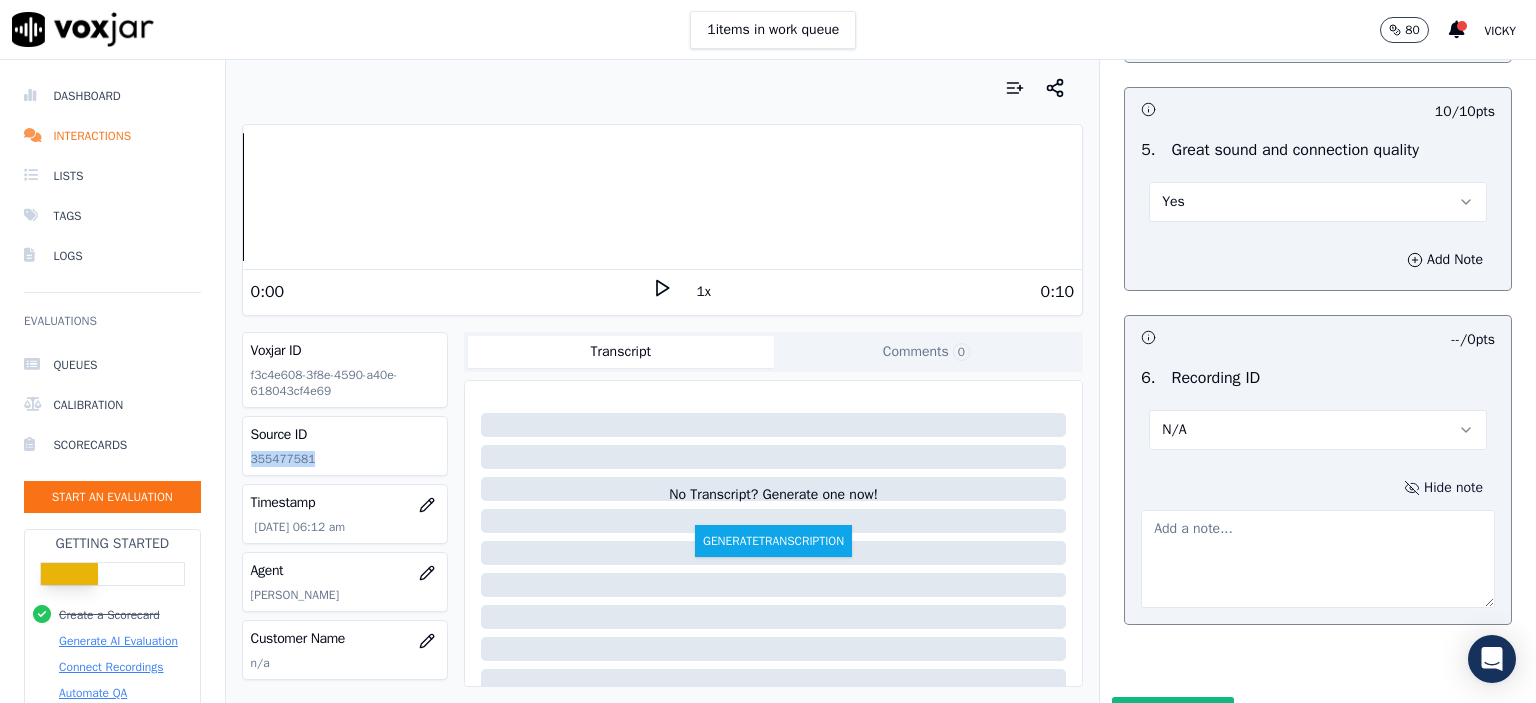 click on "355477581" 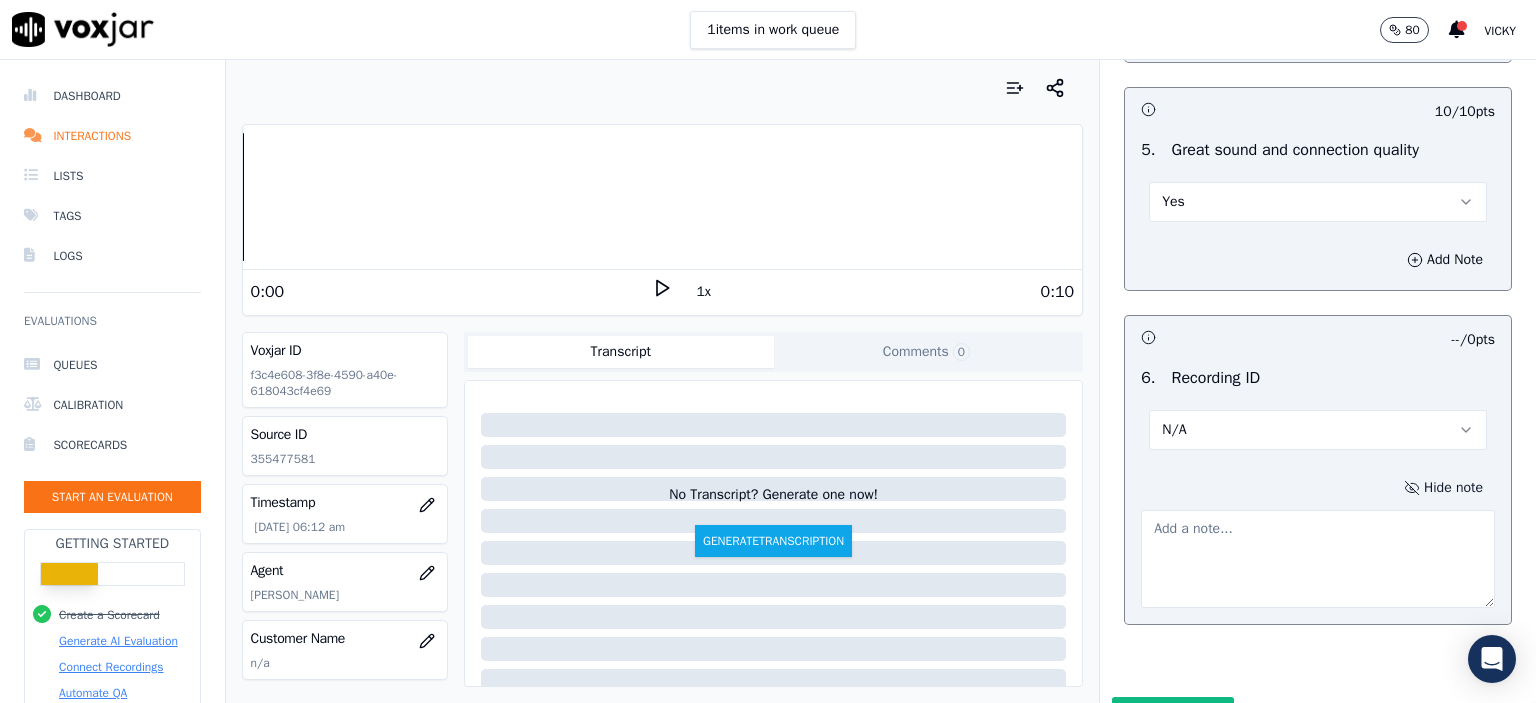 click at bounding box center (1318, 559) 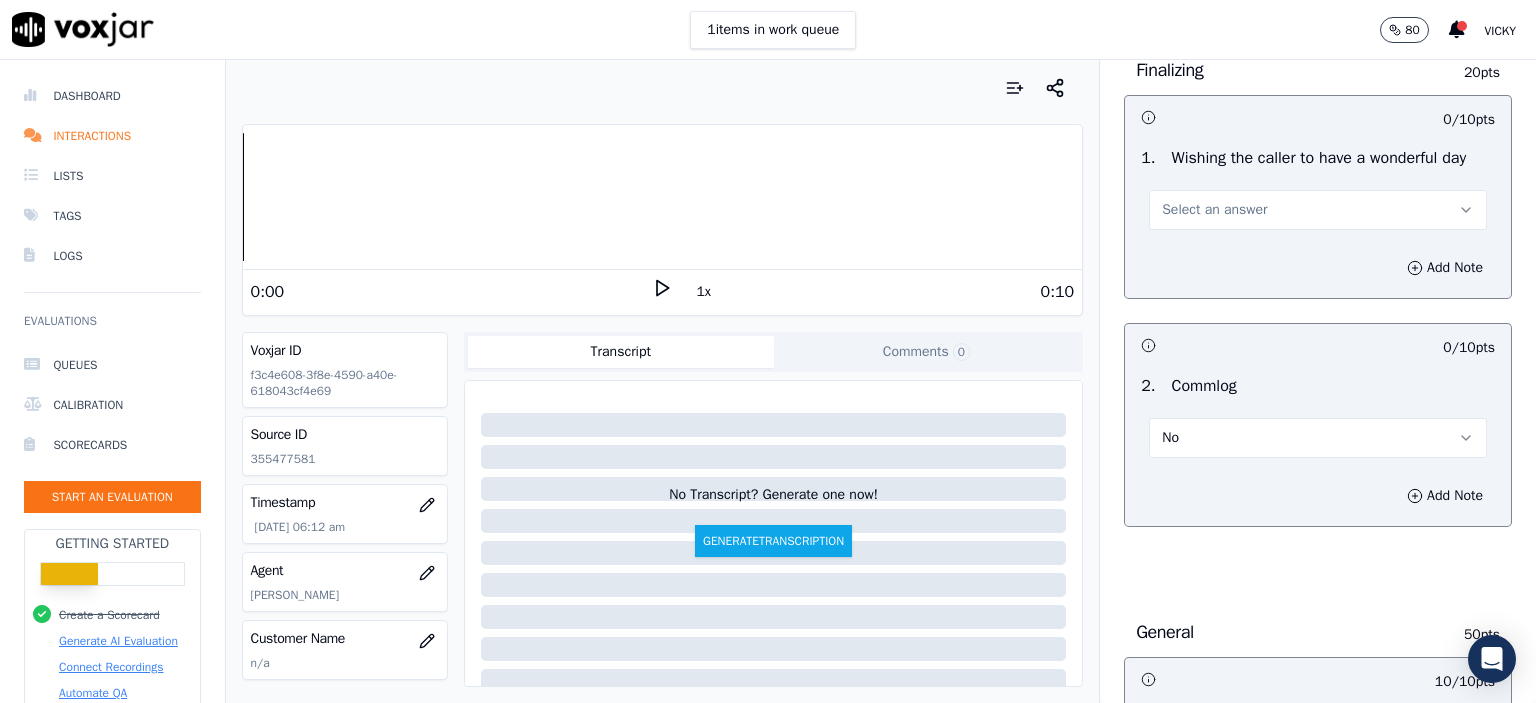 scroll, scrollTop: 1407, scrollLeft: 0, axis: vertical 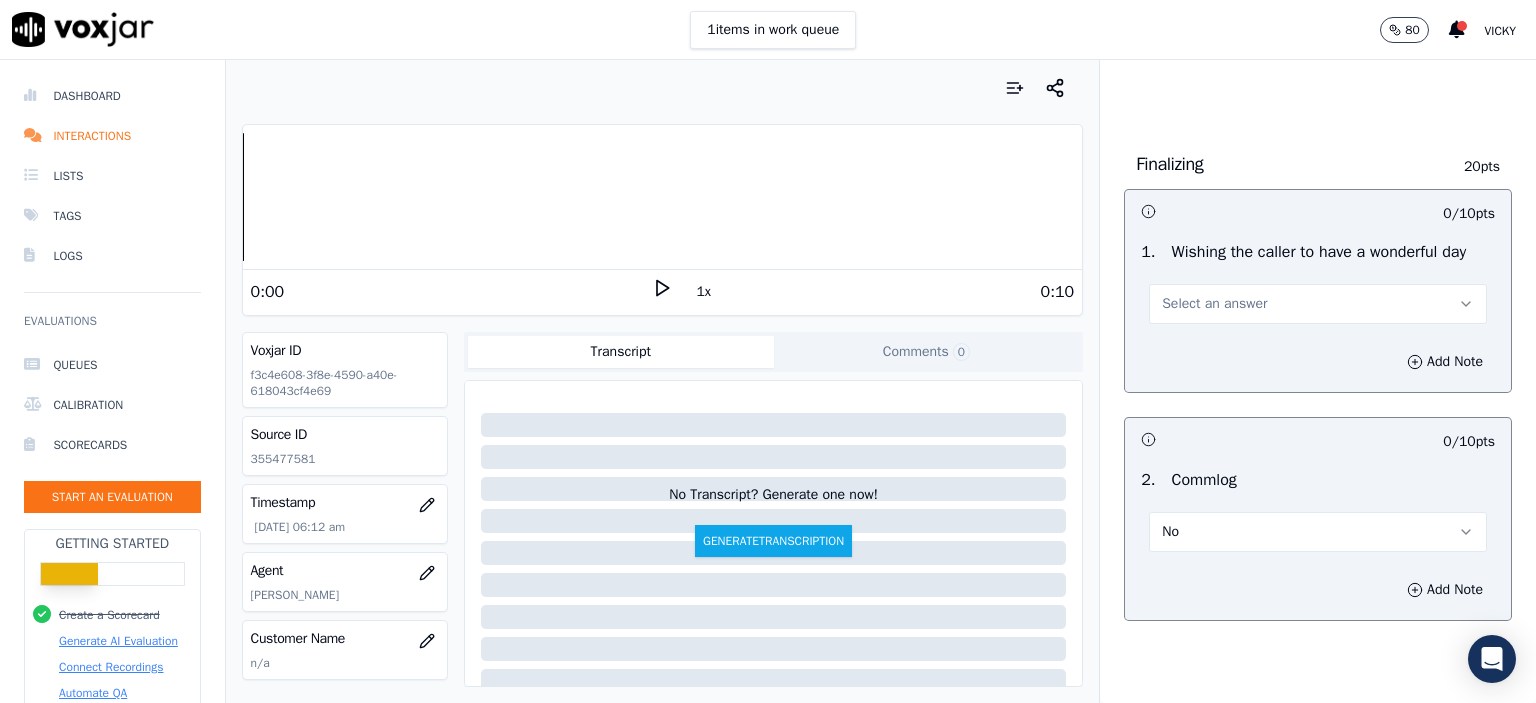 type on "355477581" 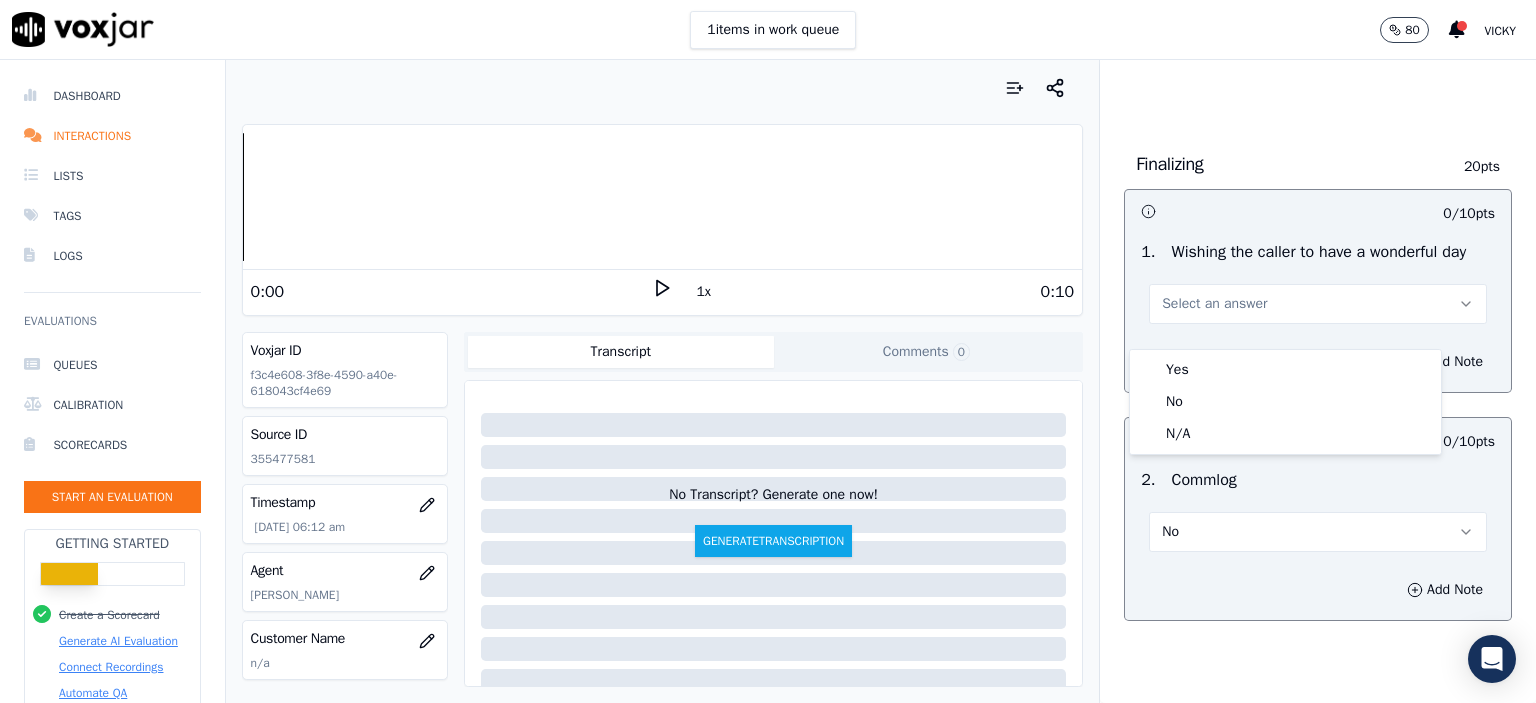 click on "1 .   Wishing the caller to have a wonderful day    Select an answer" at bounding box center (1318, 282) 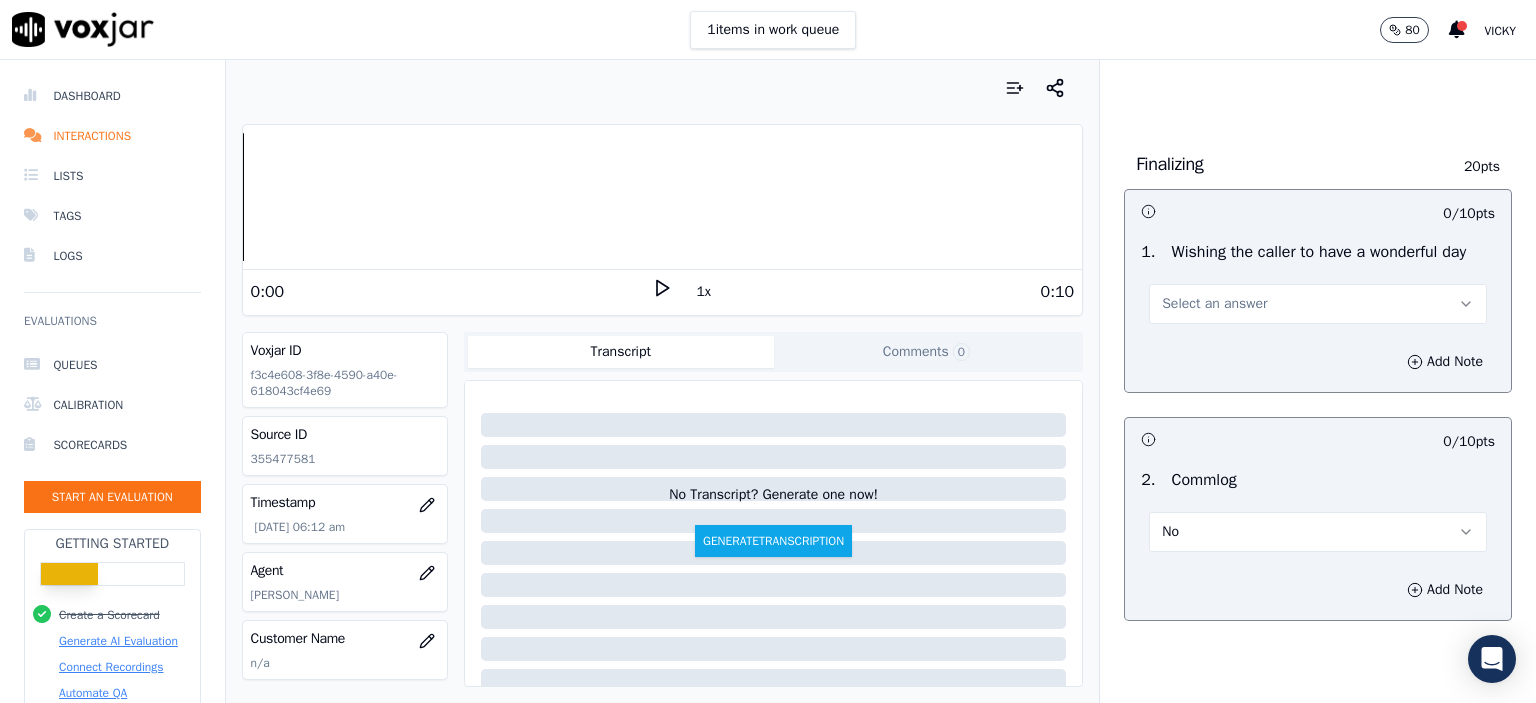 click on "Select an answer" at bounding box center (1214, 304) 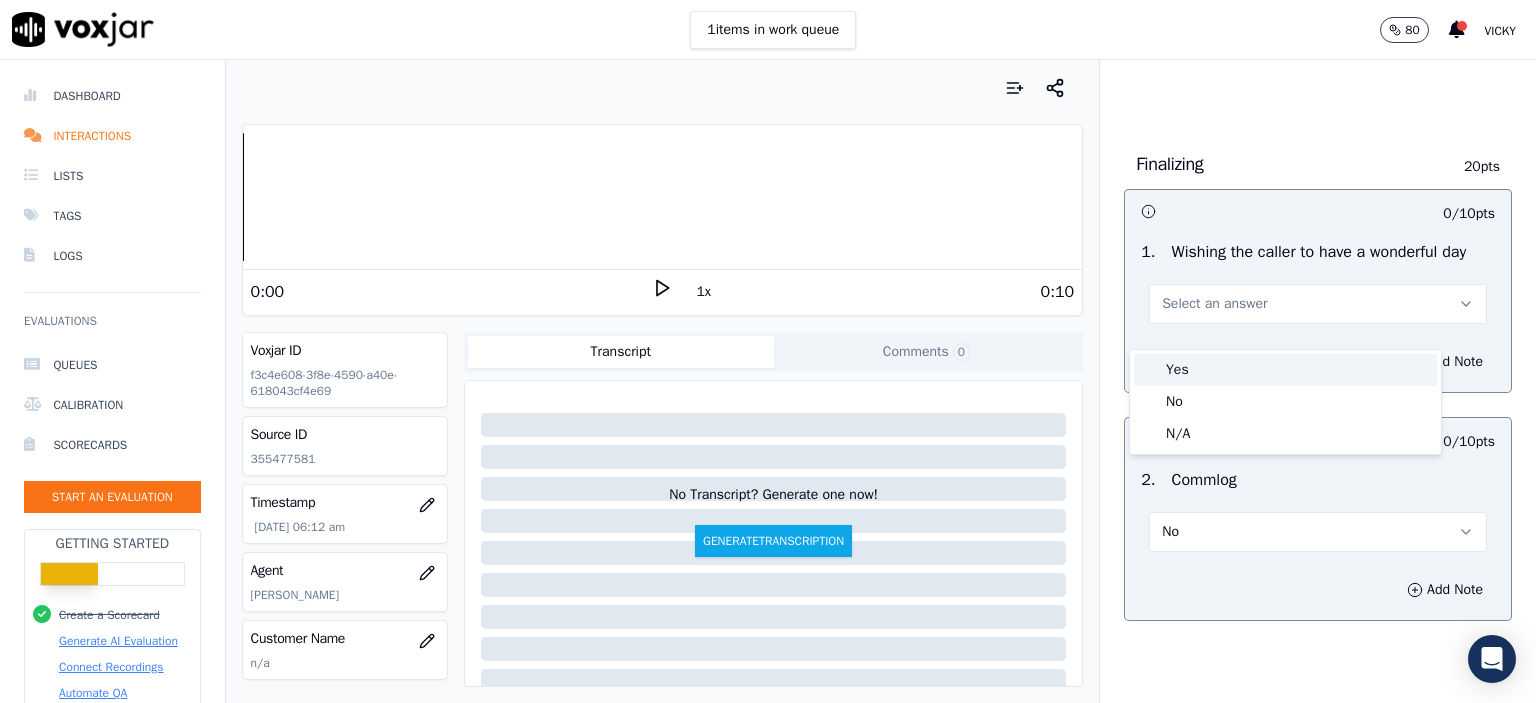 click on "Yes" at bounding box center [1285, 370] 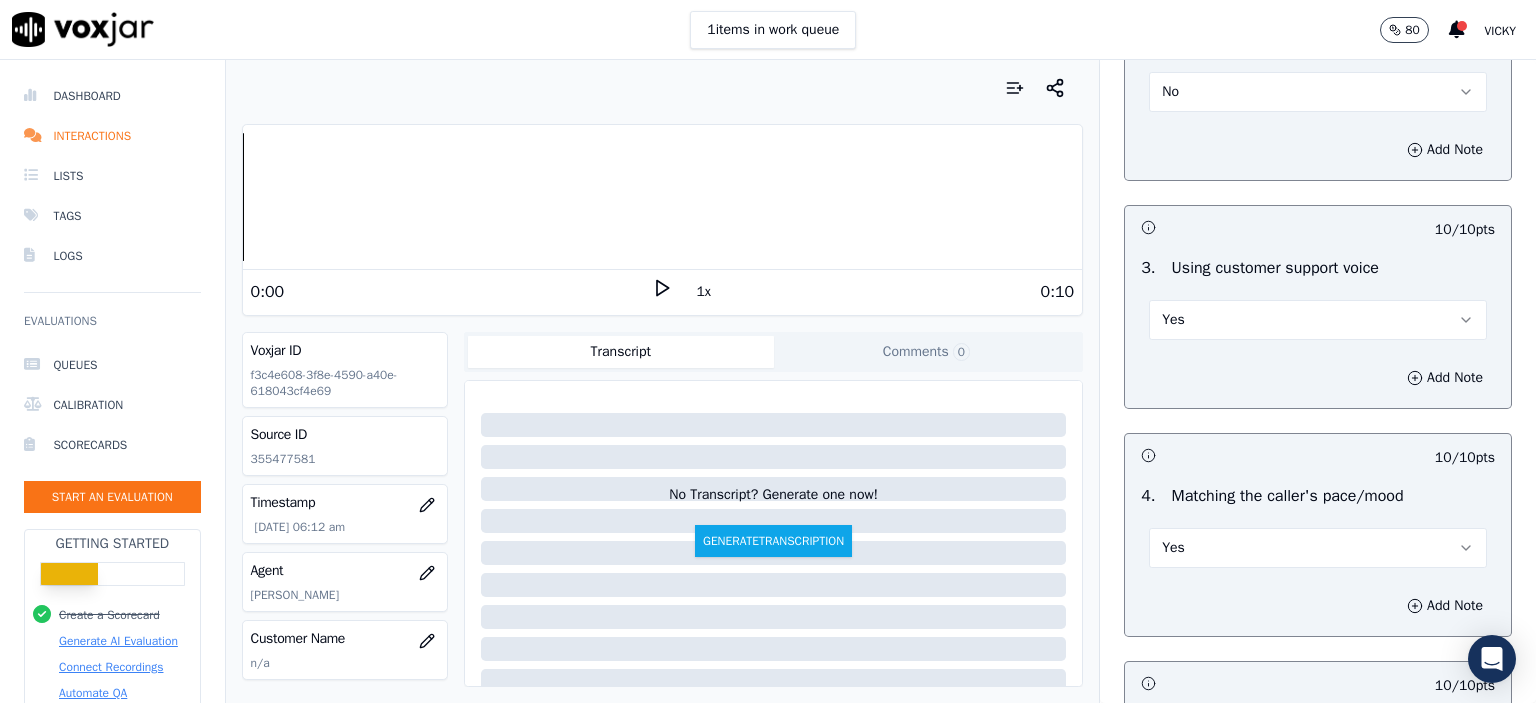 scroll, scrollTop: 3112, scrollLeft: 0, axis: vertical 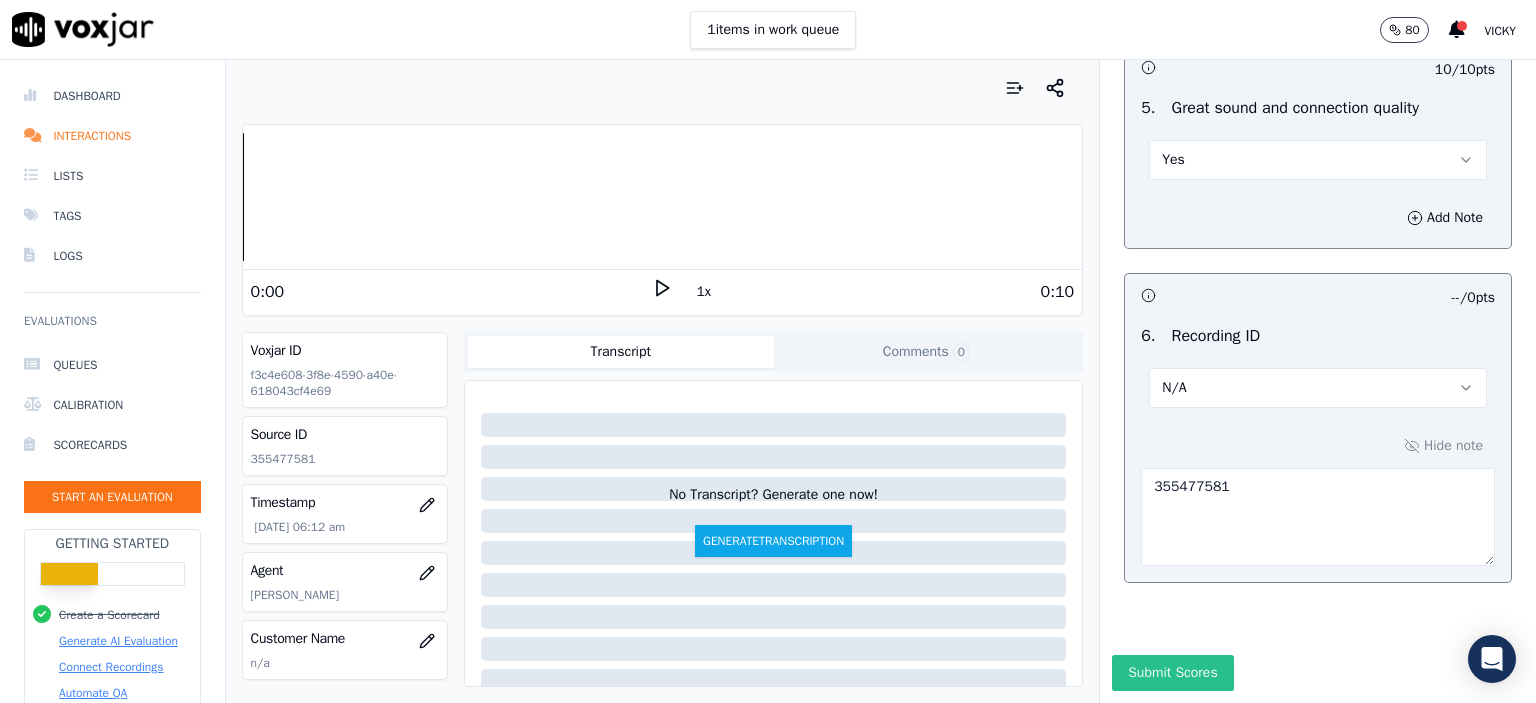 click on "Submit Scores" at bounding box center [1172, 673] 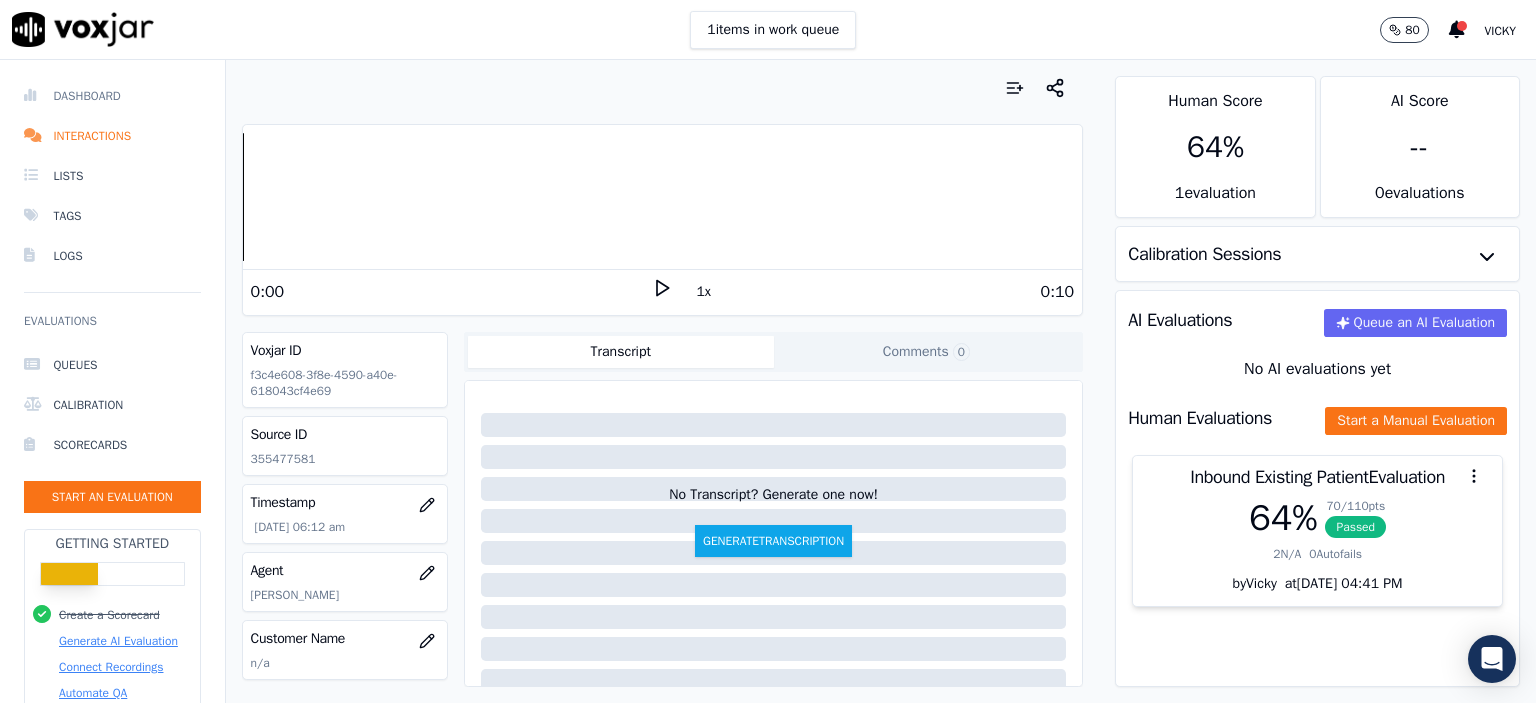 click on "Dashboard" at bounding box center (112, 96) 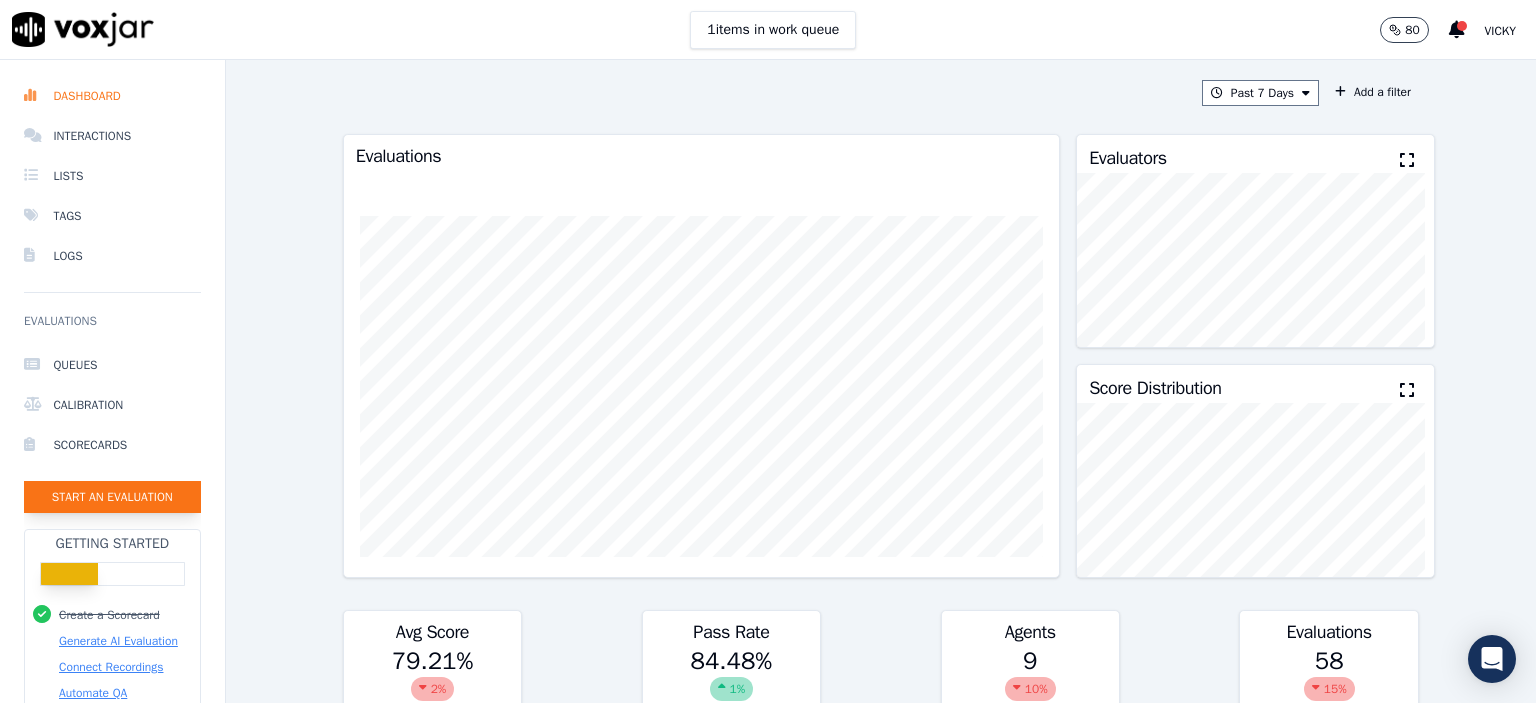 click on "Start an Evaluation" 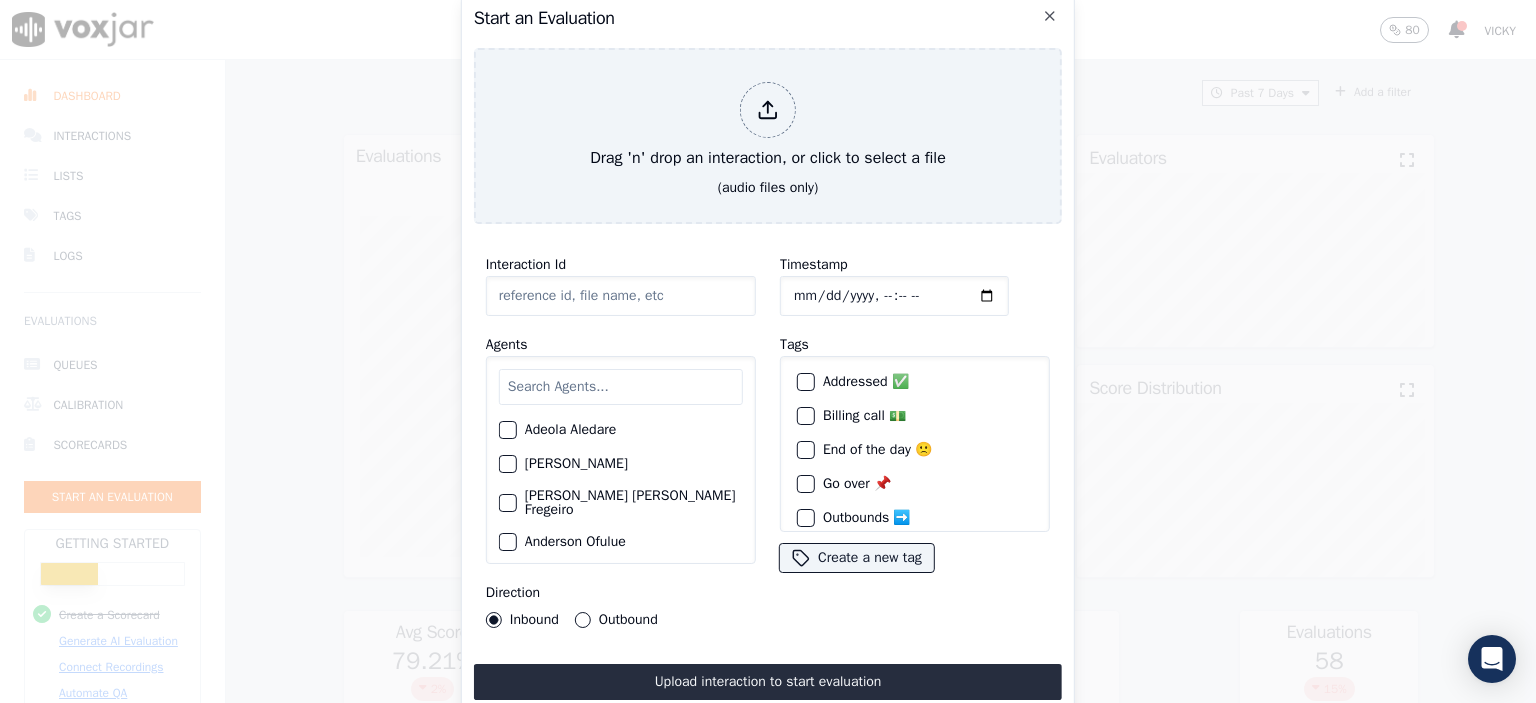 click on "Interaction Id" 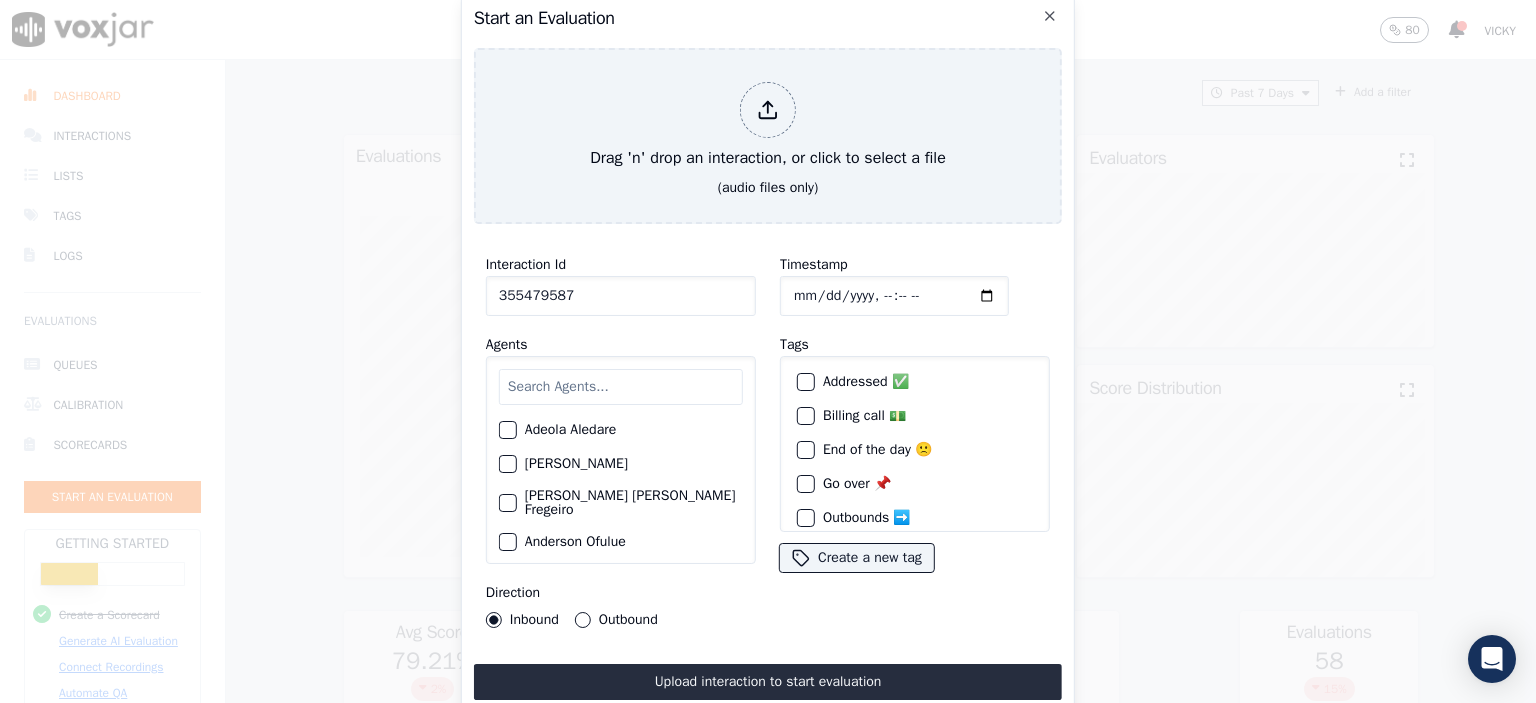 type on "355479587" 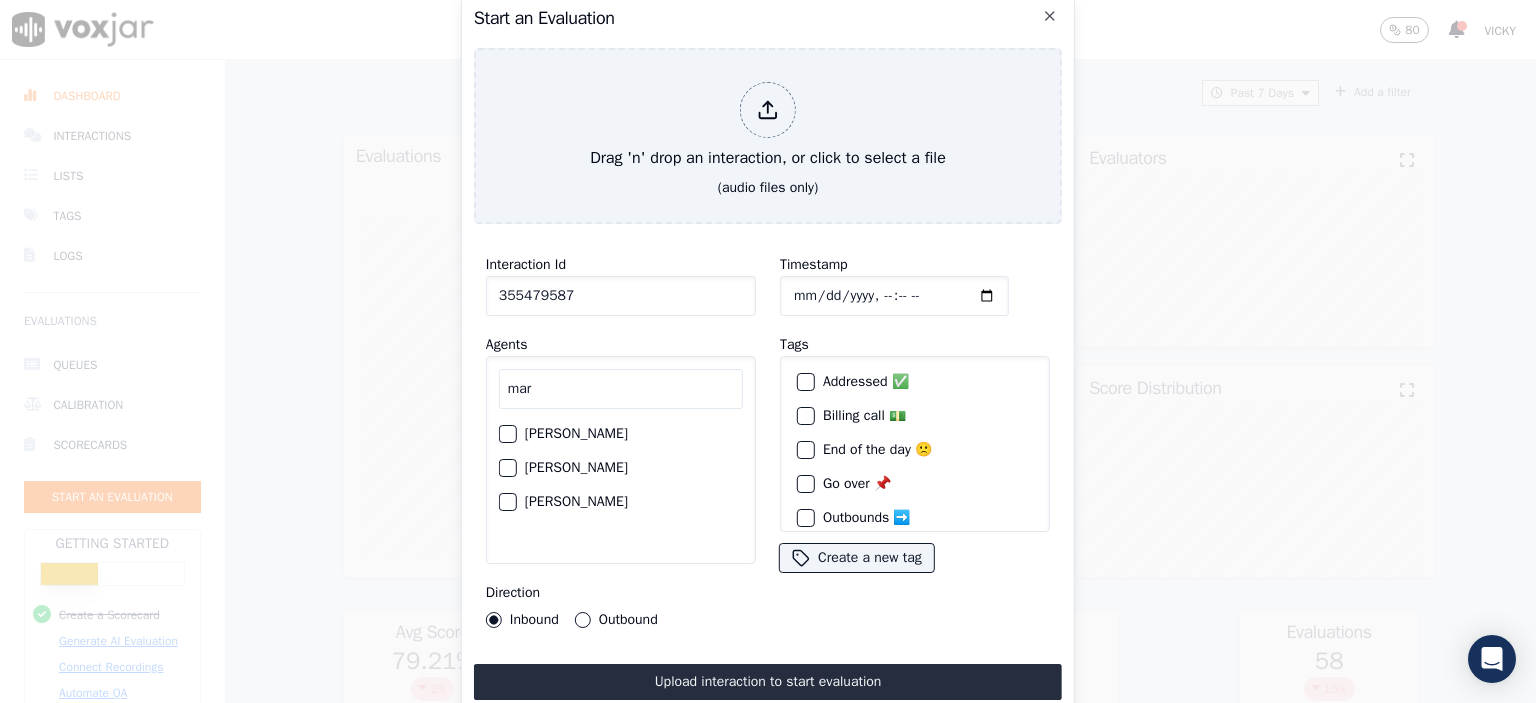 type on "mar" 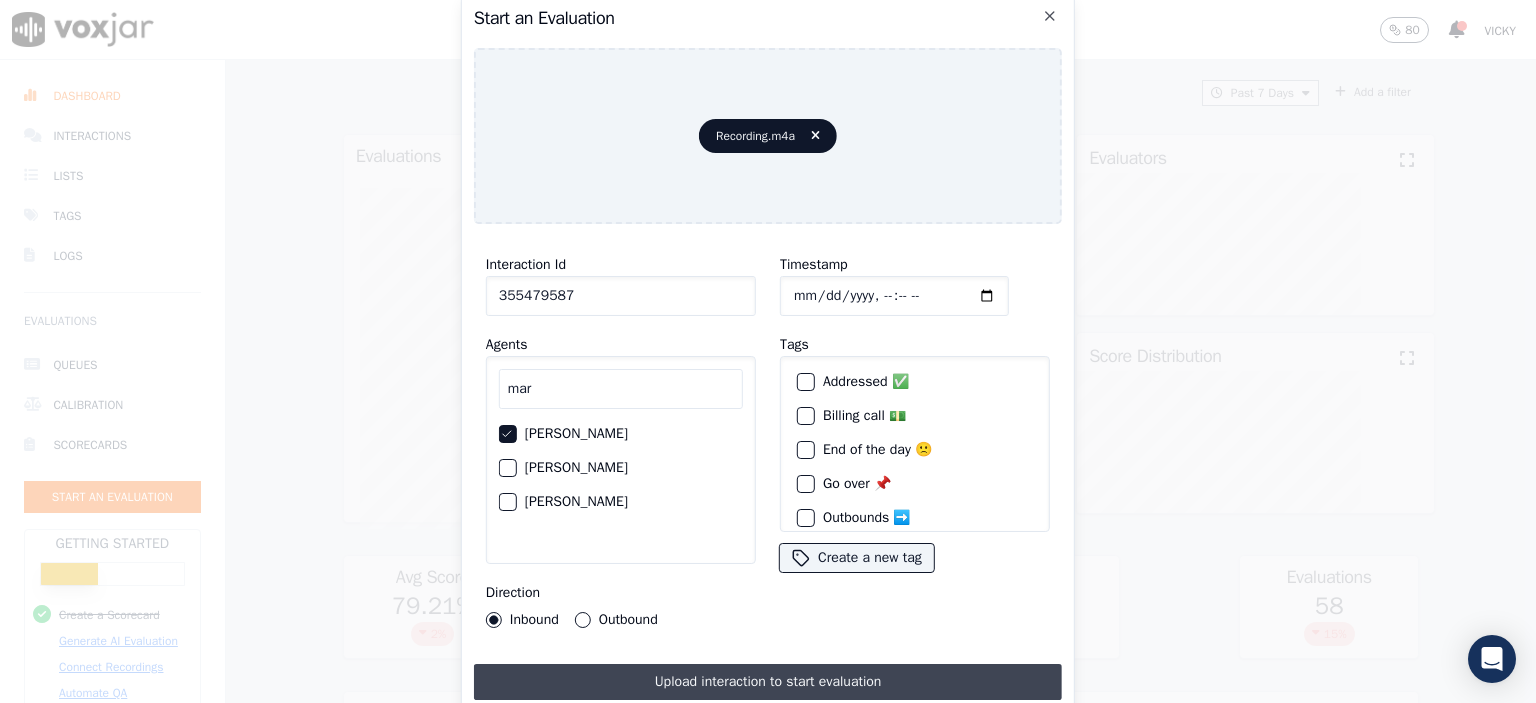 click on "Upload interaction to start evaluation" at bounding box center (768, 682) 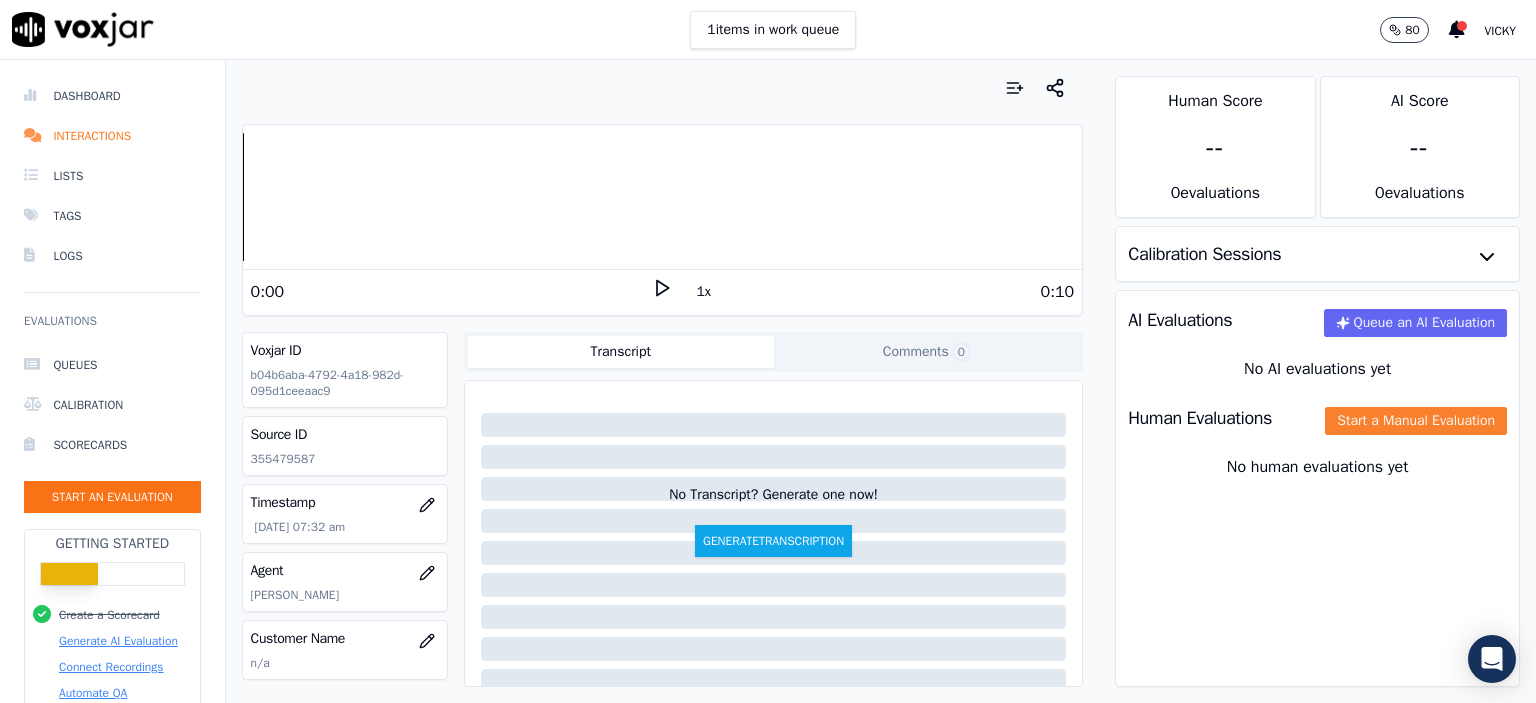 click on "Start a Manual Evaluation" 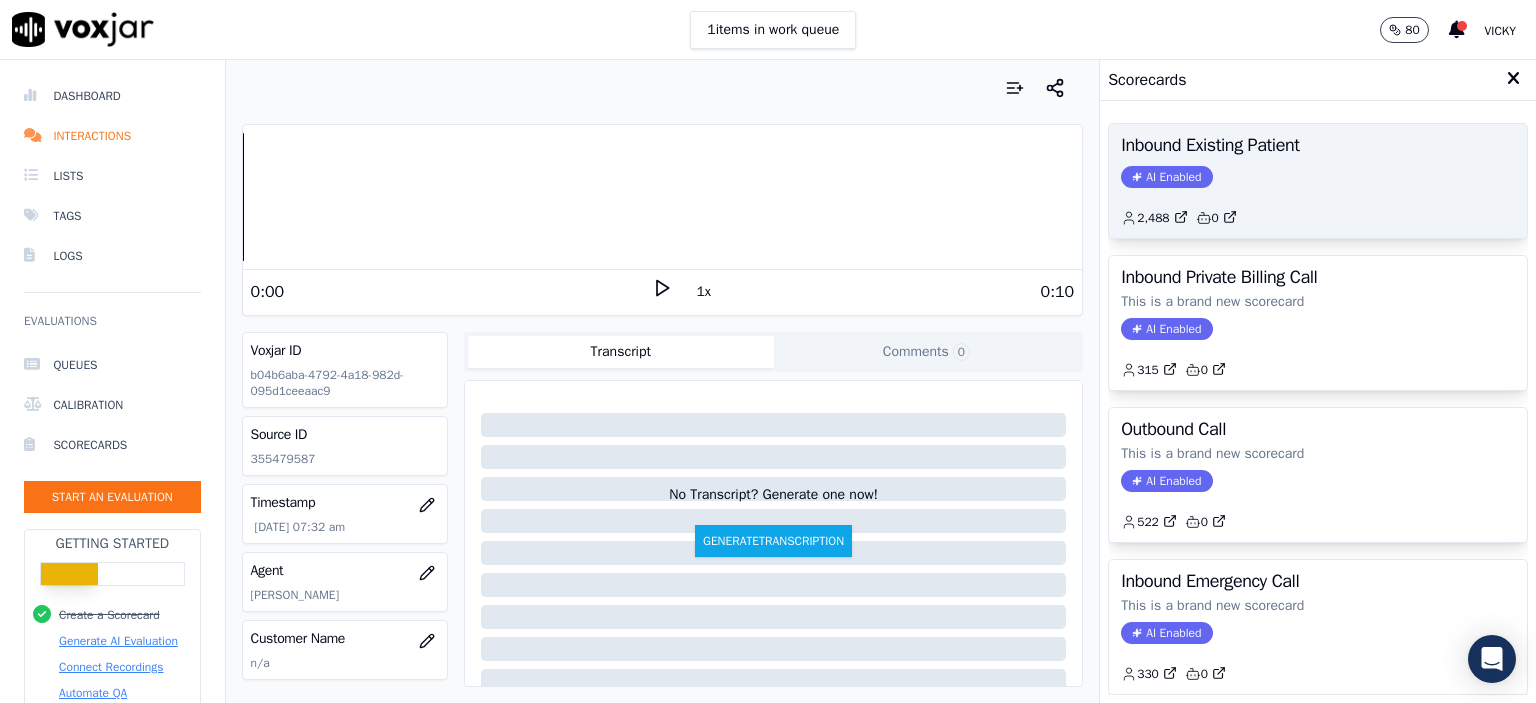 scroll, scrollTop: 0, scrollLeft: 0, axis: both 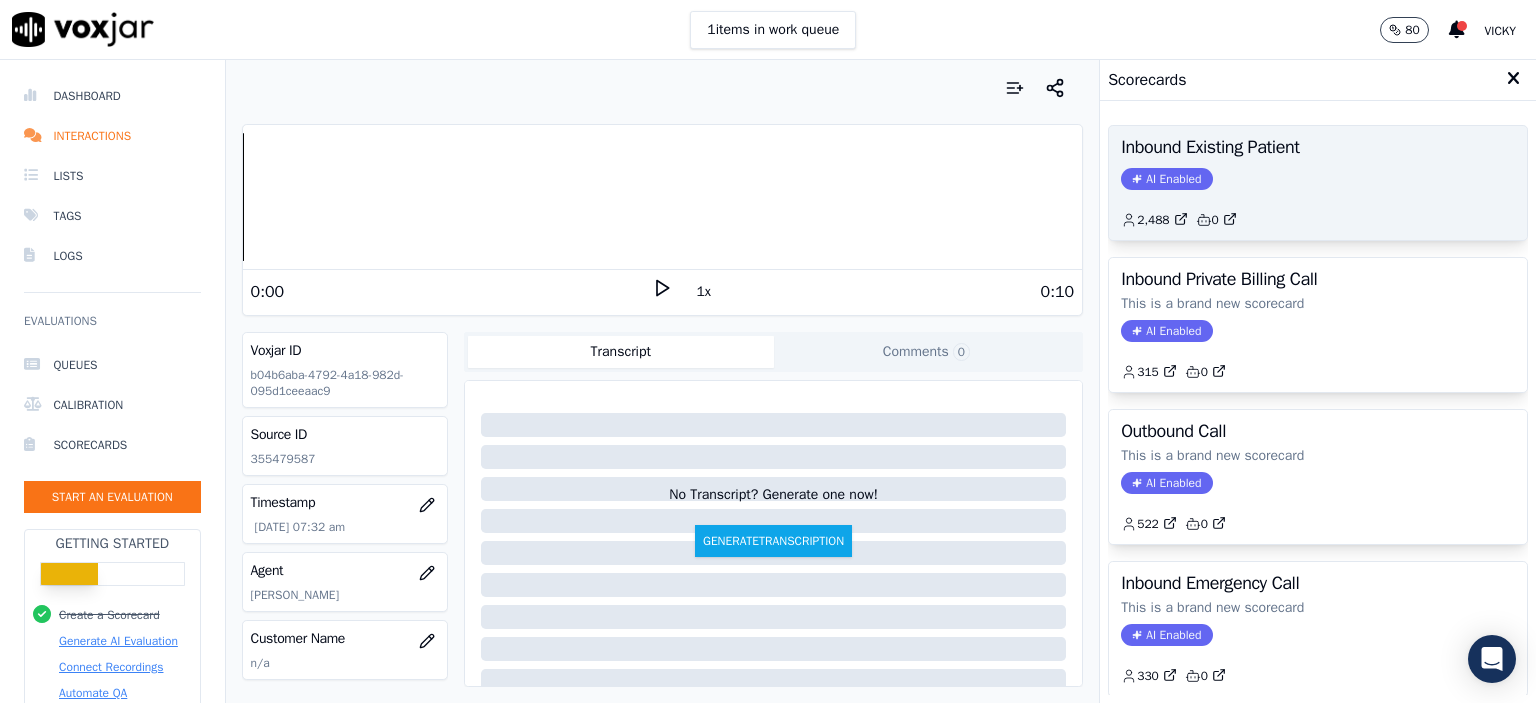 click on "AI Enabled" 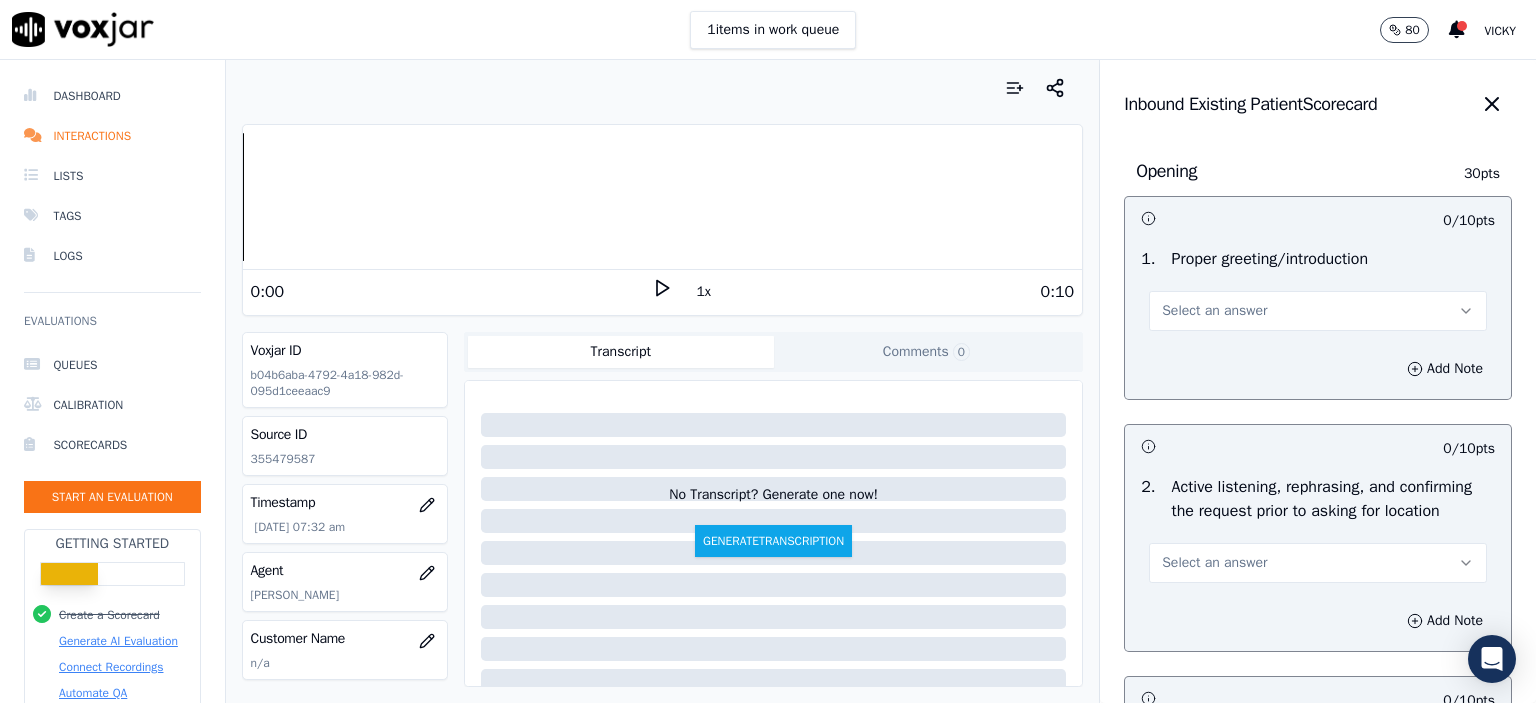 click on "Select an answer" at bounding box center [1214, 311] 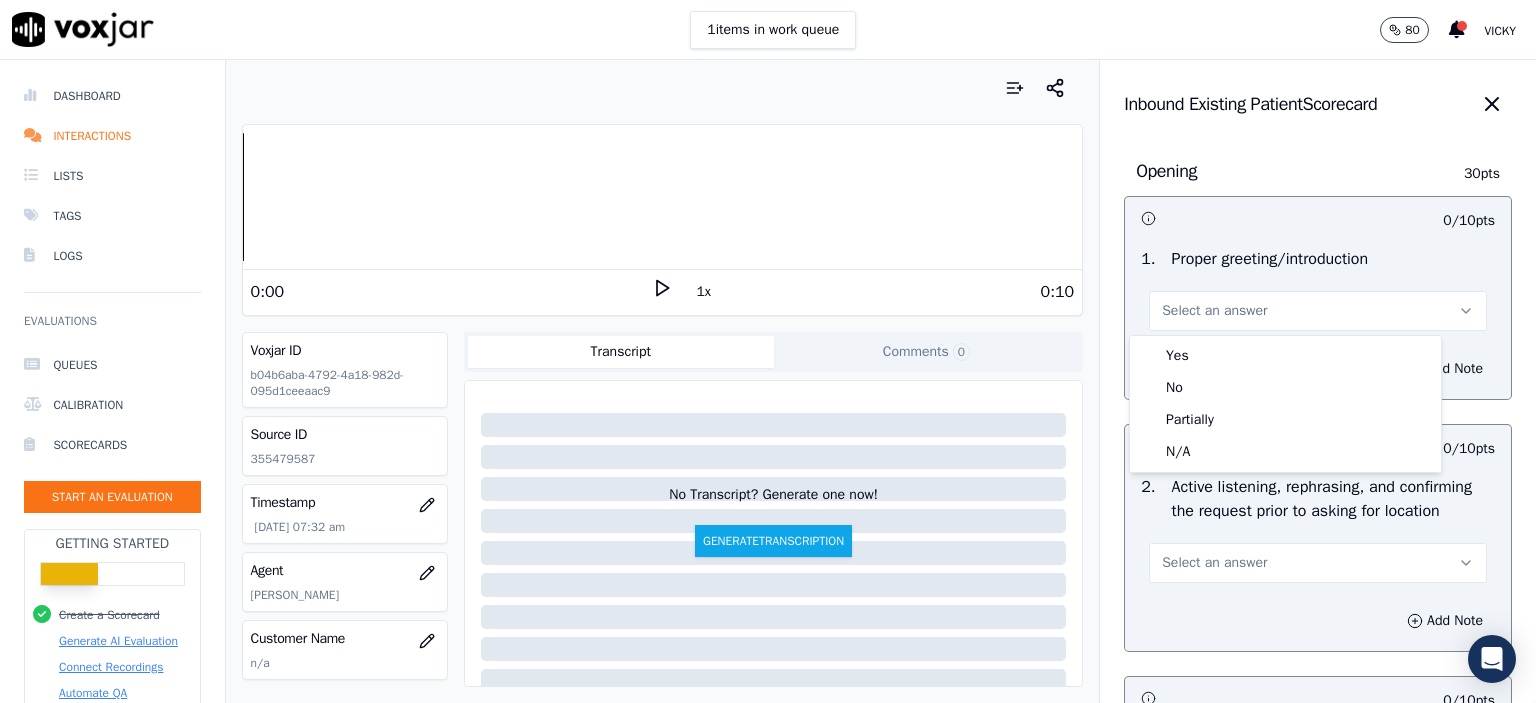 click on "Yes" at bounding box center [1285, 356] 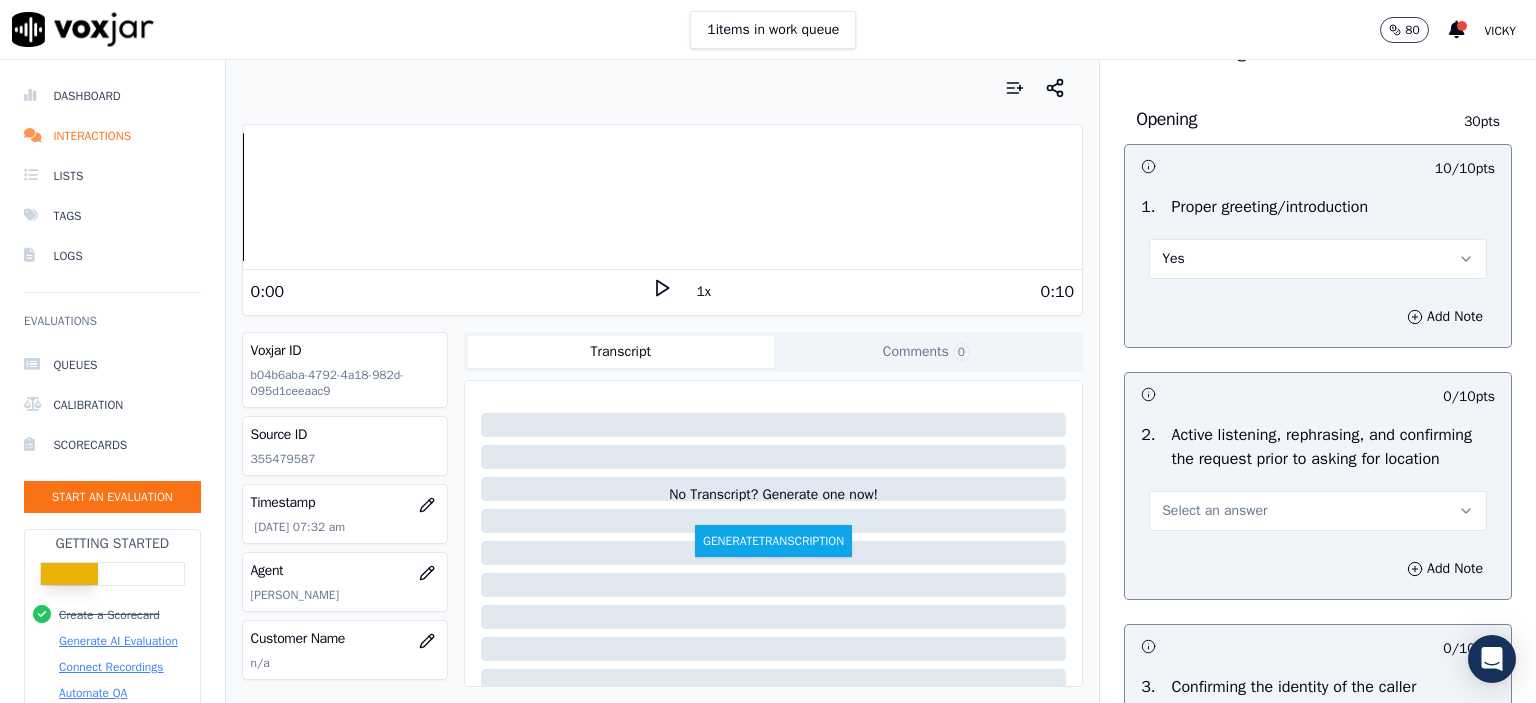 scroll, scrollTop: 200, scrollLeft: 0, axis: vertical 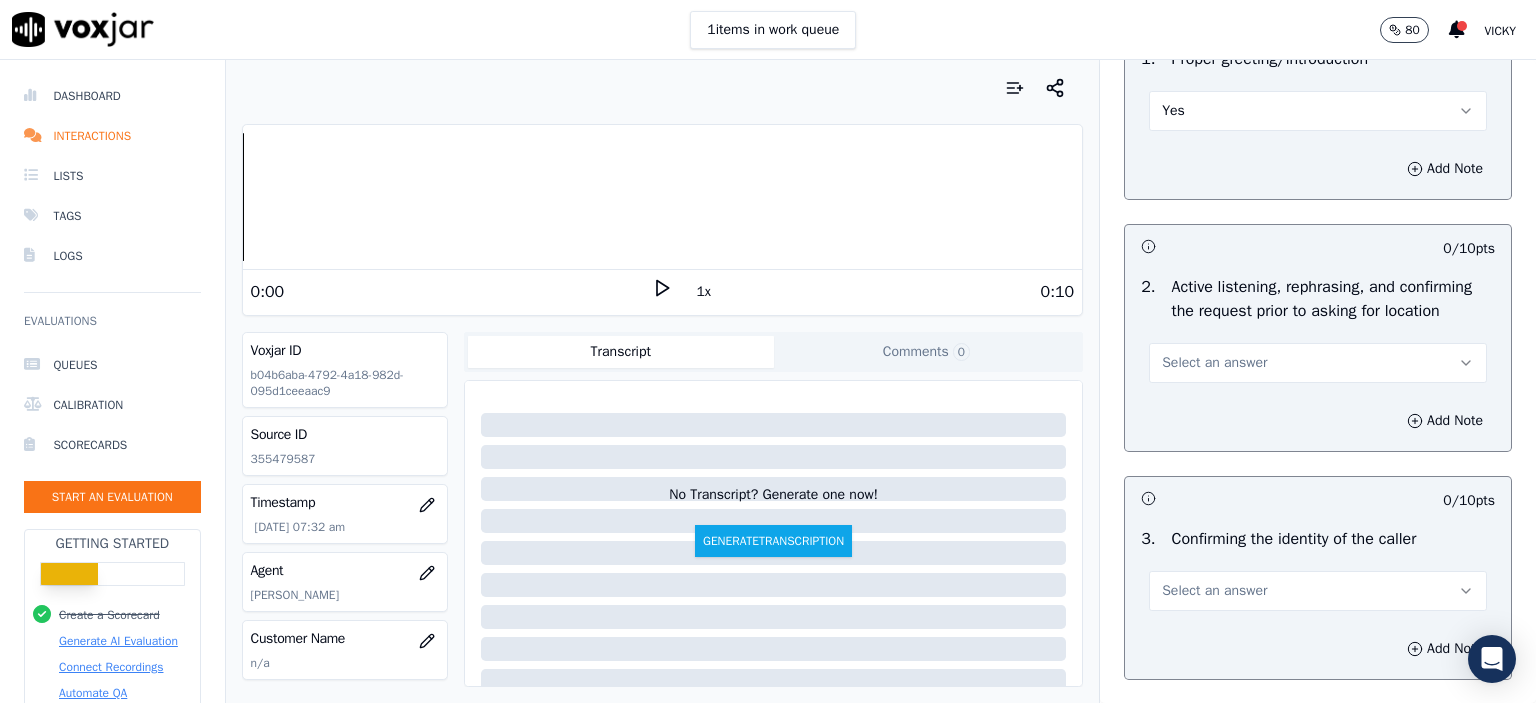 click on "Select an answer" at bounding box center [1214, 363] 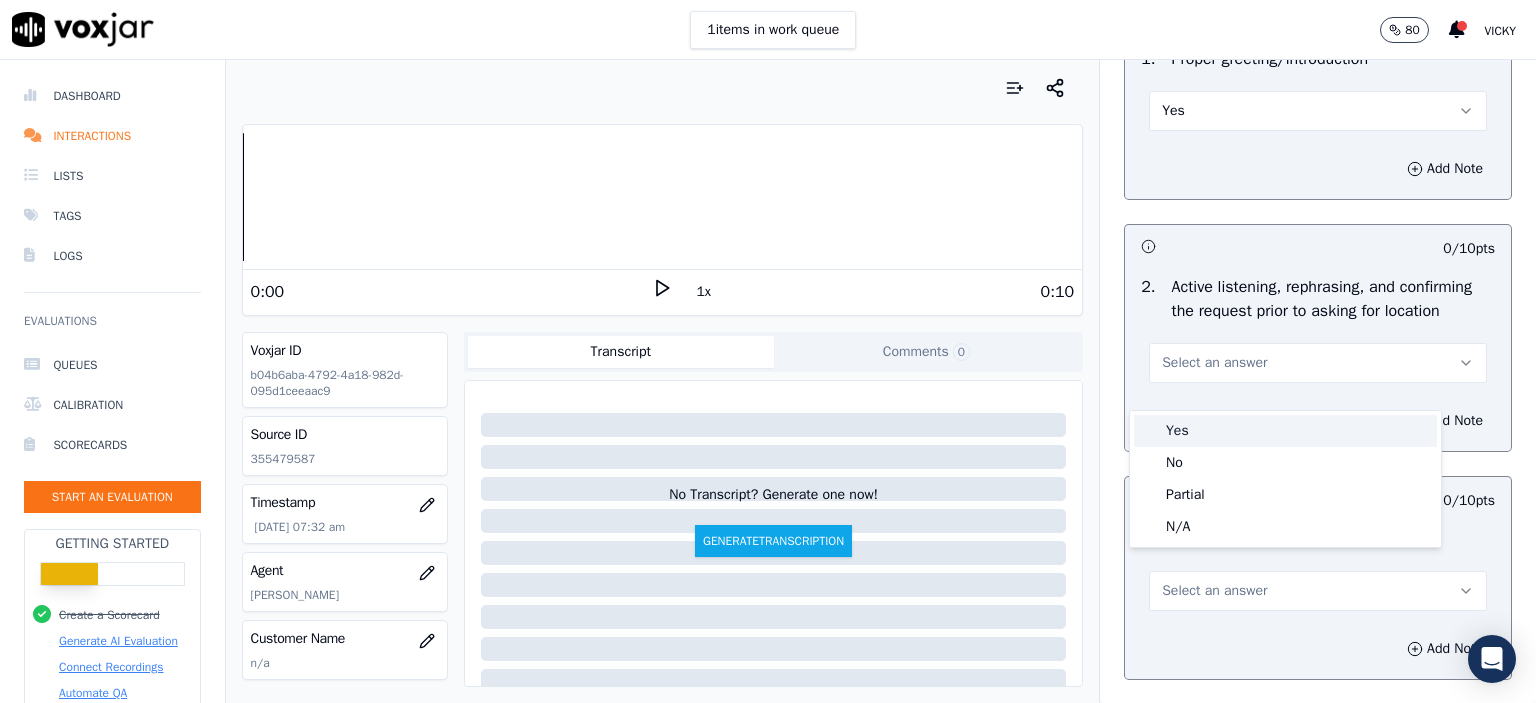 click on "Yes" at bounding box center (1285, 431) 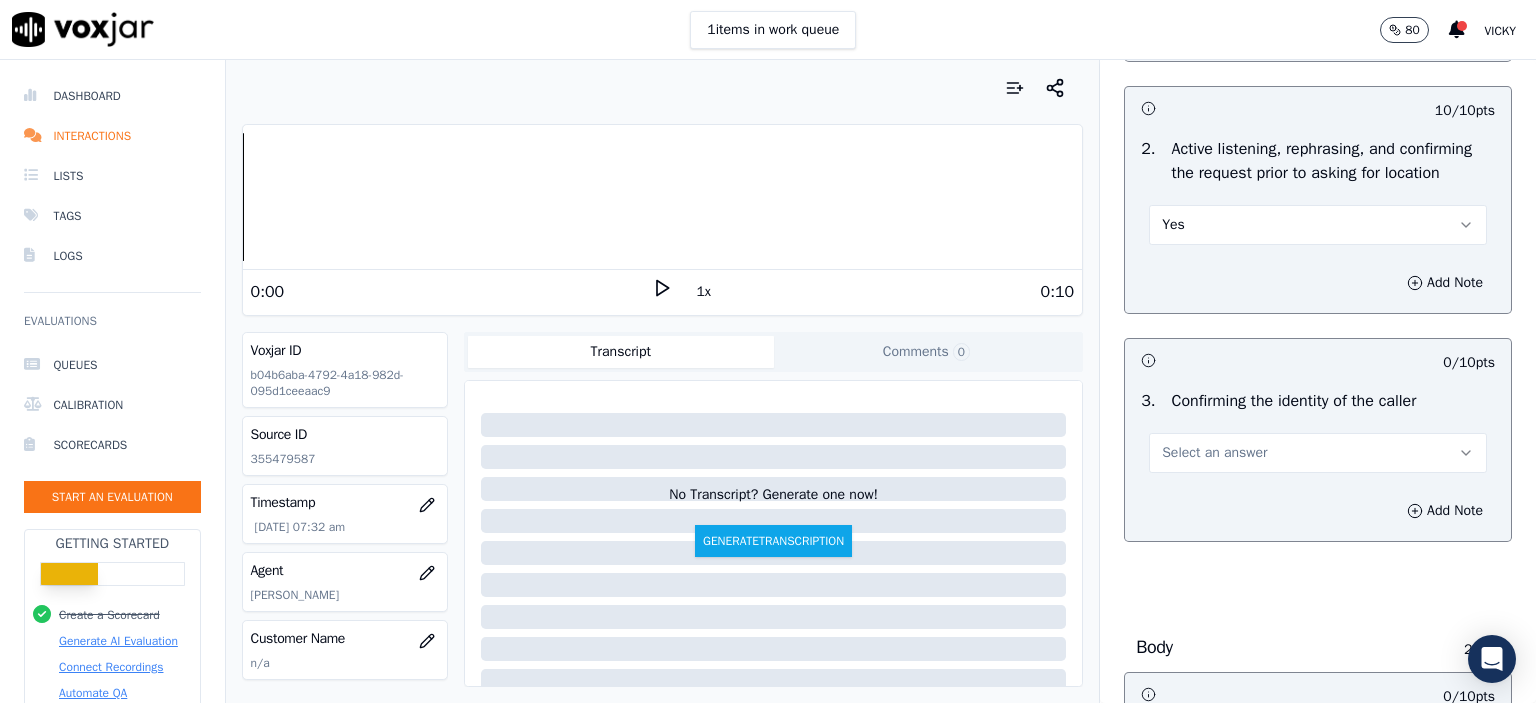 scroll, scrollTop: 400, scrollLeft: 0, axis: vertical 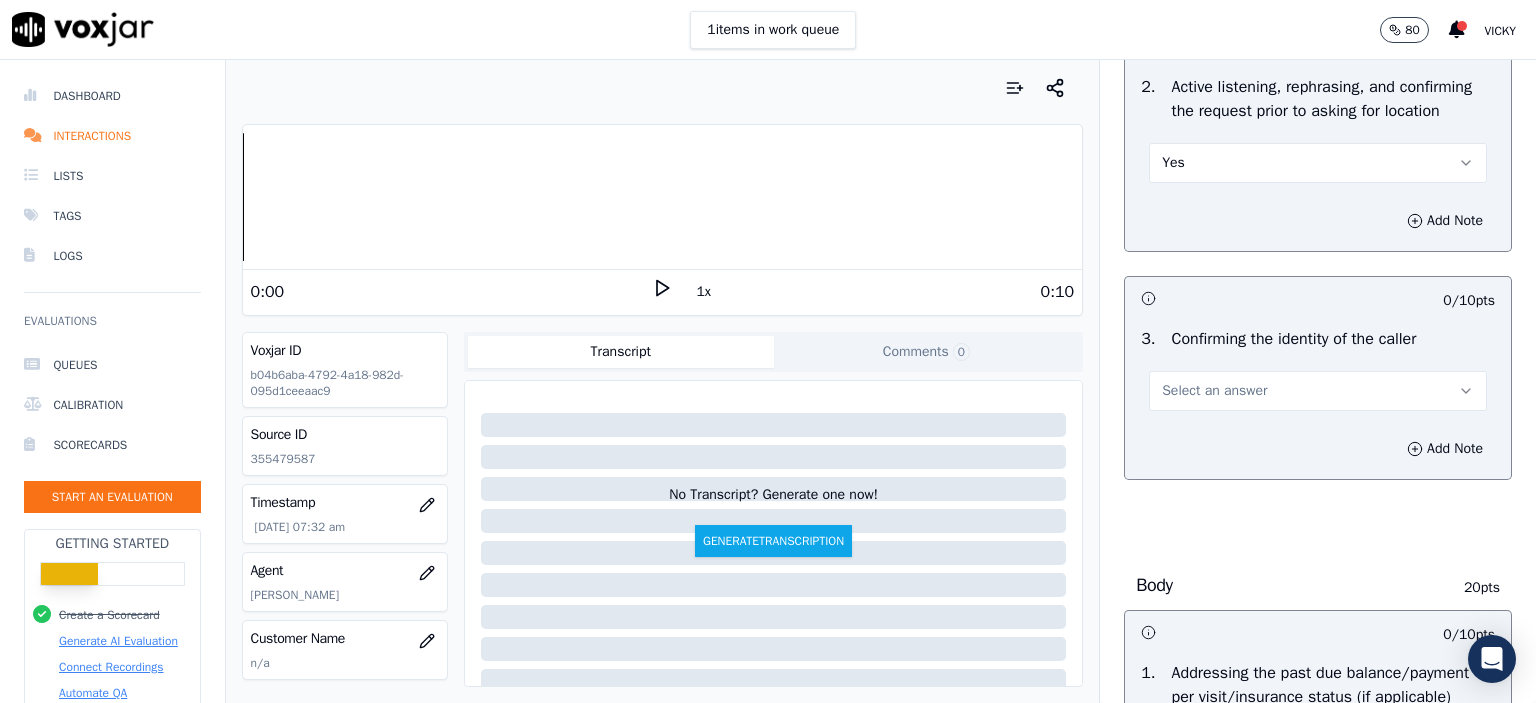 click on "Select an answer" at bounding box center (1318, 391) 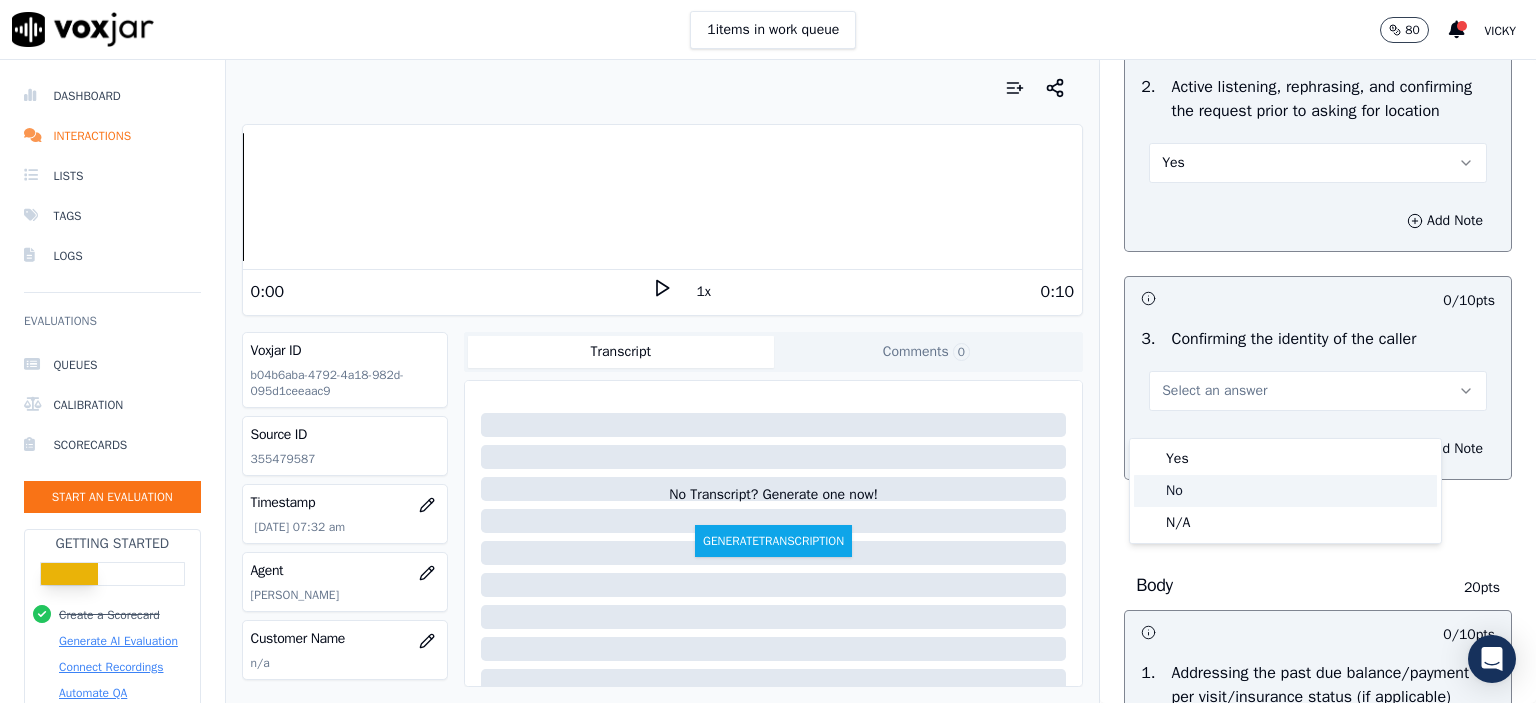 click on "No" 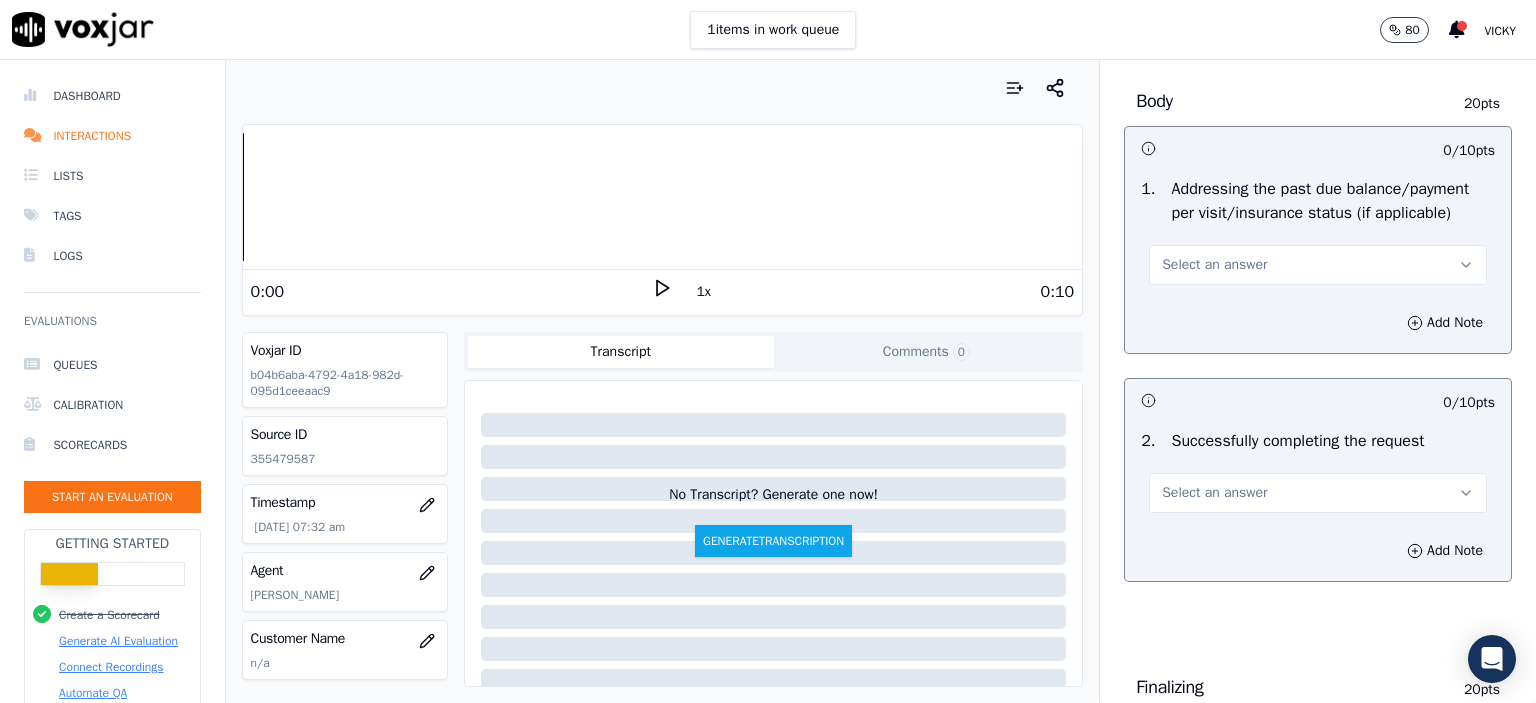 scroll, scrollTop: 900, scrollLeft: 0, axis: vertical 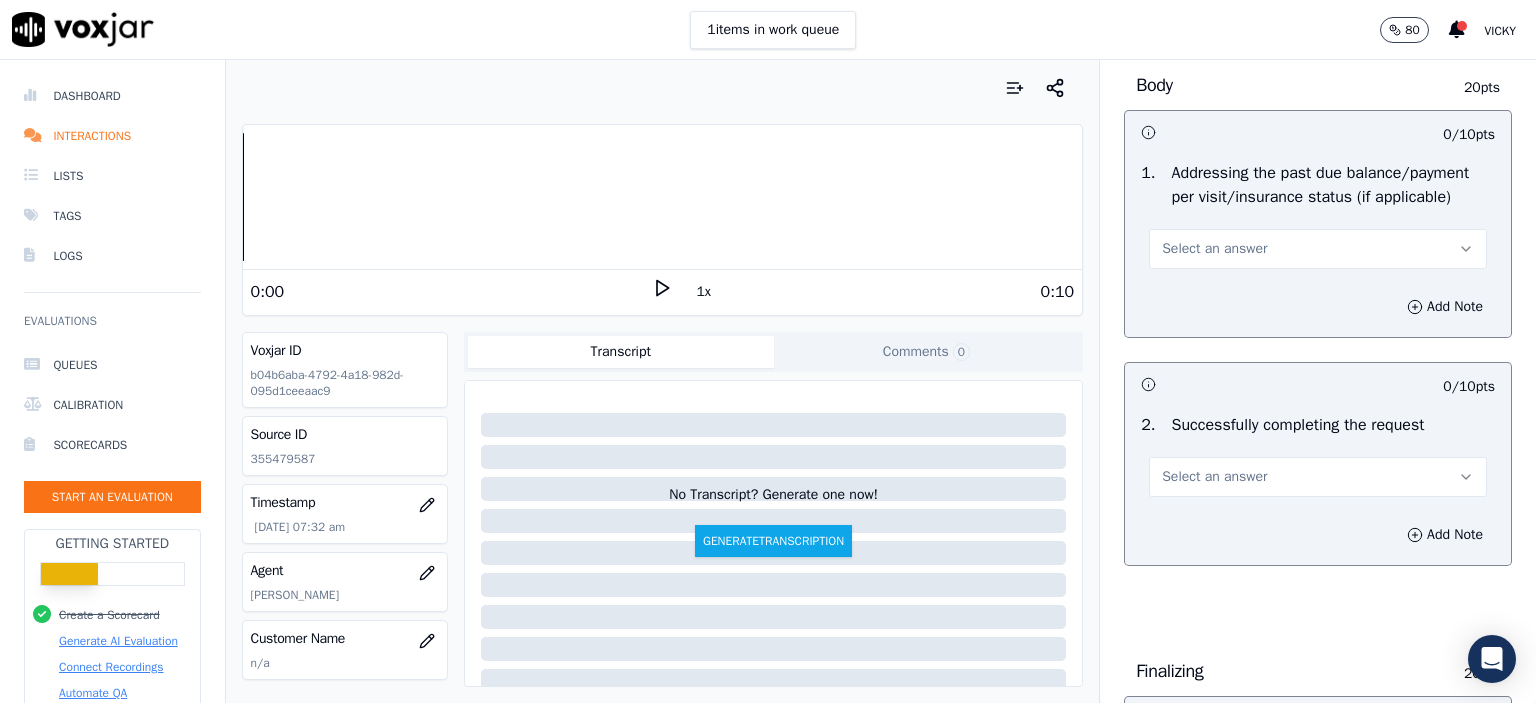 click on "Select an answer" at bounding box center (1318, 249) 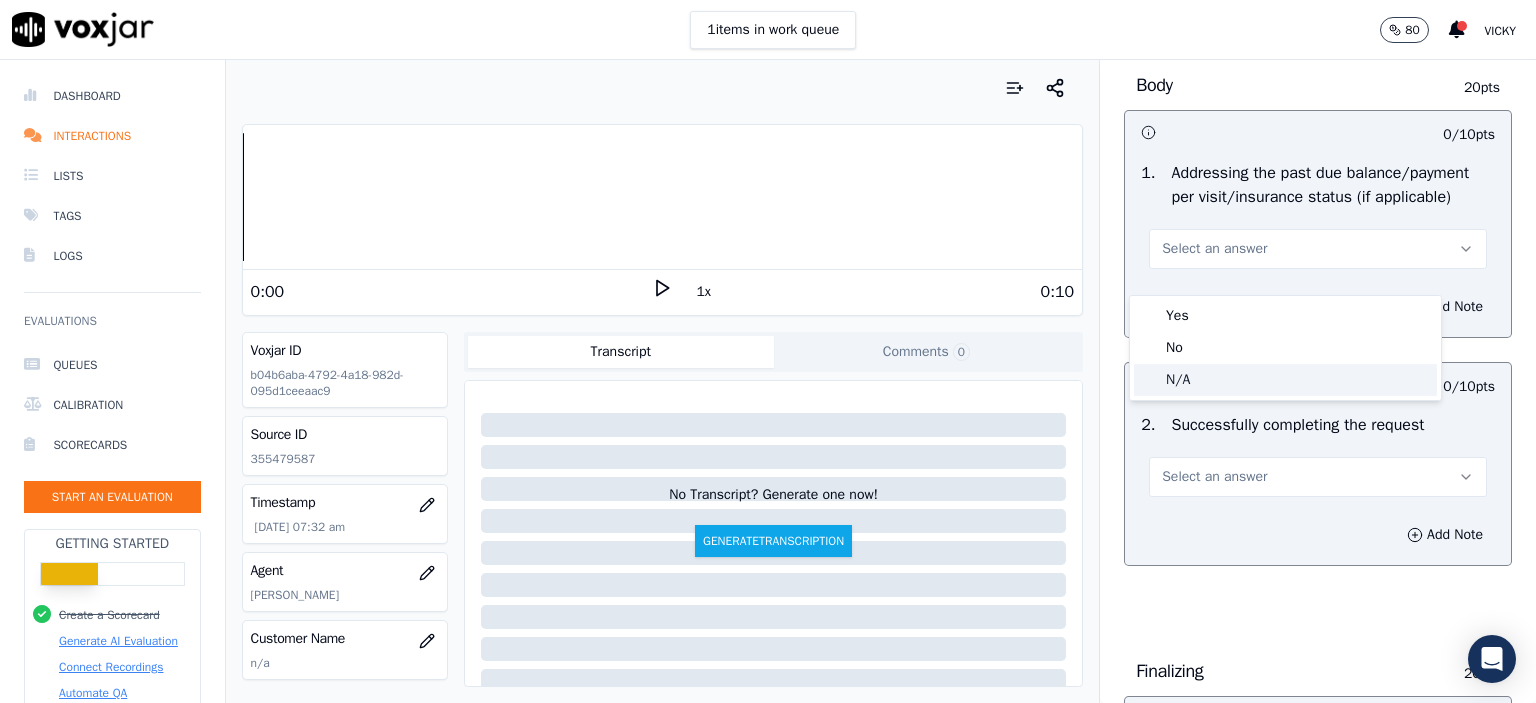 click on "N/A" 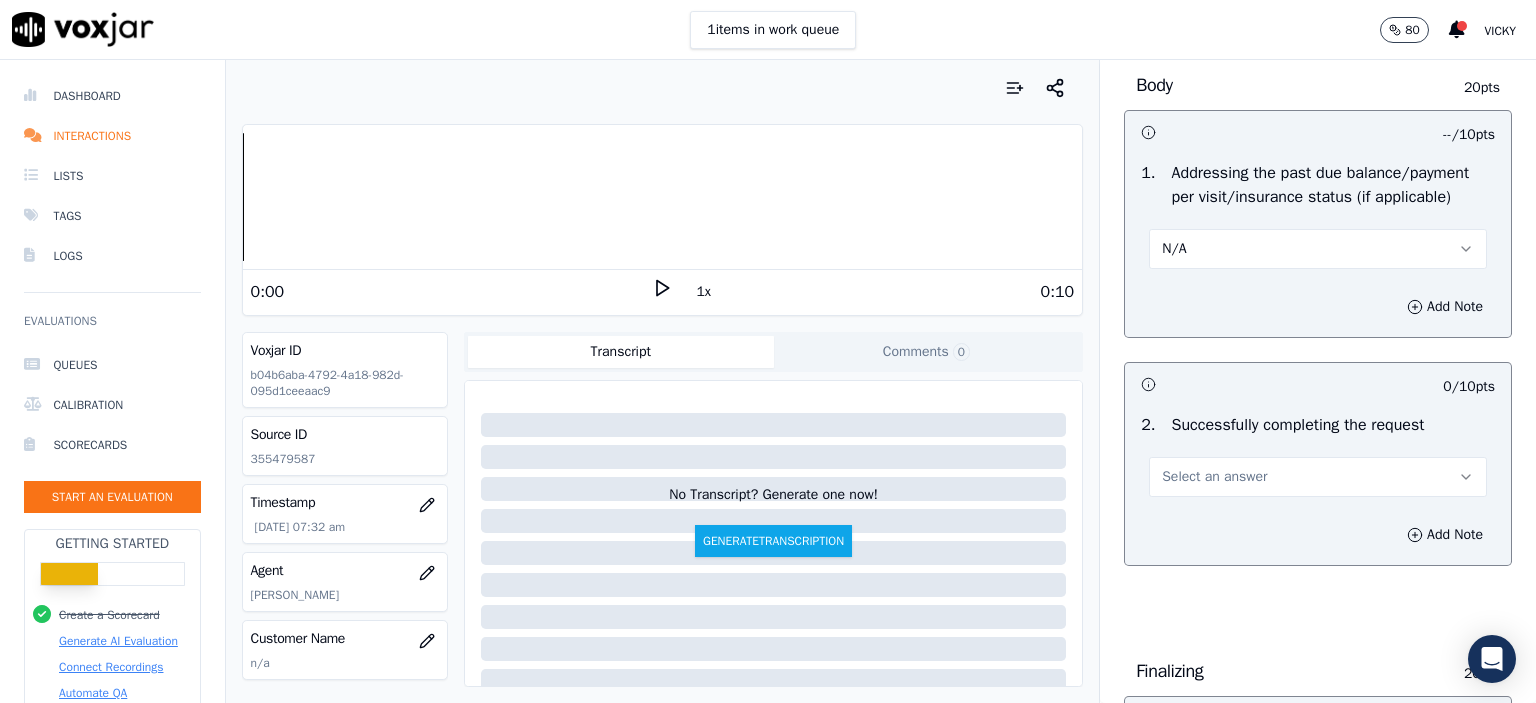 click on "Select an answer" at bounding box center (1318, 477) 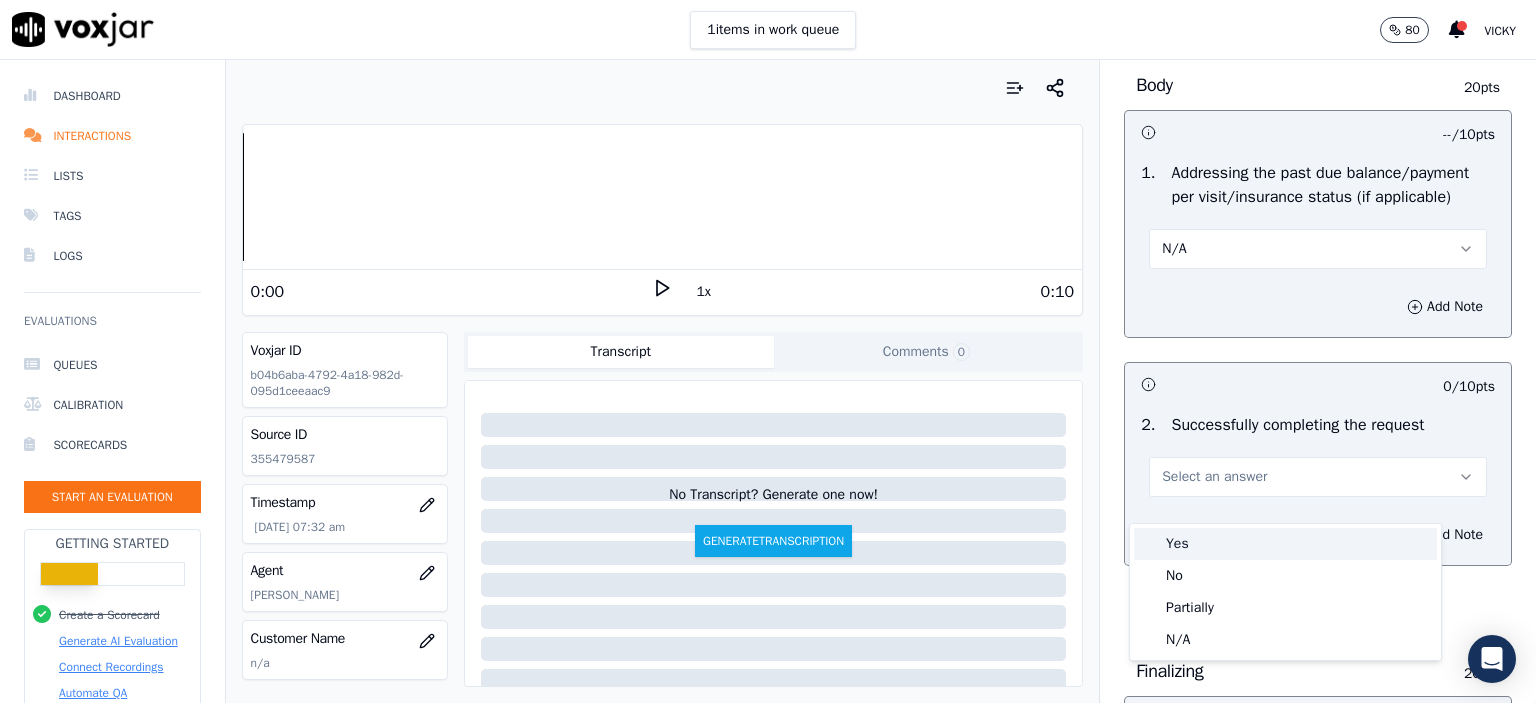click on "Yes" at bounding box center (1285, 544) 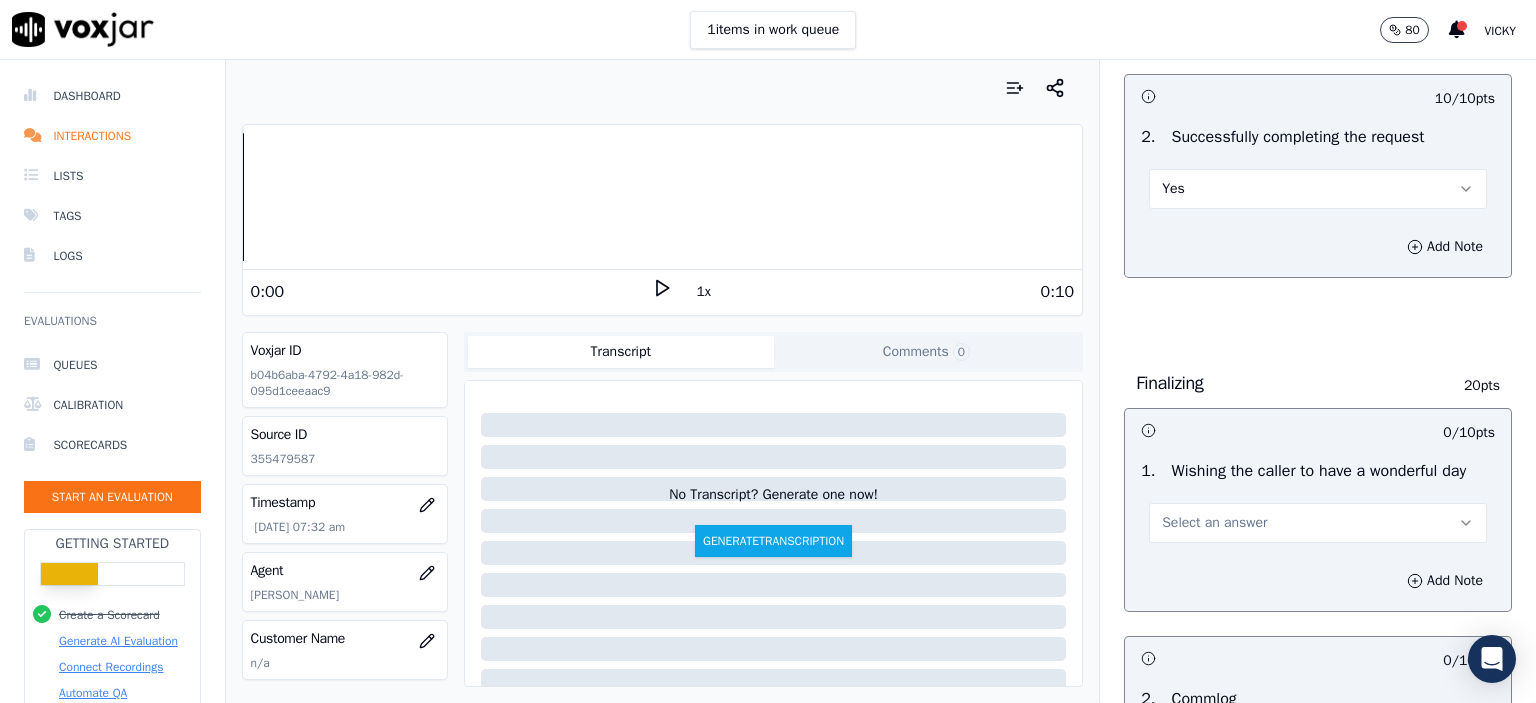 scroll, scrollTop: 1200, scrollLeft: 0, axis: vertical 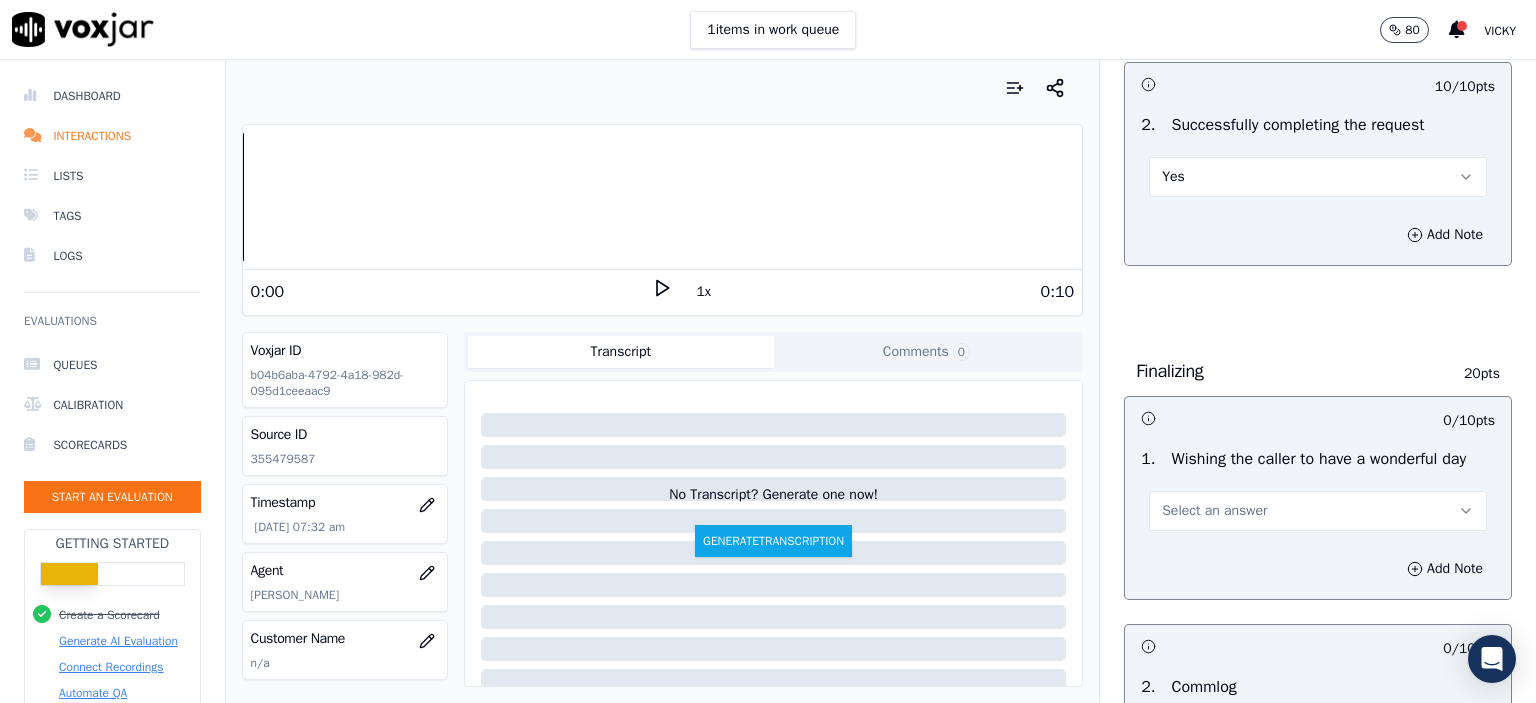 click on "Select an answer" at bounding box center [1318, 511] 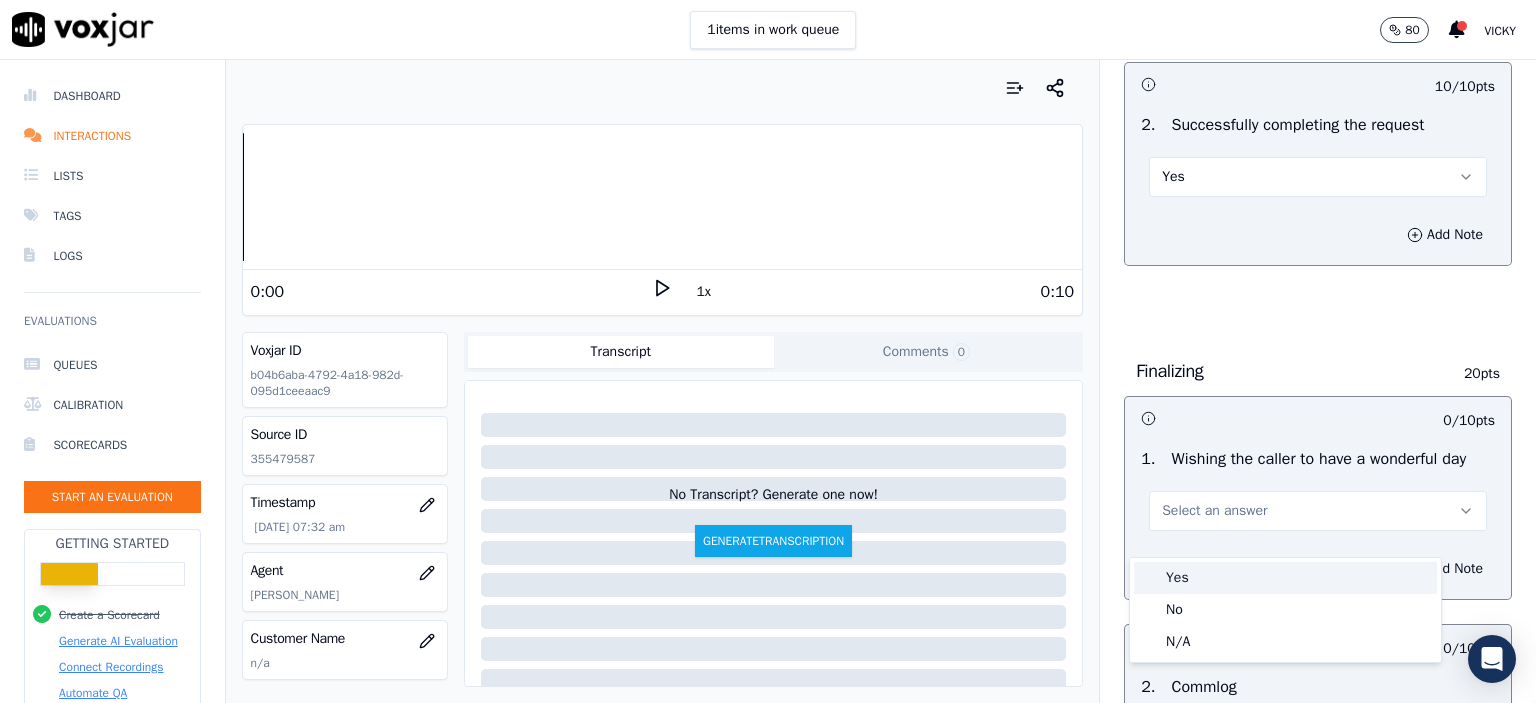 click on "Yes" at bounding box center [1285, 578] 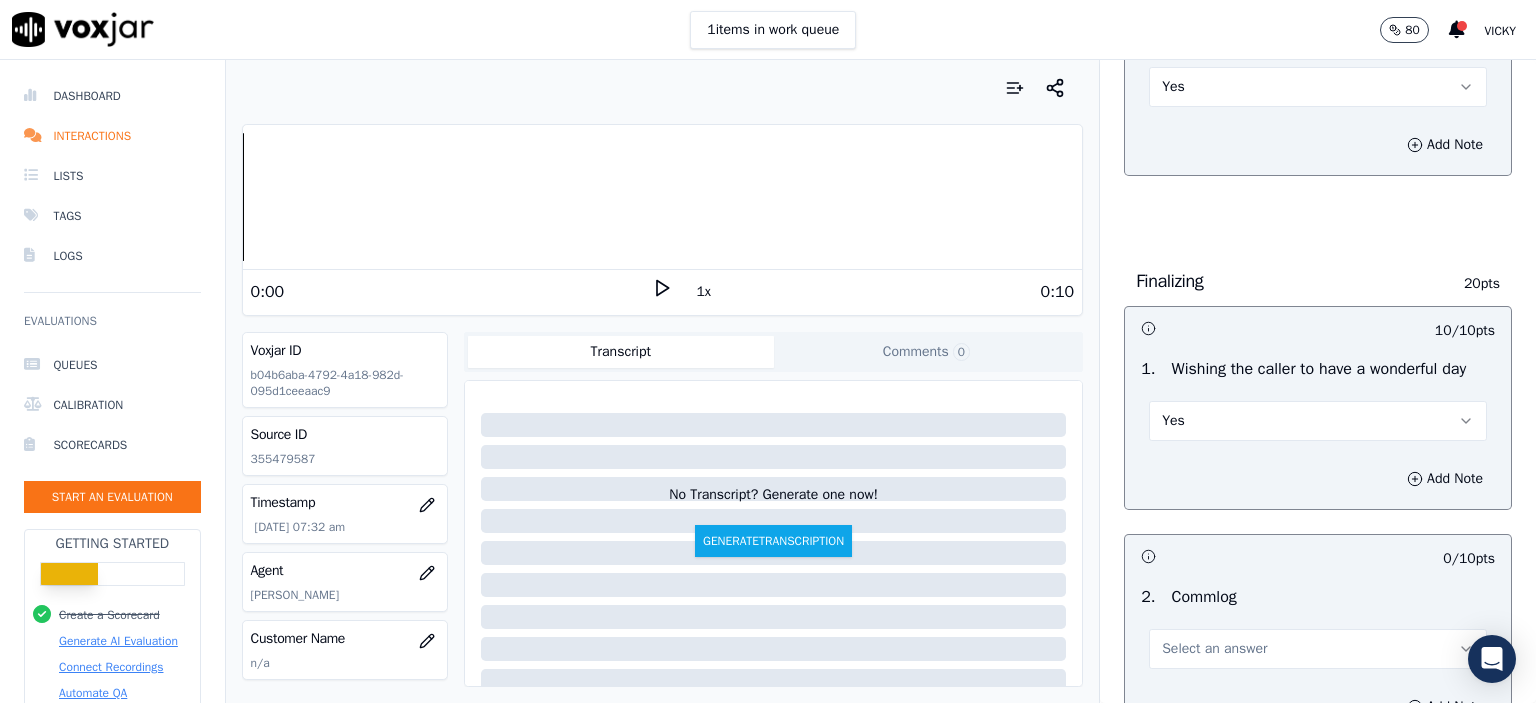 scroll, scrollTop: 1500, scrollLeft: 0, axis: vertical 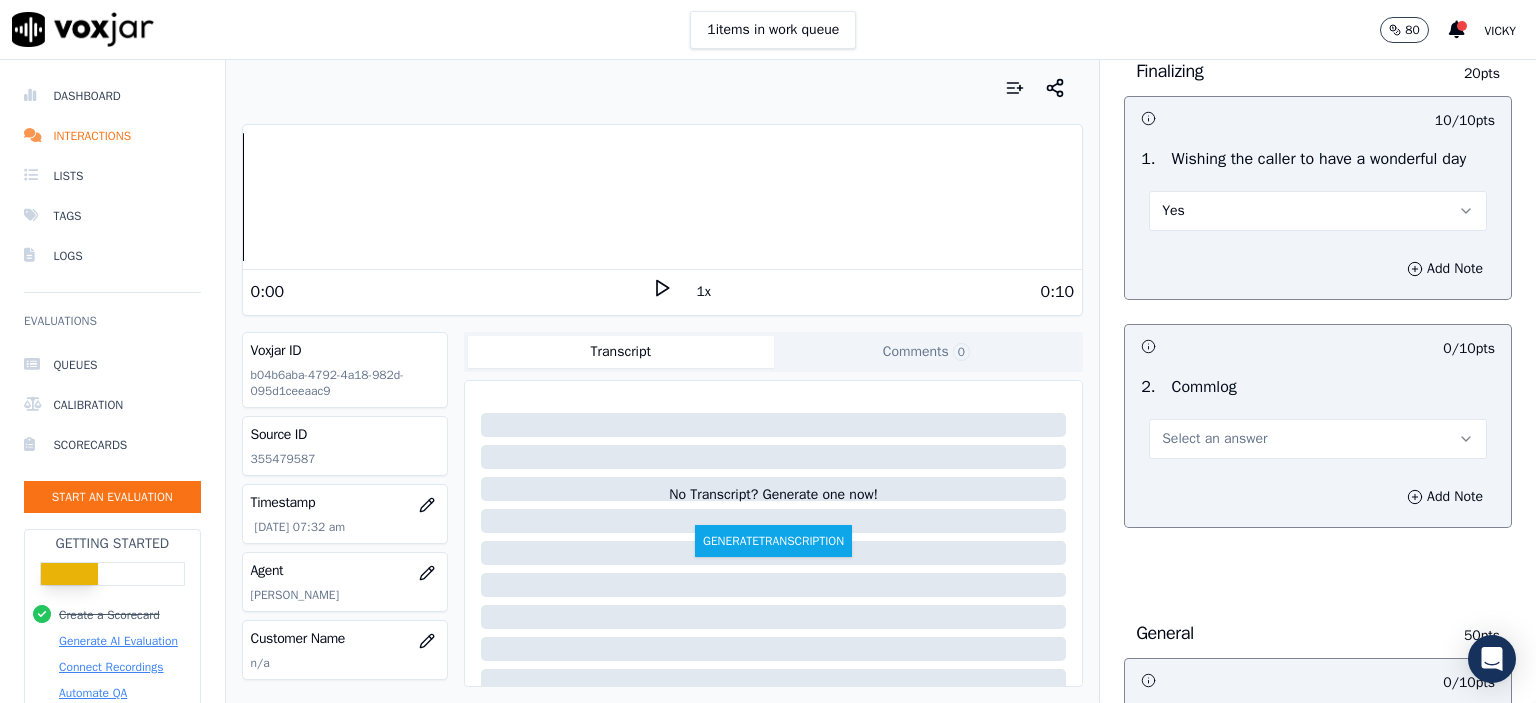 click on "Select an answer" at bounding box center (1318, 439) 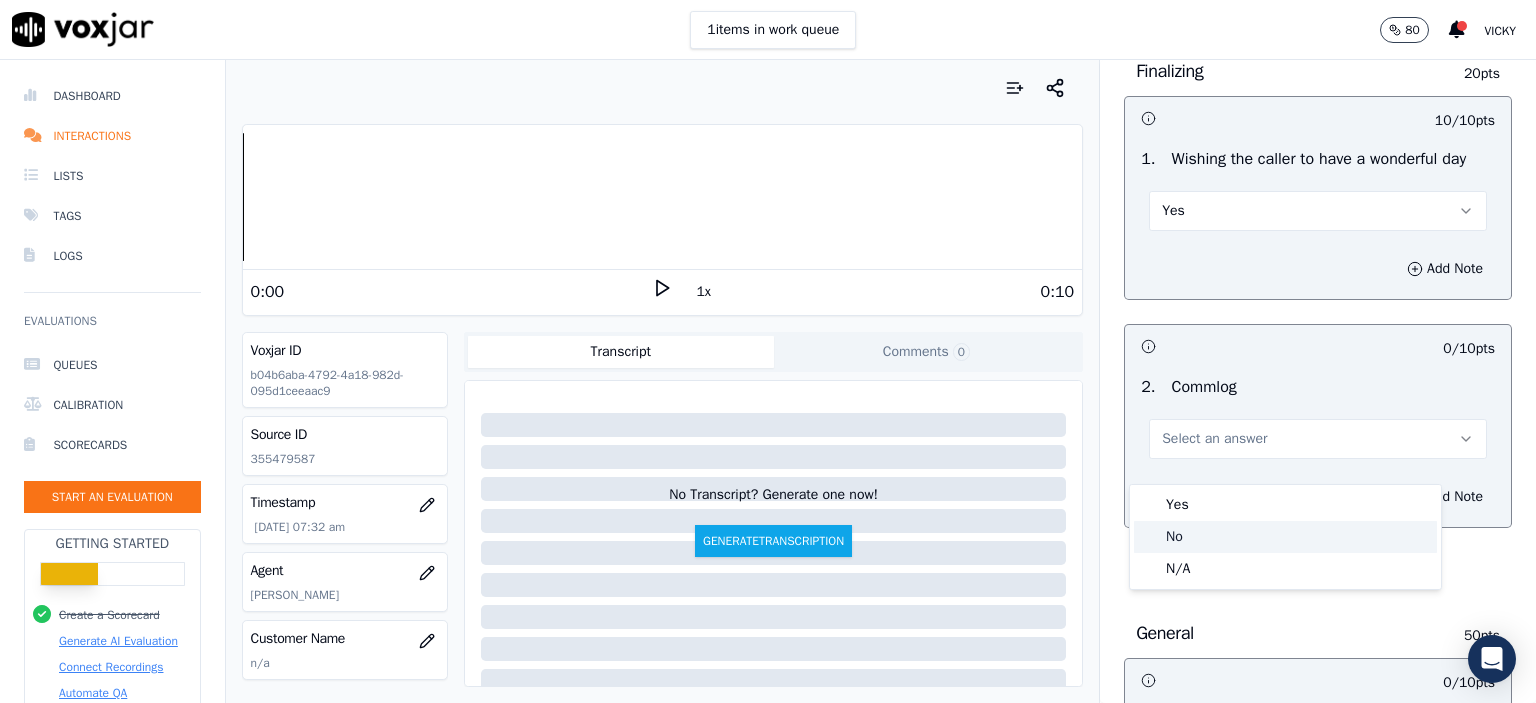 click on "No" 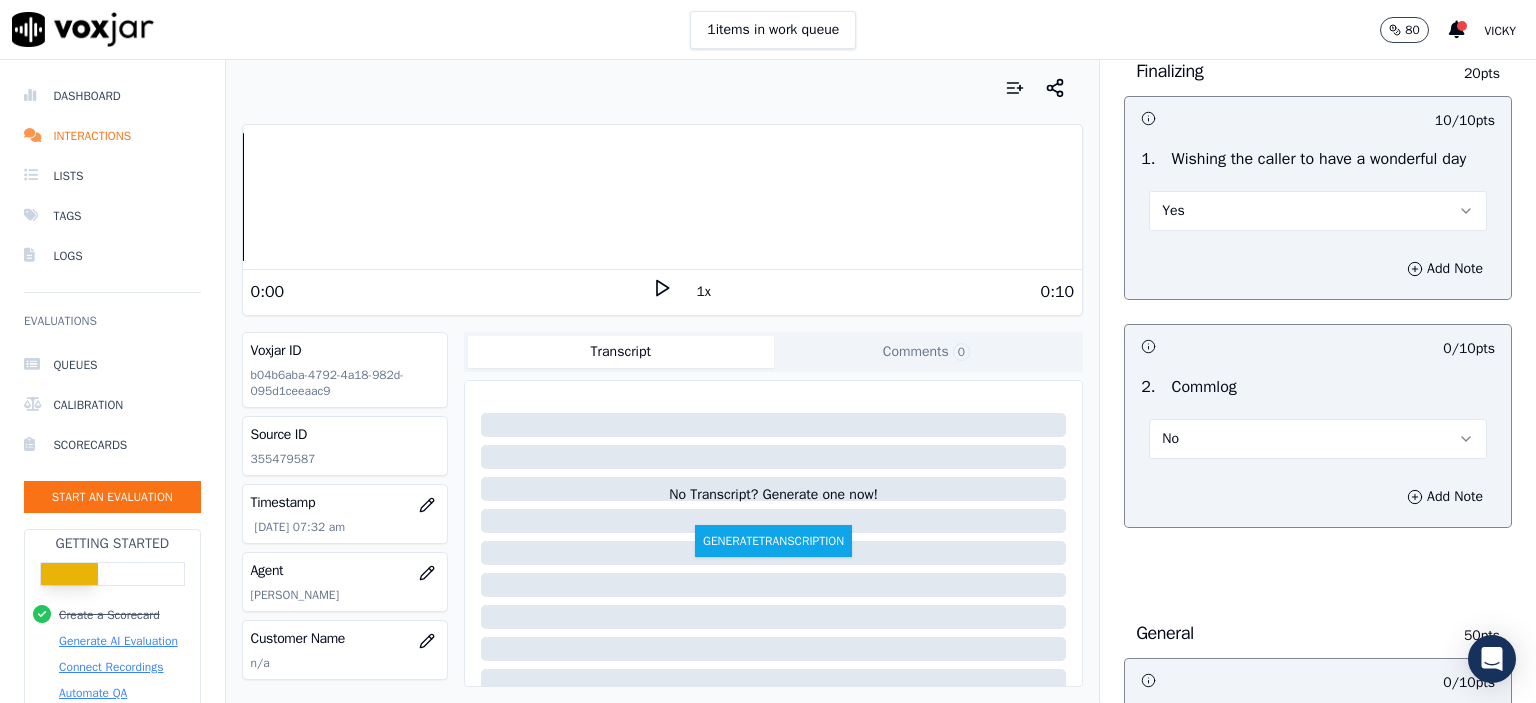 scroll, scrollTop: 1800, scrollLeft: 0, axis: vertical 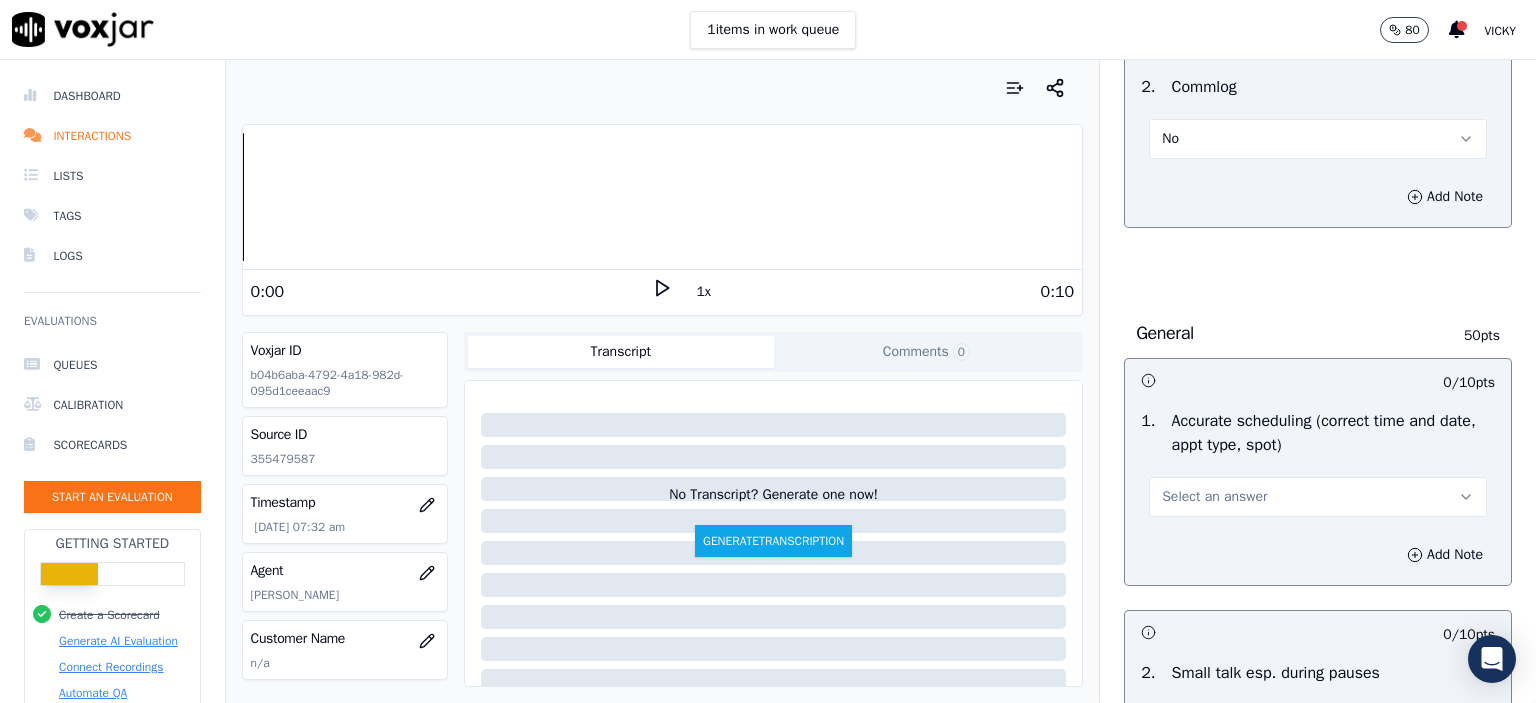 click on "Select an answer" at bounding box center (1318, 497) 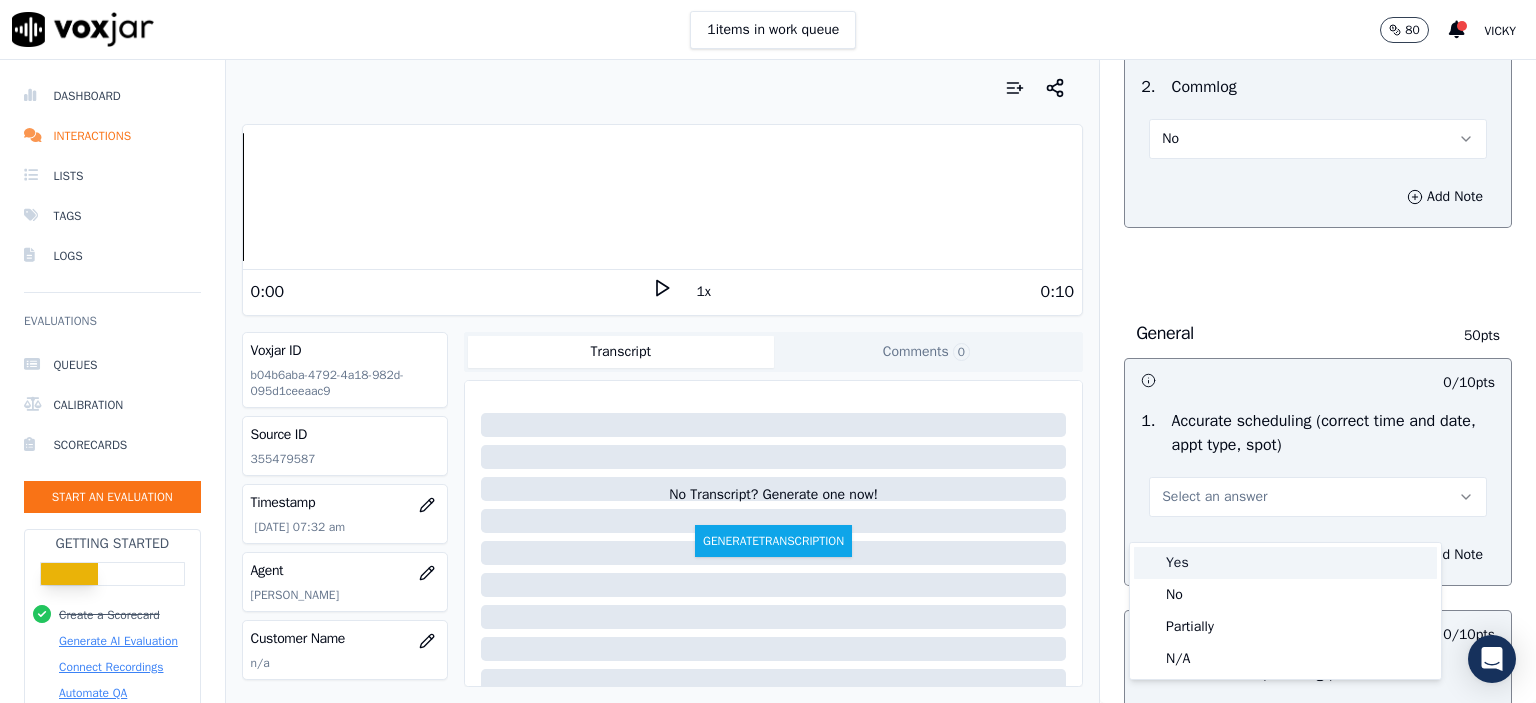 click on "Yes" at bounding box center [1285, 563] 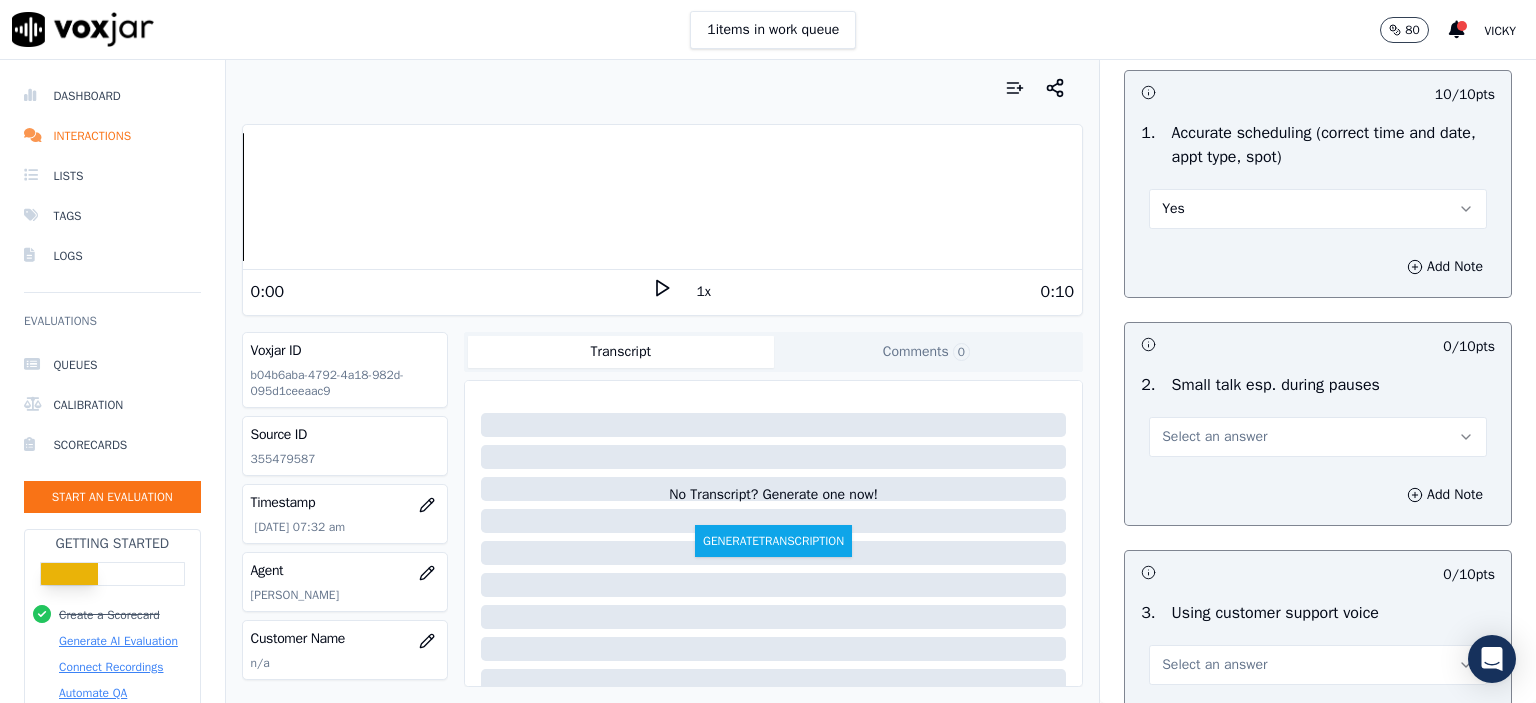 scroll, scrollTop: 2100, scrollLeft: 0, axis: vertical 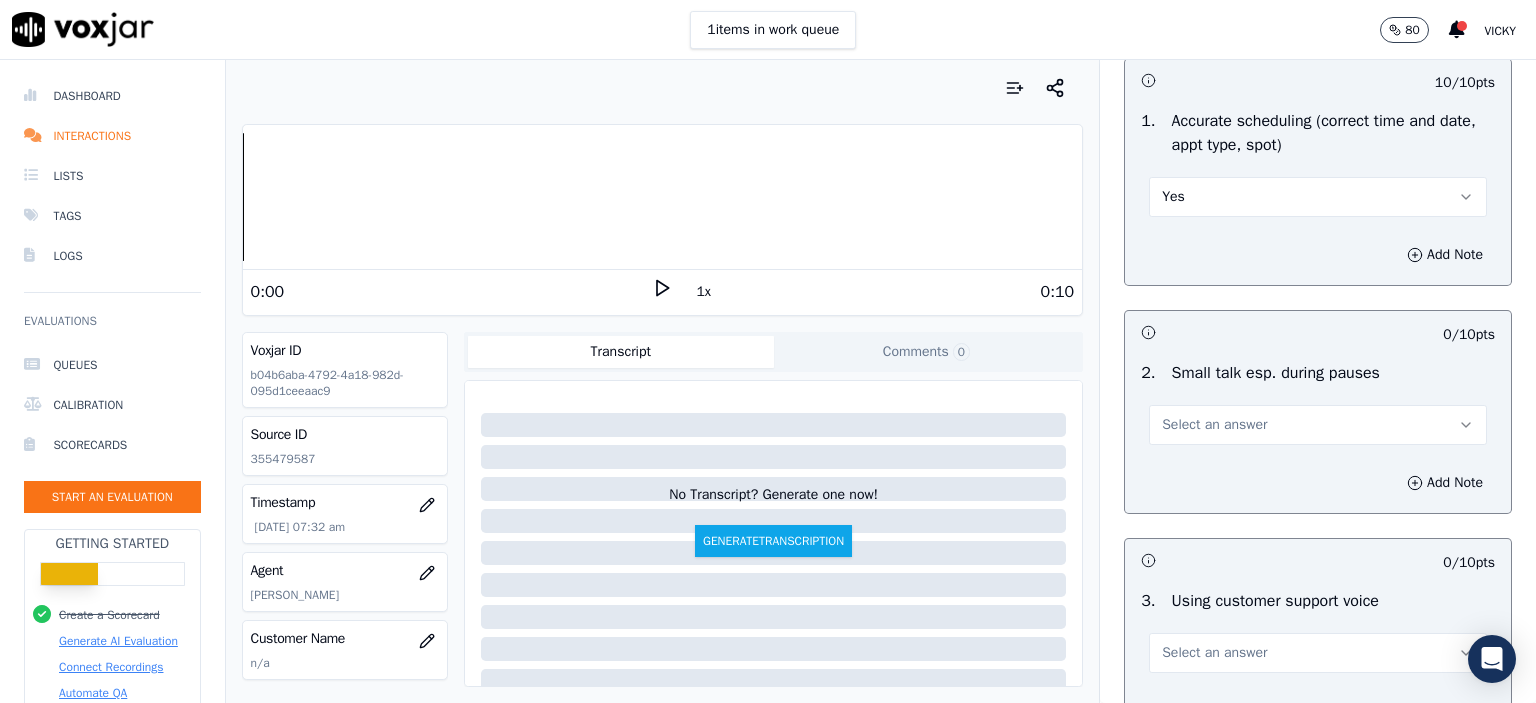 click on "Select an answer" at bounding box center [1318, 425] 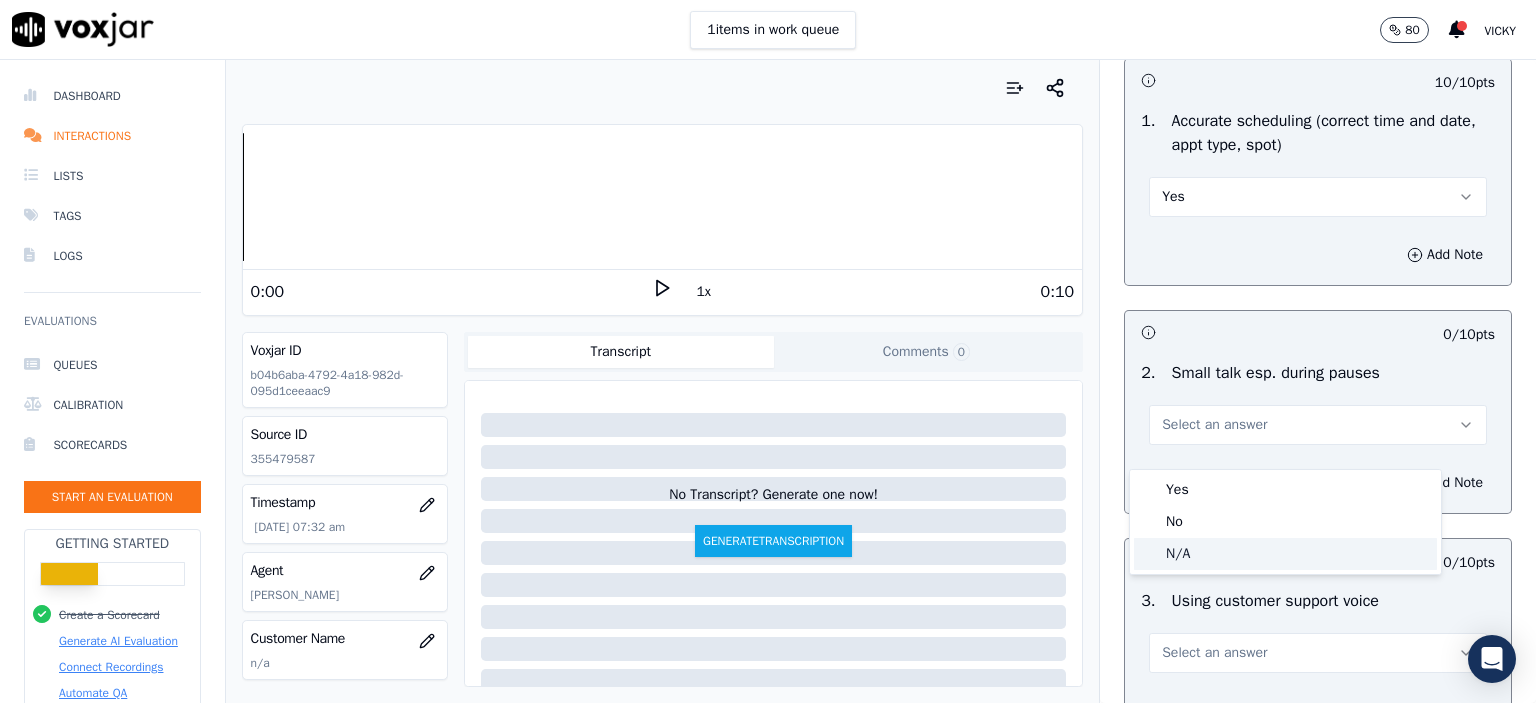 click on "N/A" 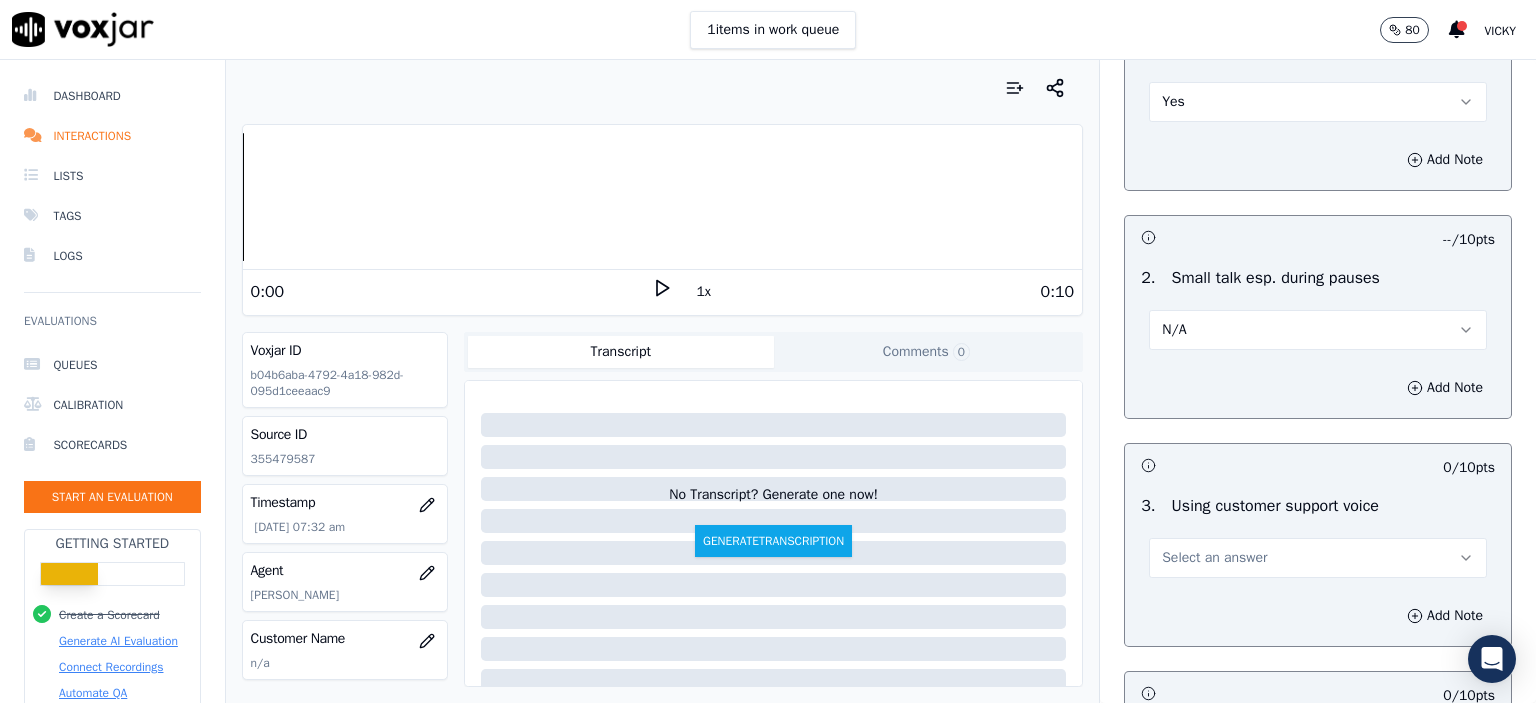 scroll, scrollTop: 2200, scrollLeft: 0, axis: vertical 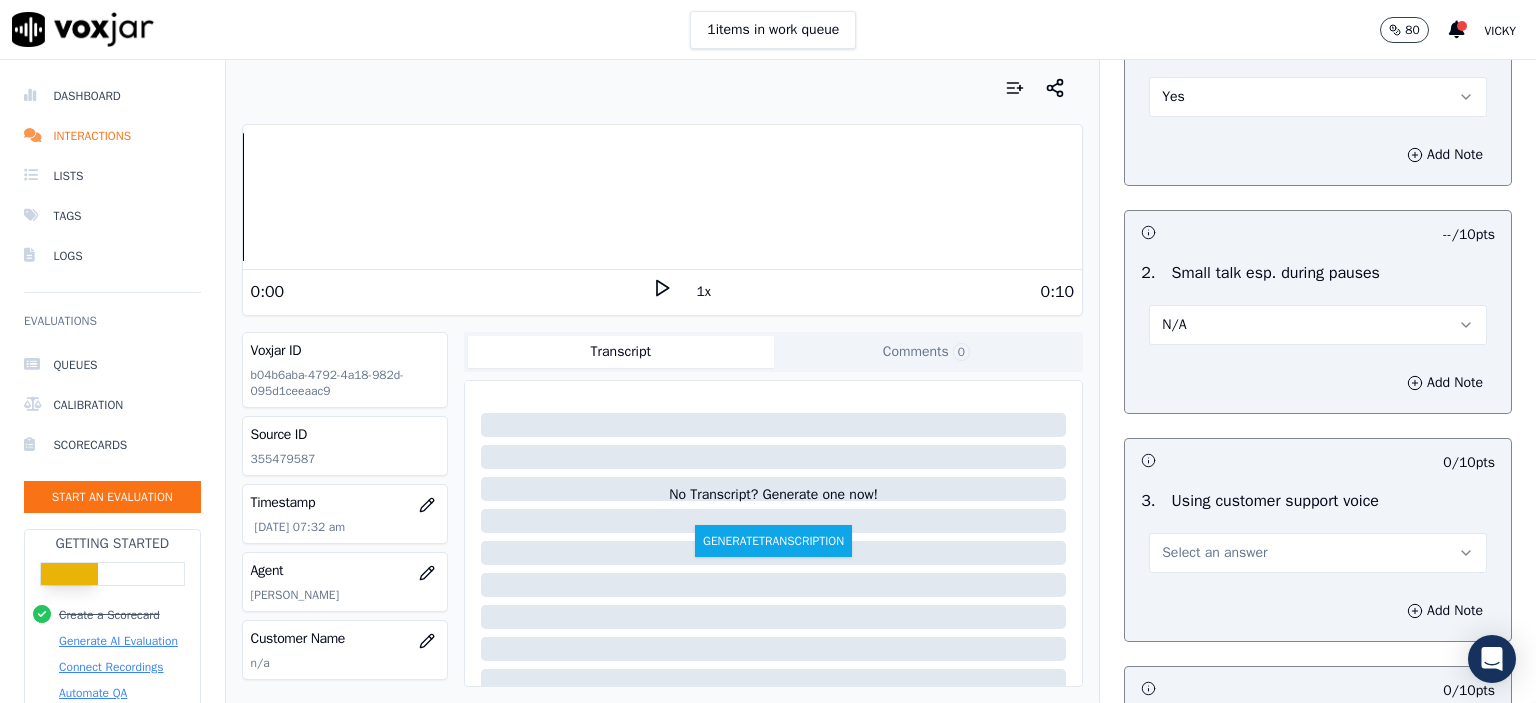 click on "Select an answer" at bounding box center [1318, 553] 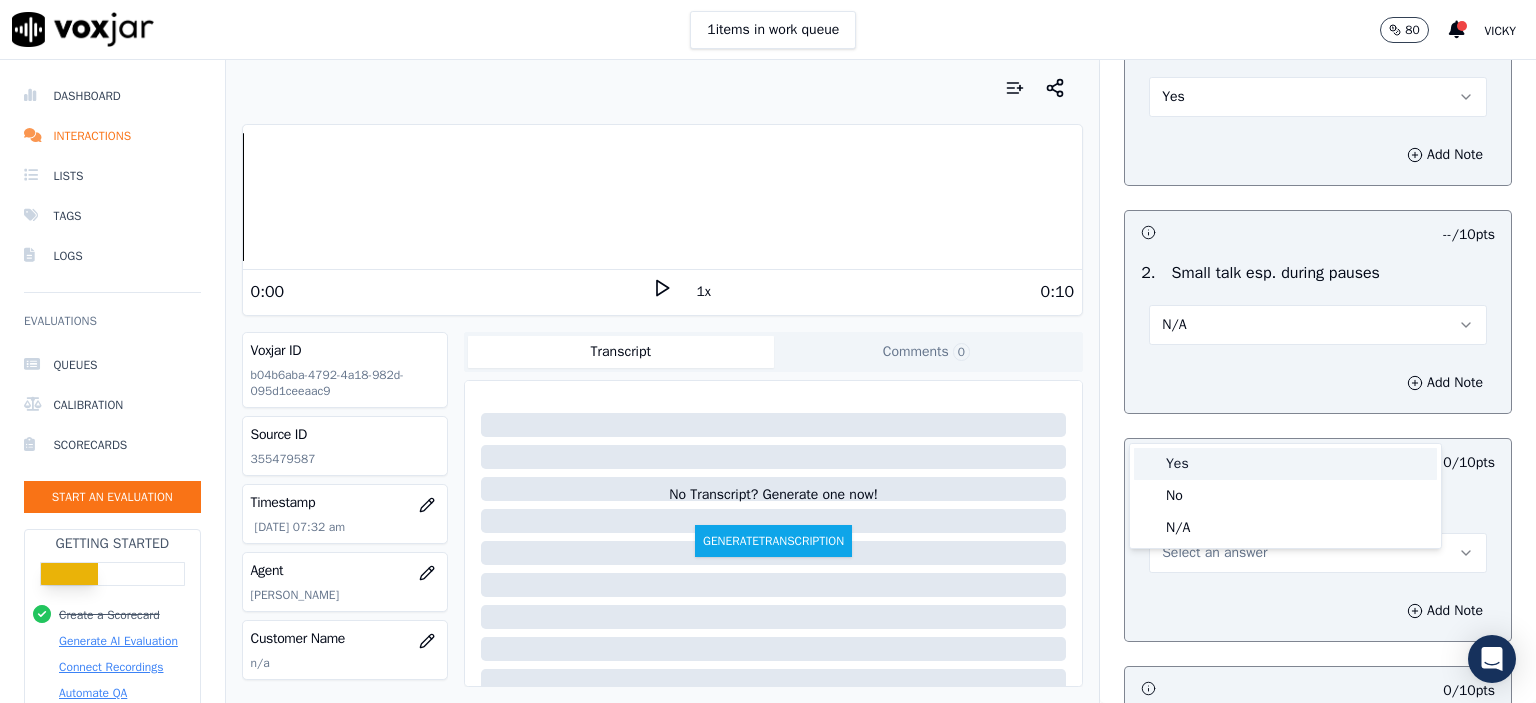 click on "Yes" at bounding box center [1285, 464] 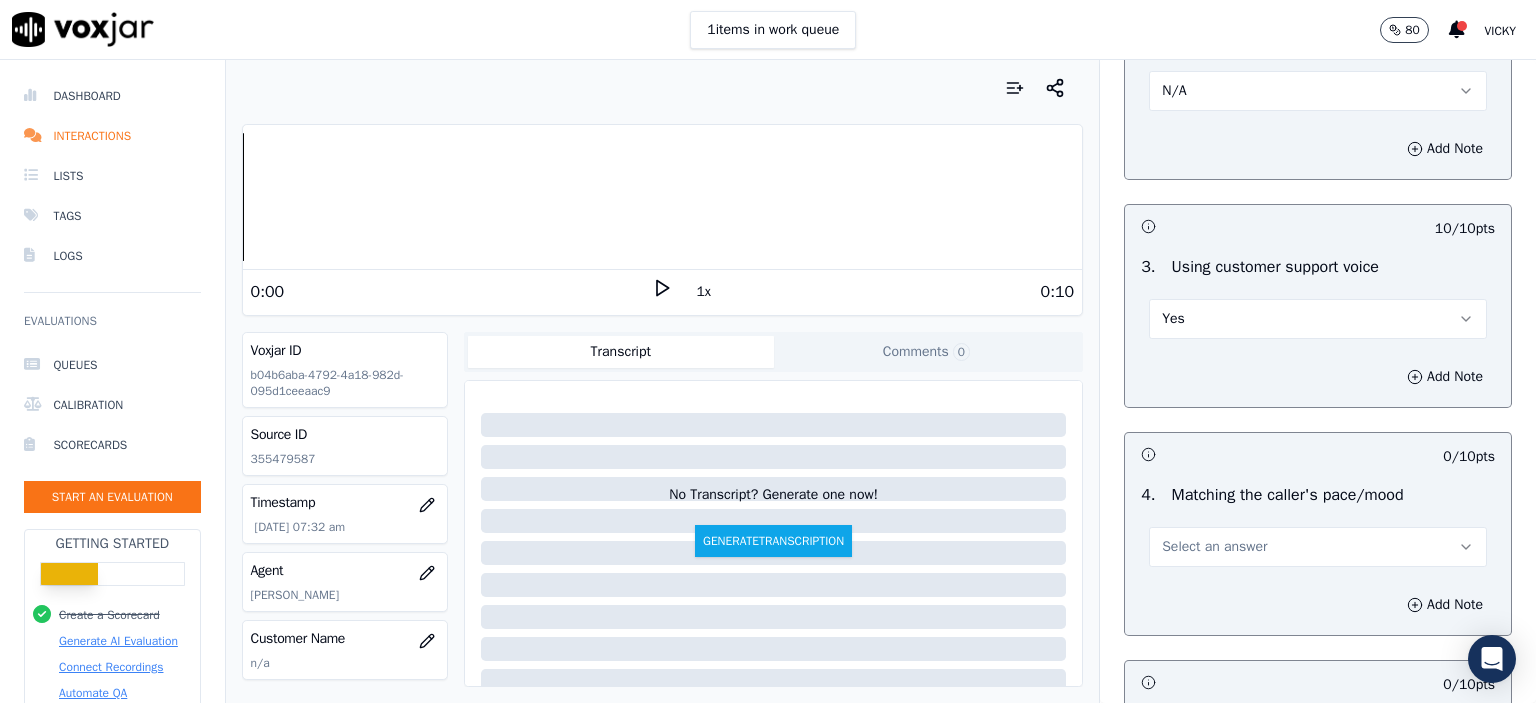 scroll, scrollTop: 2500, scrollLeft: 0, axis: vertical 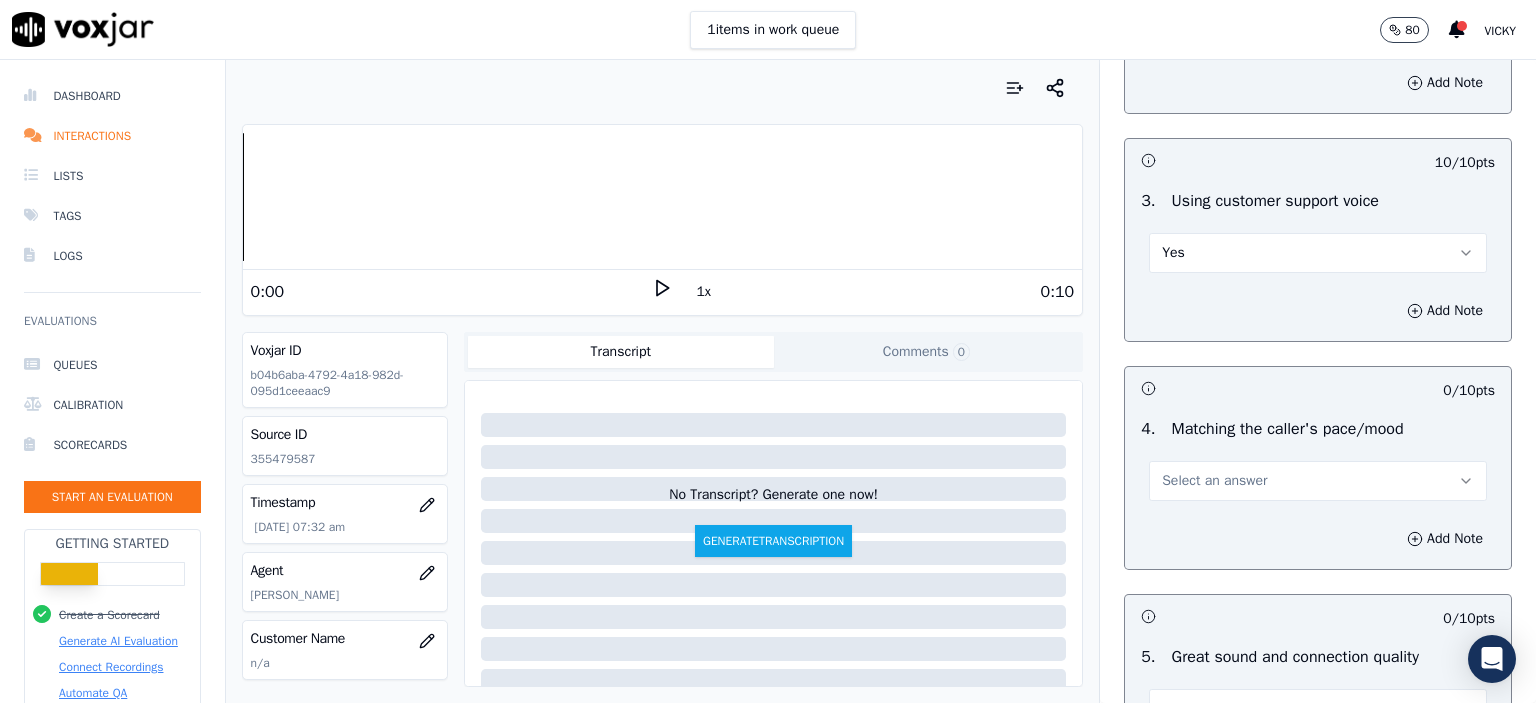 click on "Select an answer" at bounding box center (1318, 481) 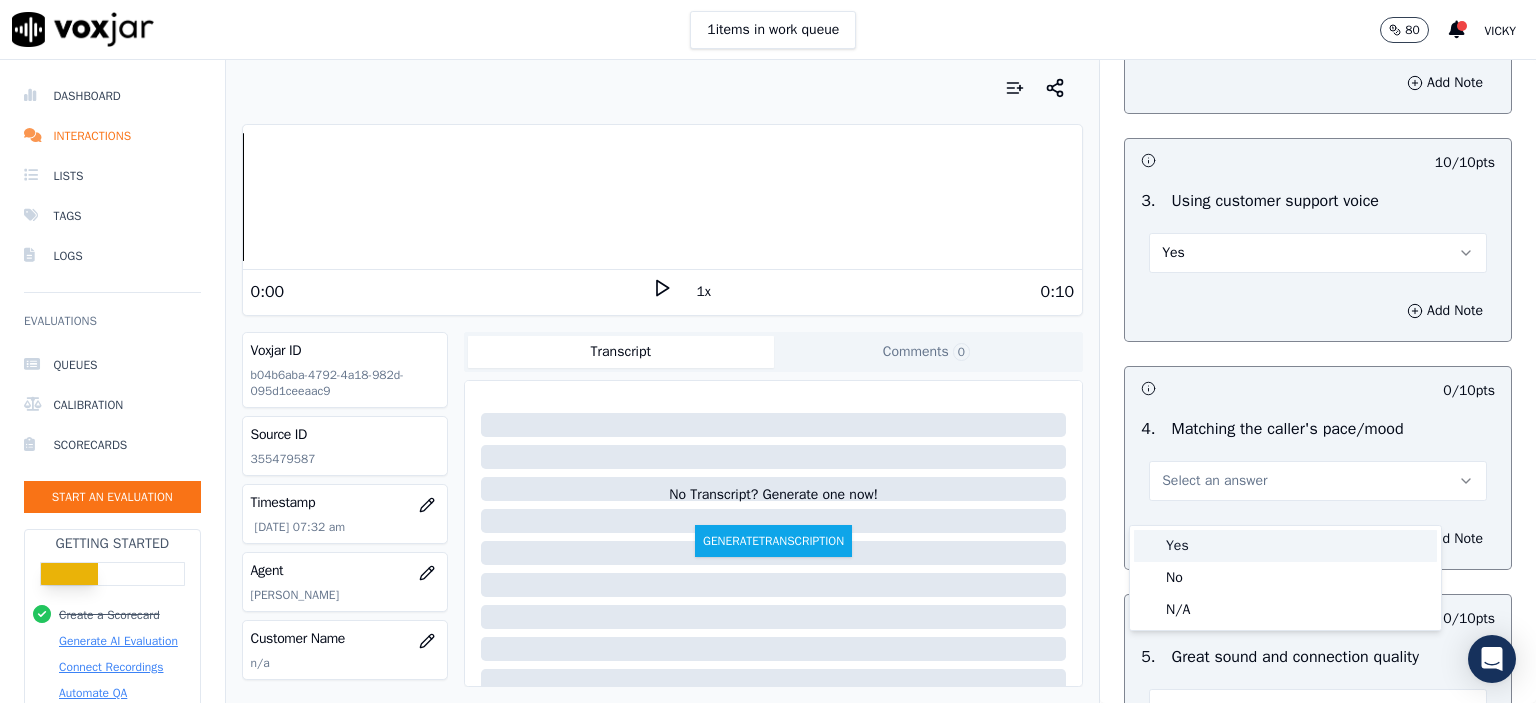 click on "Yes" at bounding box center [1285, 546] 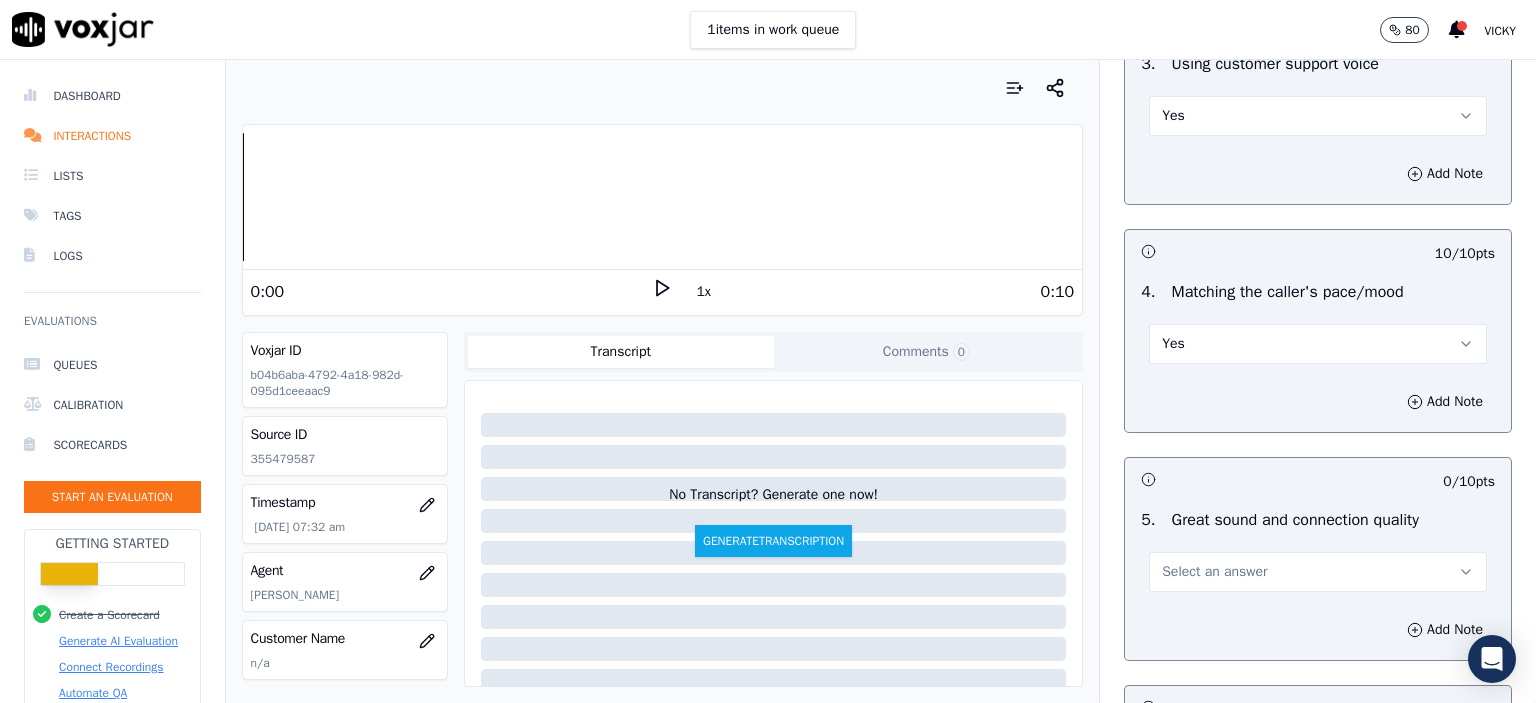 scroll, scrollTop: 2800, scrollLeft: 0, axis: vertical 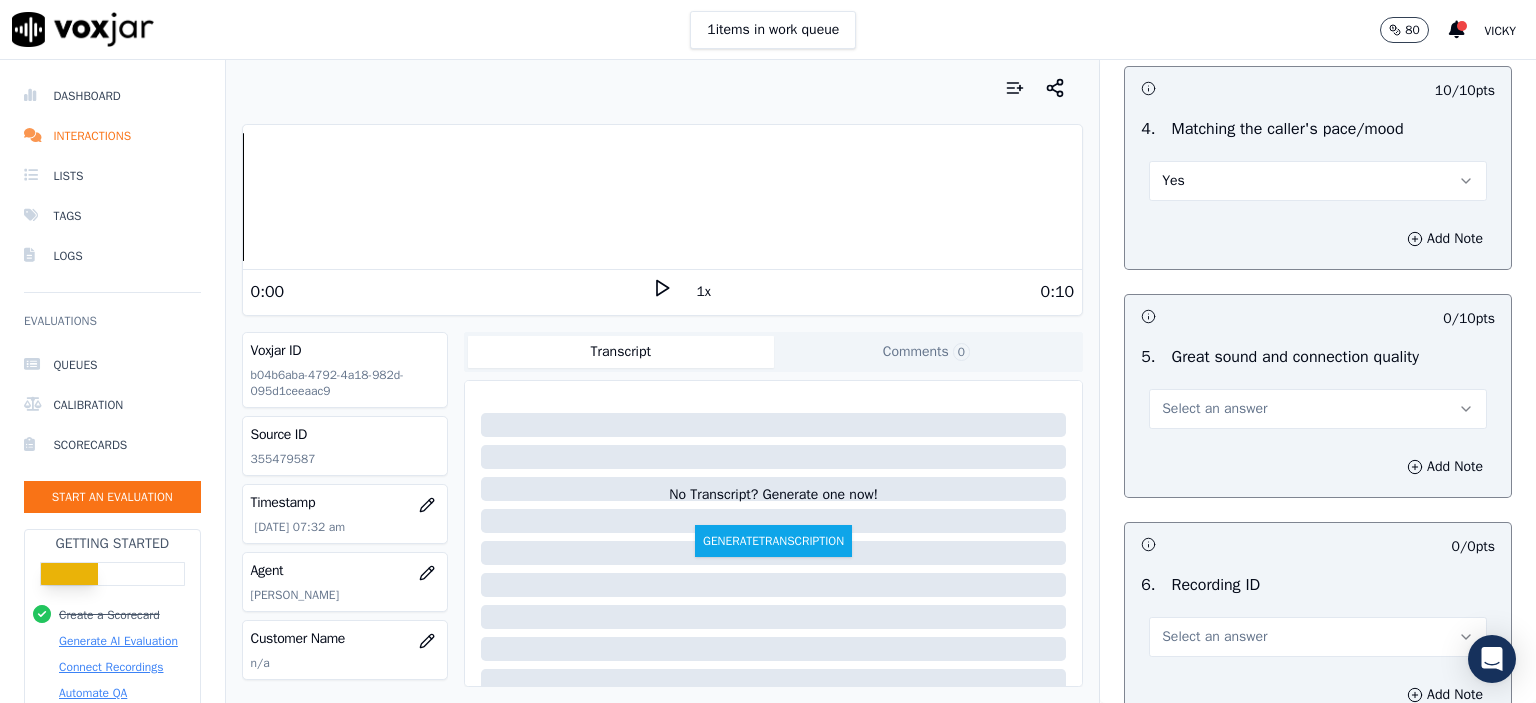 click on "Select an answer" at bounding box center [1318, 409] 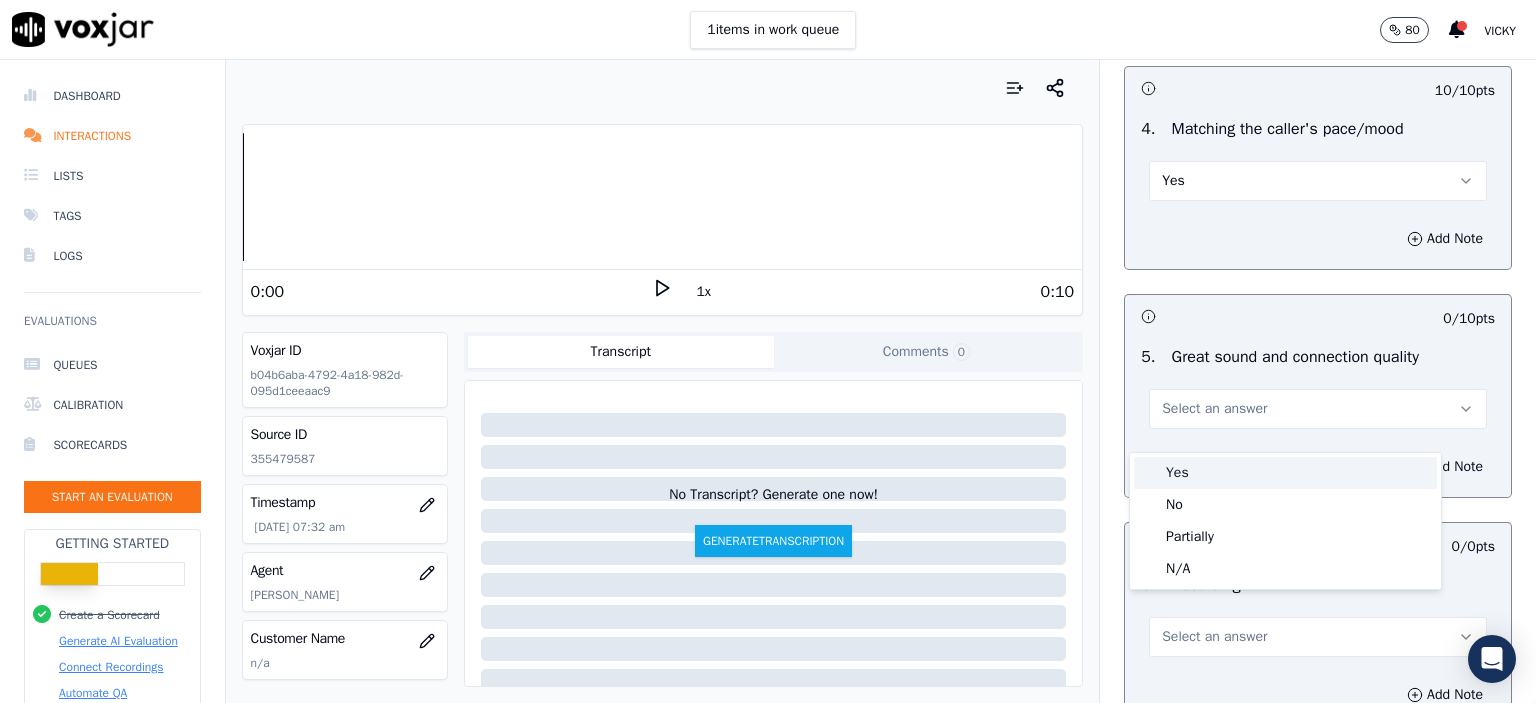 click on "Yes" at bounding box center (1285, 473) 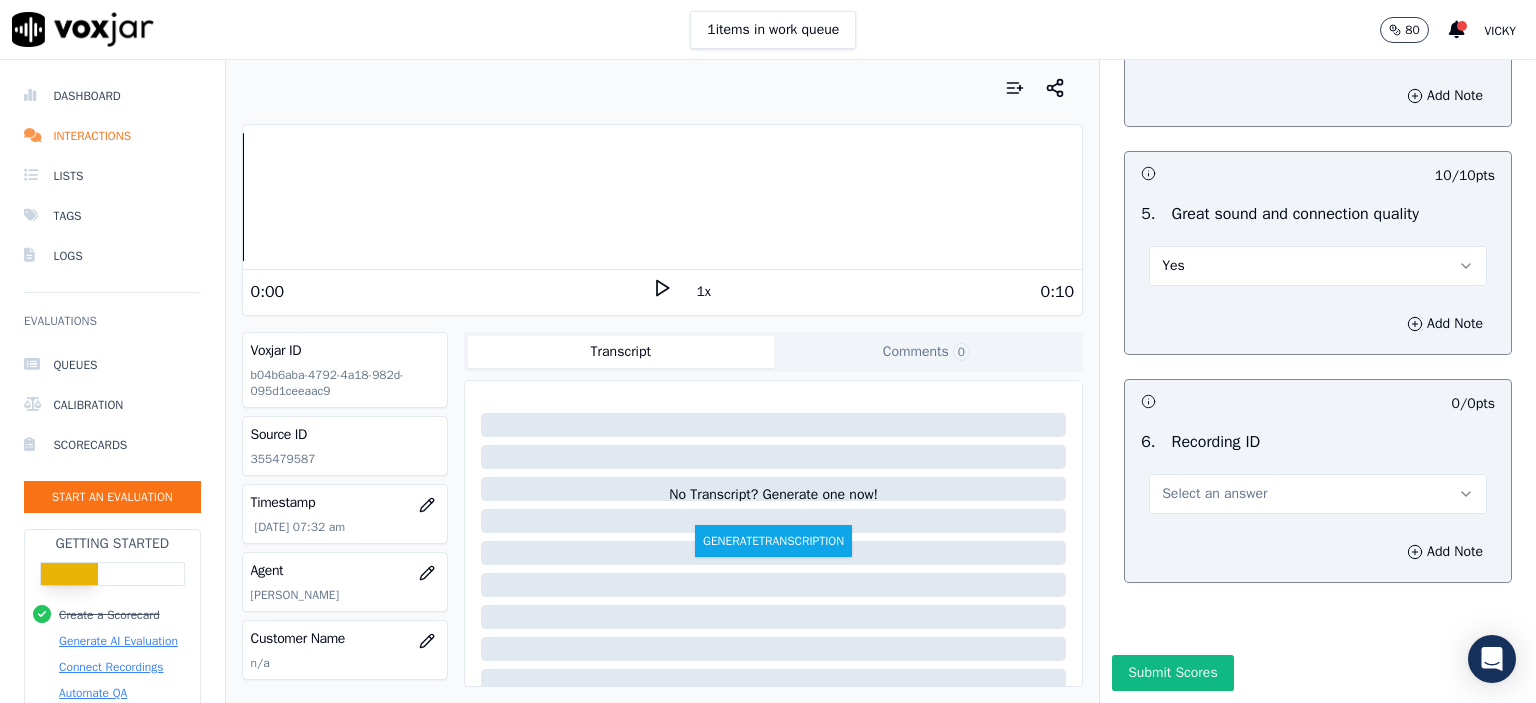 scroll, scrollTop: 3000, scrollLeft: 0, axis: vertical 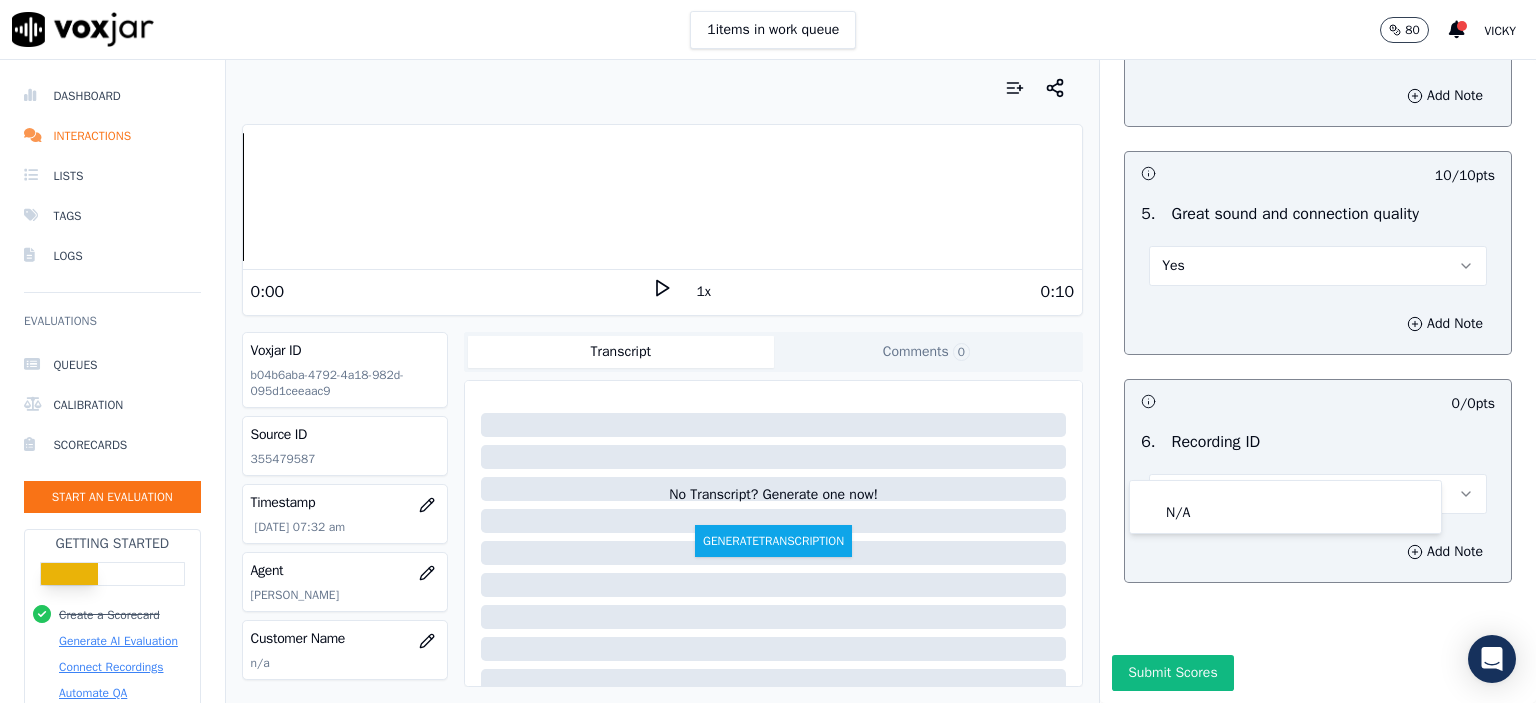 click on "N/A" at bounding box center [1285, 507] 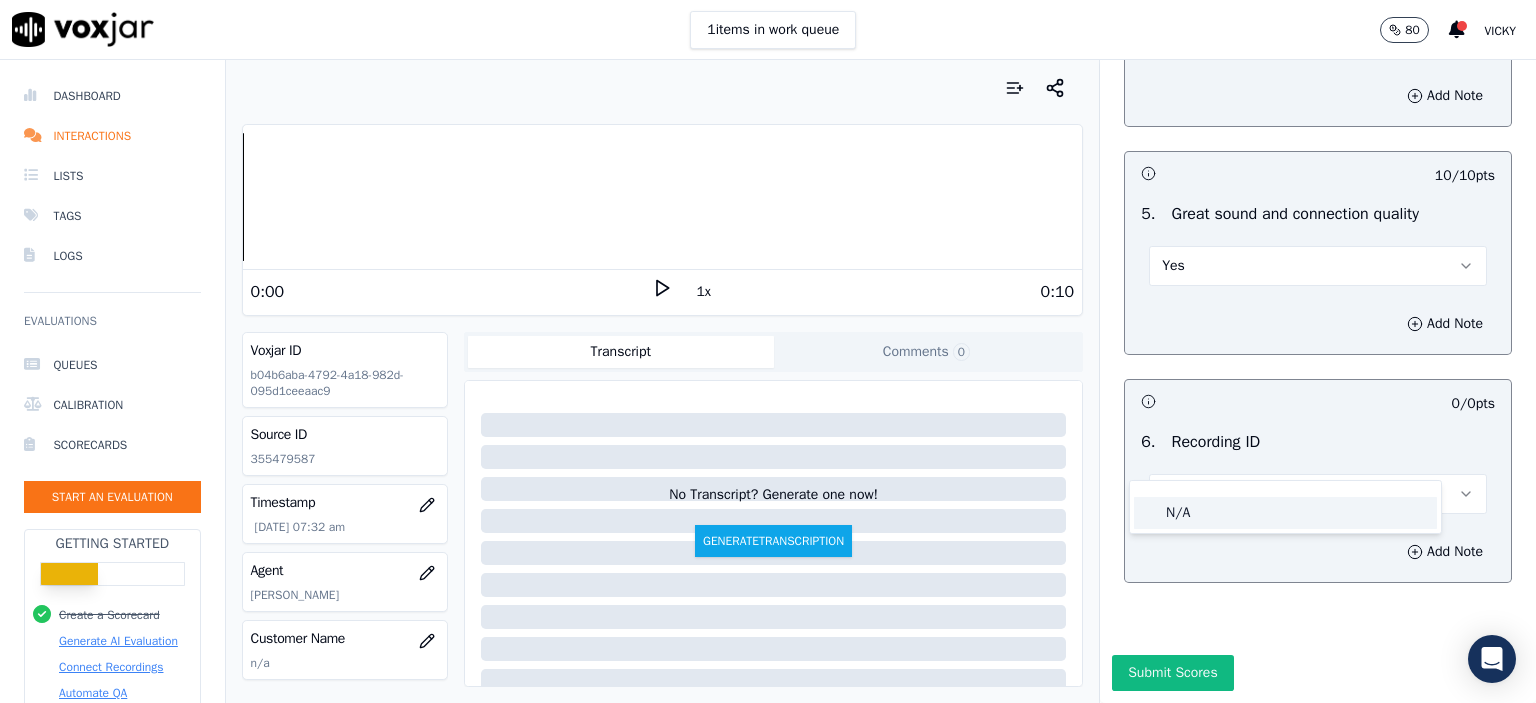 click on "N/A" 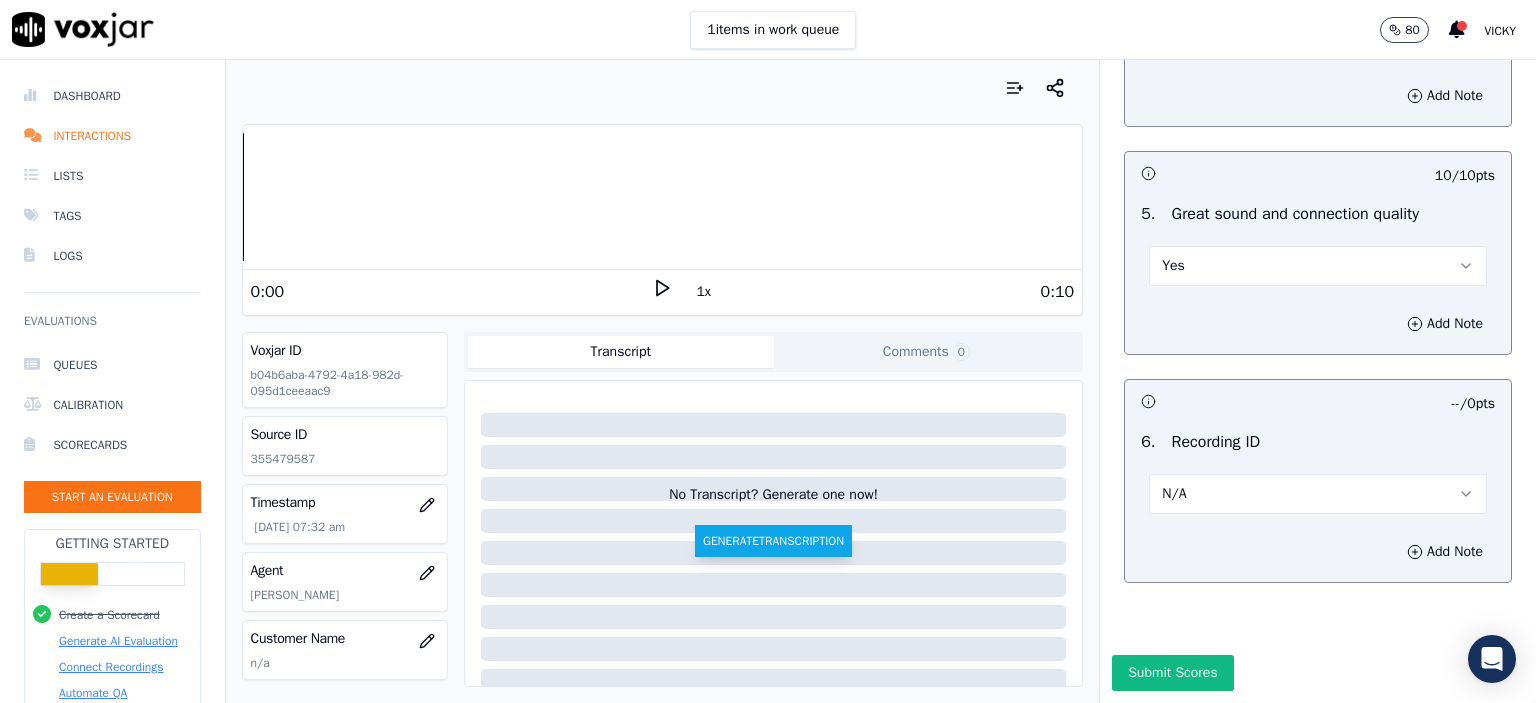drag, startPoint x: 1412, startPoint y: 515, endPoint x: 740, endPoint y: 543, distance: 672.58307 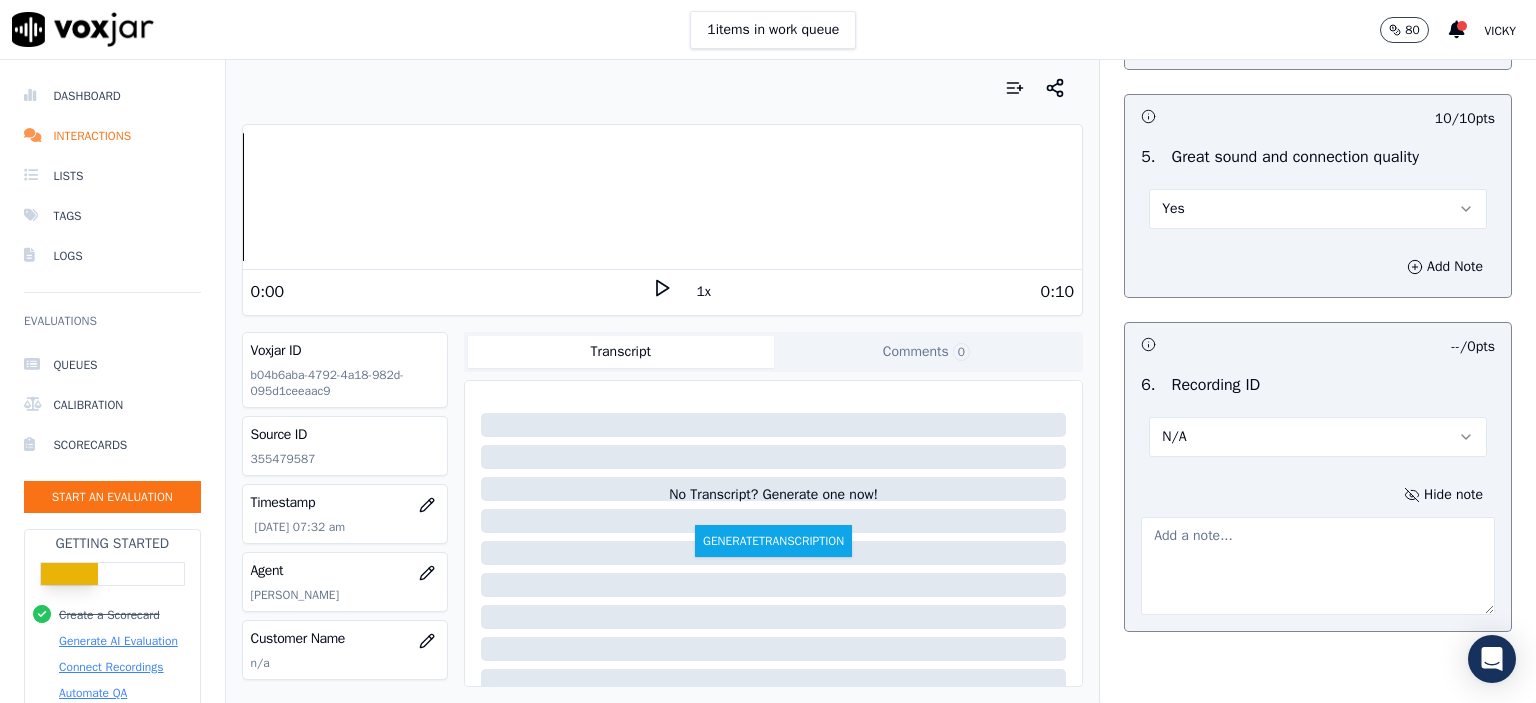 click on "Source ID   355479587" at bounding box center [345, 446] 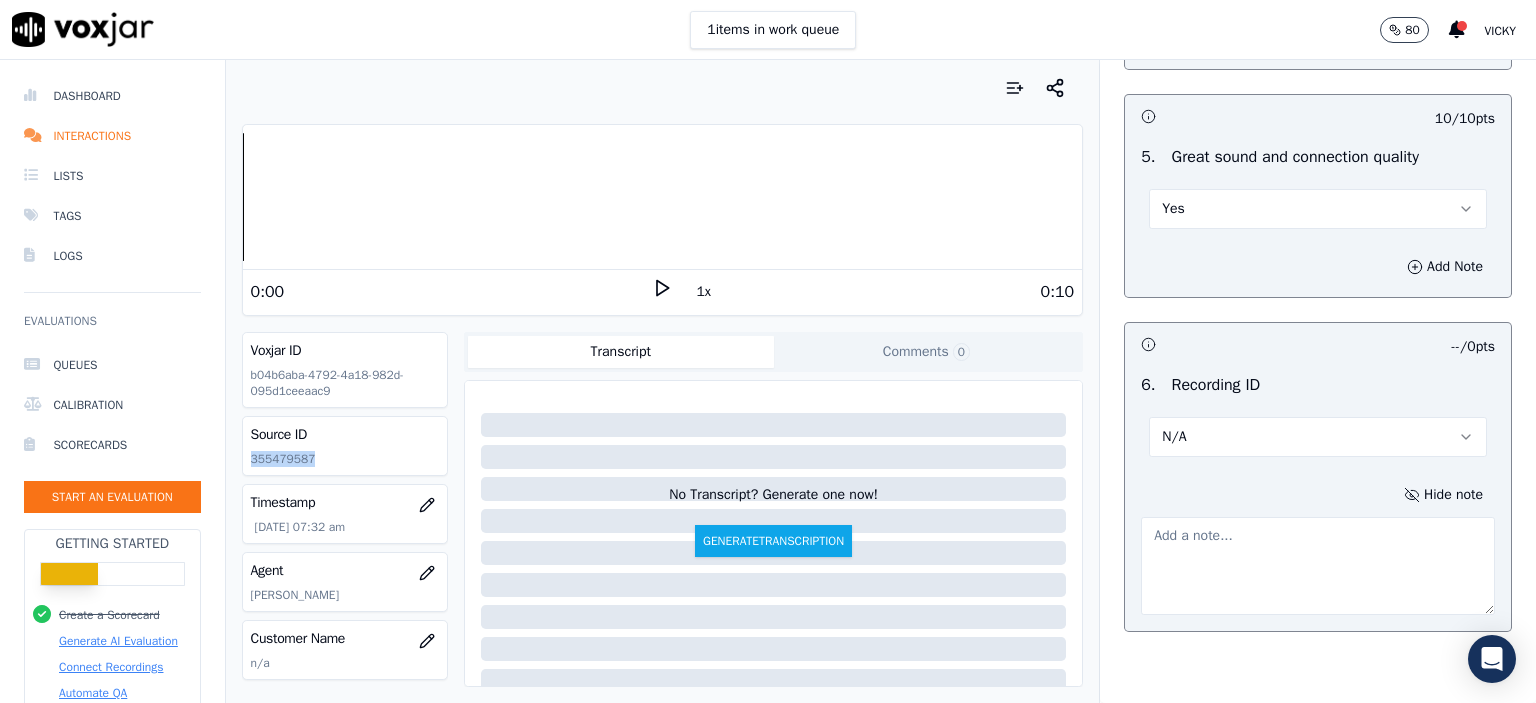 click on "355479587" 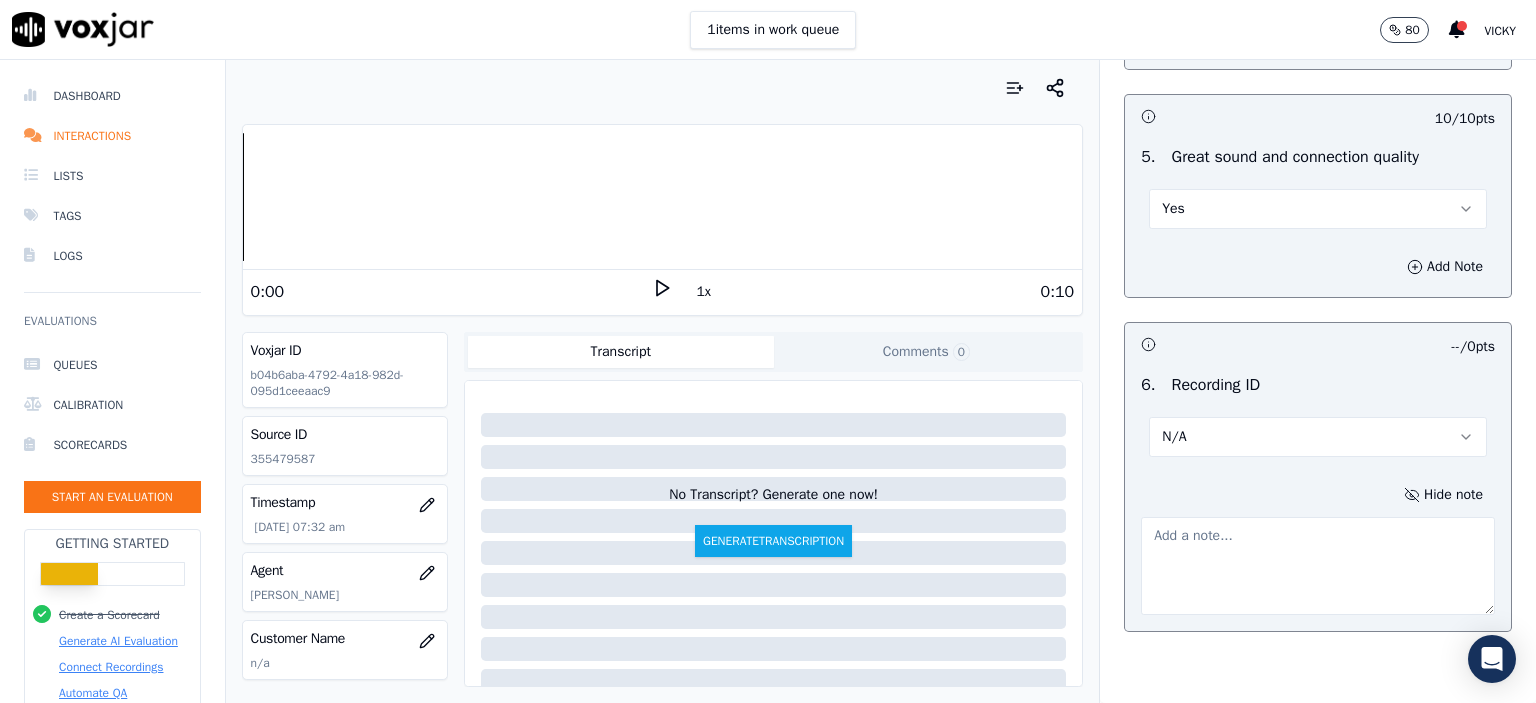 click at bounding box center [1318, 566] 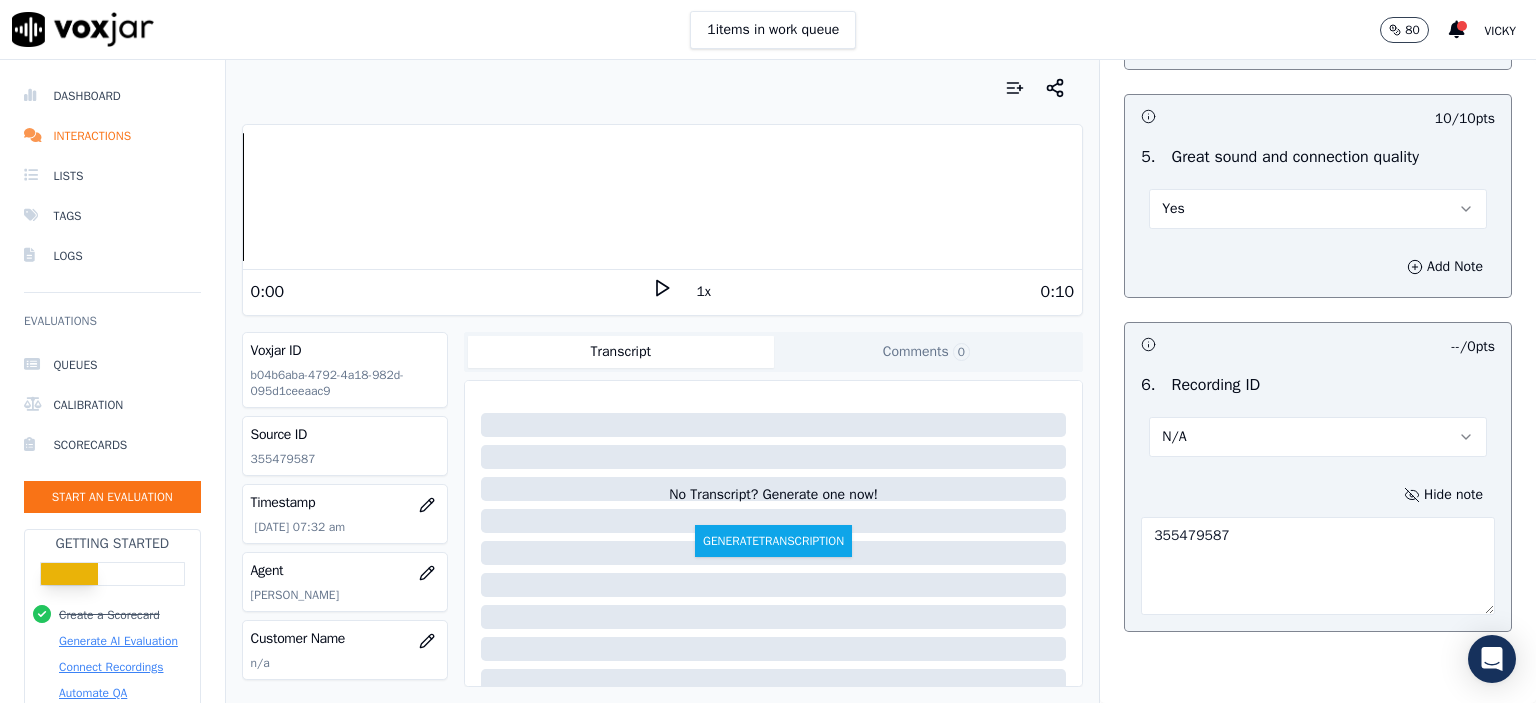 type on "355479587" 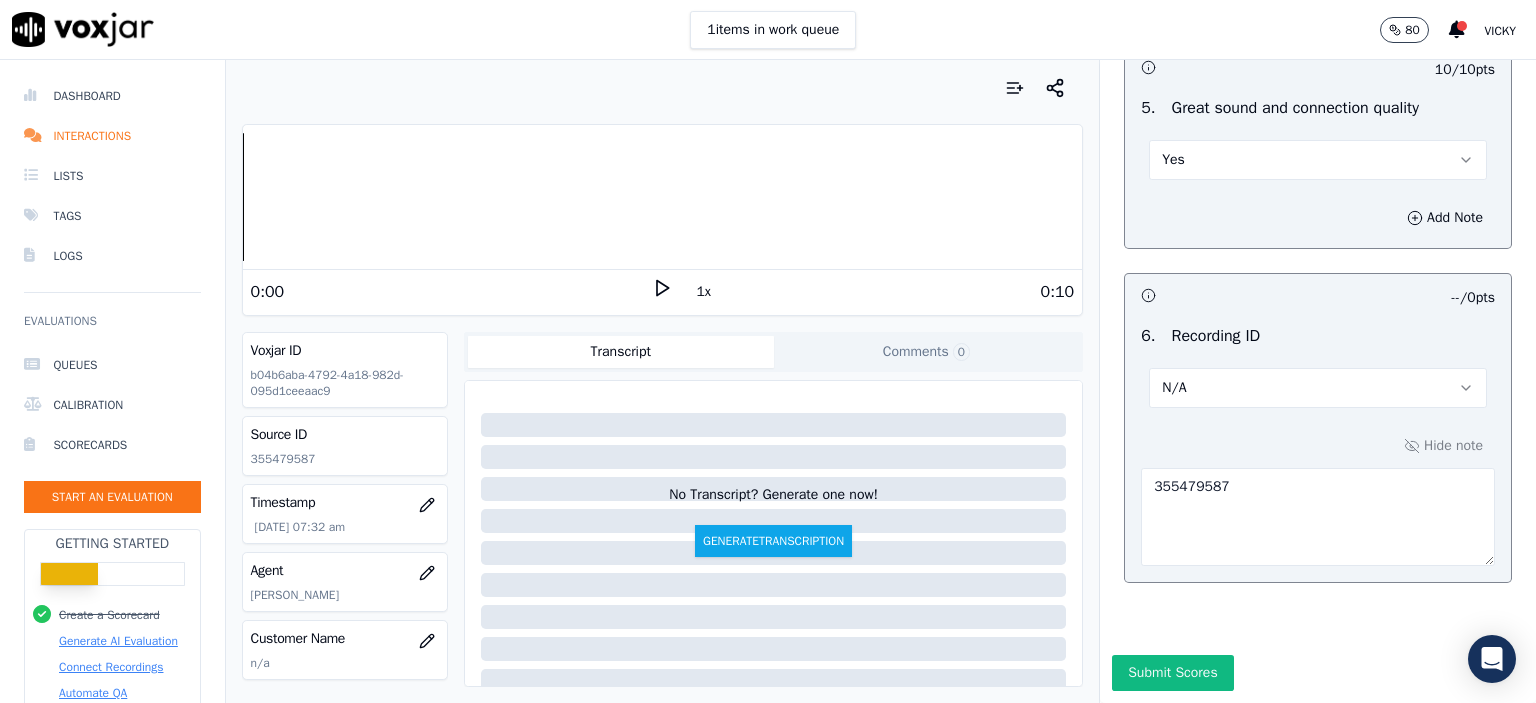 scroll, scrollTop: 3112, scrollLeft: 0, axis: vertical 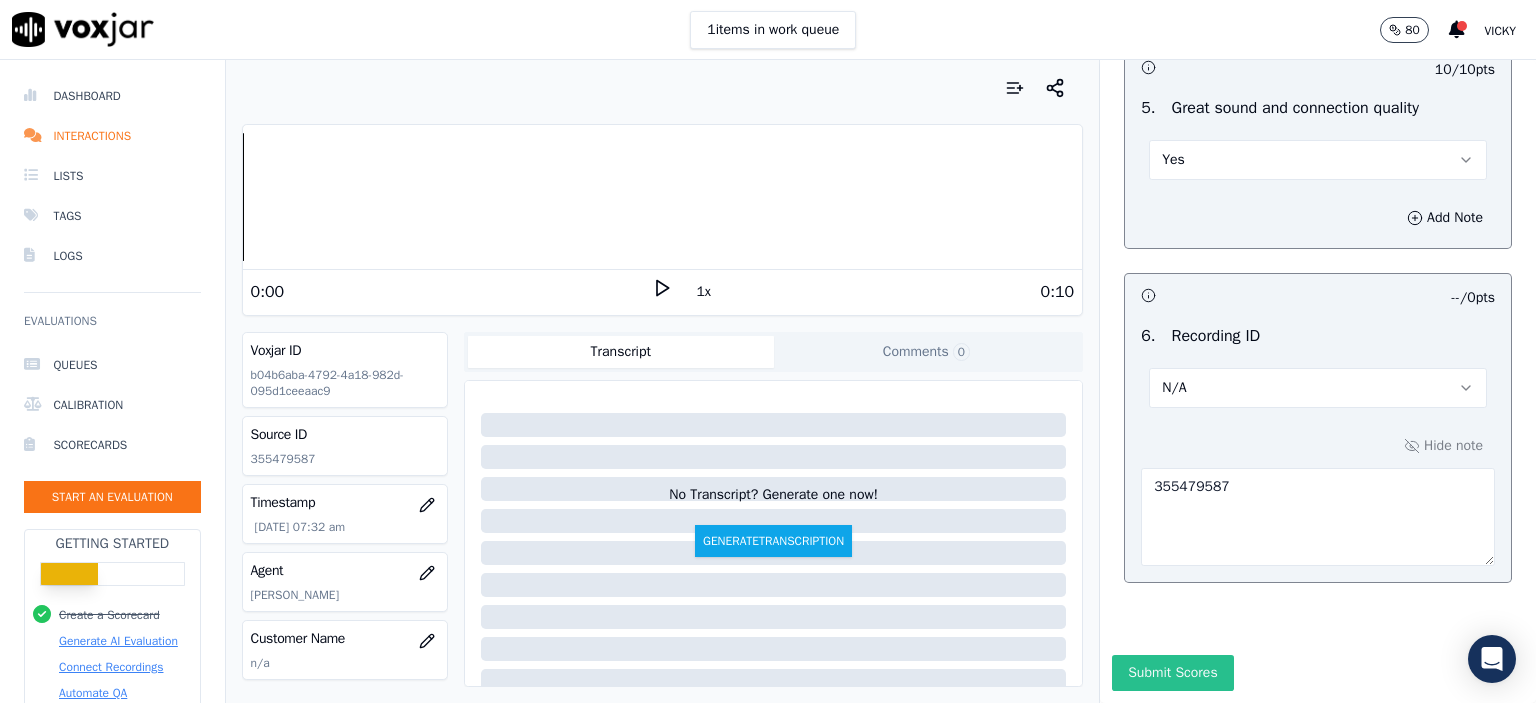 click on "Submit Scores" at bounding box center (1172, 673) 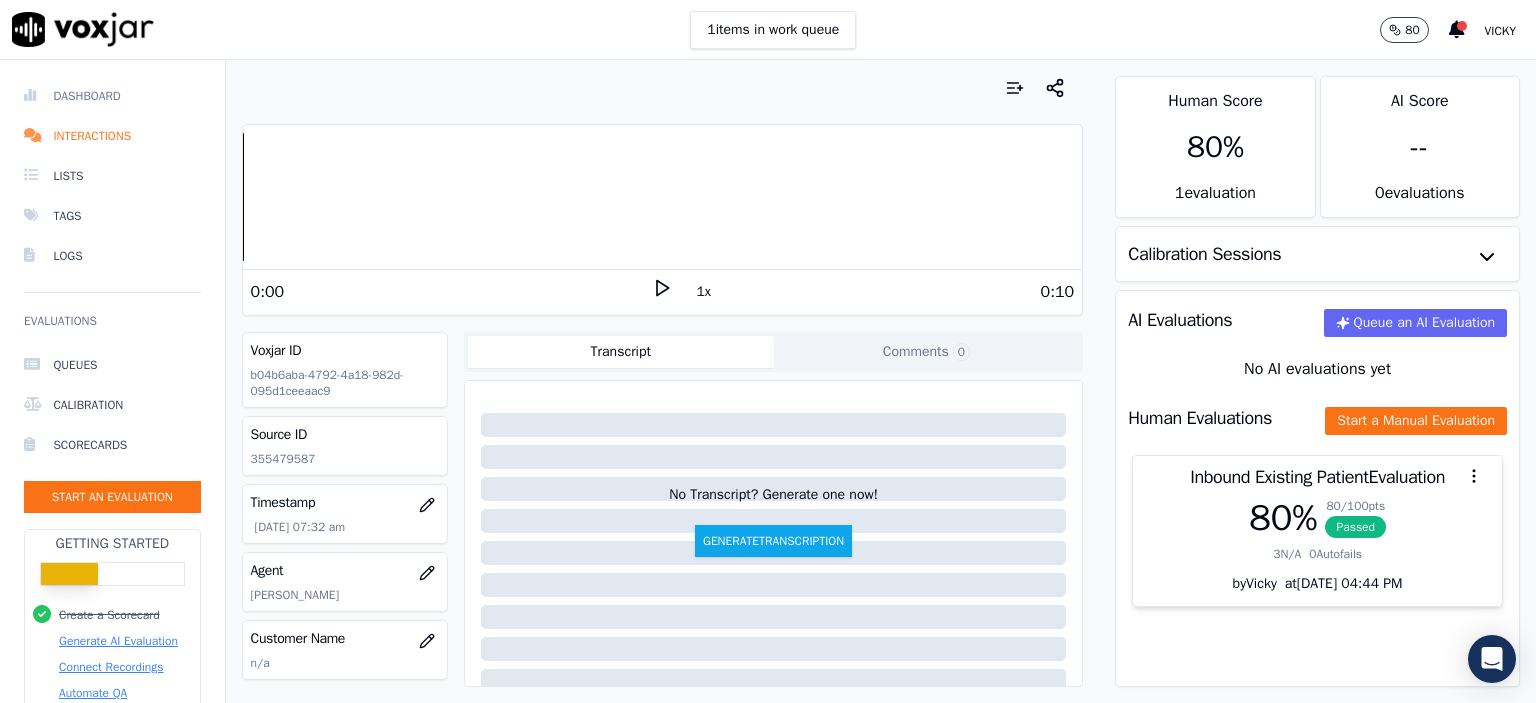 click on "Dashboard" at bounding box center [112, 96] 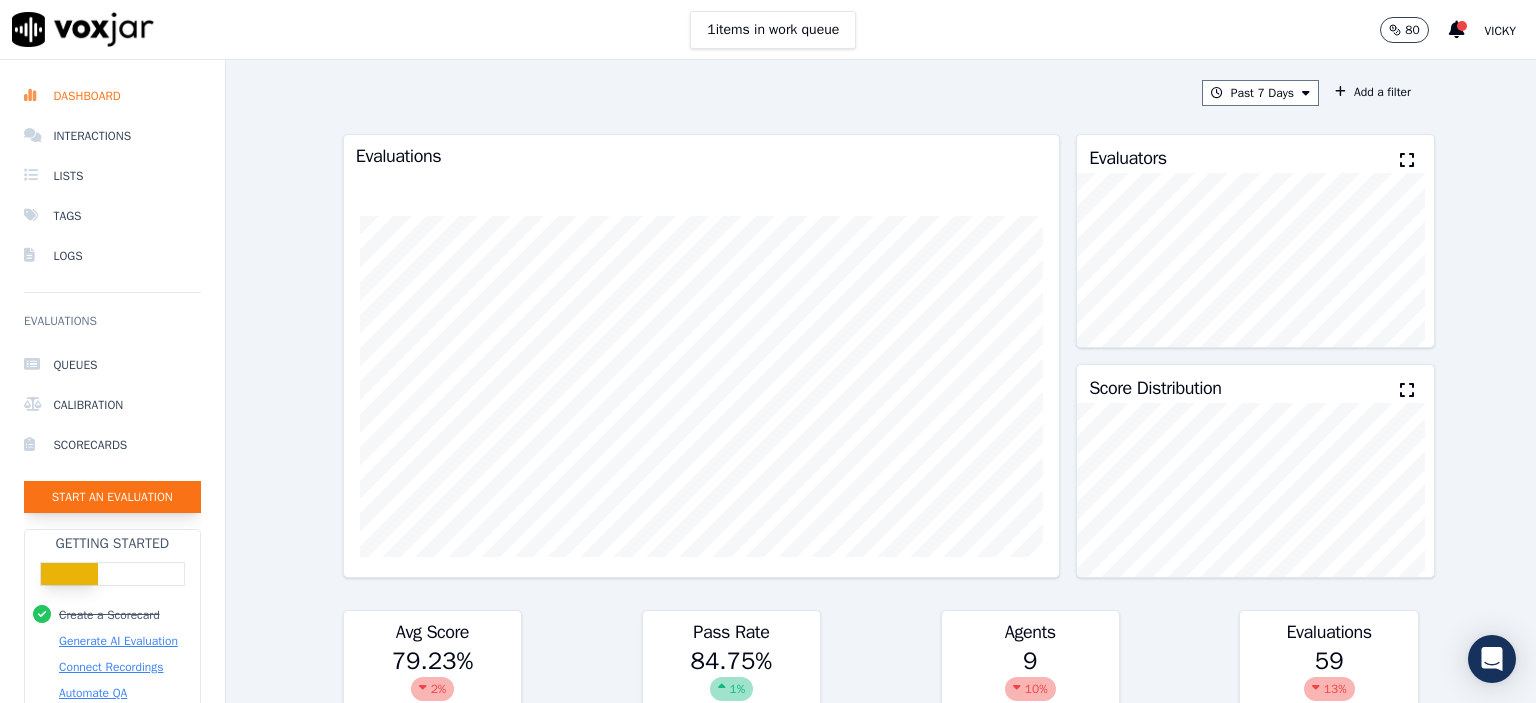 click on "Start an Evaluation" 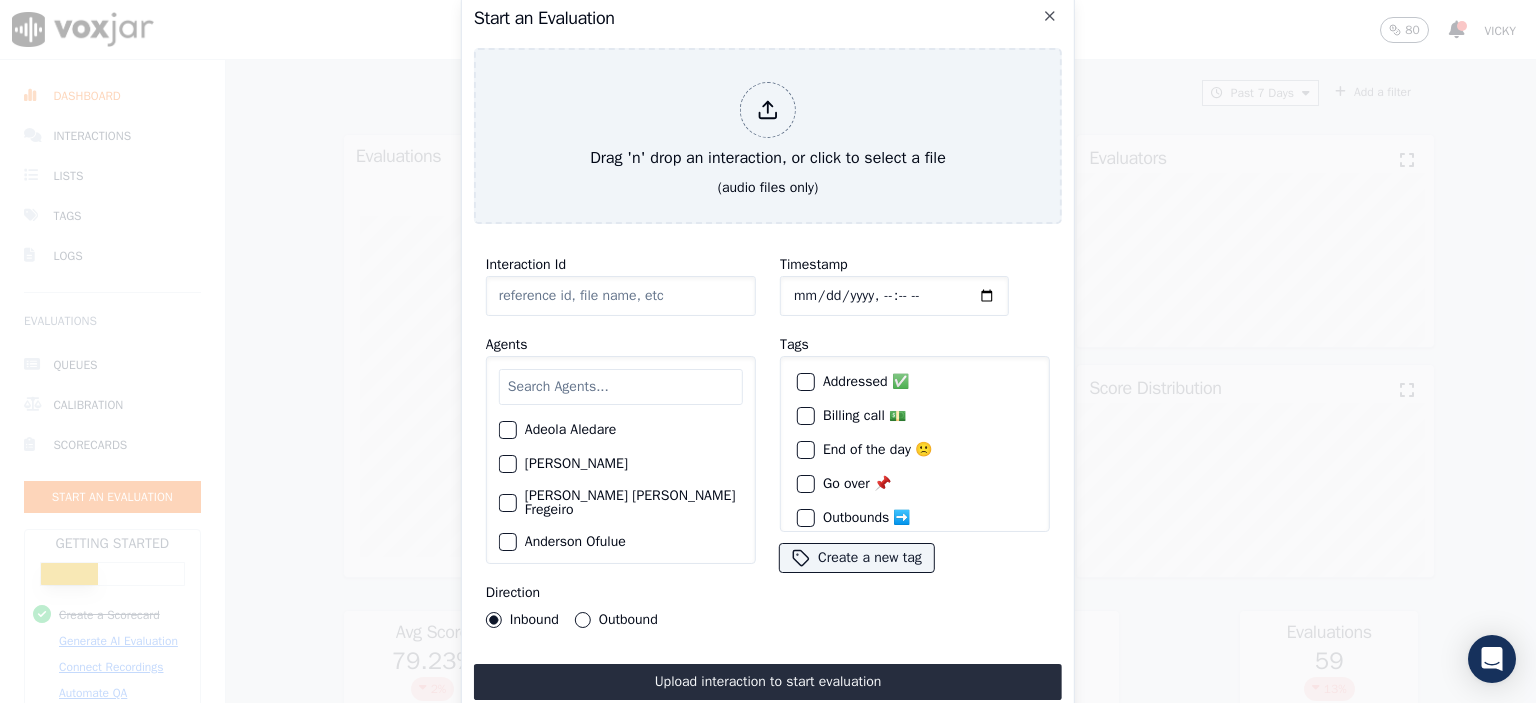 click on "Interaction Id" 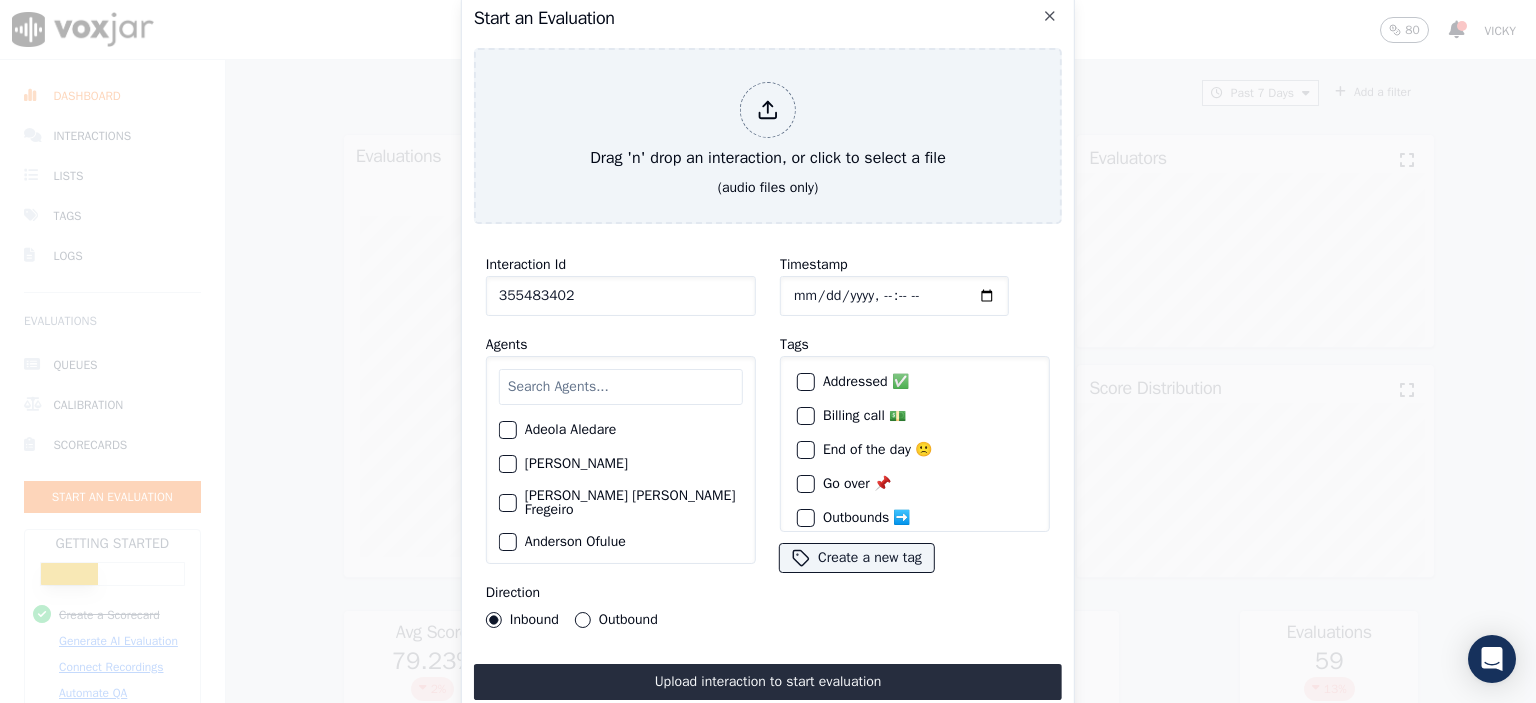 type on "355483402" 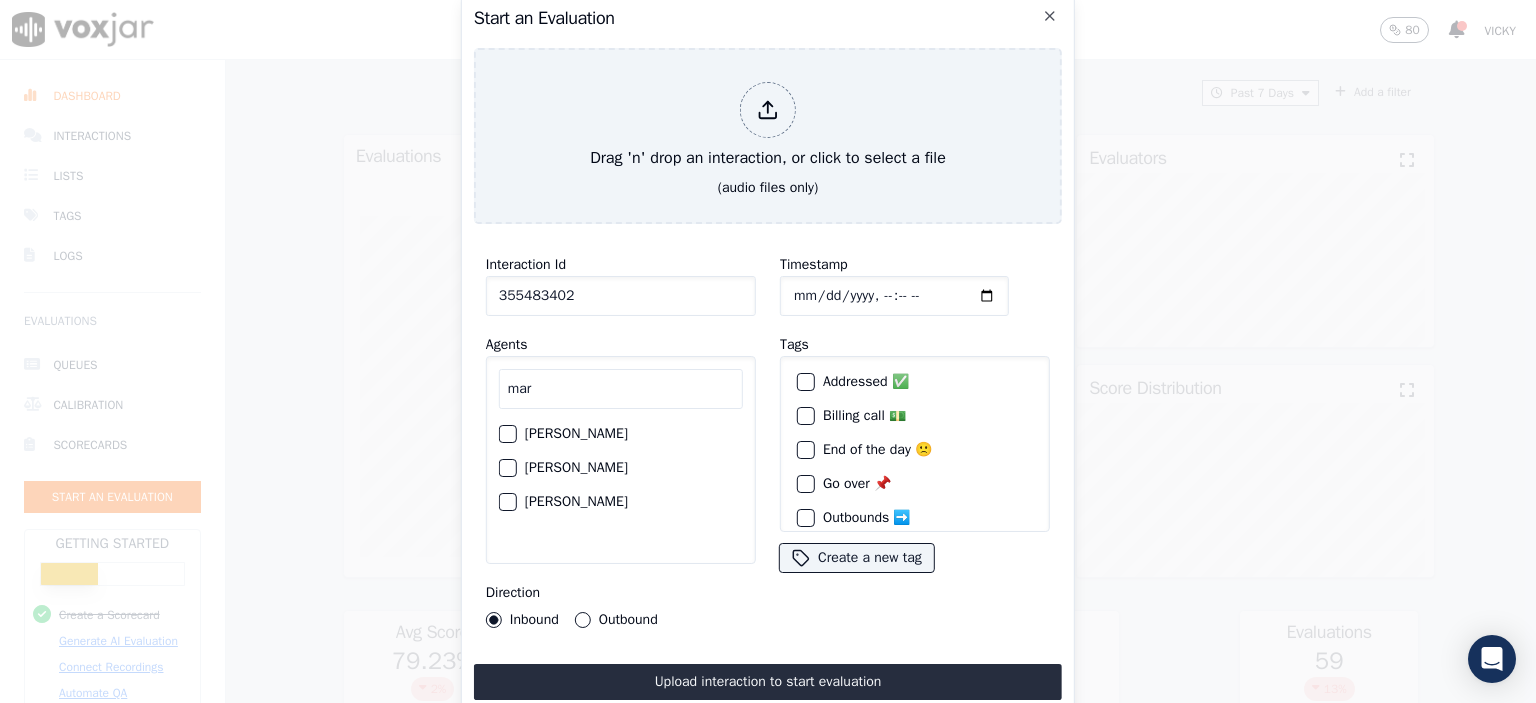 type on "mar" 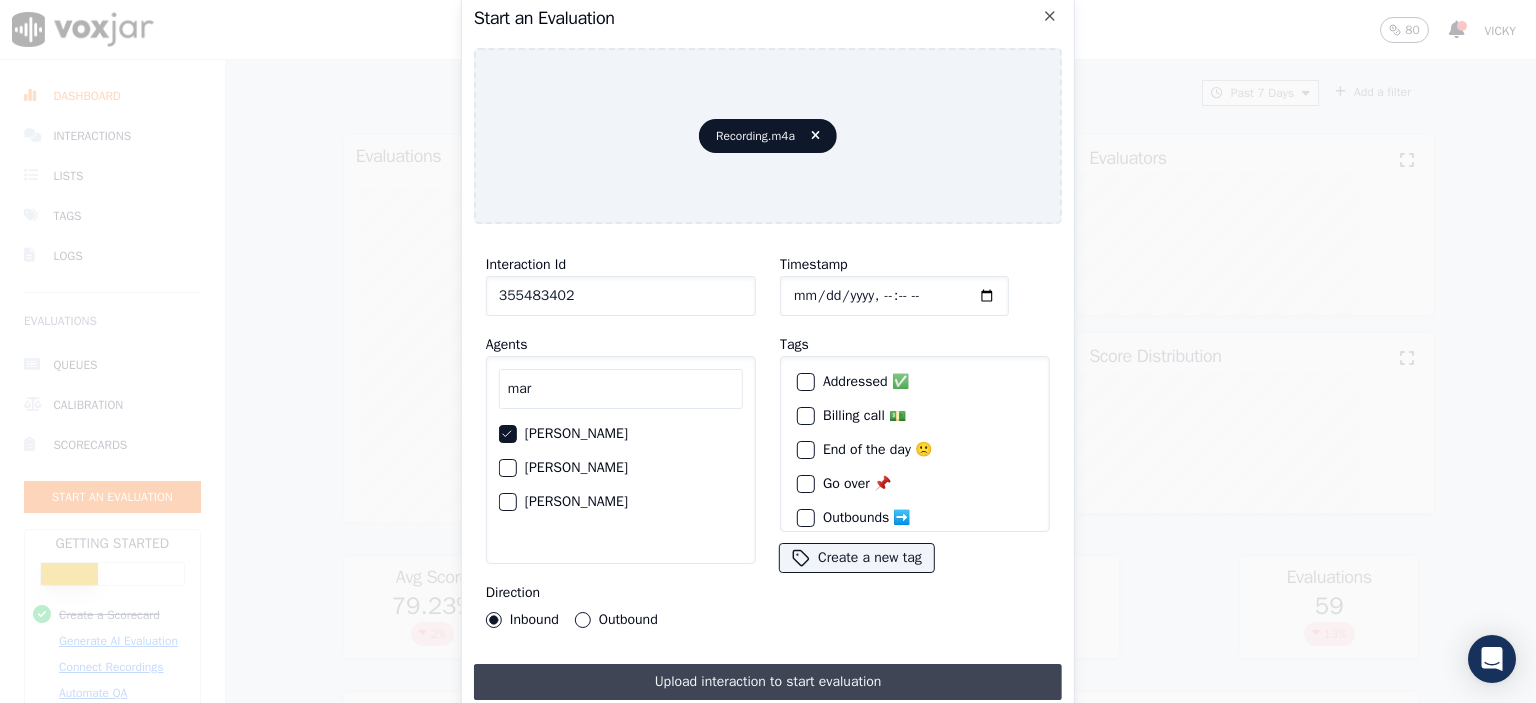 click on "Upload interaction to start evaluation" at bounding box center [768, 682] 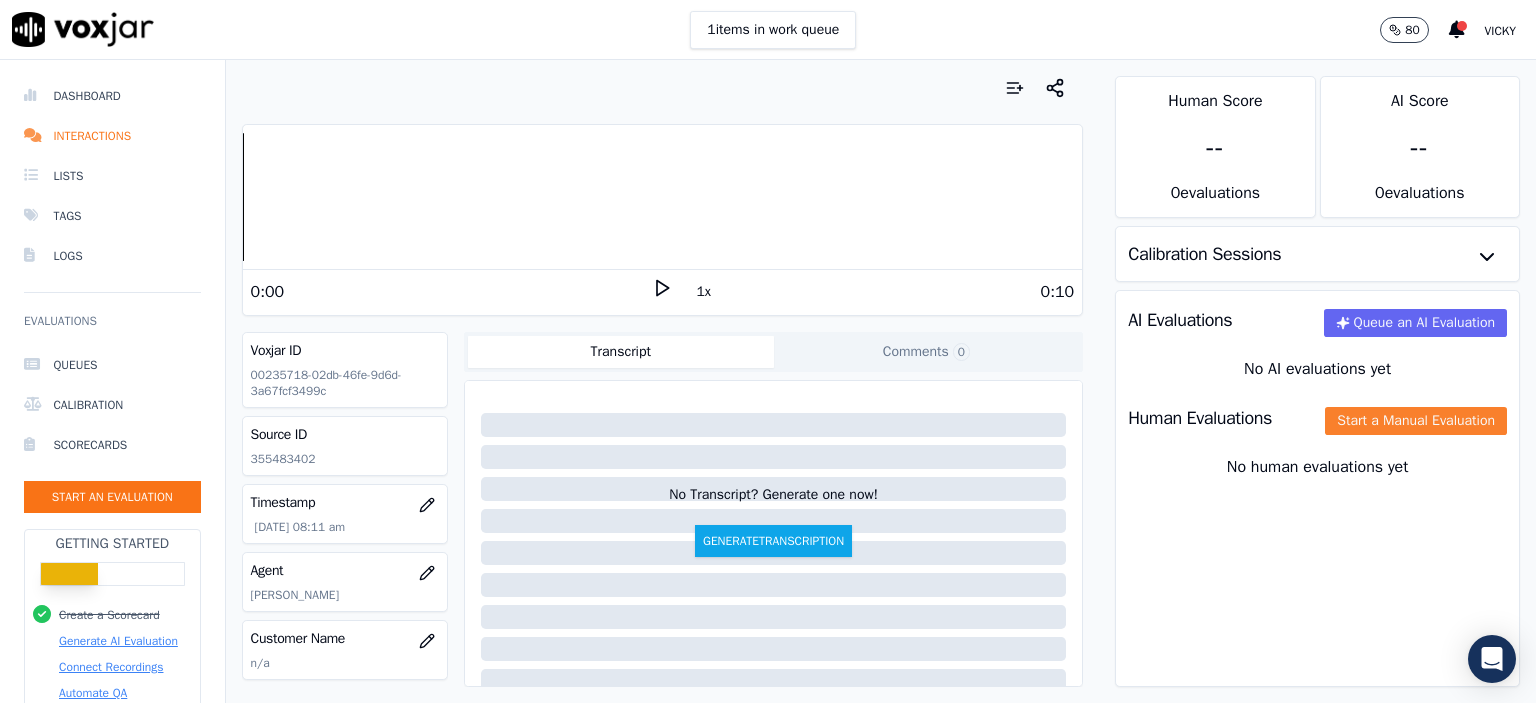 click on "Start a Manual Evaluation" 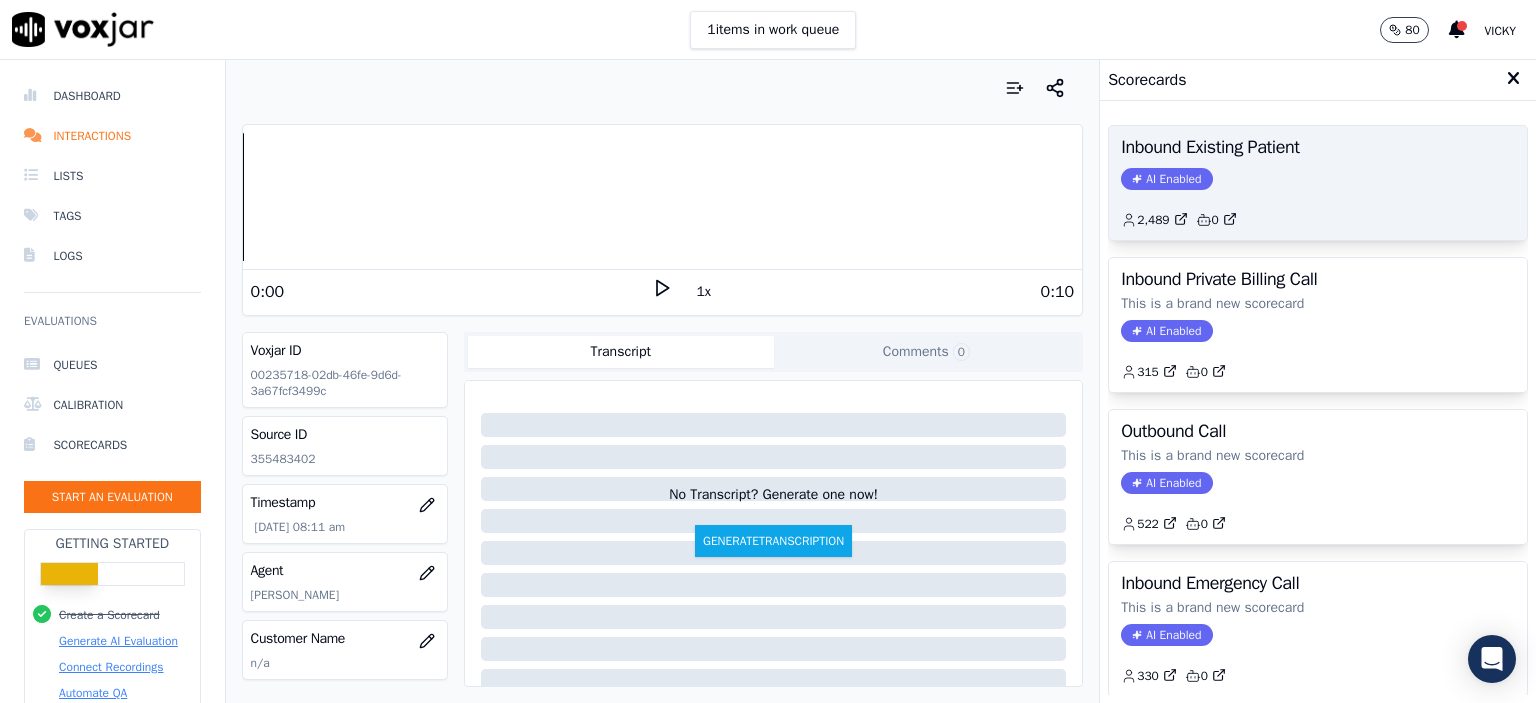 click on "AI Enabled" 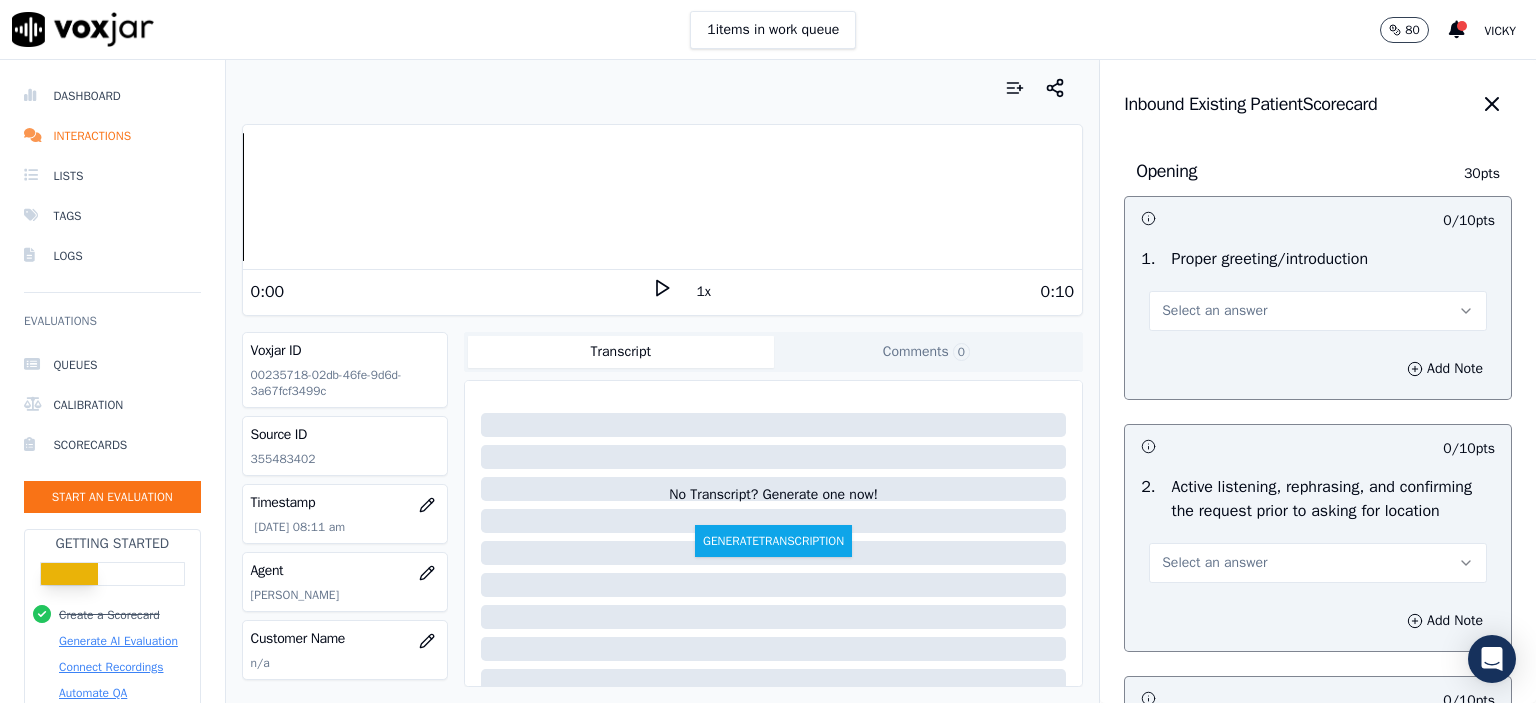 click on "Select an answer" at bounding box center [1214, 311] 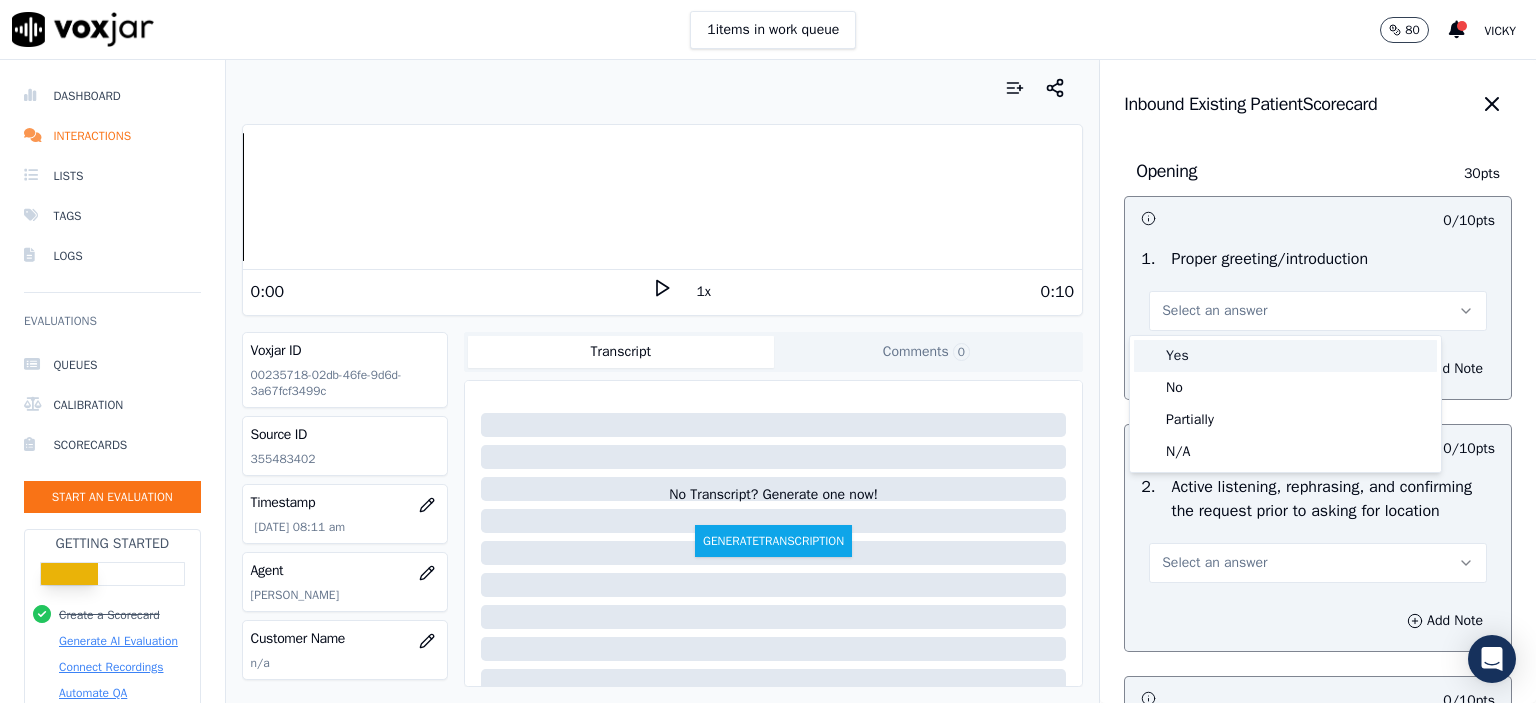 click on "Yes" at bounding box center [1285, 356] 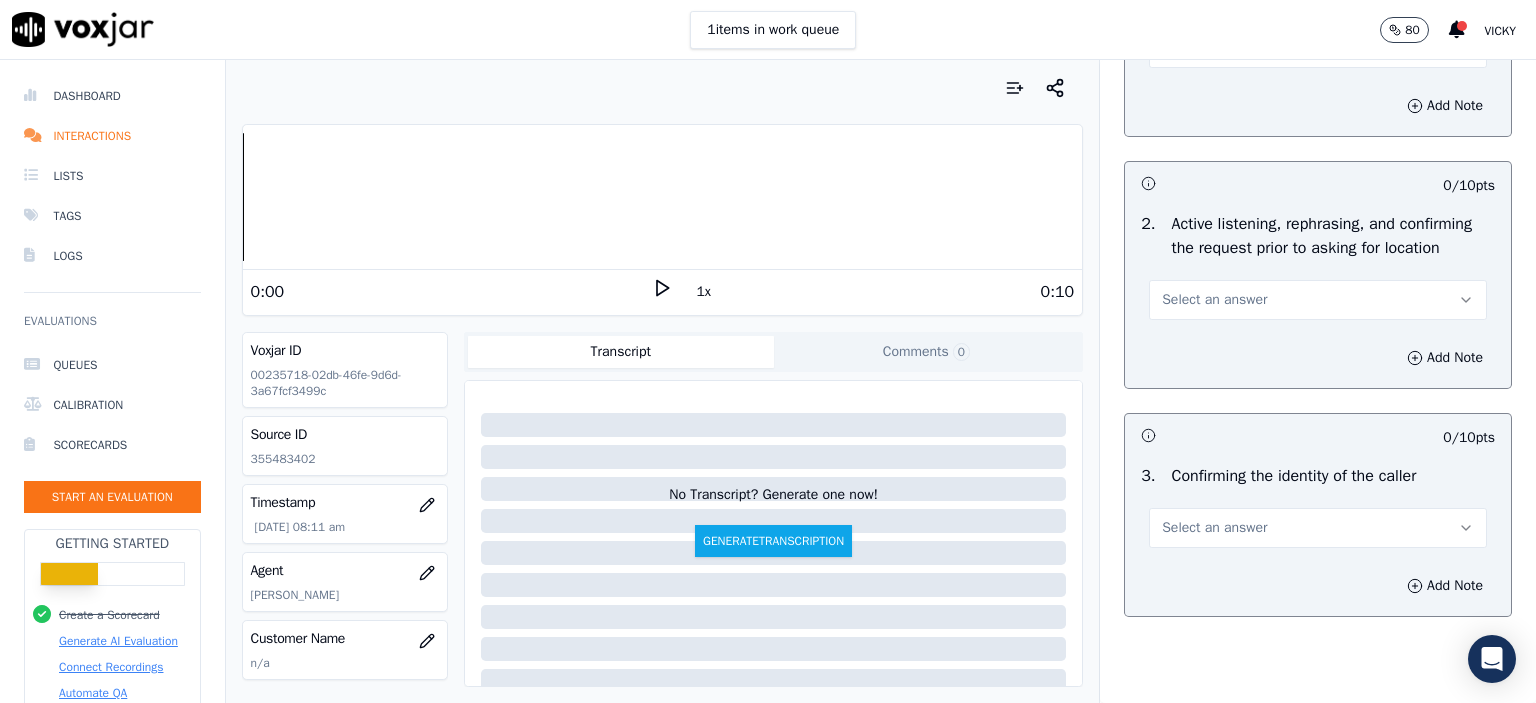 scroll, scrollTop: 300, scrollLeft: 0, axis: vertical 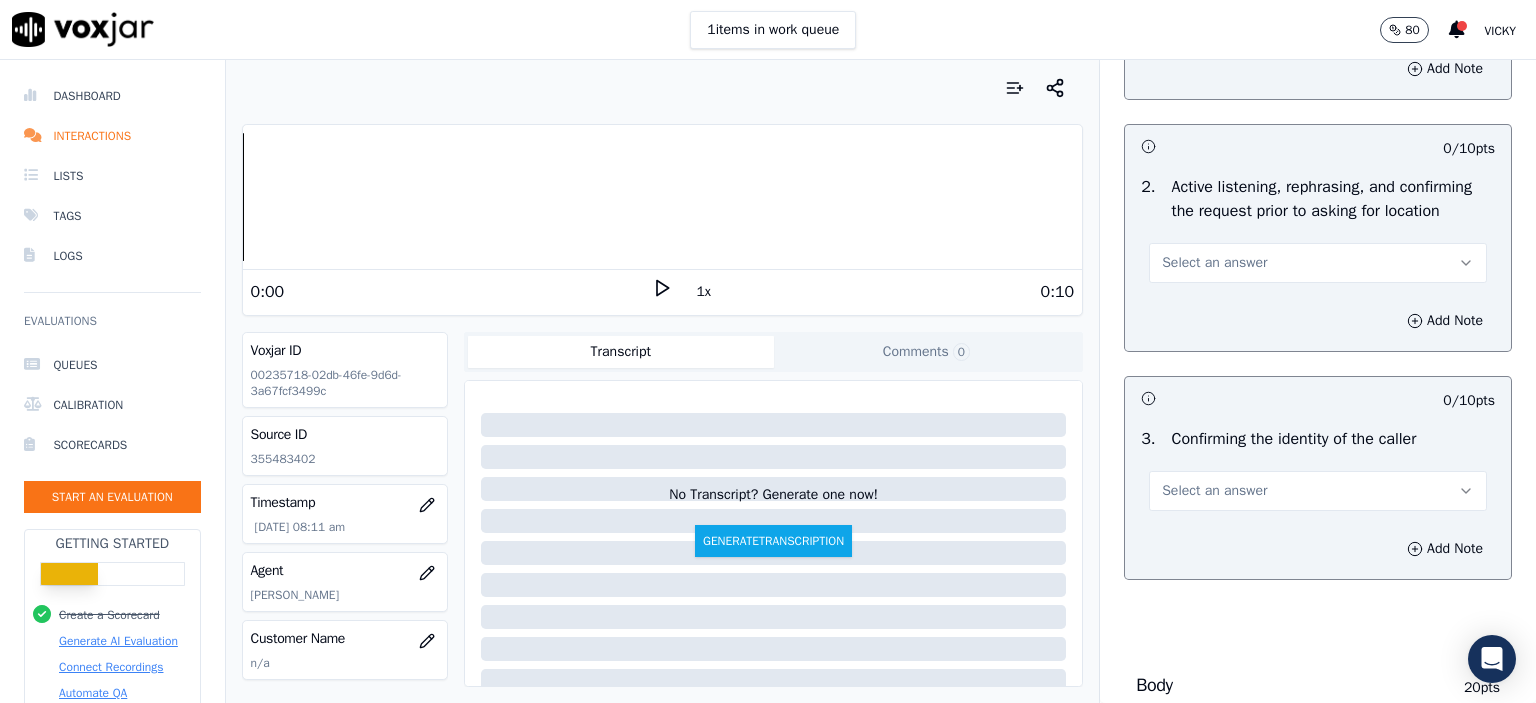 click on "Select an answer" at bounding box center [1318, 263] 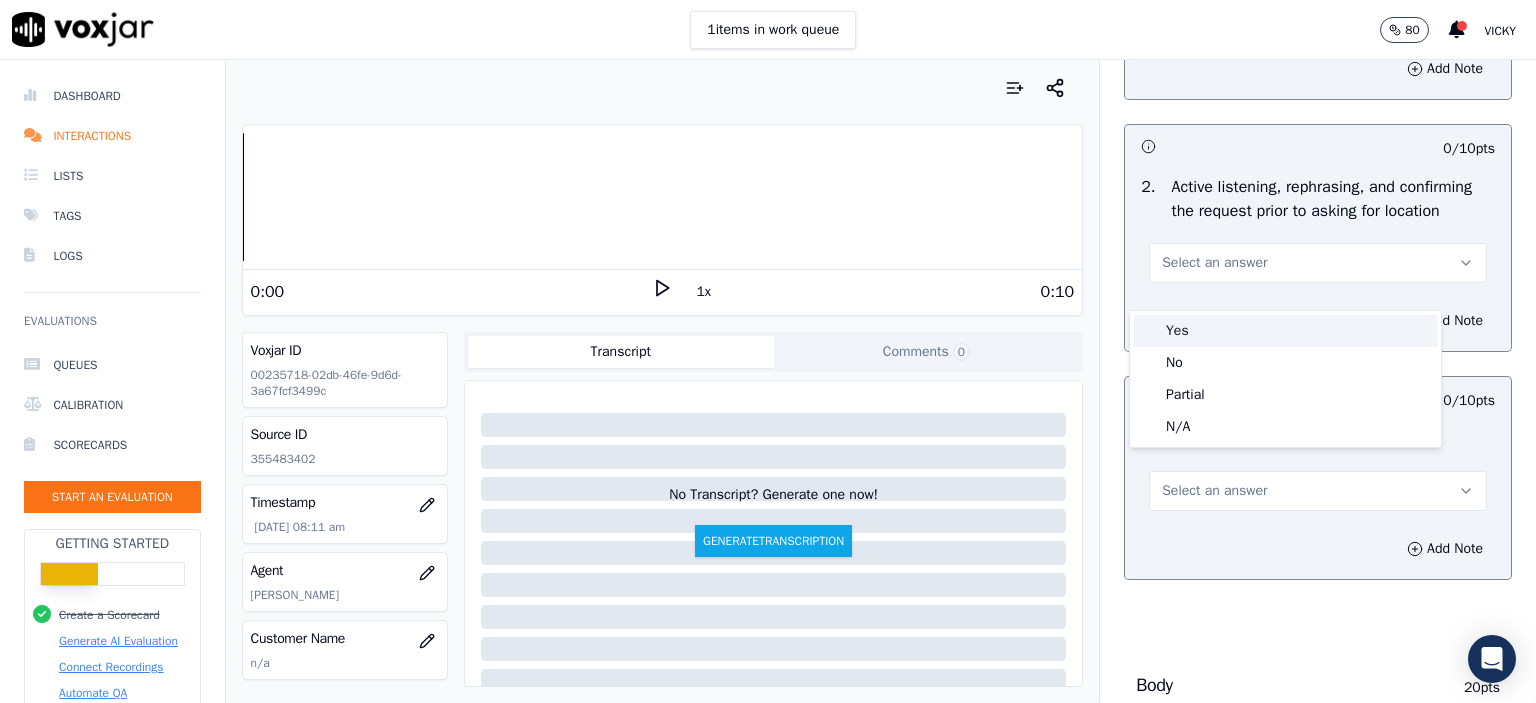 click on "Yes" at bounding box center (1285, 331) 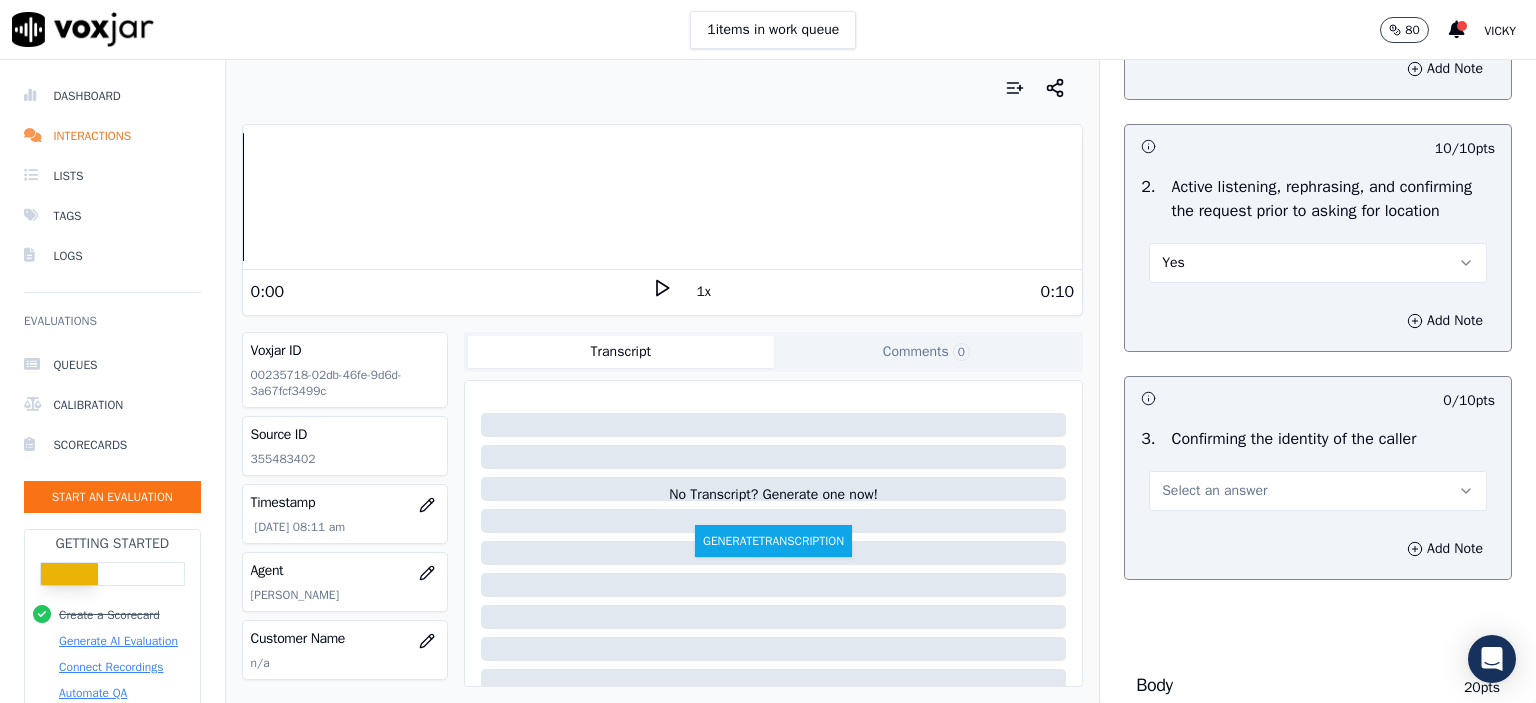 click on "Yes" at bounding box center [1318, 263] 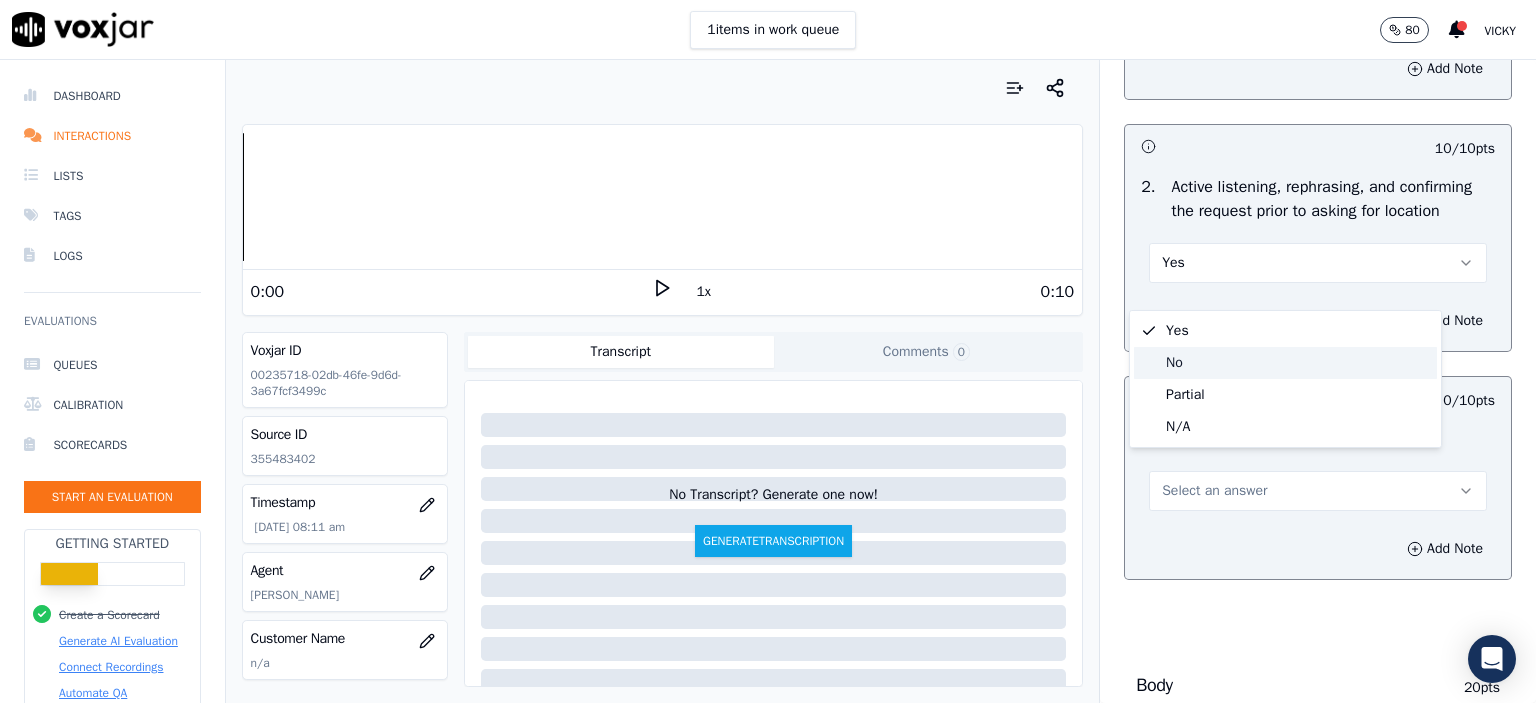 click on "No" 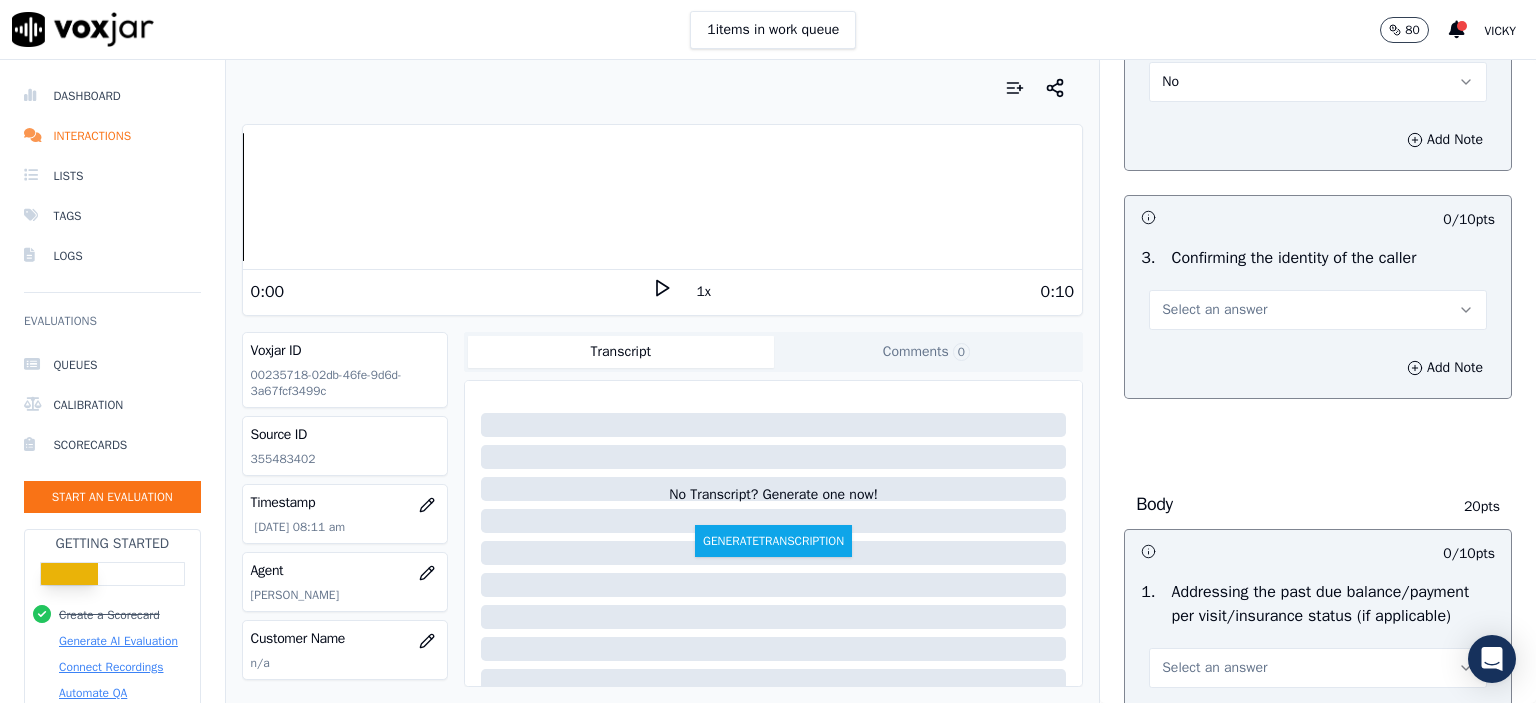 scroll, scrollTop: 500, scrollLeft: 0, axis: vertical 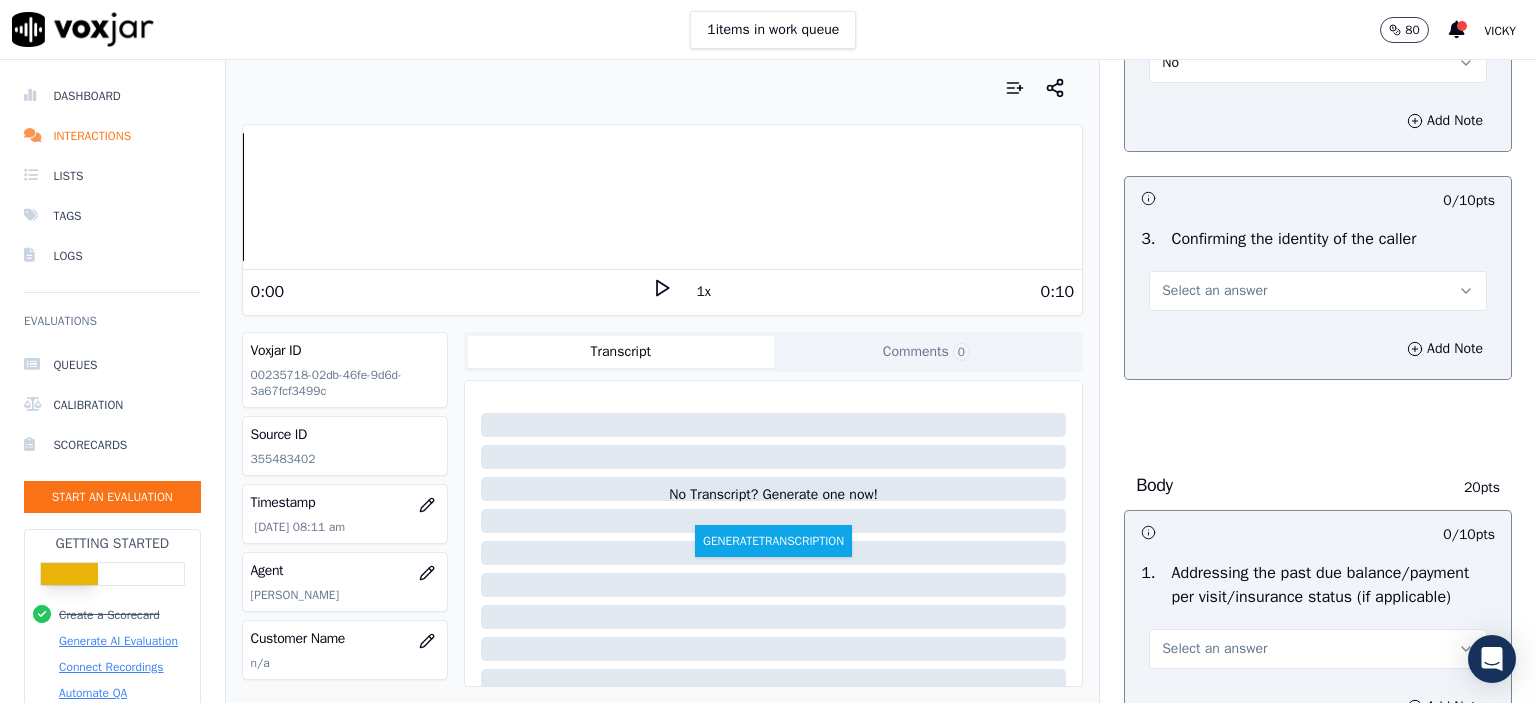 click on "Select an answer" at bounding box center (1318, 291) 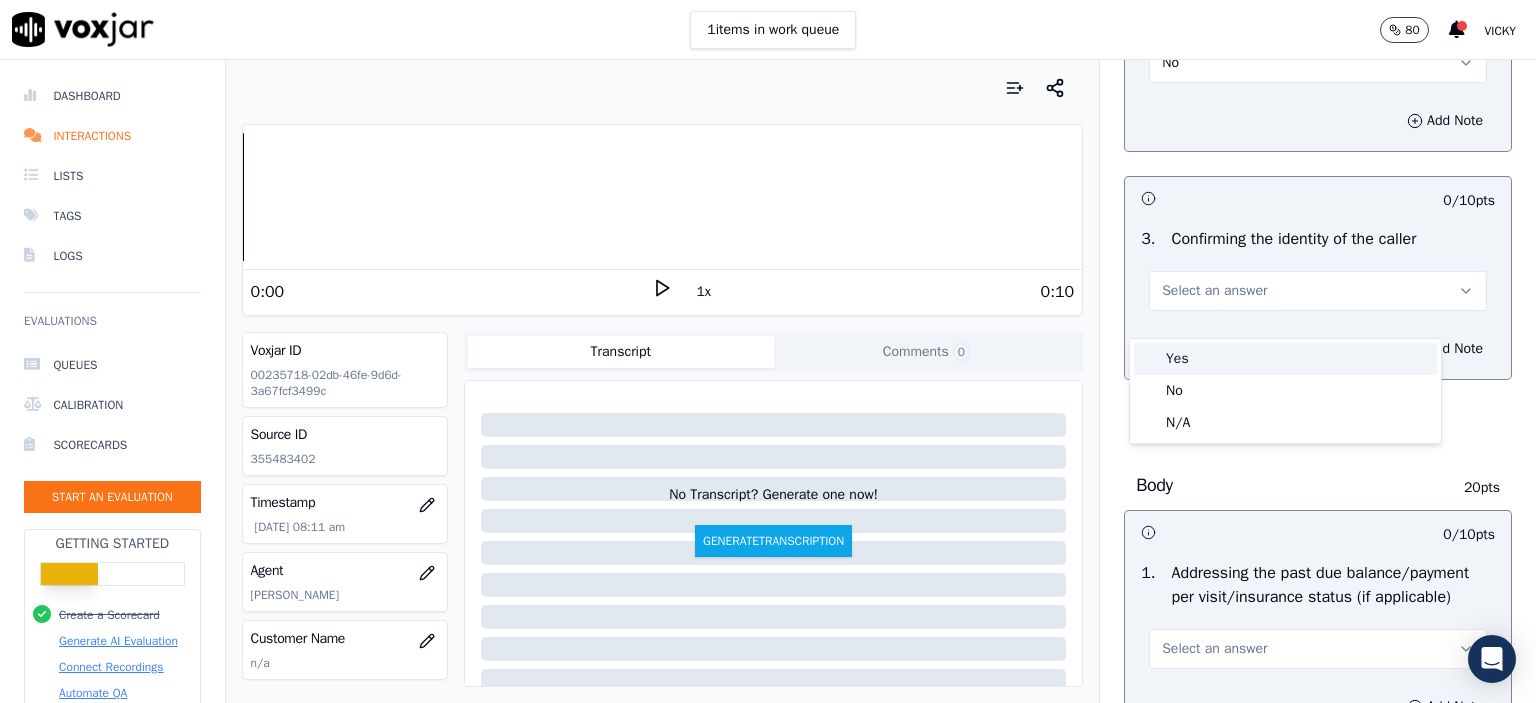 click on "Yes" at bounding box center (1285, 359) 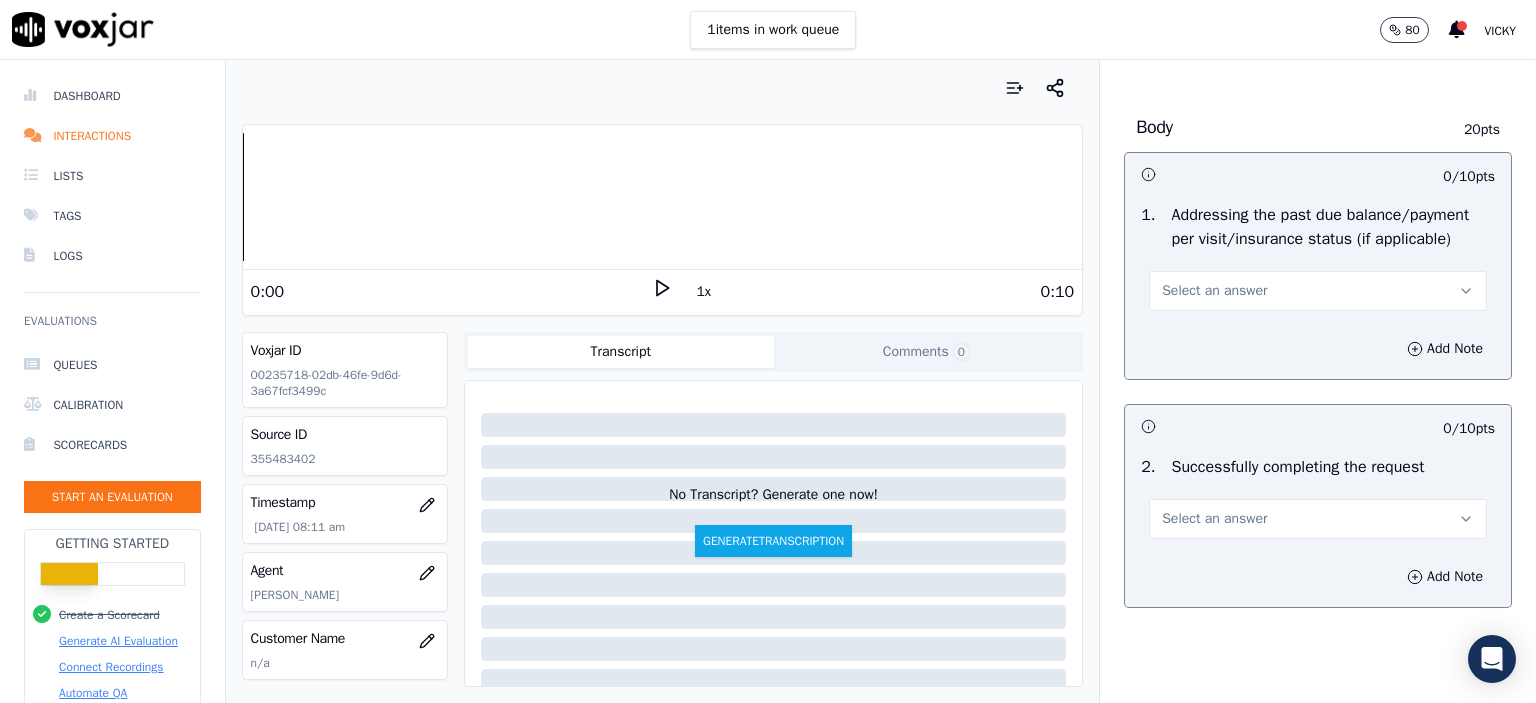 scroll, scrollTop: 900, scrollLeft: 0, axis: vertical 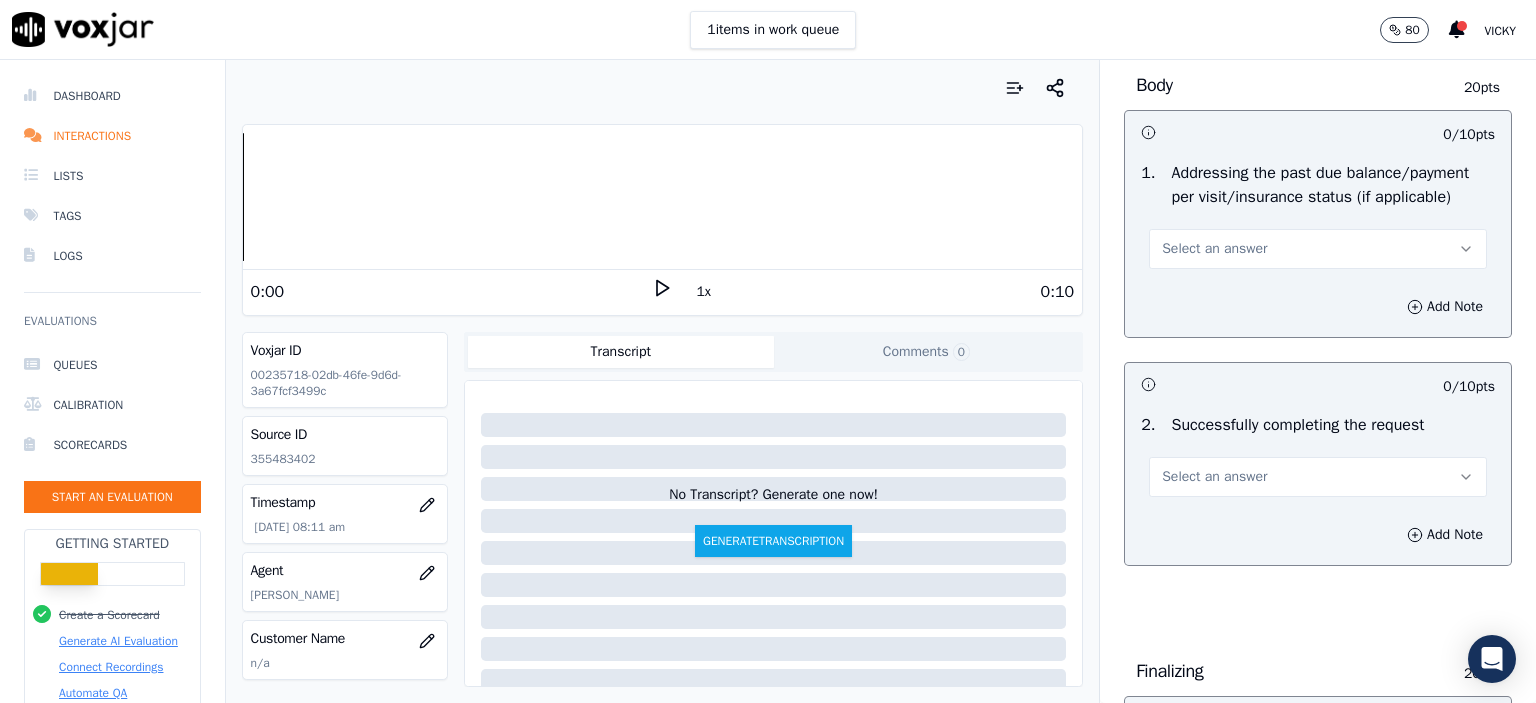 click on "Select an answer" at bounding box center (1214, 249) 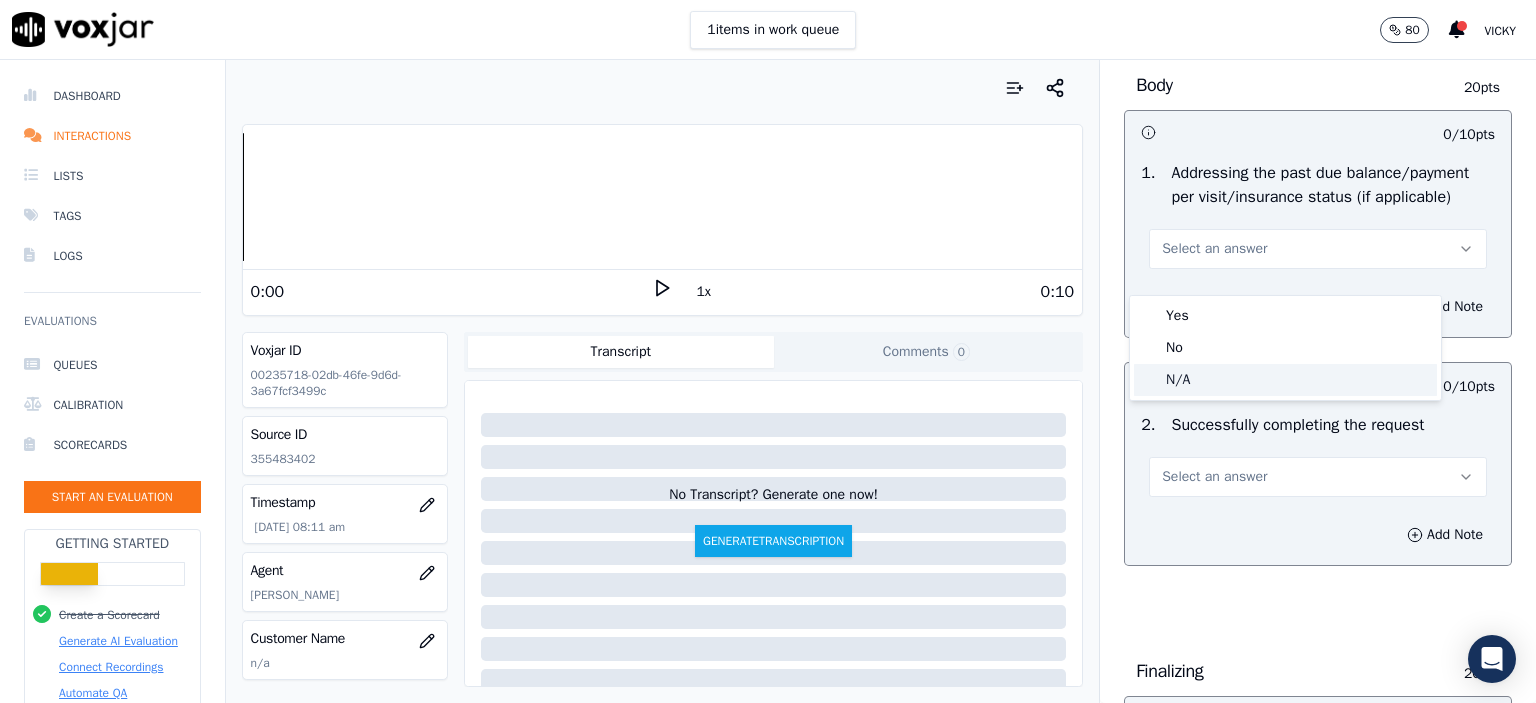 click on "N/A" 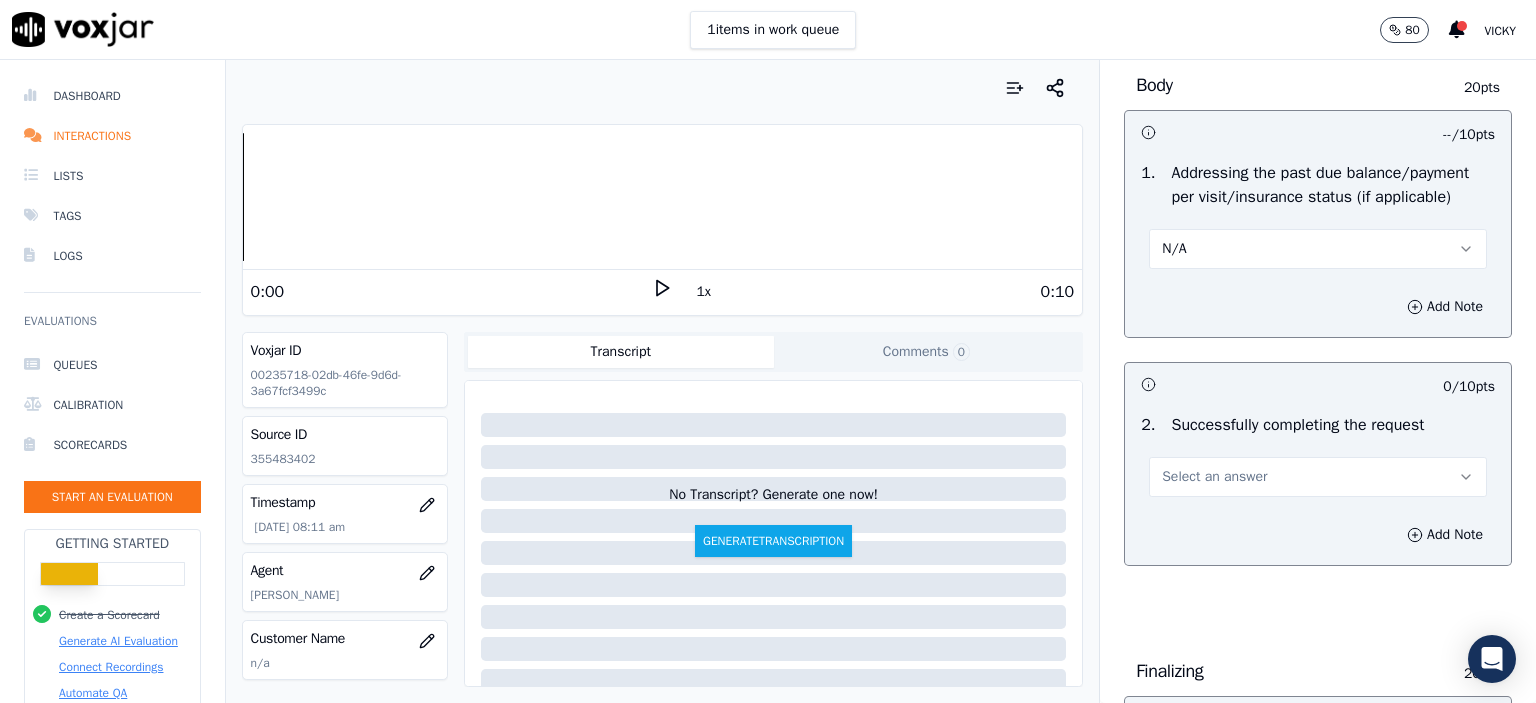 drag, startPoint x: 1227, startPoint y: 489, endPoint x: 1224, endPoint y: 506, distance: 17.262676 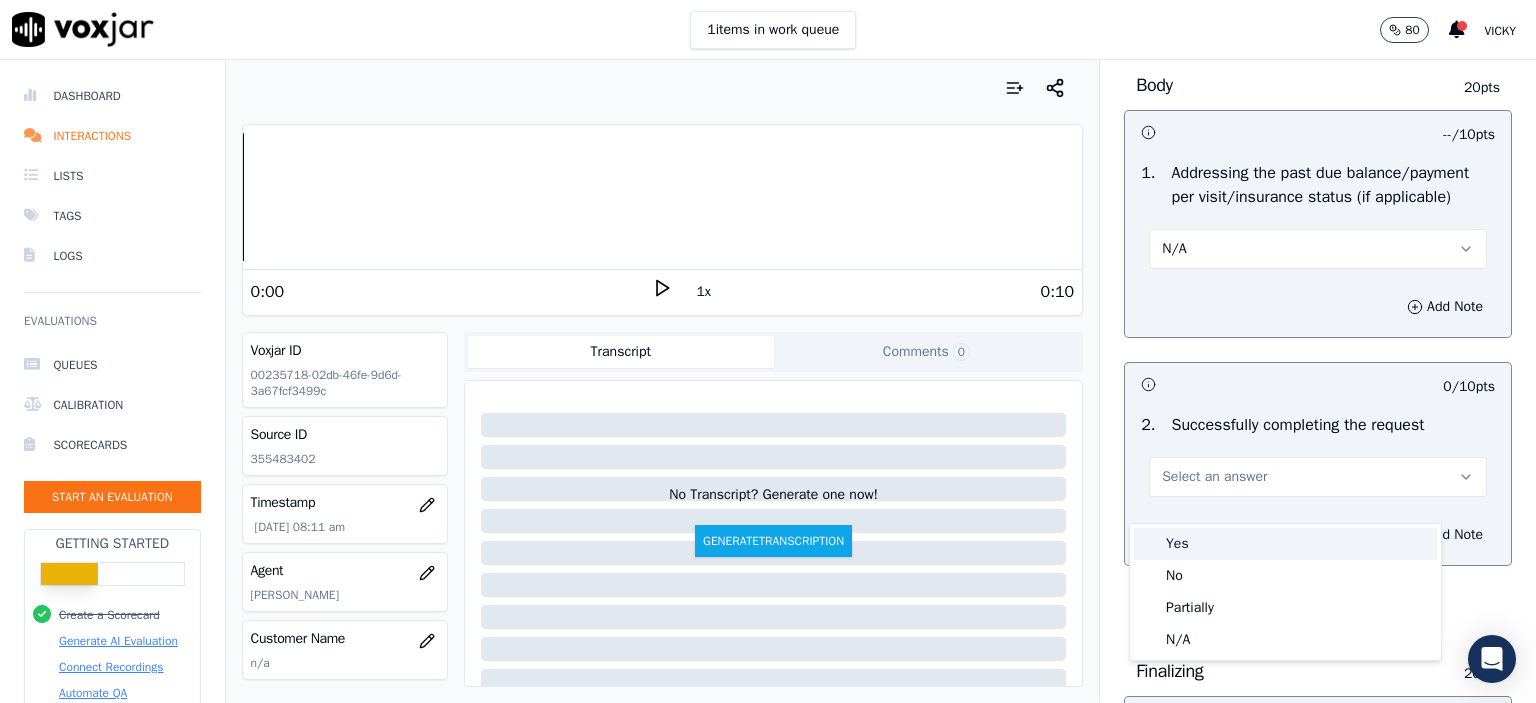 click on "Yes" at bounding box center (1285, 544) 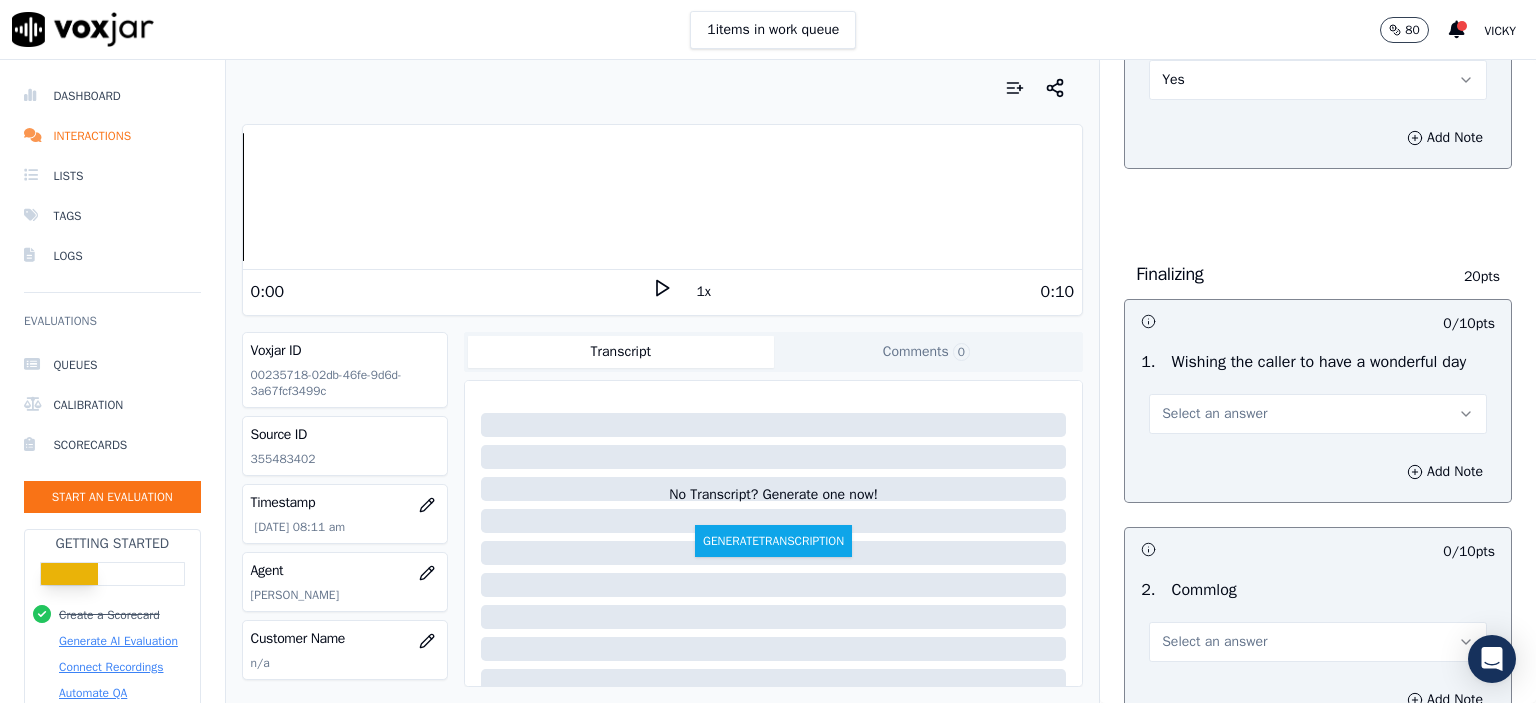 scroll, scrollTop: 1300, scrollLeft: 0, axis: vertical 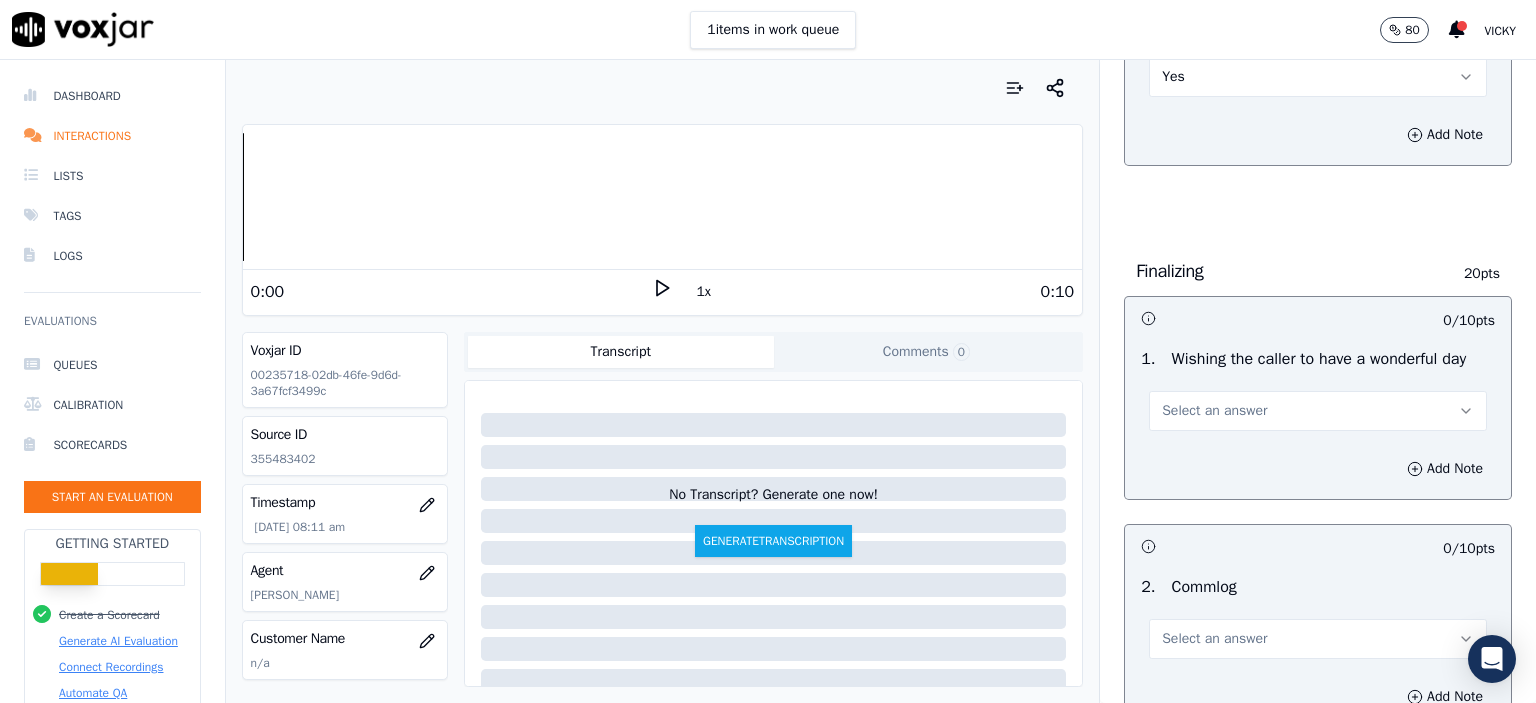 click on "Select an answer" at bounding box center [1214, 411] 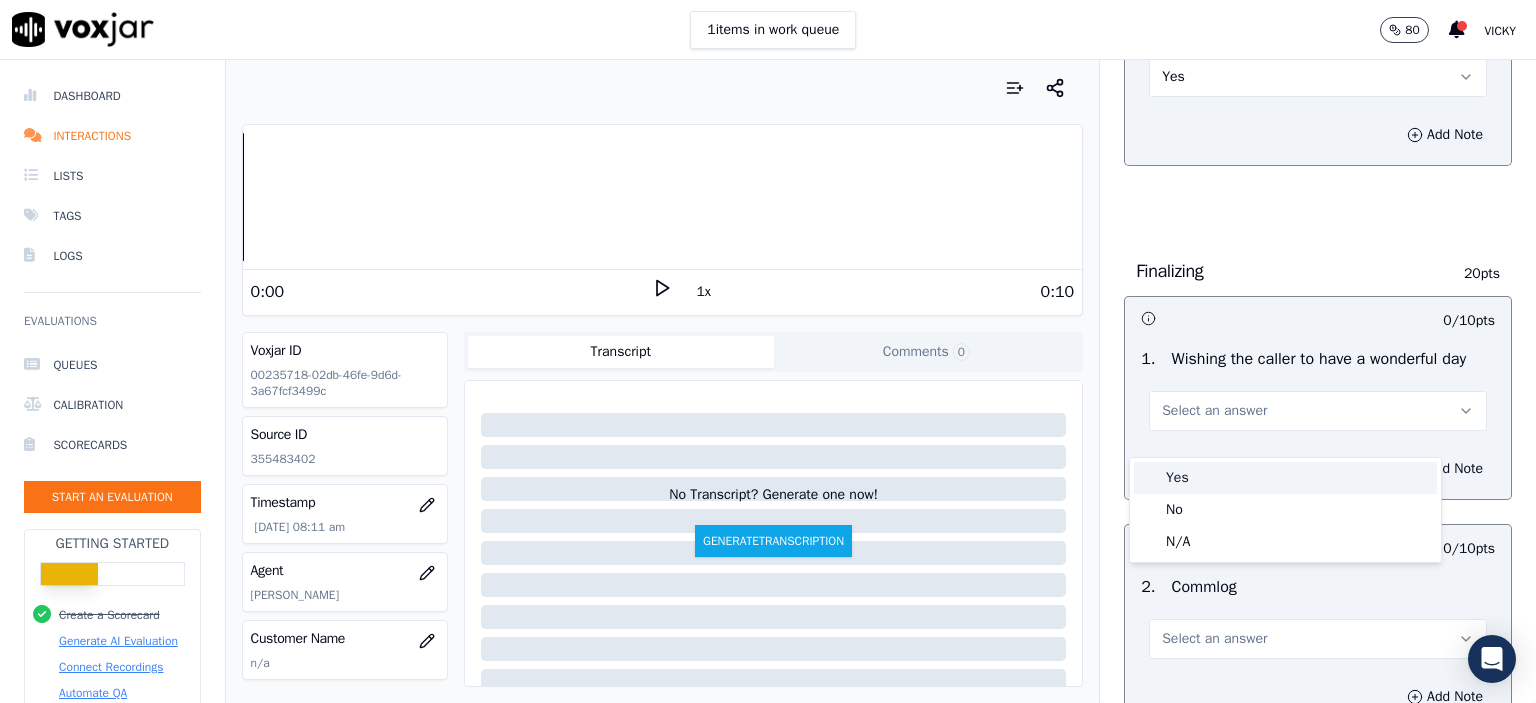 click on "Yes" at bounding box center [1285, 478] 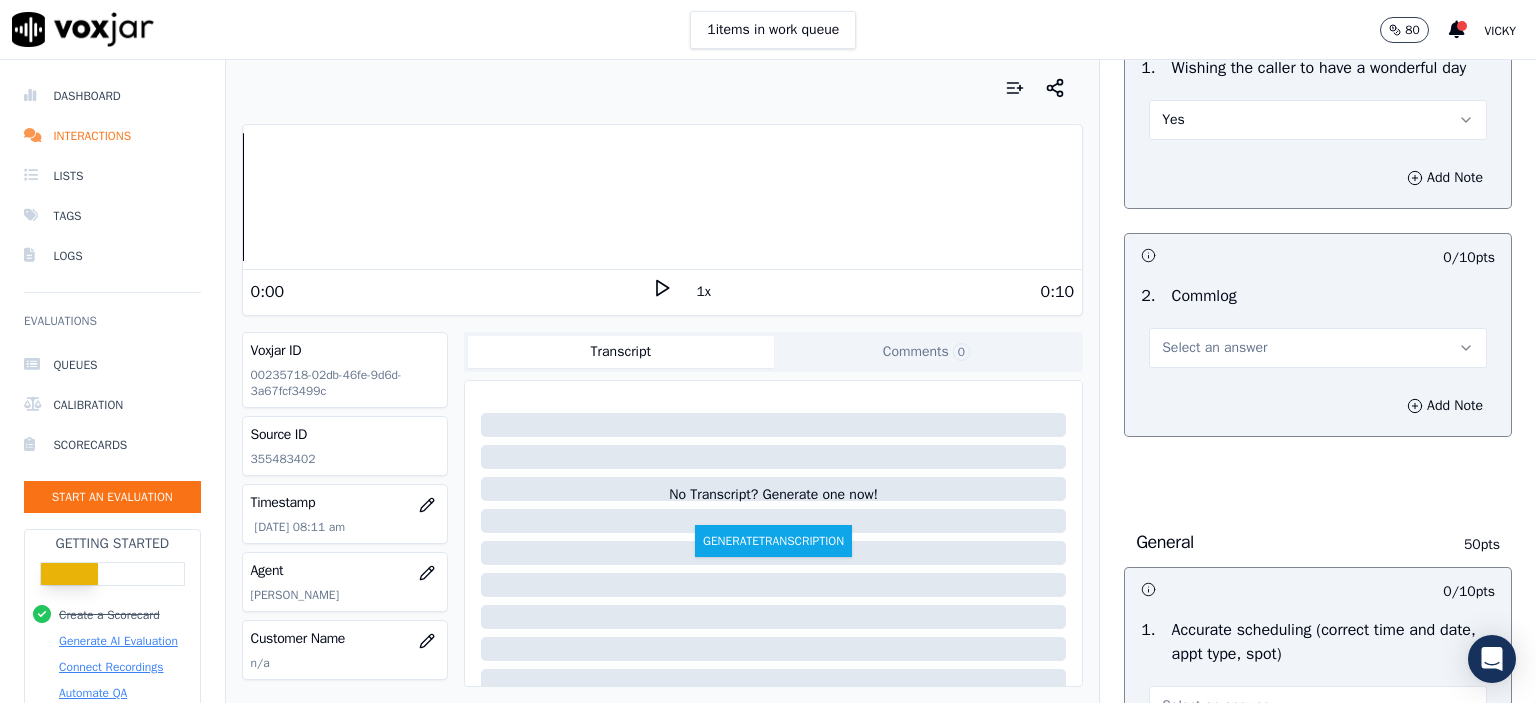 scroll, scrollTop: 1600, scrollLeft: 0, axis: vertical 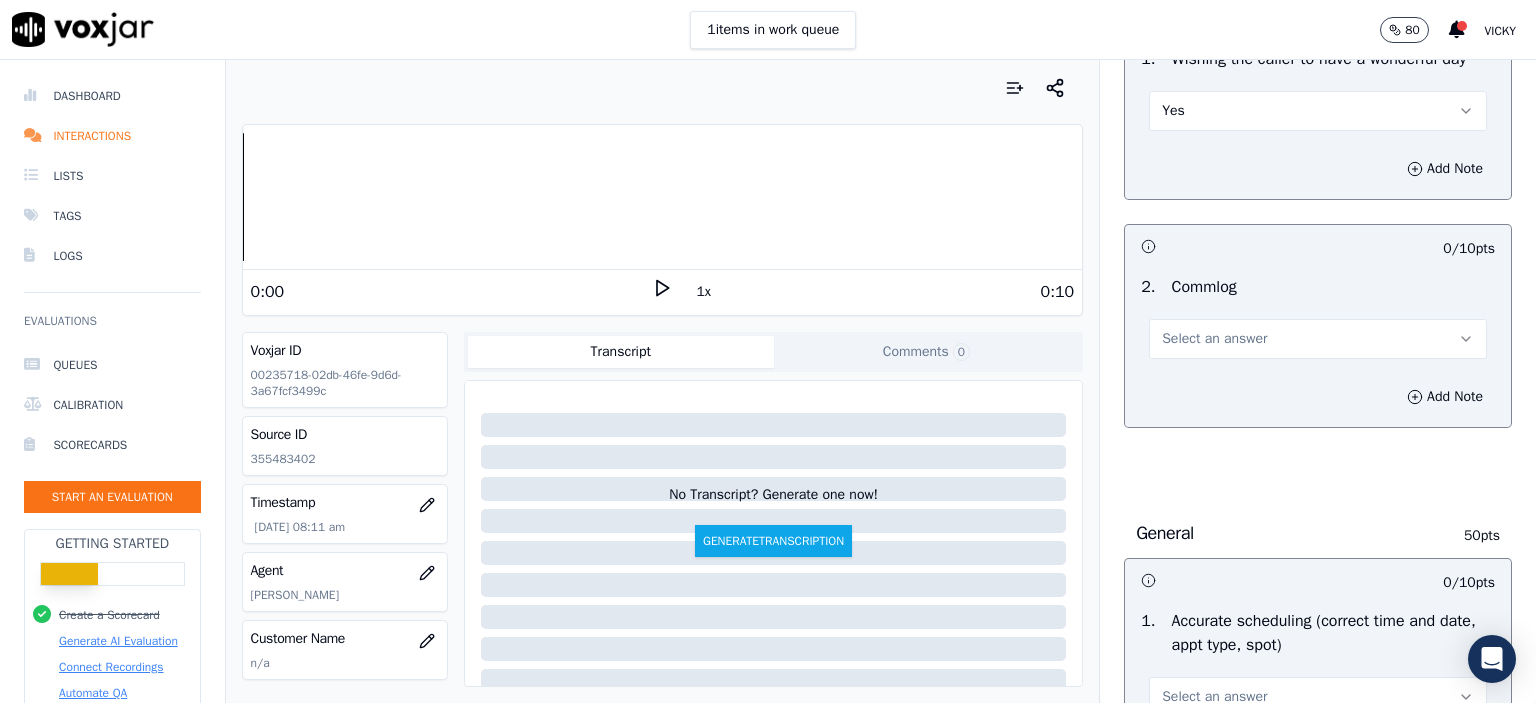 click on "Select an answer" at bounding box center [1318, 339] 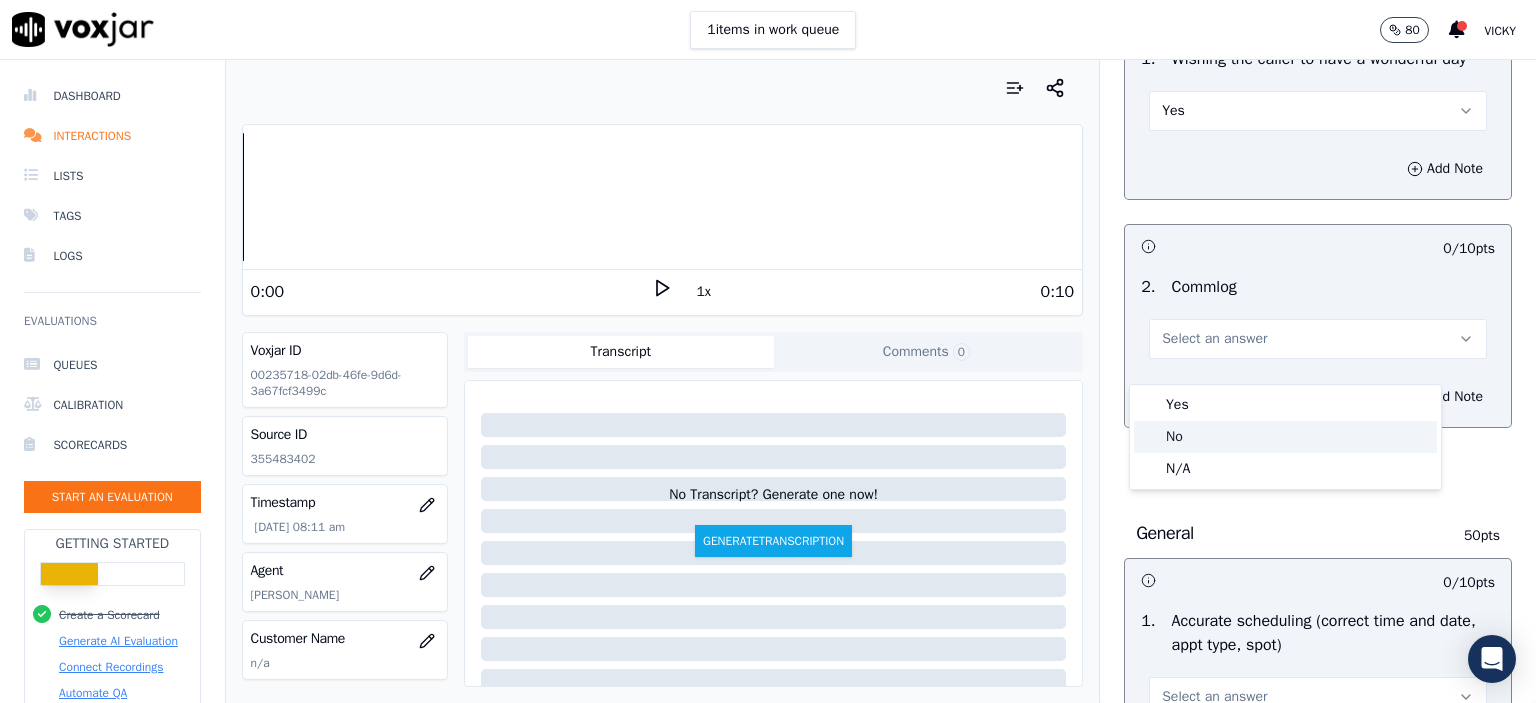 click on "No" 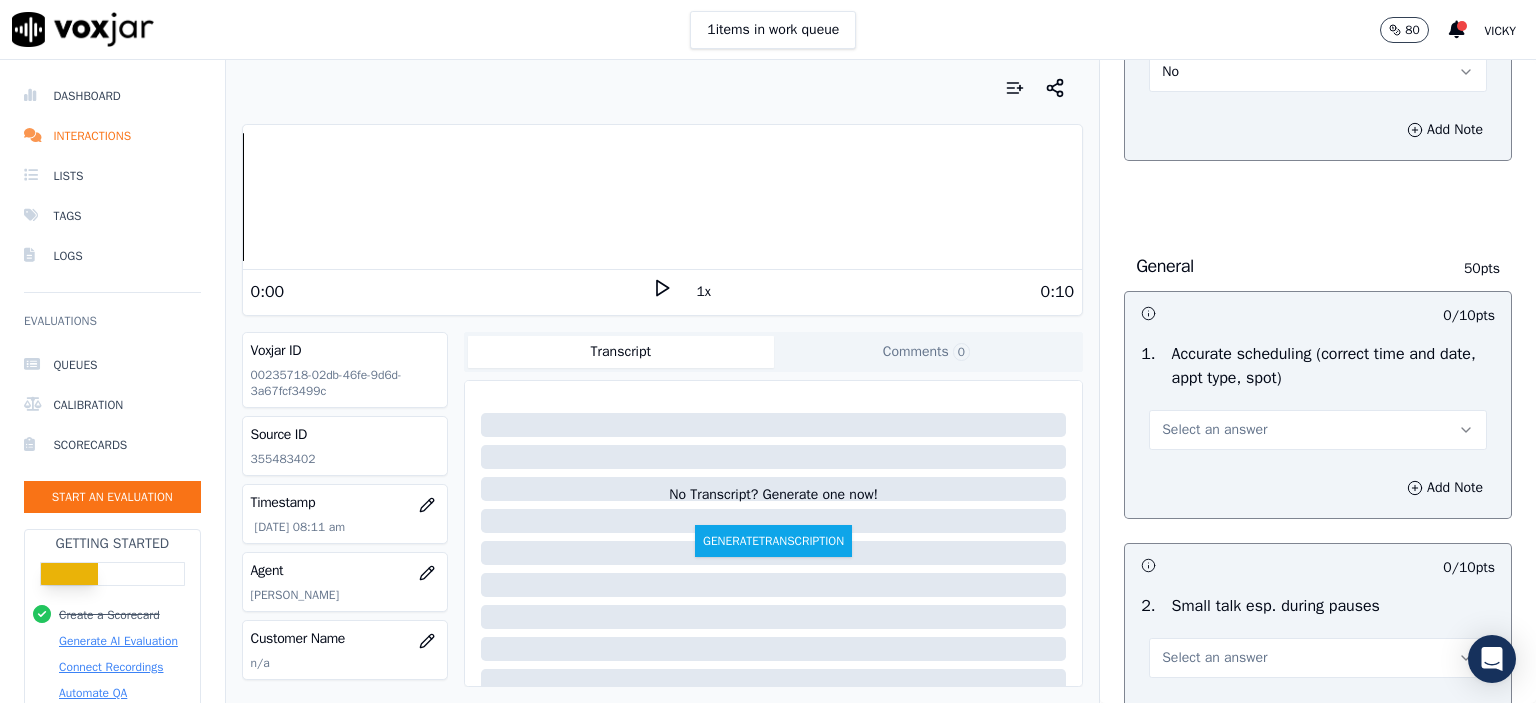 scroll, scrollTop: 1900, scrollLeft: 0, axis: vertical 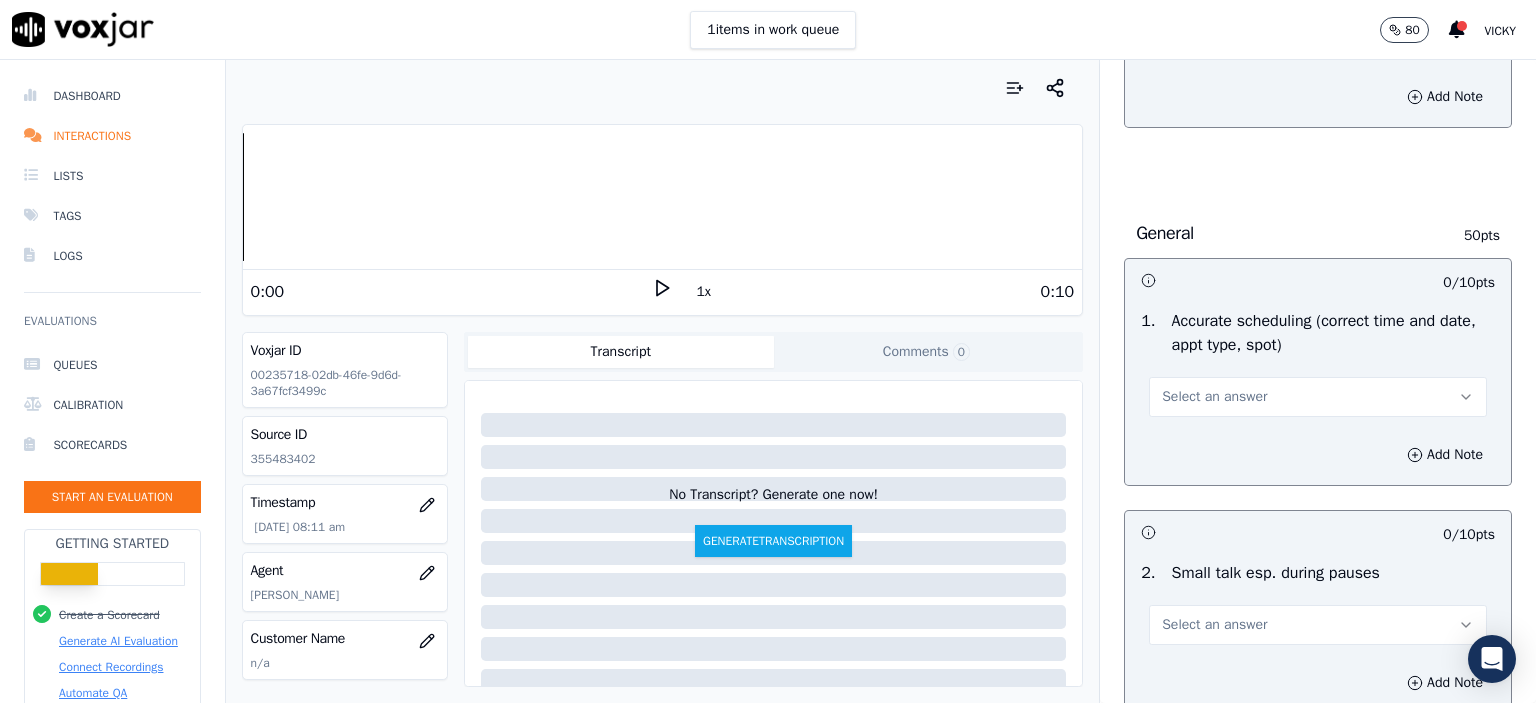click on "Select an answer" at bounding box center [1214, 397] 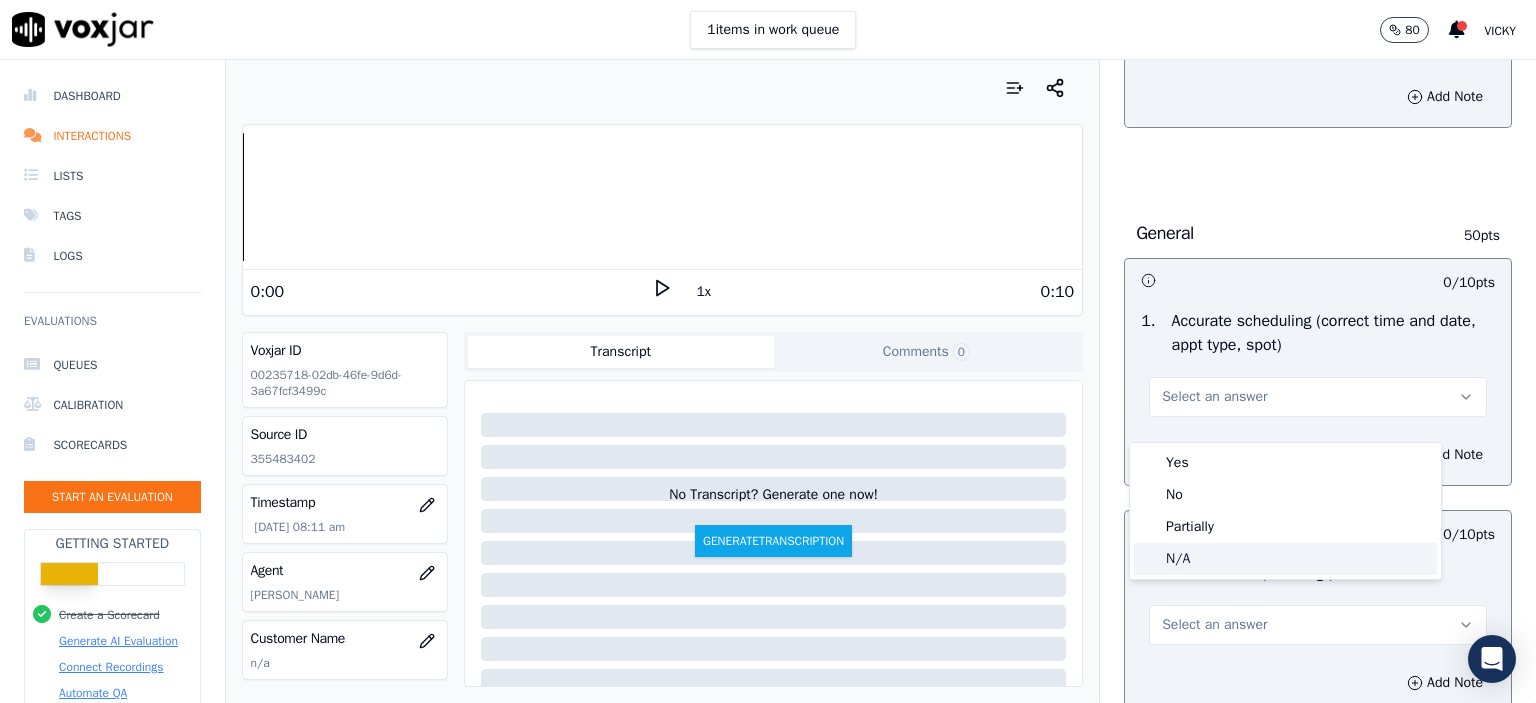 click on "N/A" 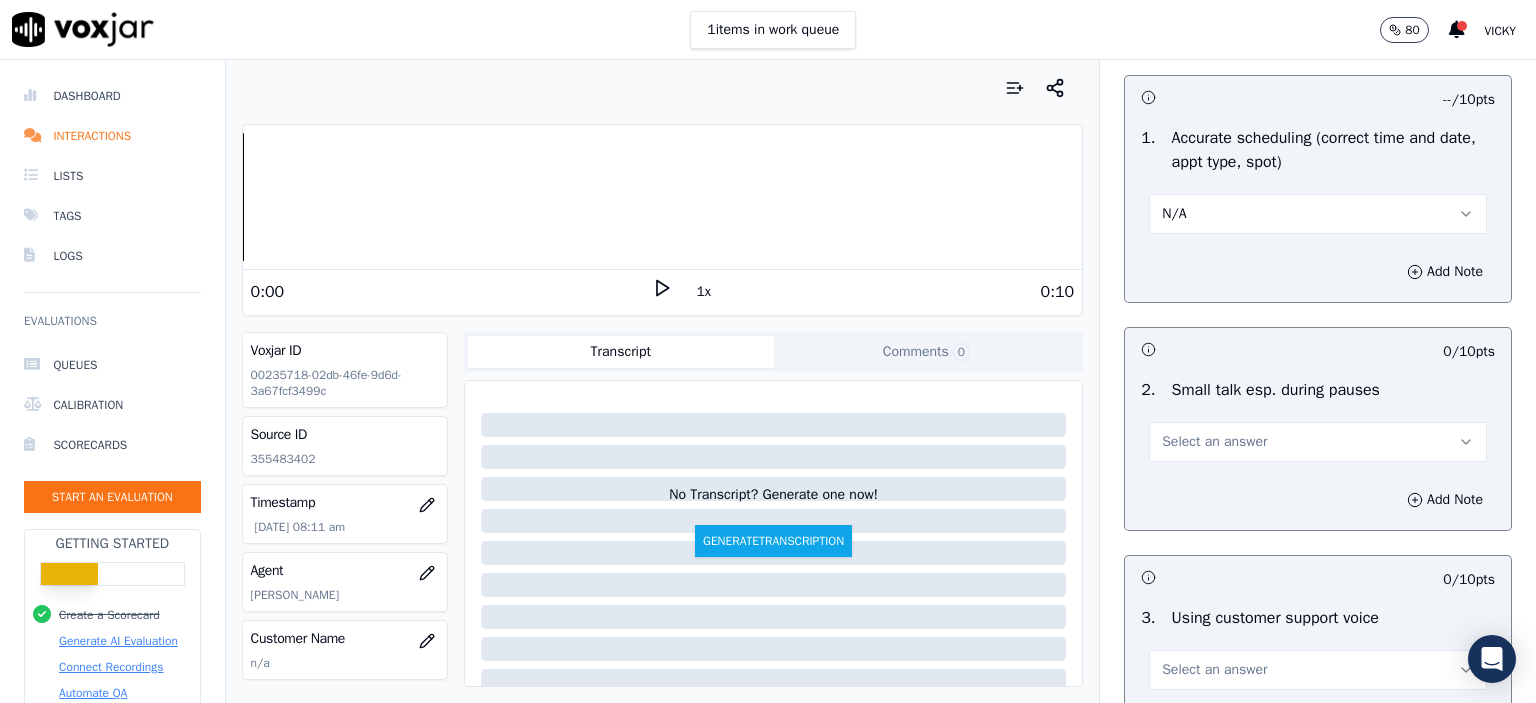 scroll, scrollTop: 2100, scrollLeft: 0, axis: vertical 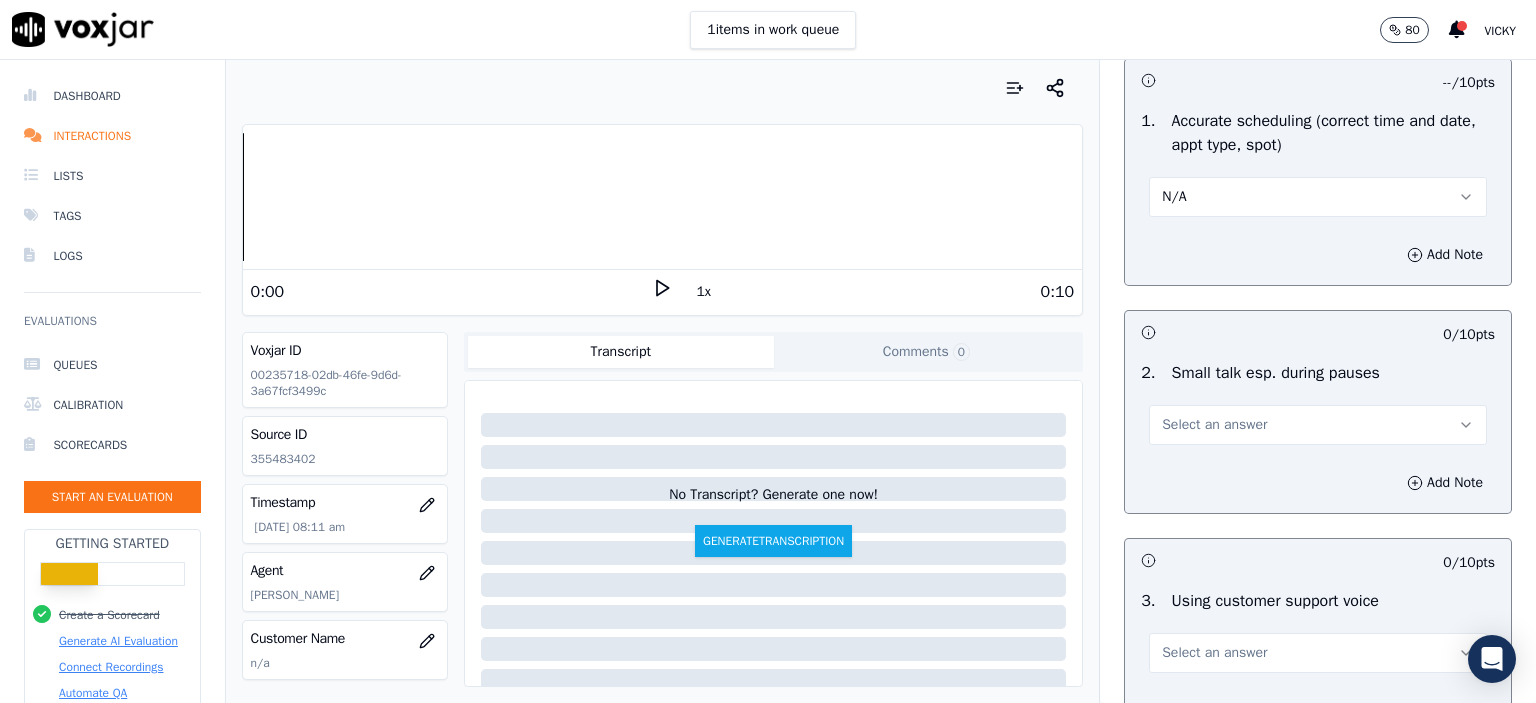 click on "Select an answer" at bounding box center [1214, 425] 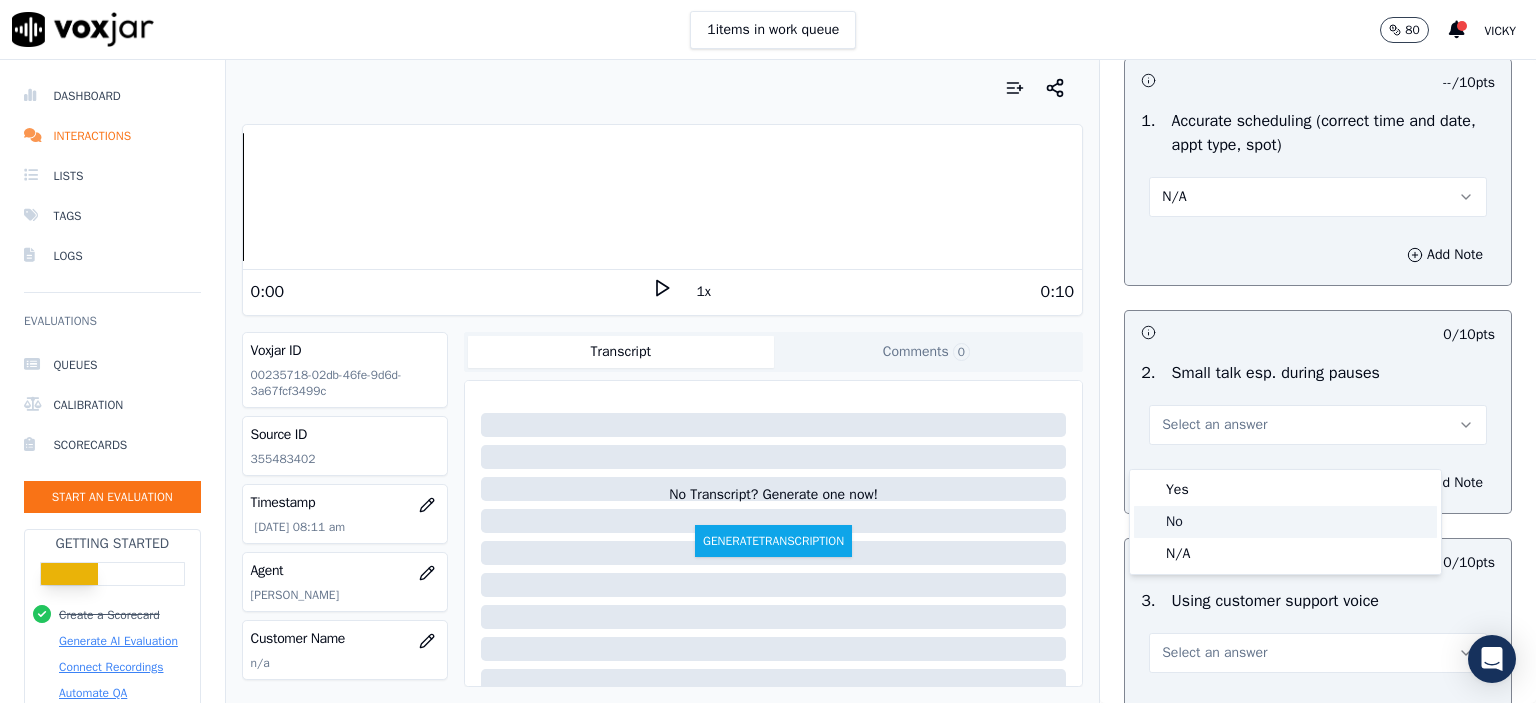 click on "No" 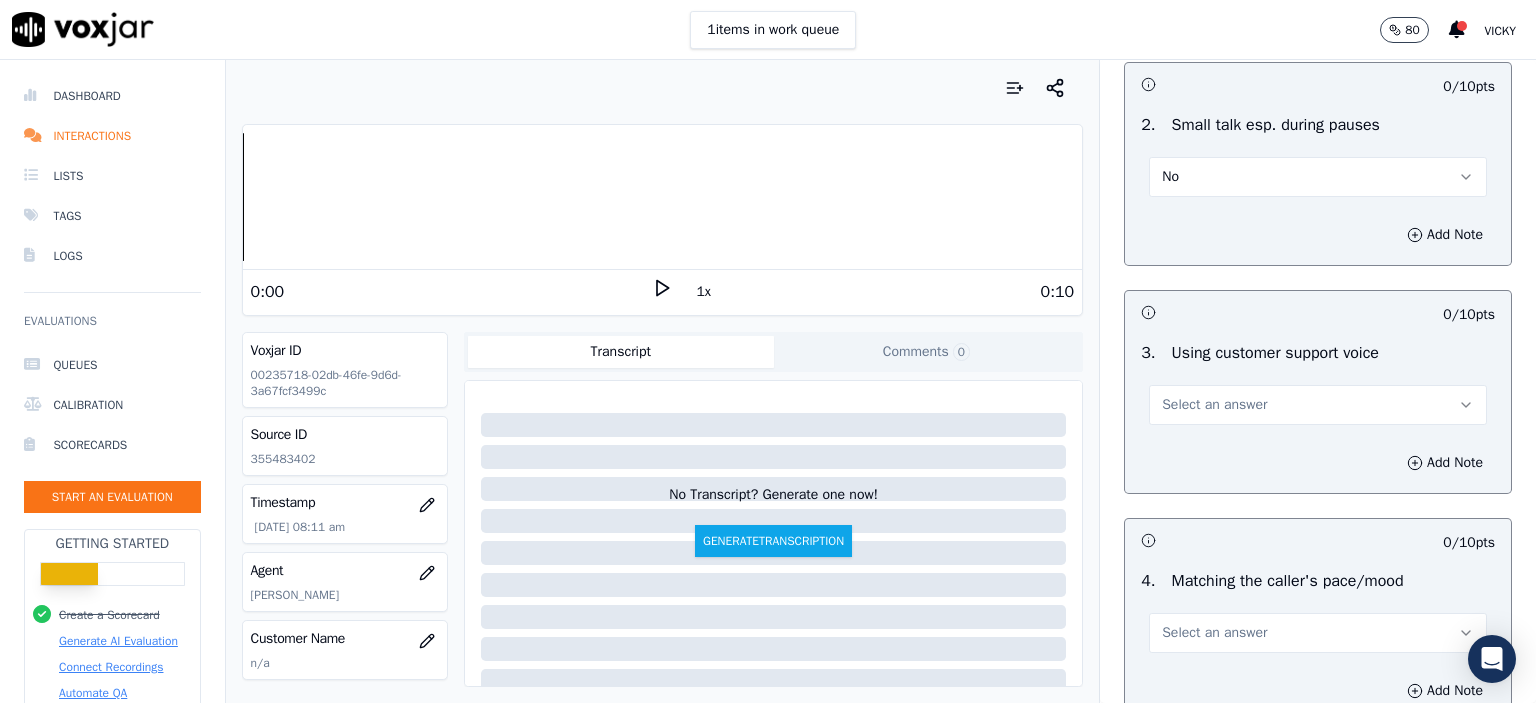 scroll, scrollTop: 2400, scrollLeft: 0, axis: vertical 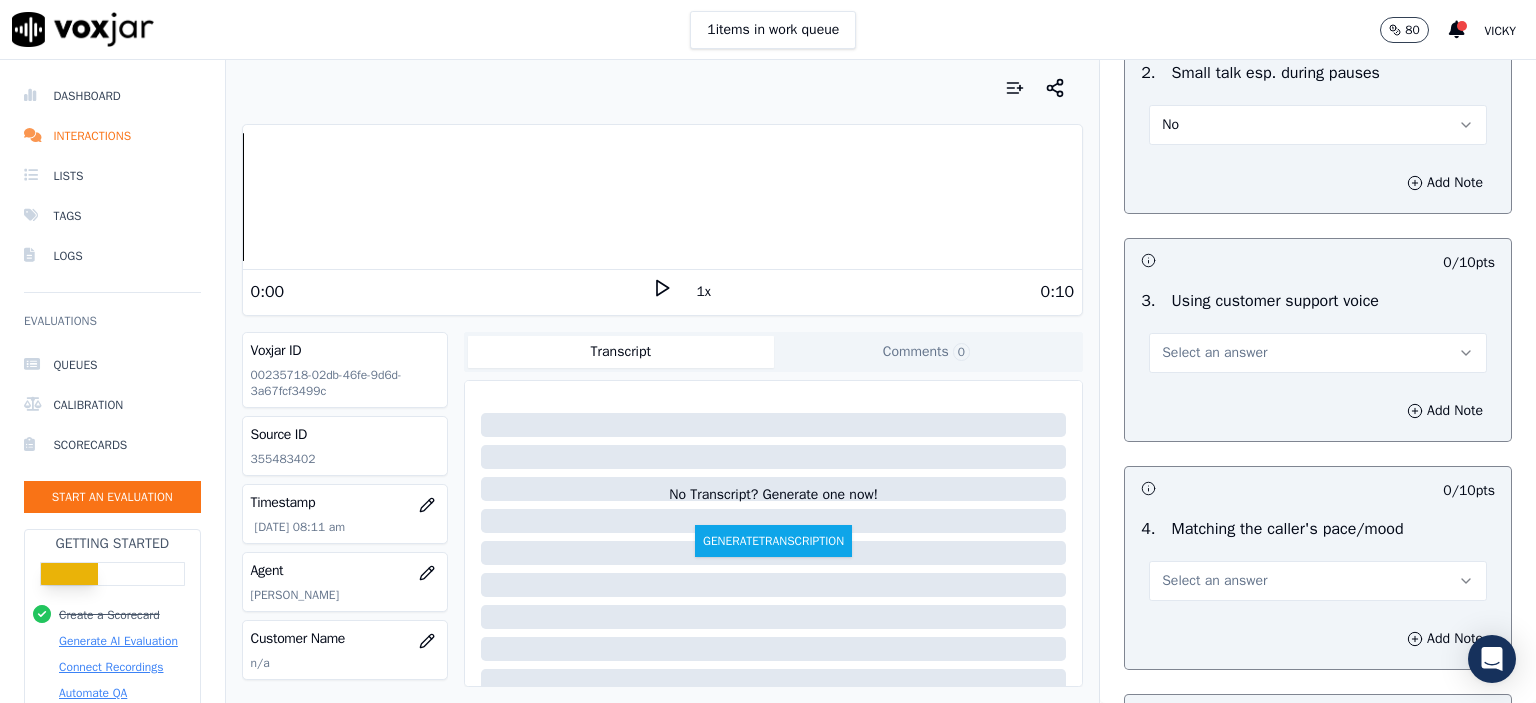 click on "Select an answer" at bounding box center (1214, 353) 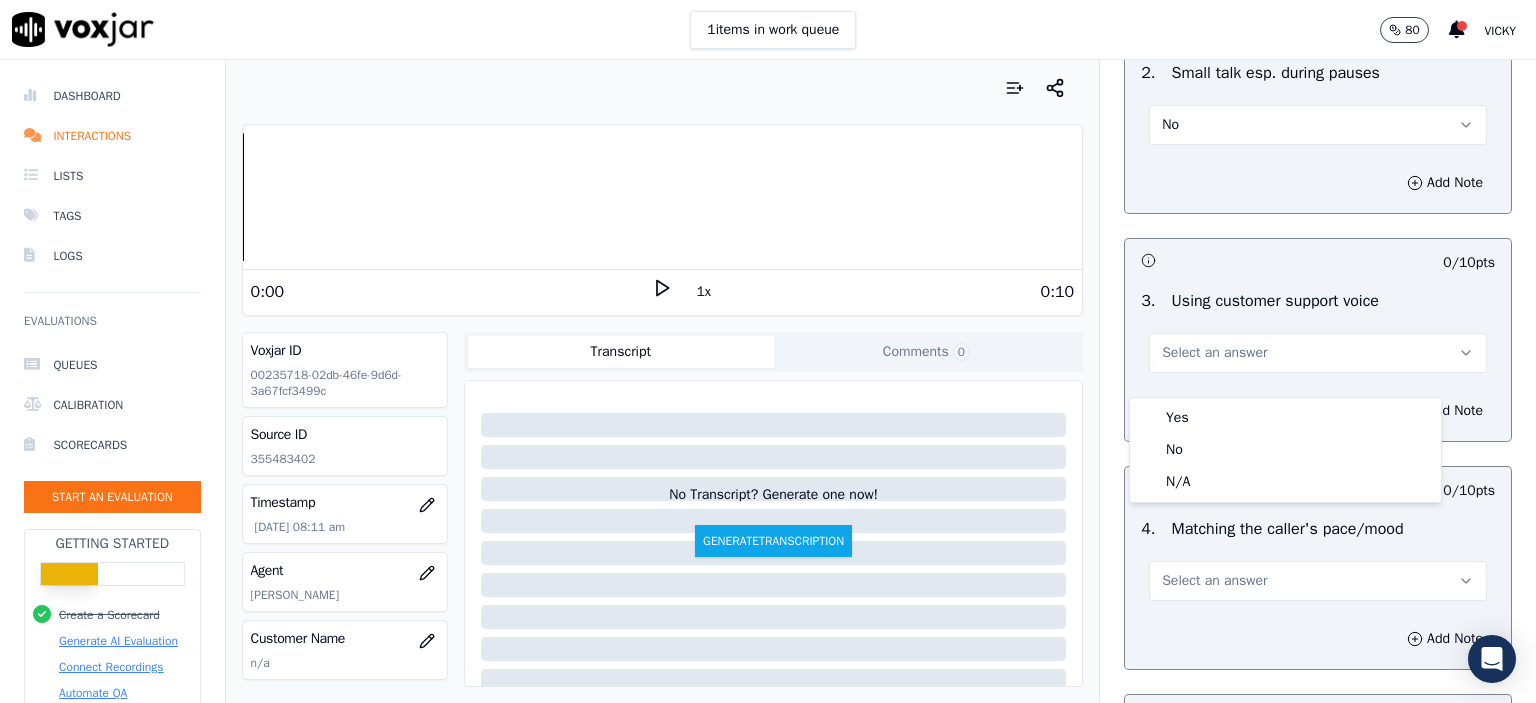 click on "Yes   No     N/A" at bounding box center (1285, 450) 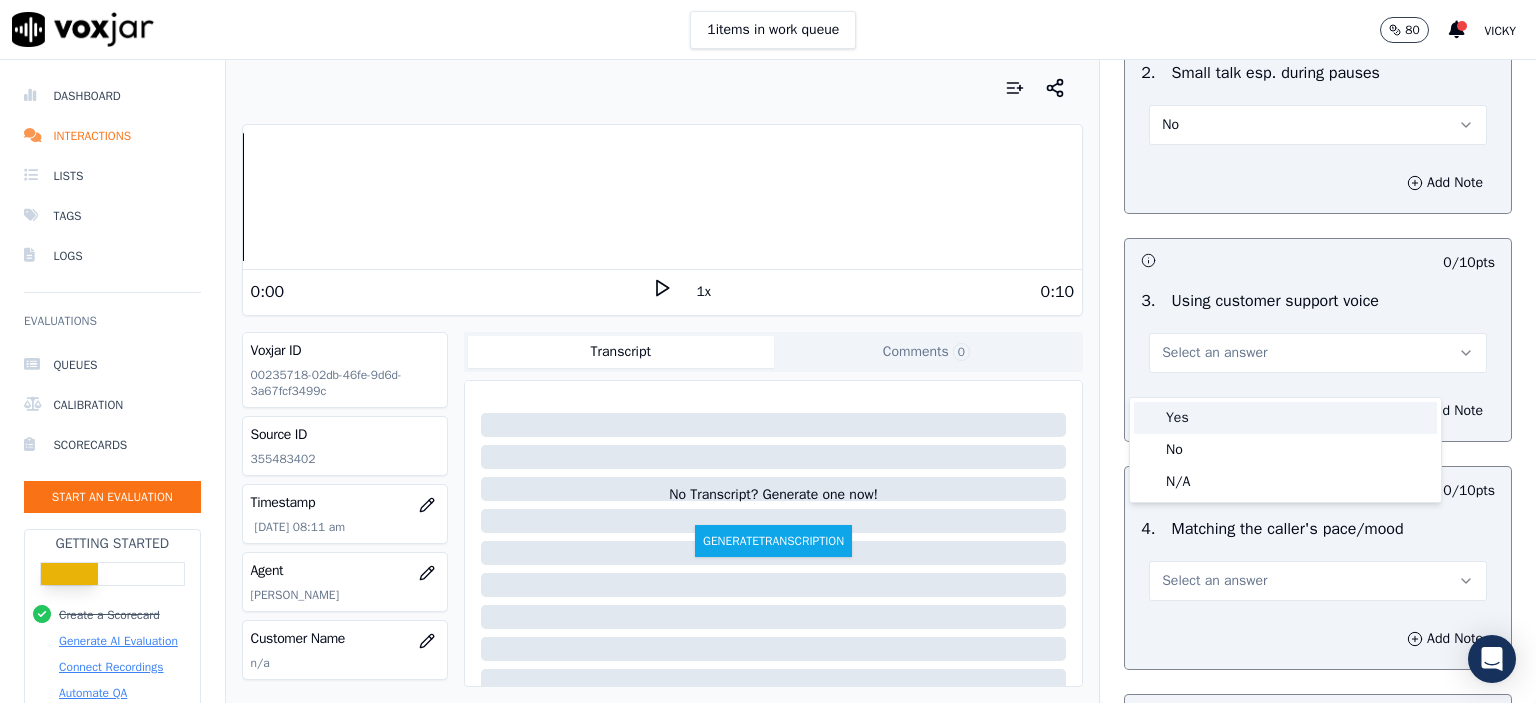 click on "Yes" at bounding box center (1285, 418) 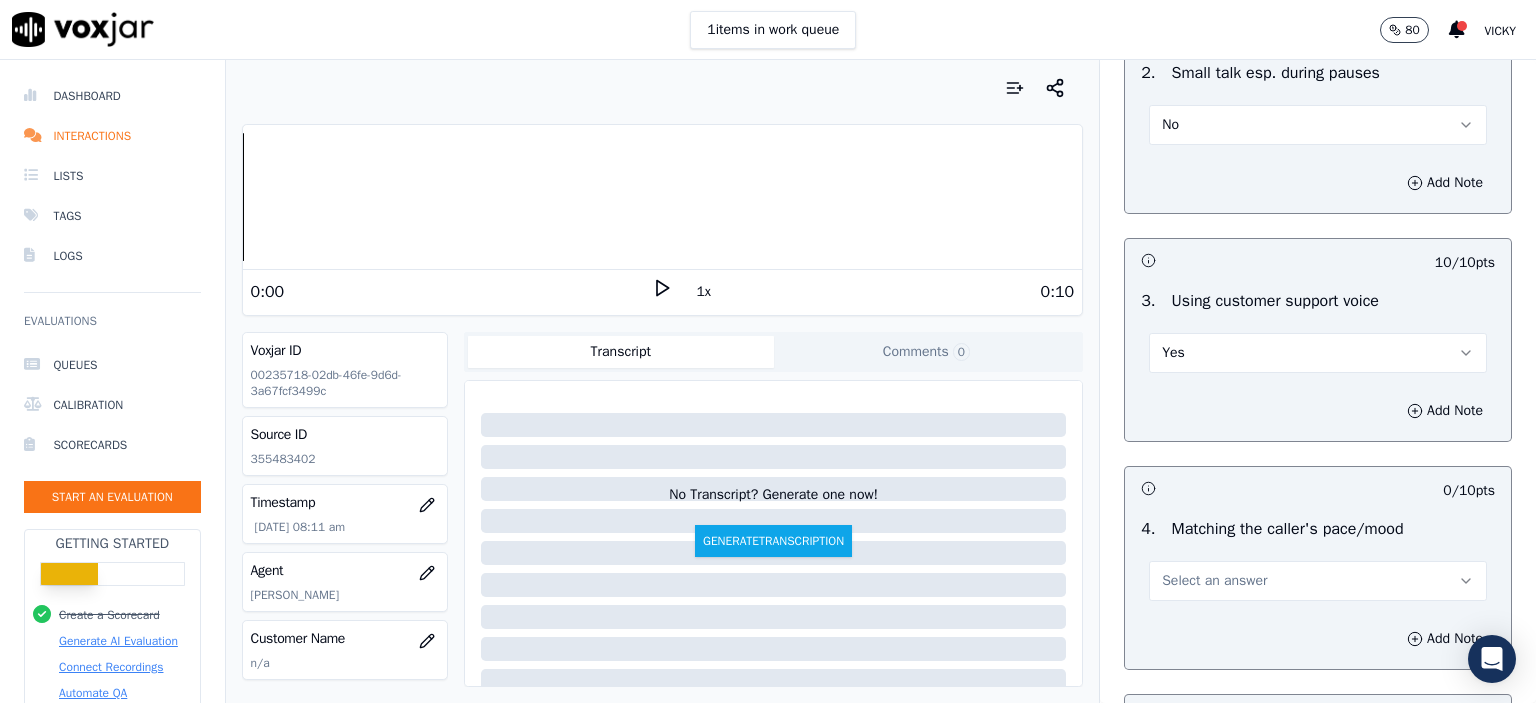 click on "Select an answer" at bounding box center (1214, 581) 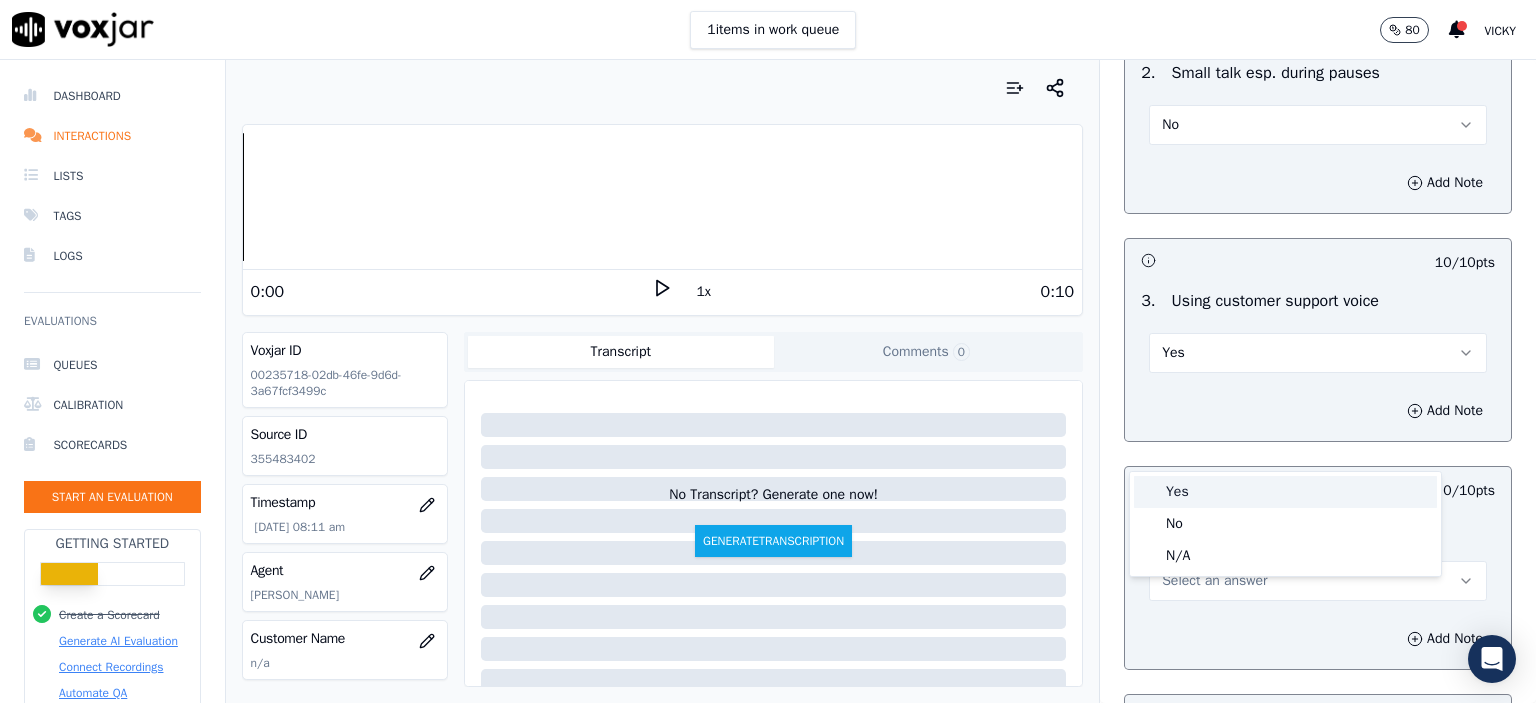 click on "Yes" at bounding box center (1285, 492) 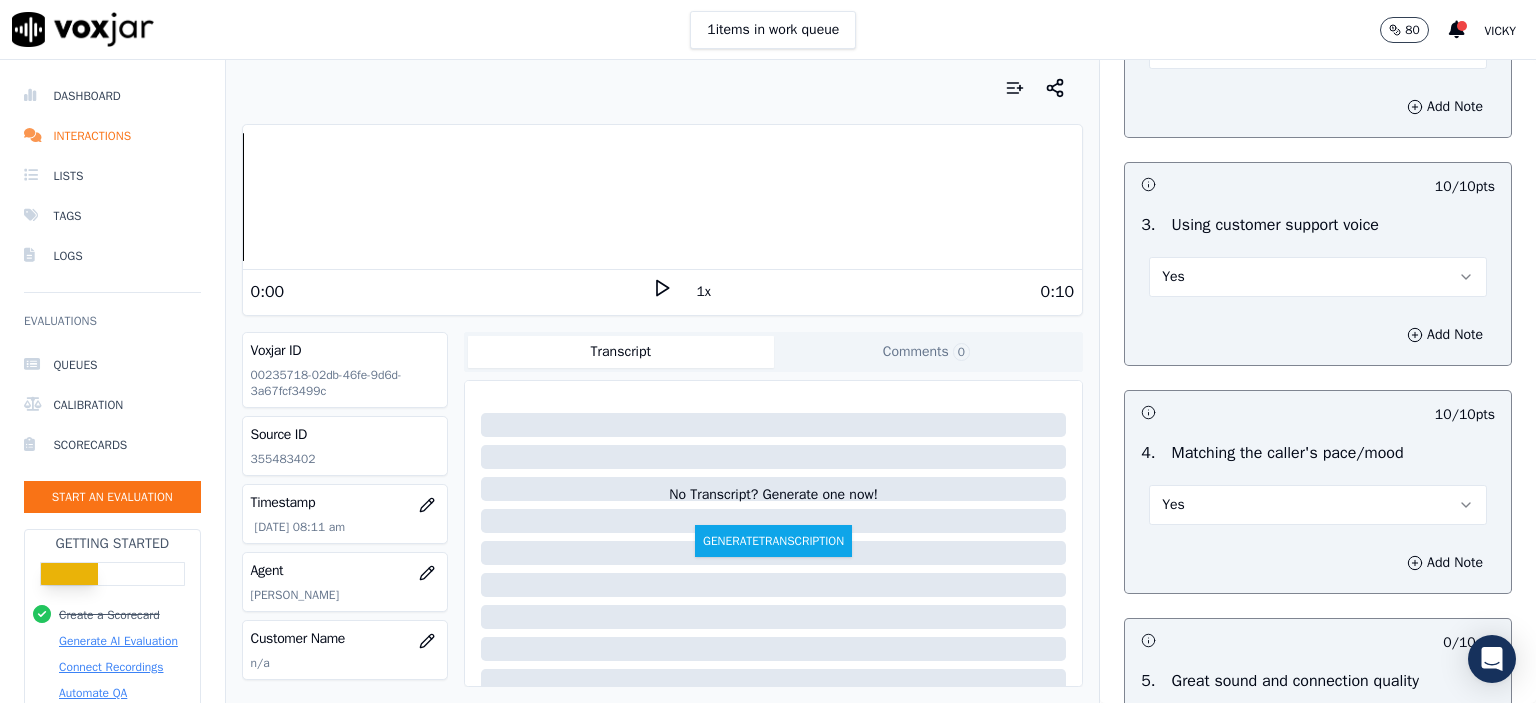 scroll, scrollTop: 2700, scrollLeft: 0, axis: vertical 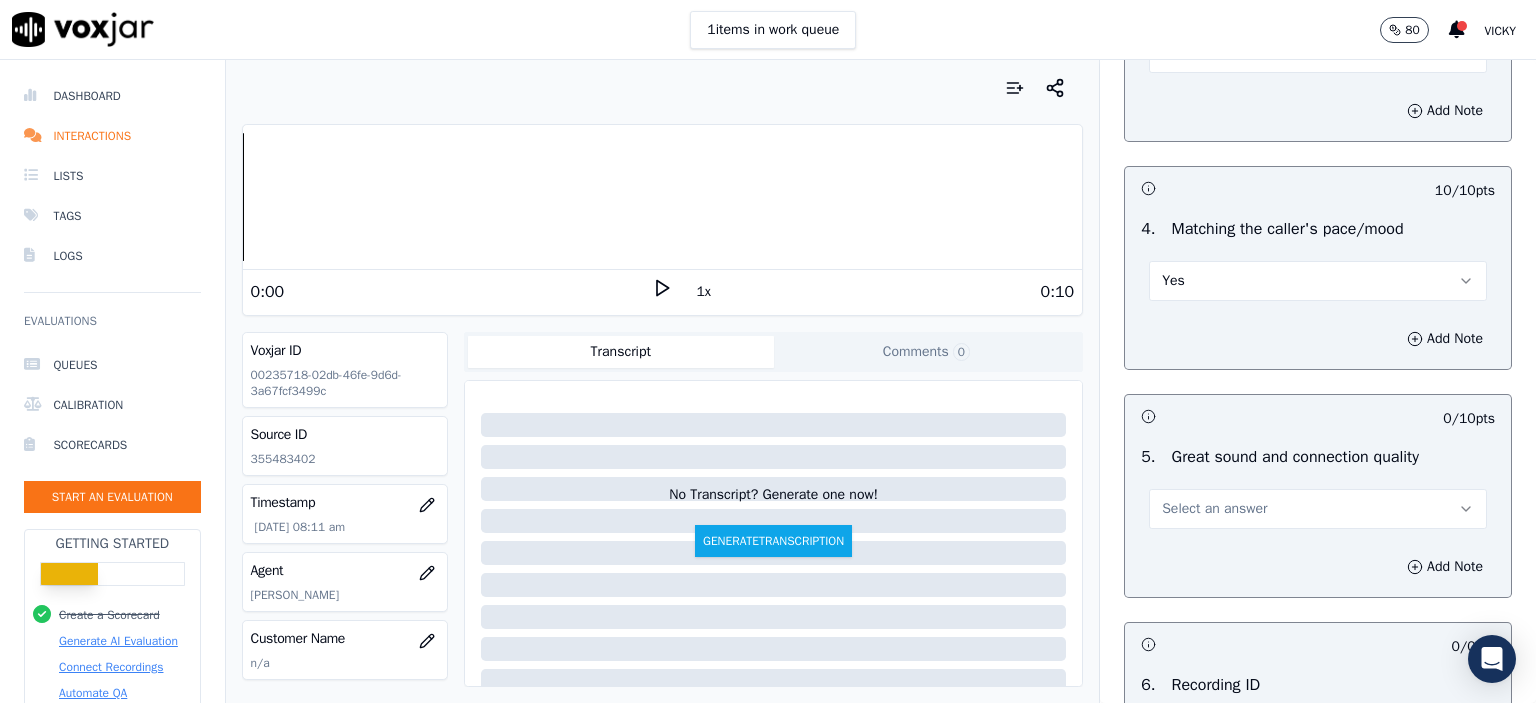 click on "Select an answer" at bounding box center [1318, 509] 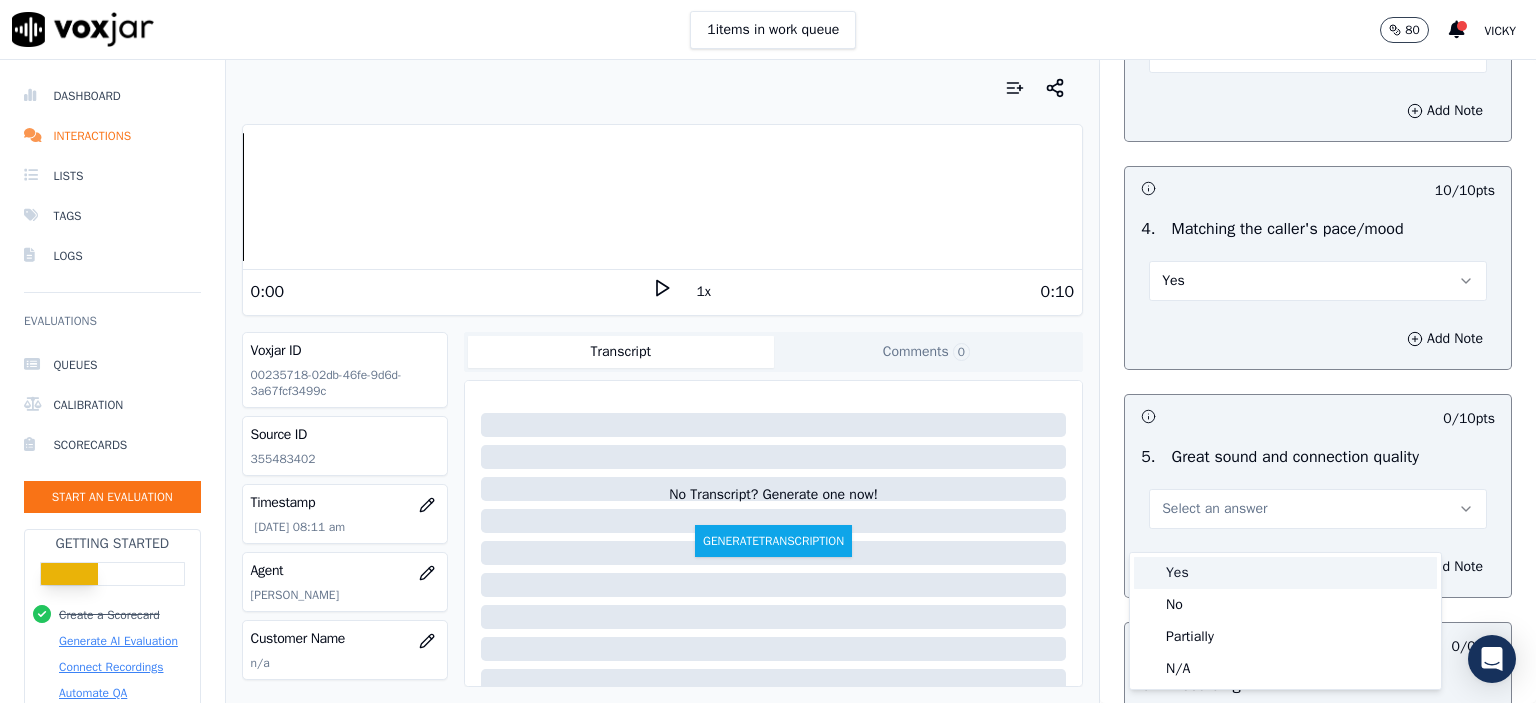 click on "Yes" at bounding box center (1285, 573) 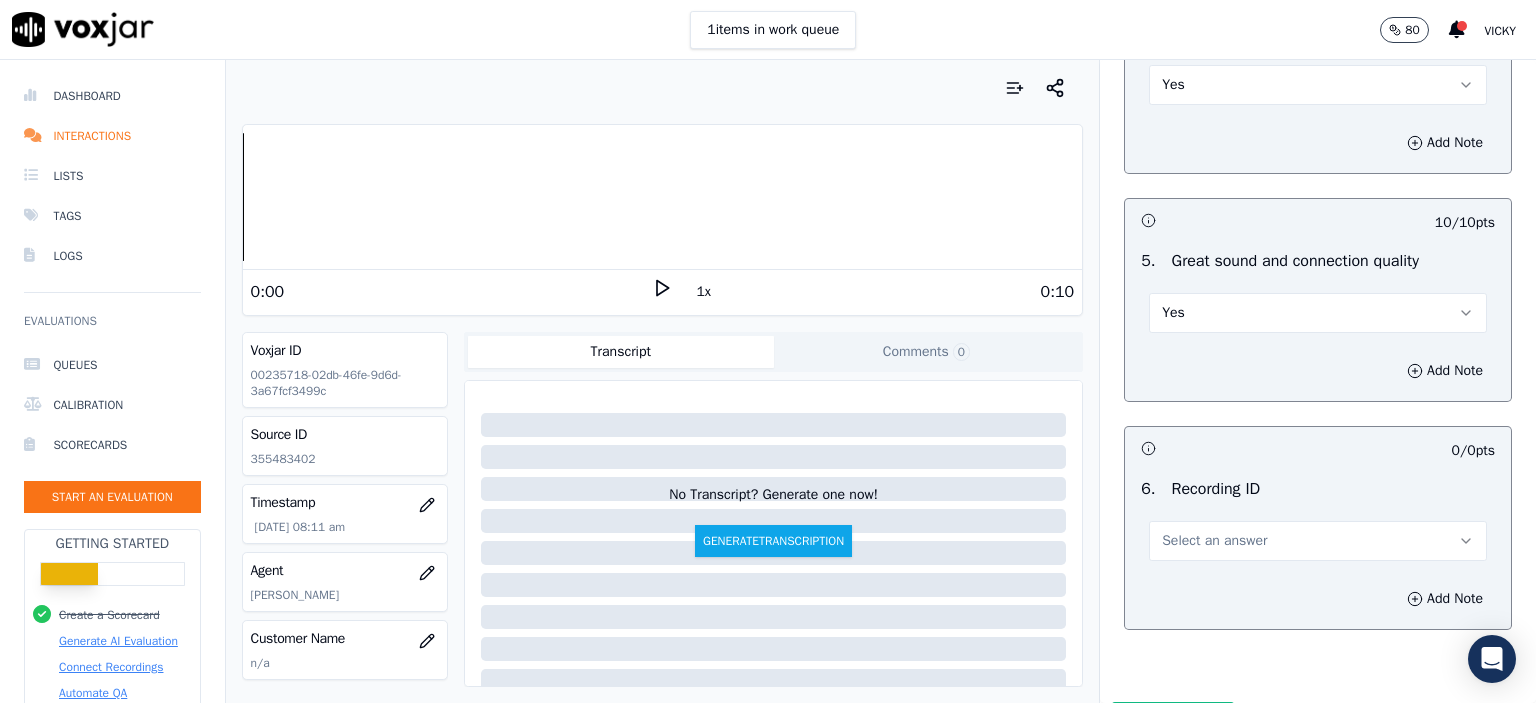 scroll, scrollTop: 2900, scrollLeft: 0, axis: vertical 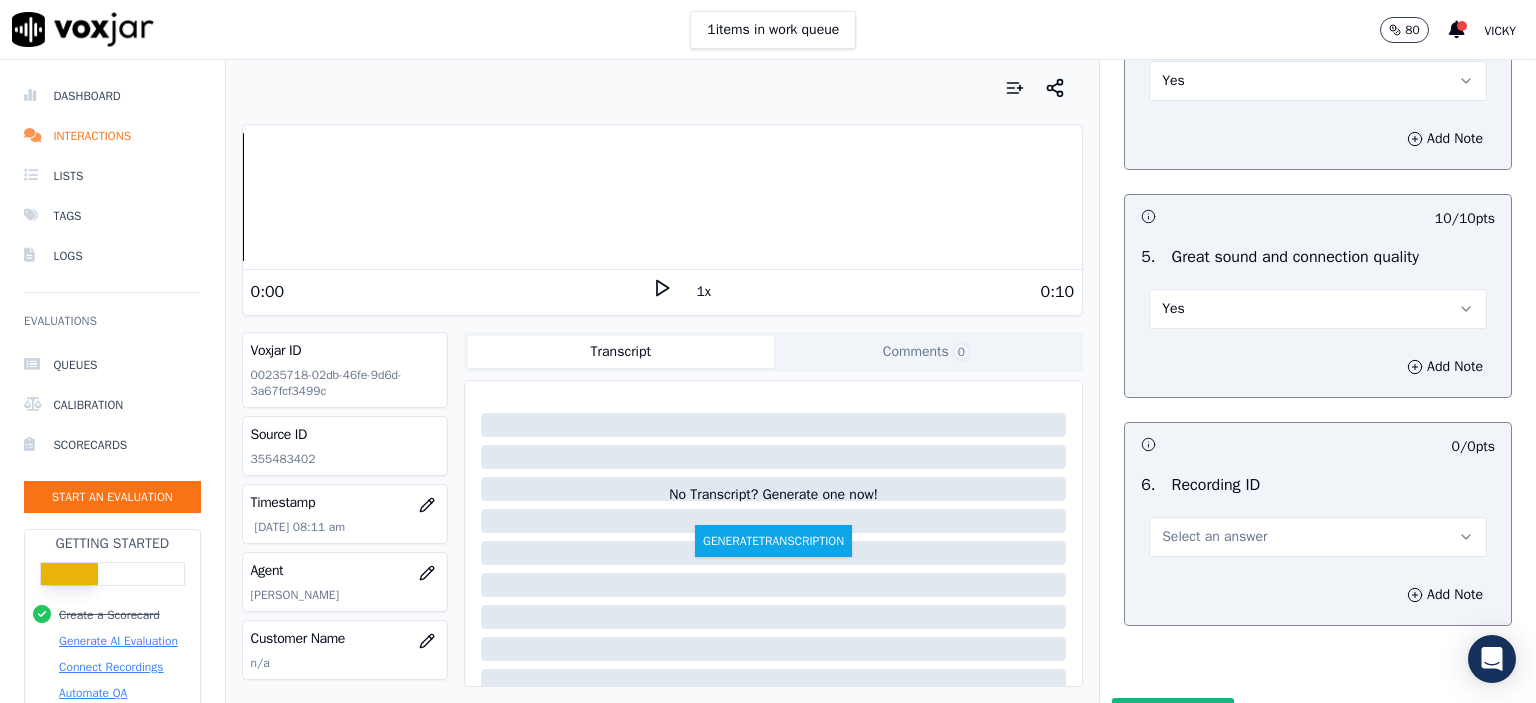 click on "Select an answer" at bounding box center [1318, 537] 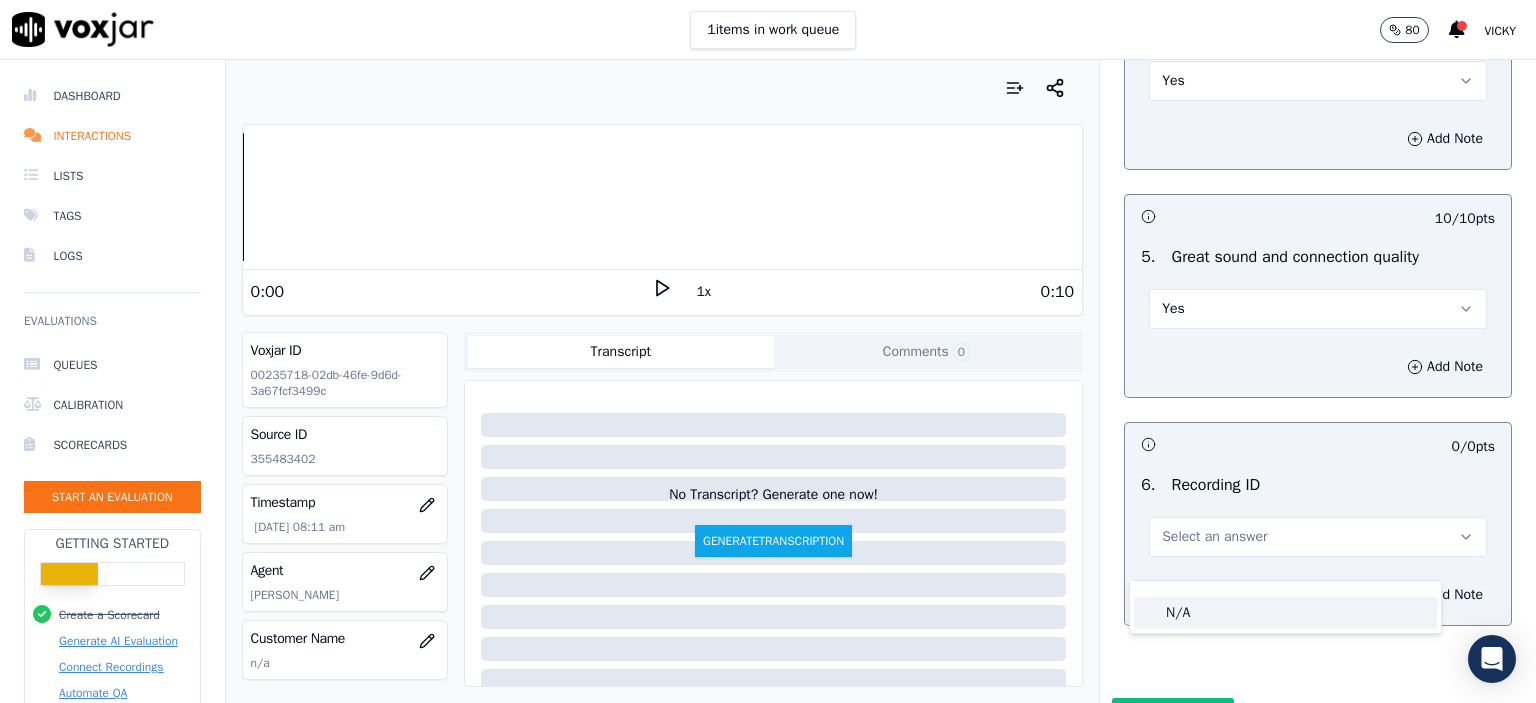 click on "N/A" 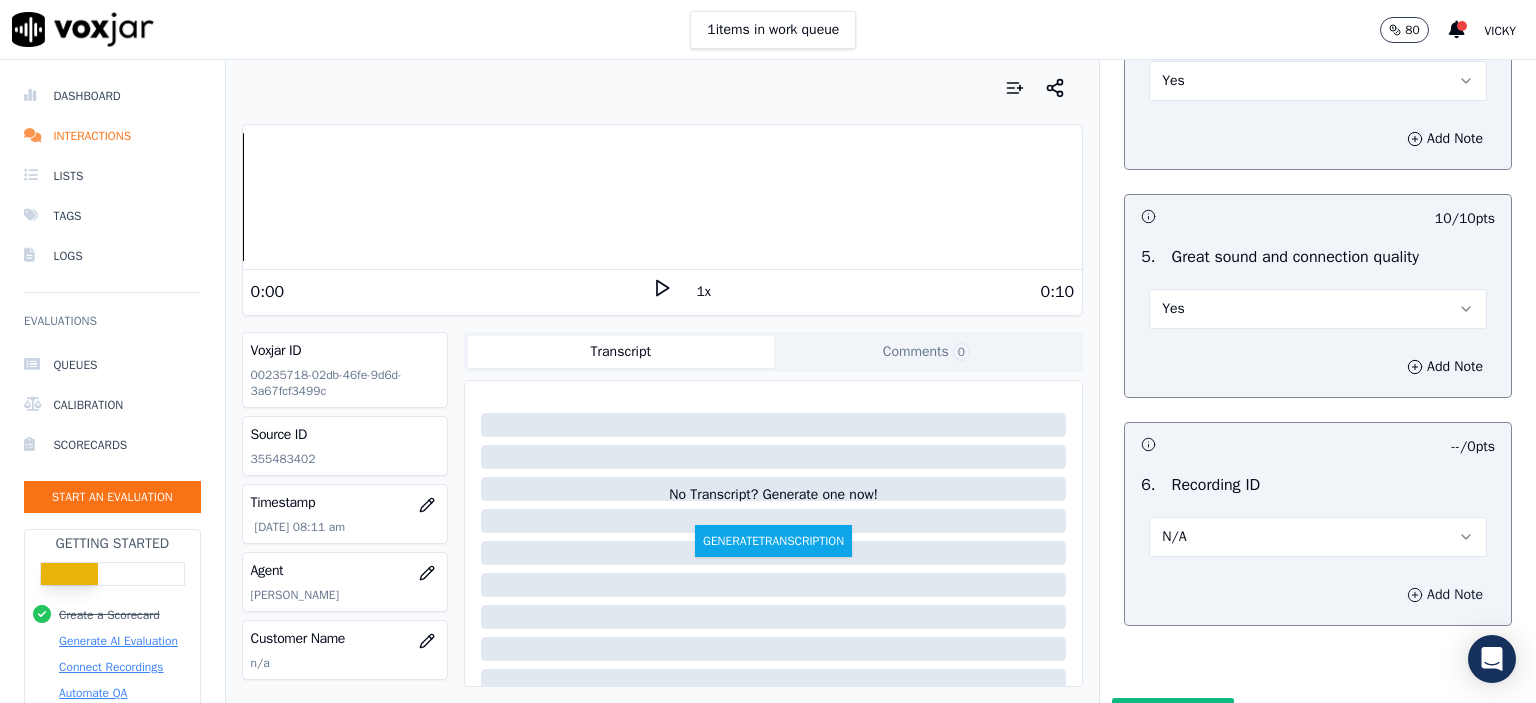 click on "Add Note" at bounding box center [1445, 595] 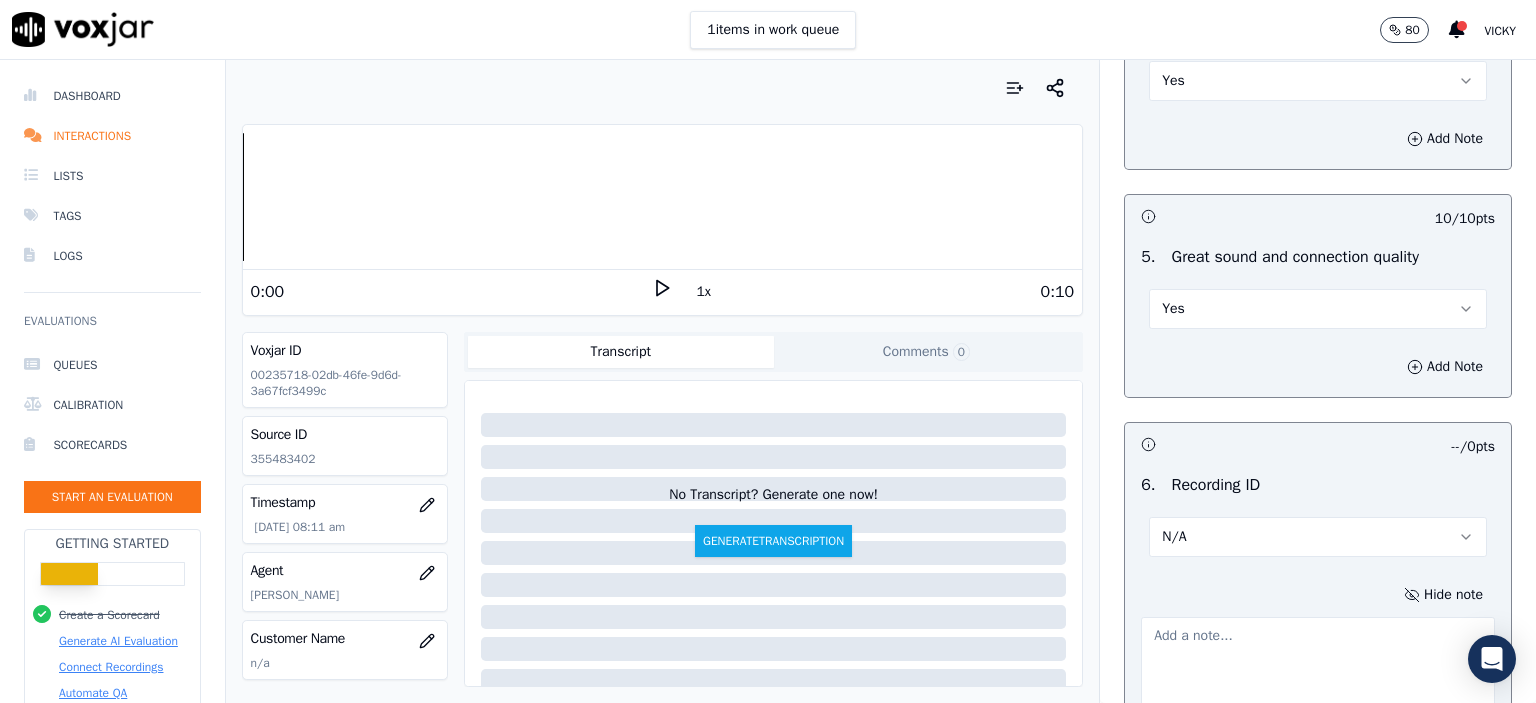 click on "355483402" 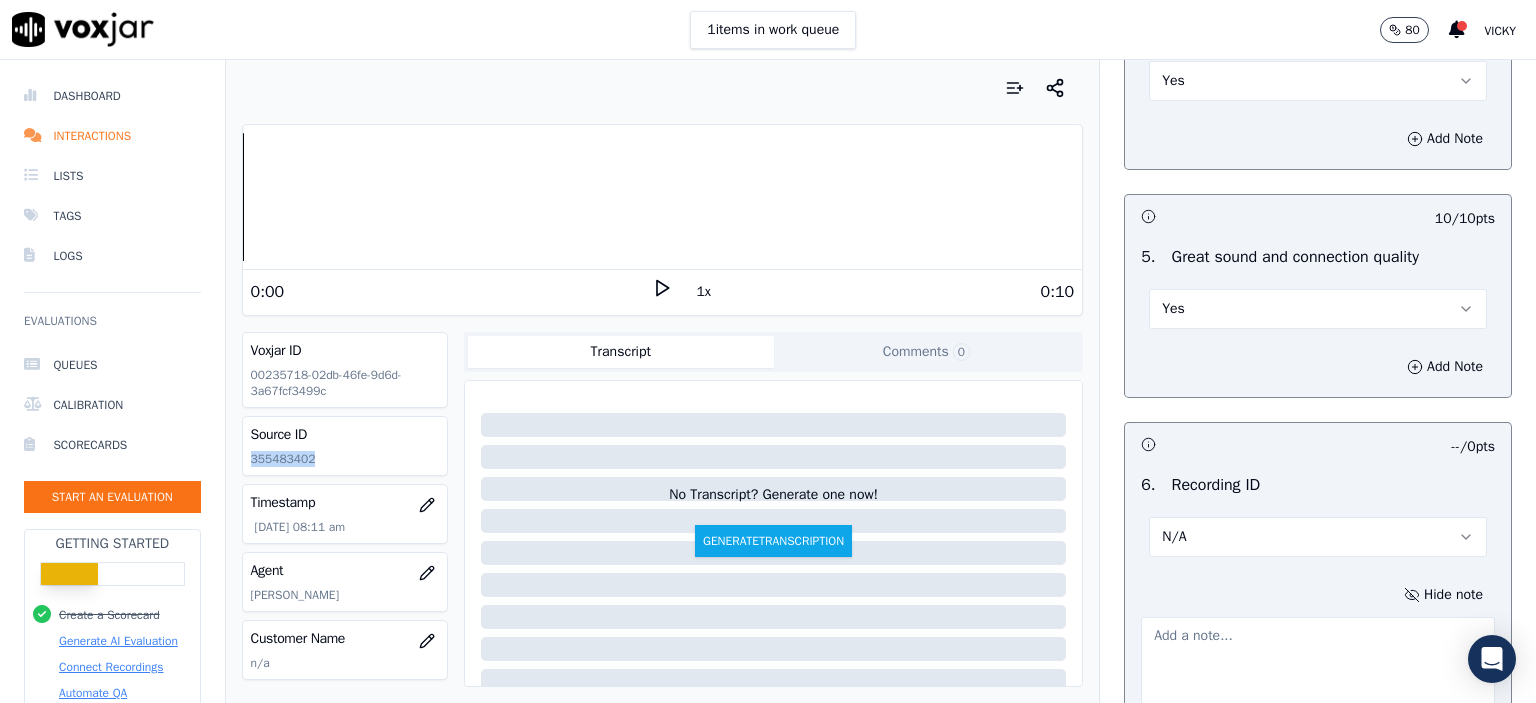 click on "355483402" 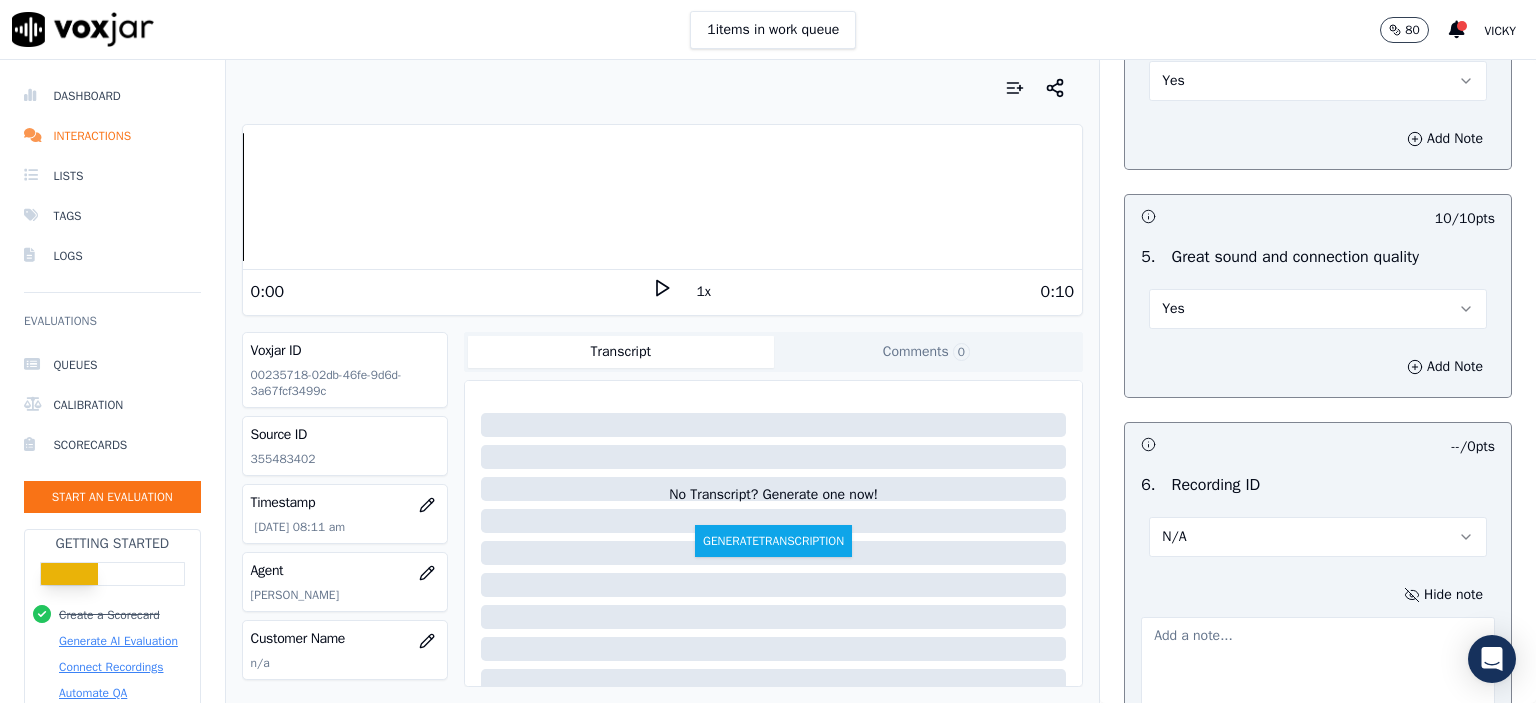 click at bounding box center (1318, 666) 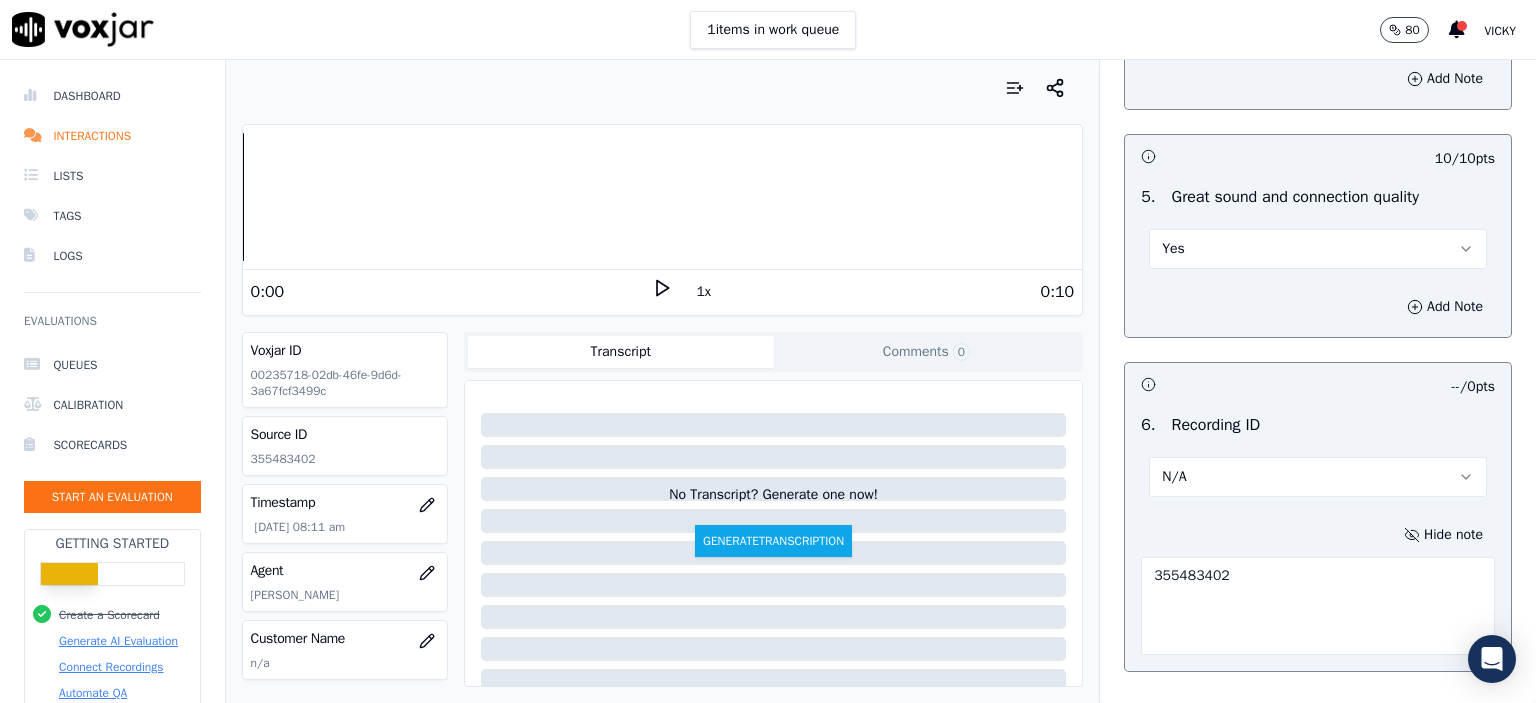 scroll, scrollTop: 3112, scrollLeft: 0, axis: vertical 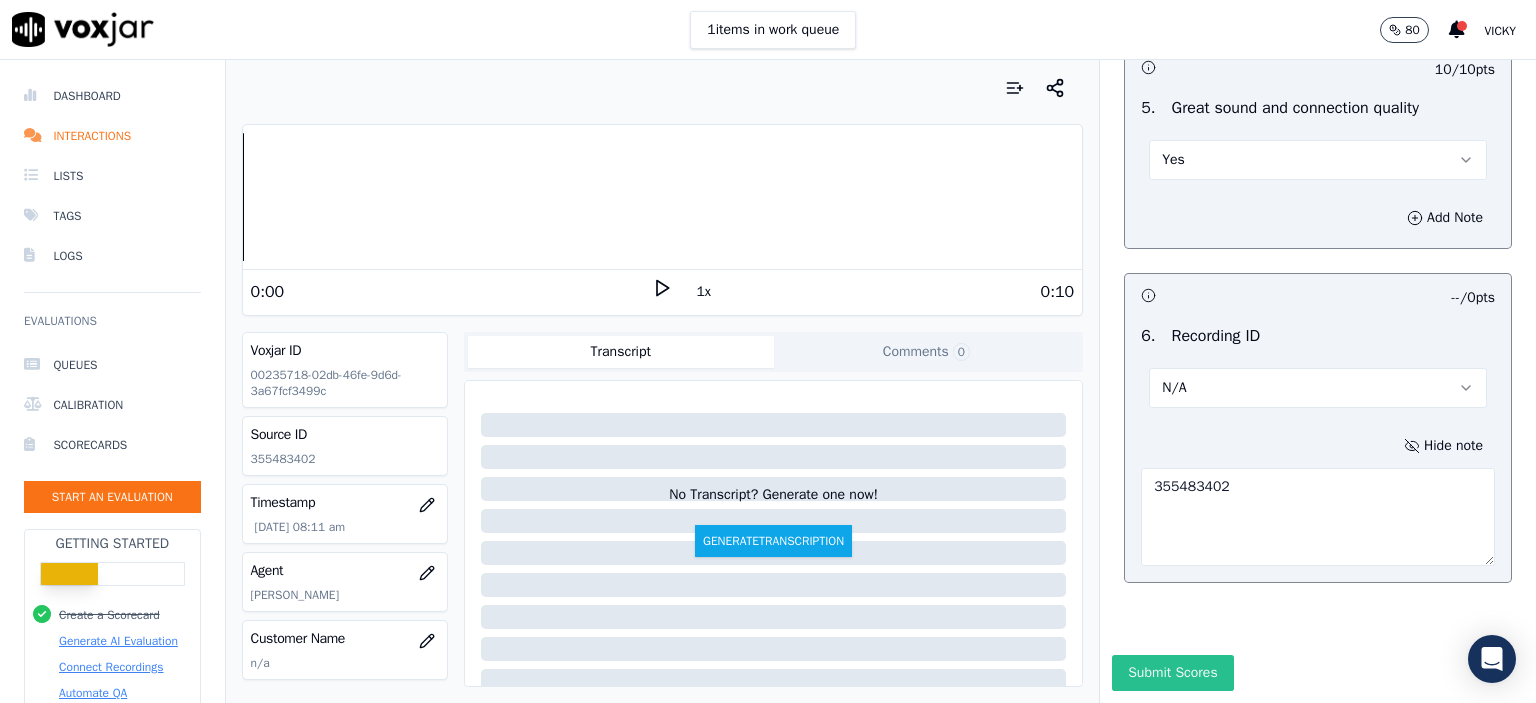 type on "355483402" 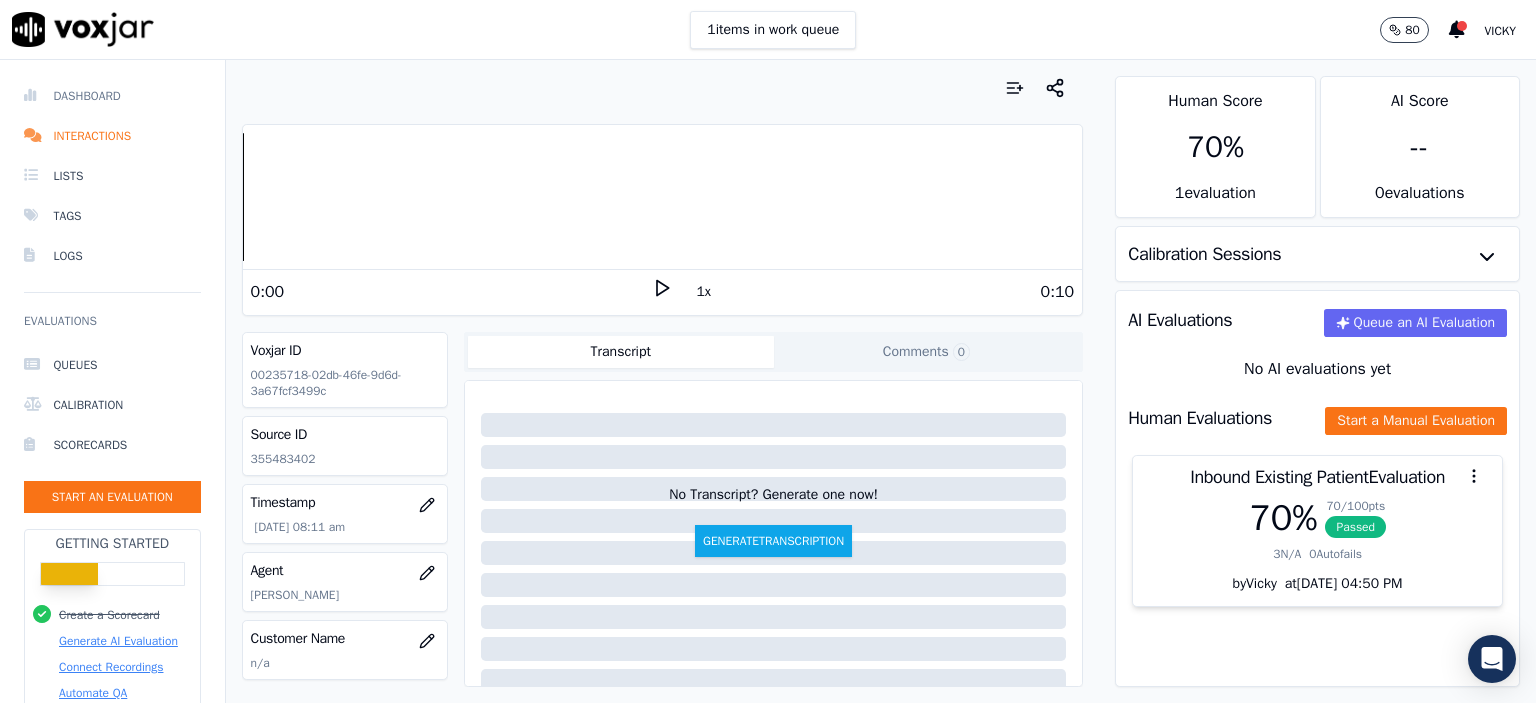 click on "Dashboard" at bounding box center [112, 96] 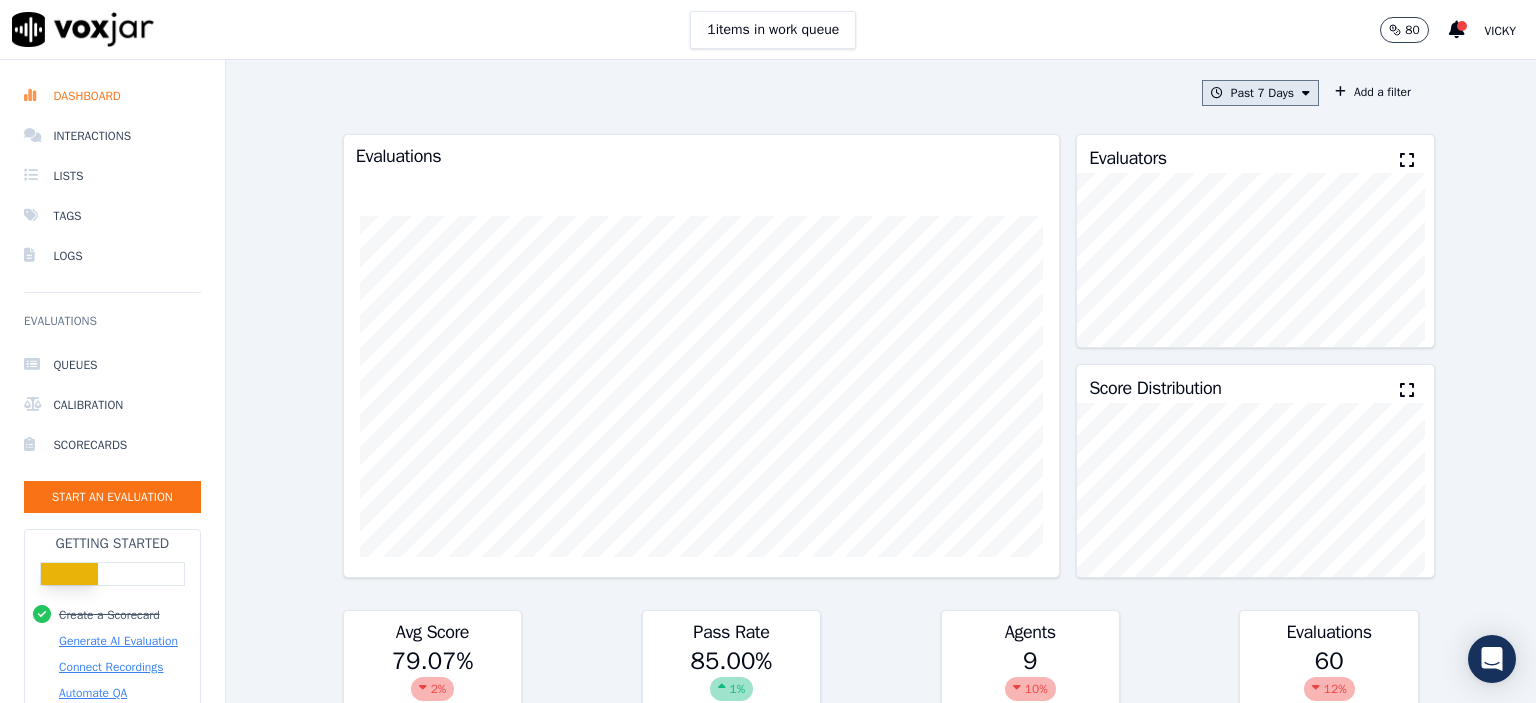click on "Past 7 Days" at bounding box center (1260, 93) 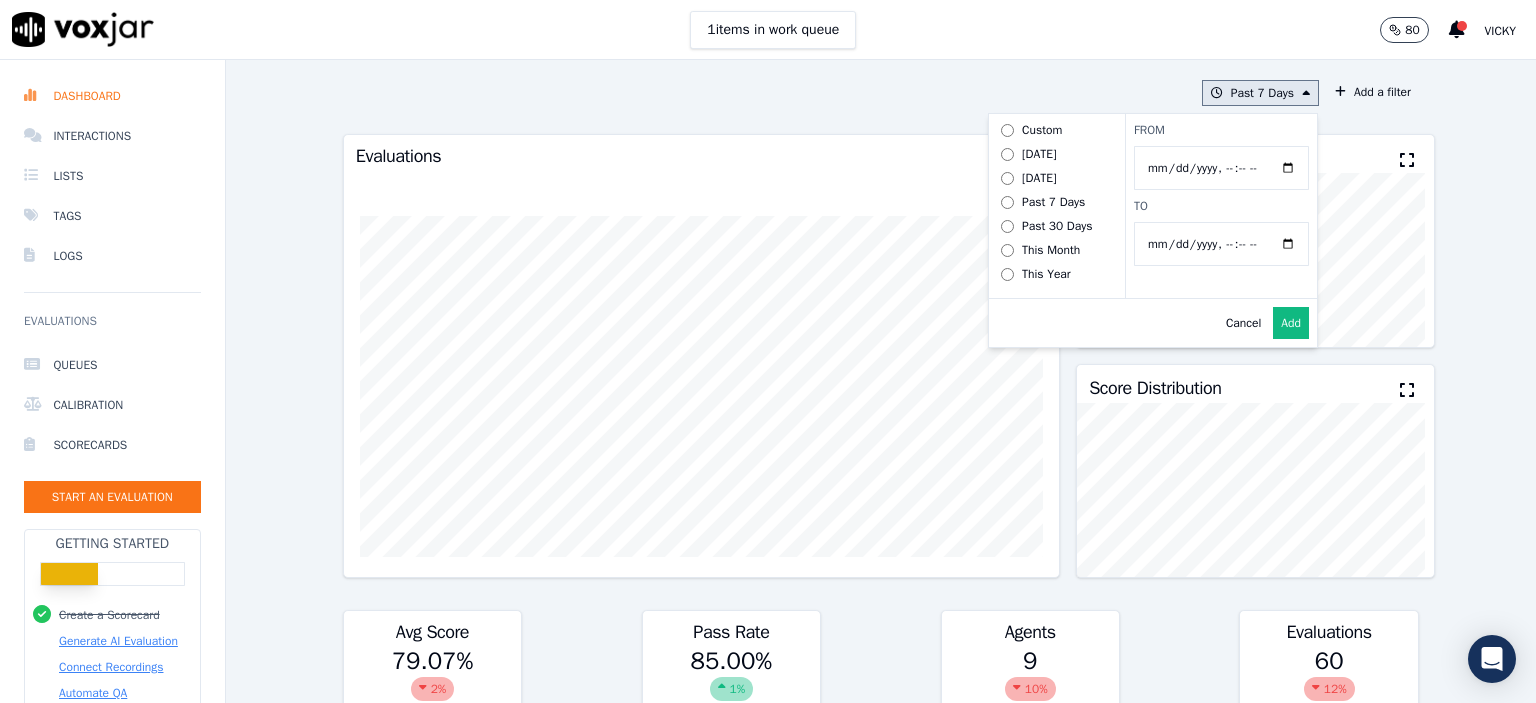 click on "From" at bounding box center (1221, 168) 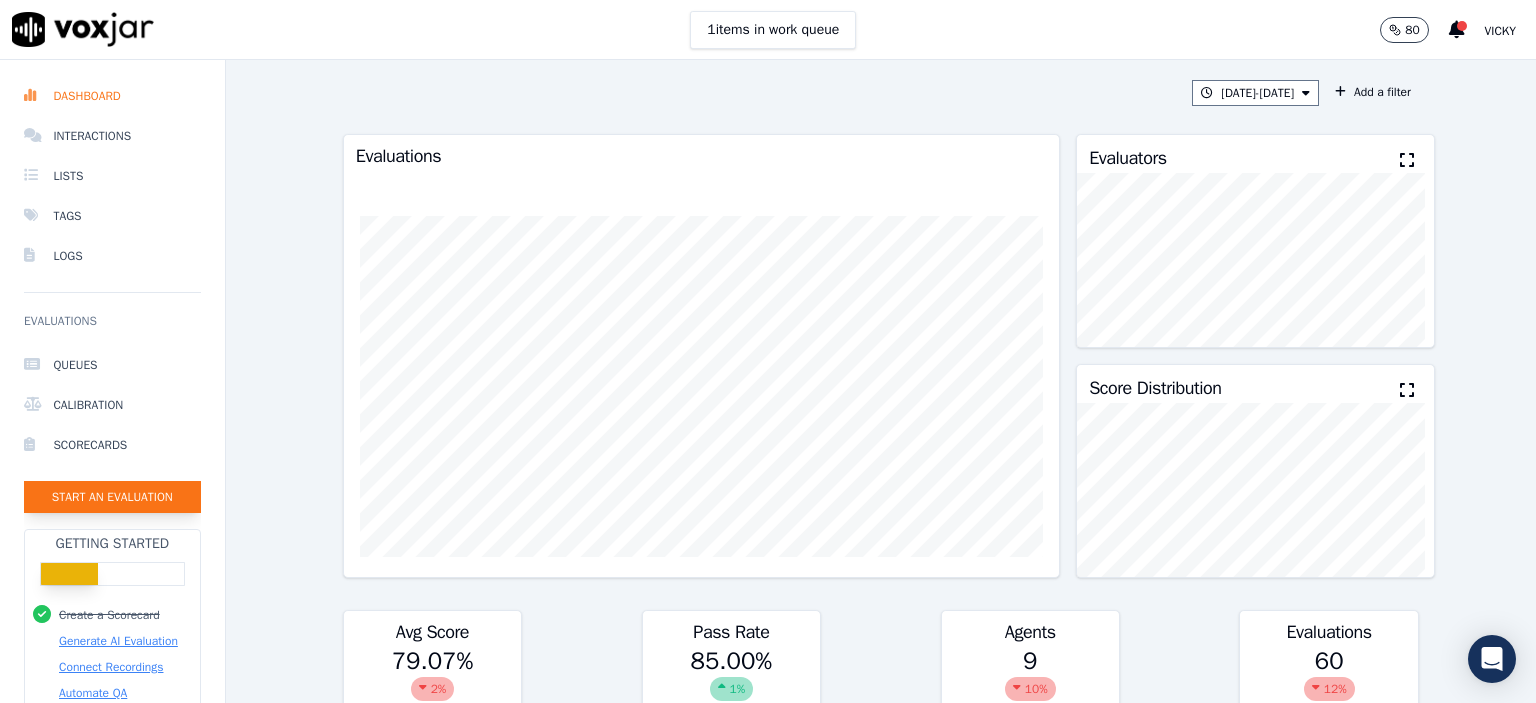 click on "Start an Evaluation" 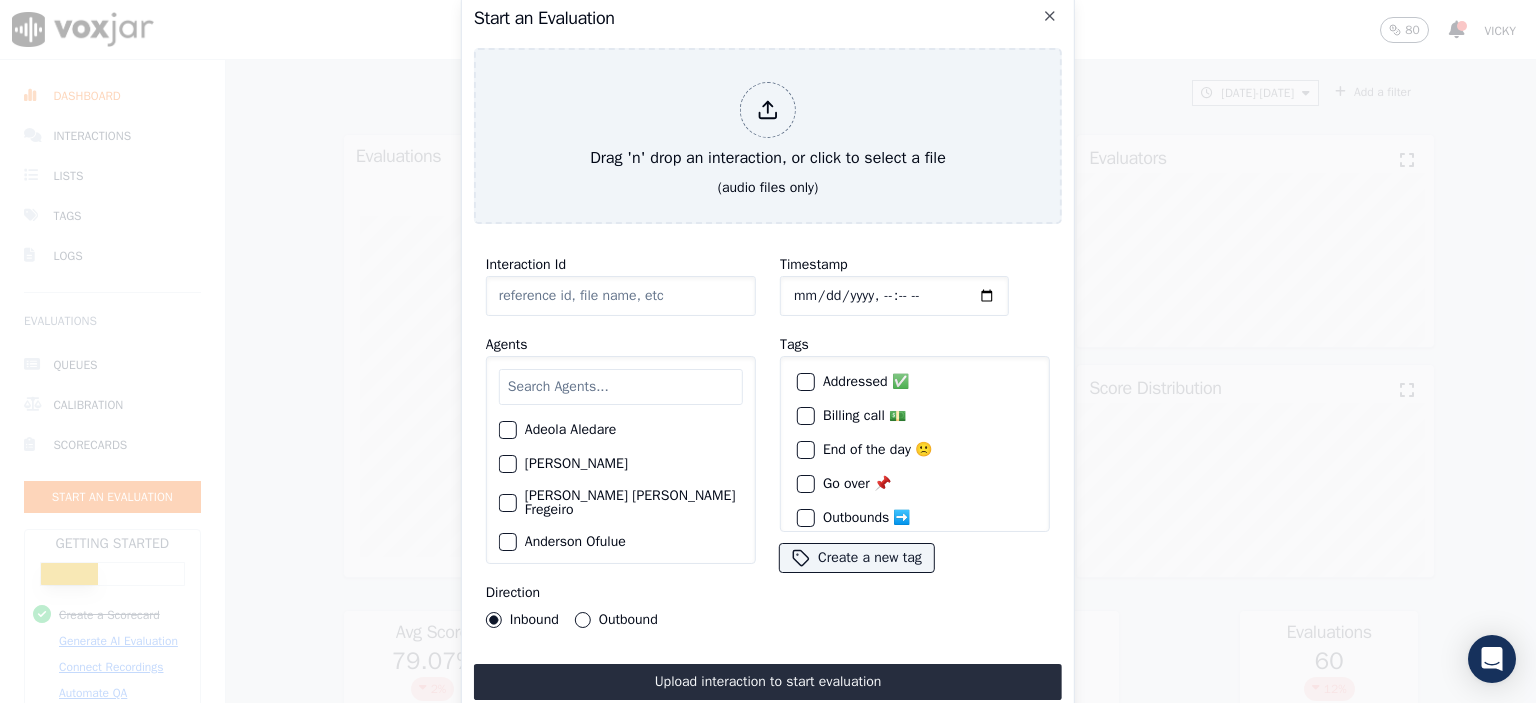 click on "Interaction Id" 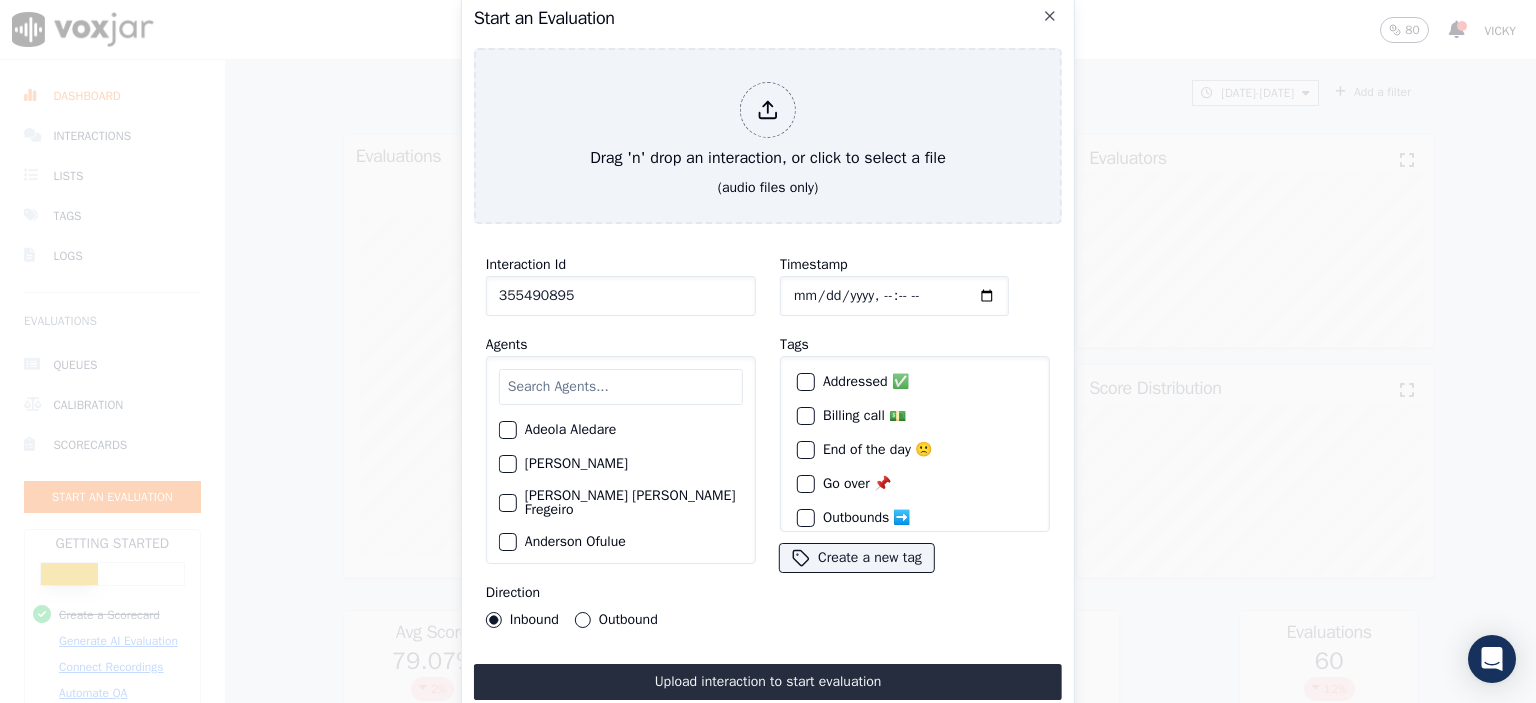 type on "355490895" 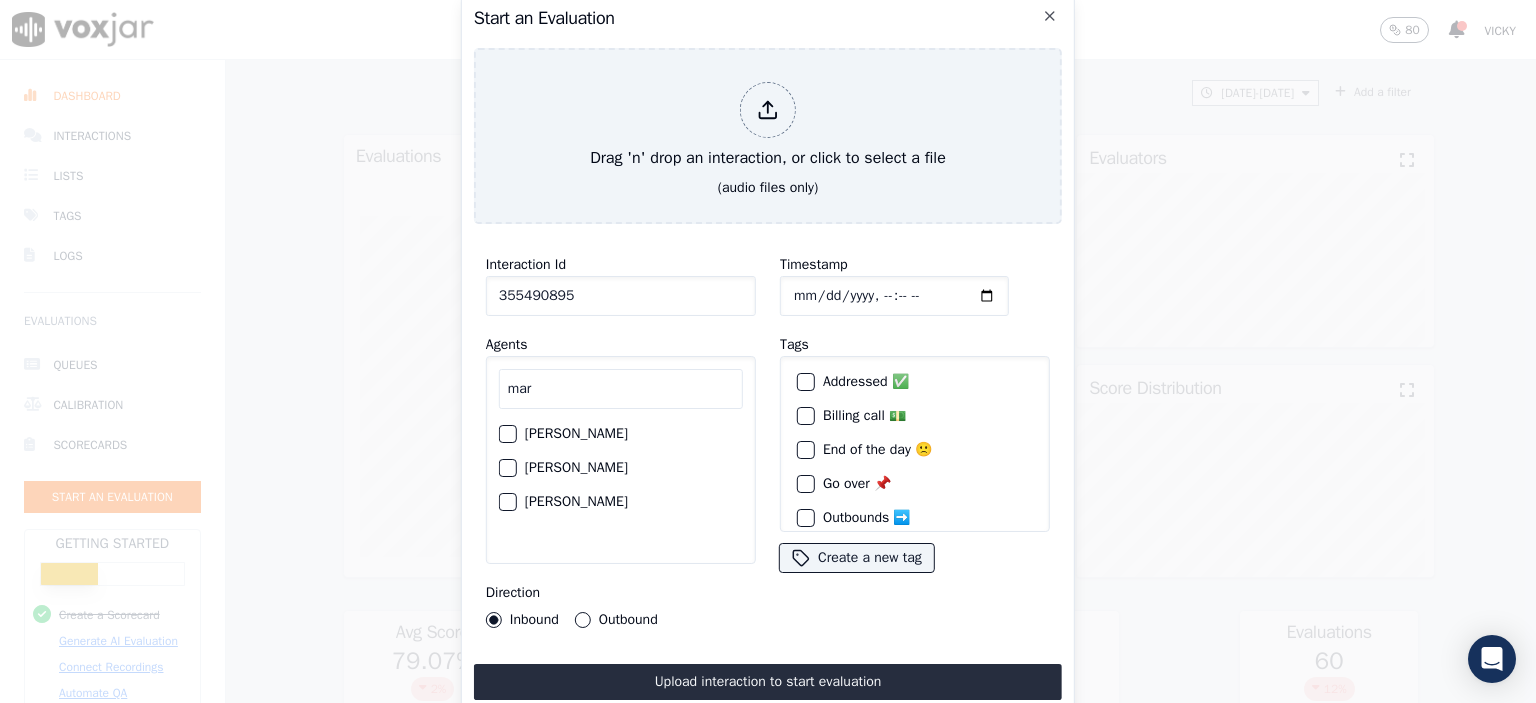 type on "mar" 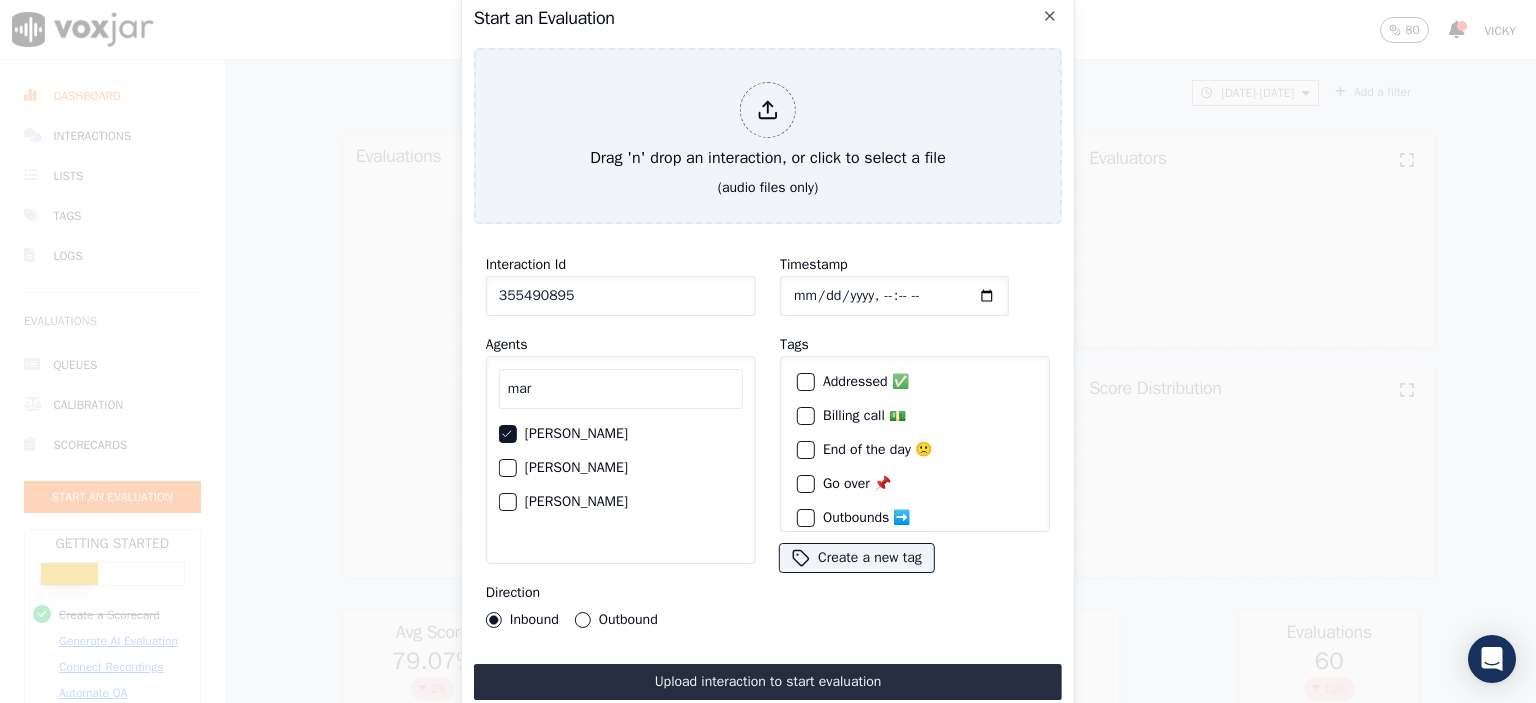 click on "Timestamp" 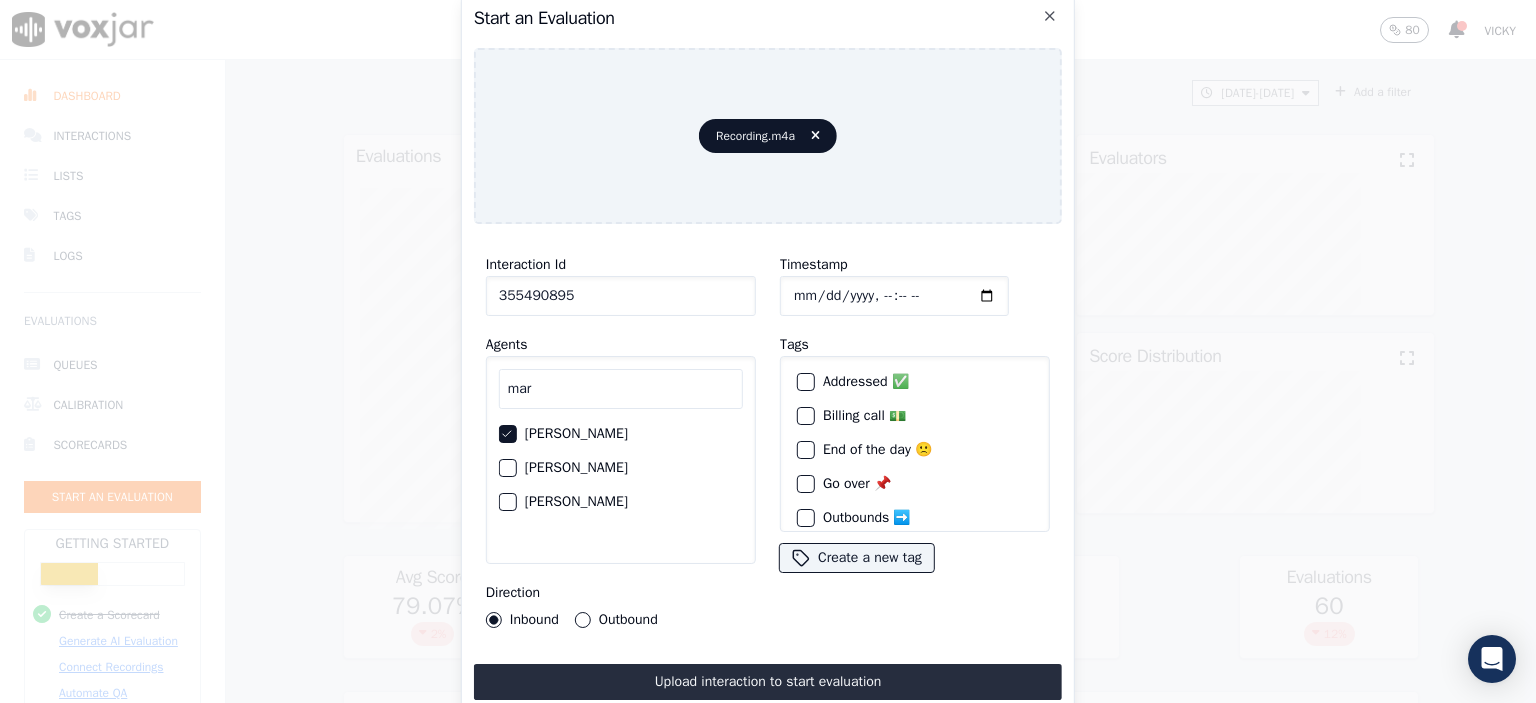 drag, startPoint x: 811, startPoint y: 674, endPoint x: 966, endPoint y: 659, distance: 155.72412 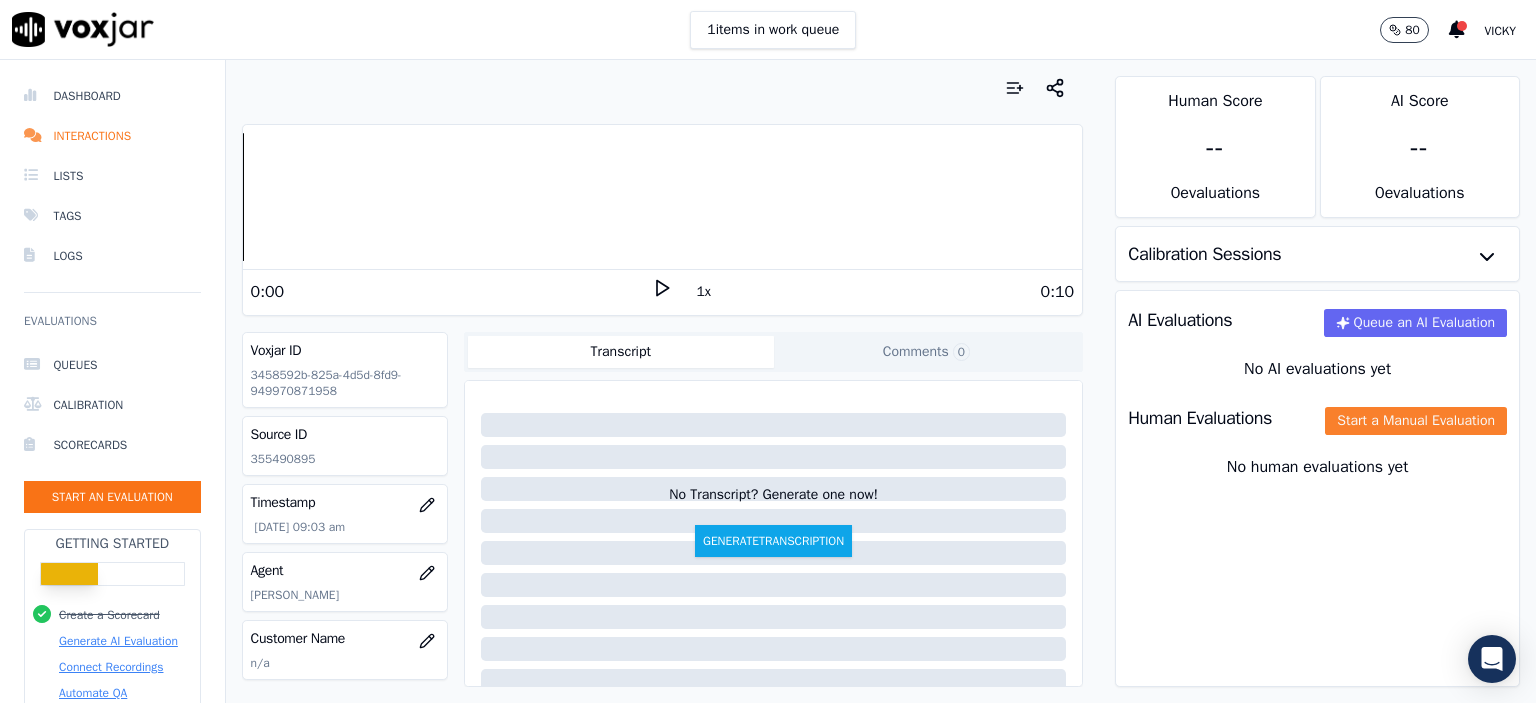 click on "Start a Manual Evaluation" 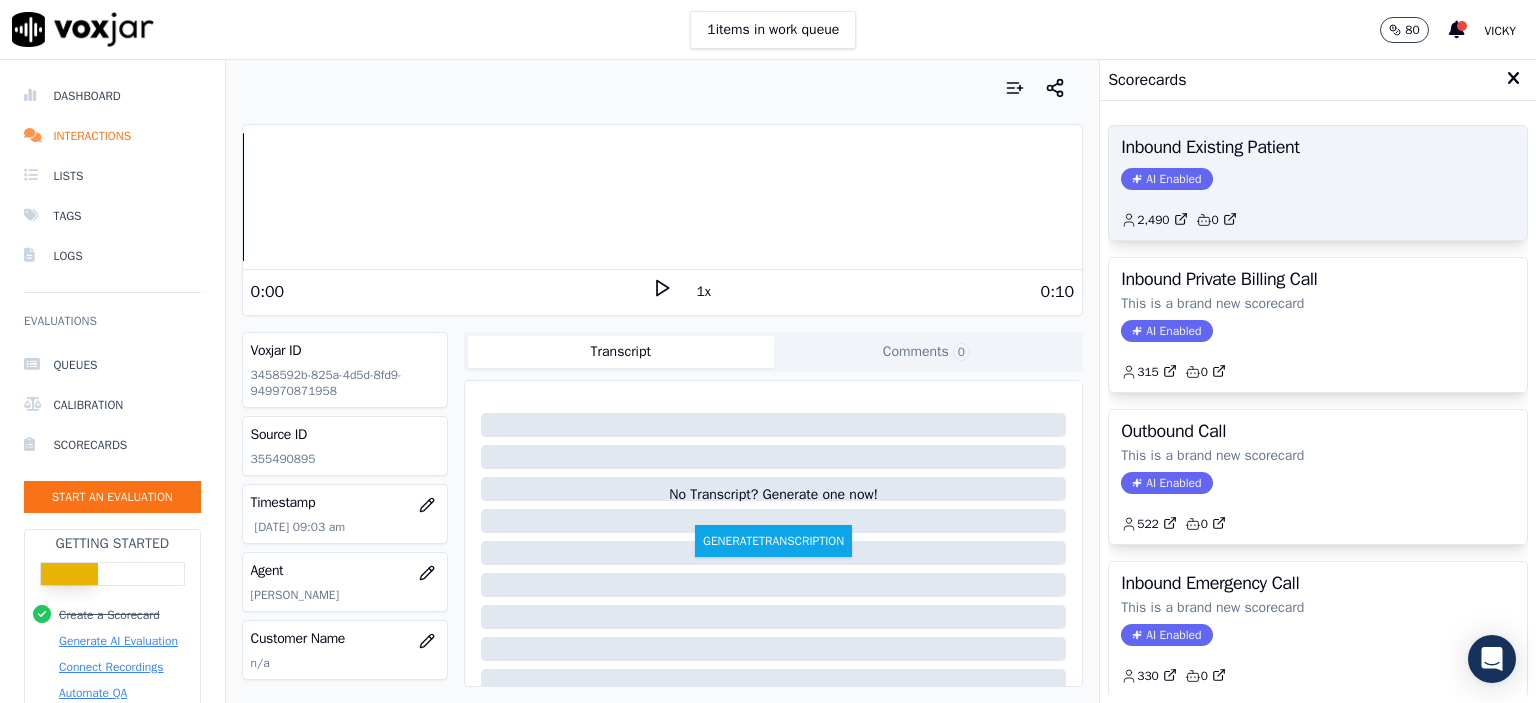 click on "AI Enabled" 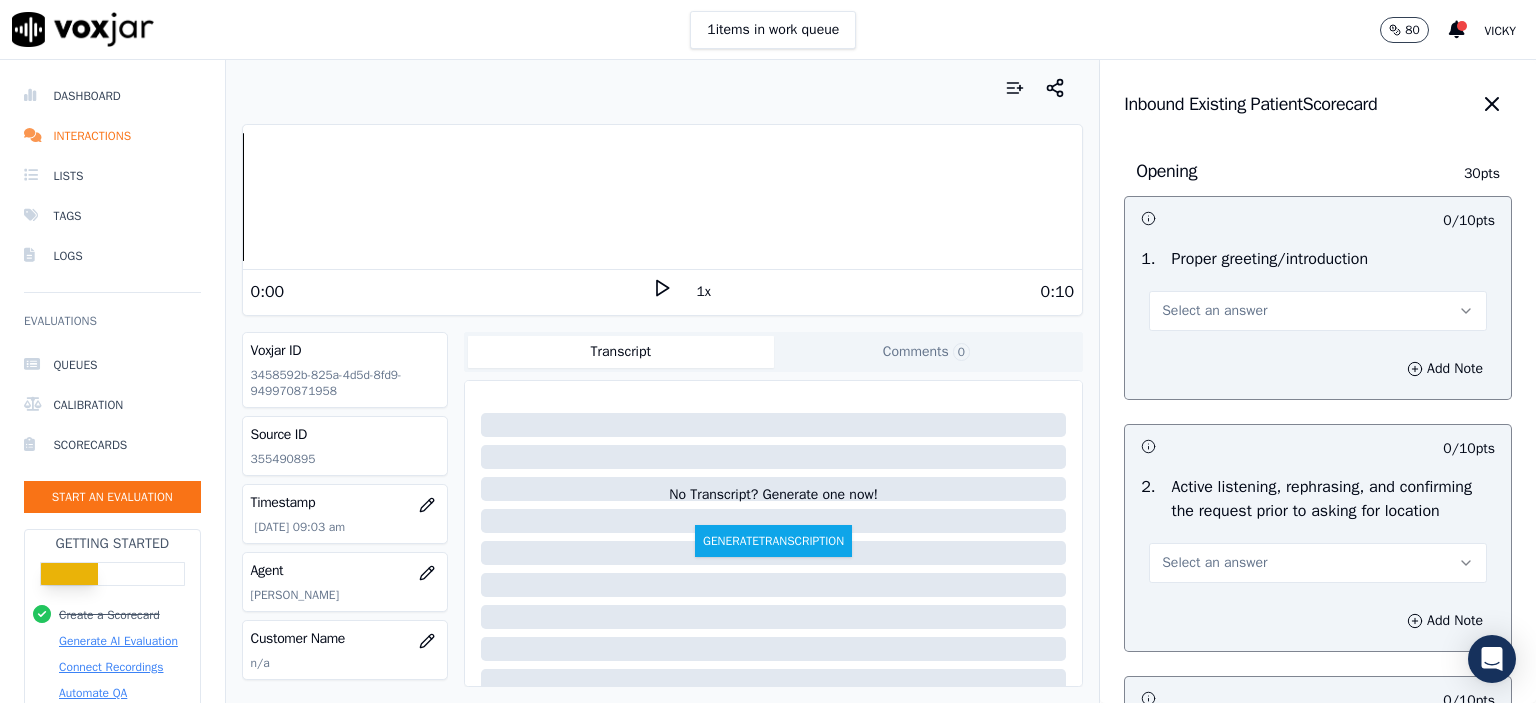 click on "Select an answer" at bounding box center (1318, 311) 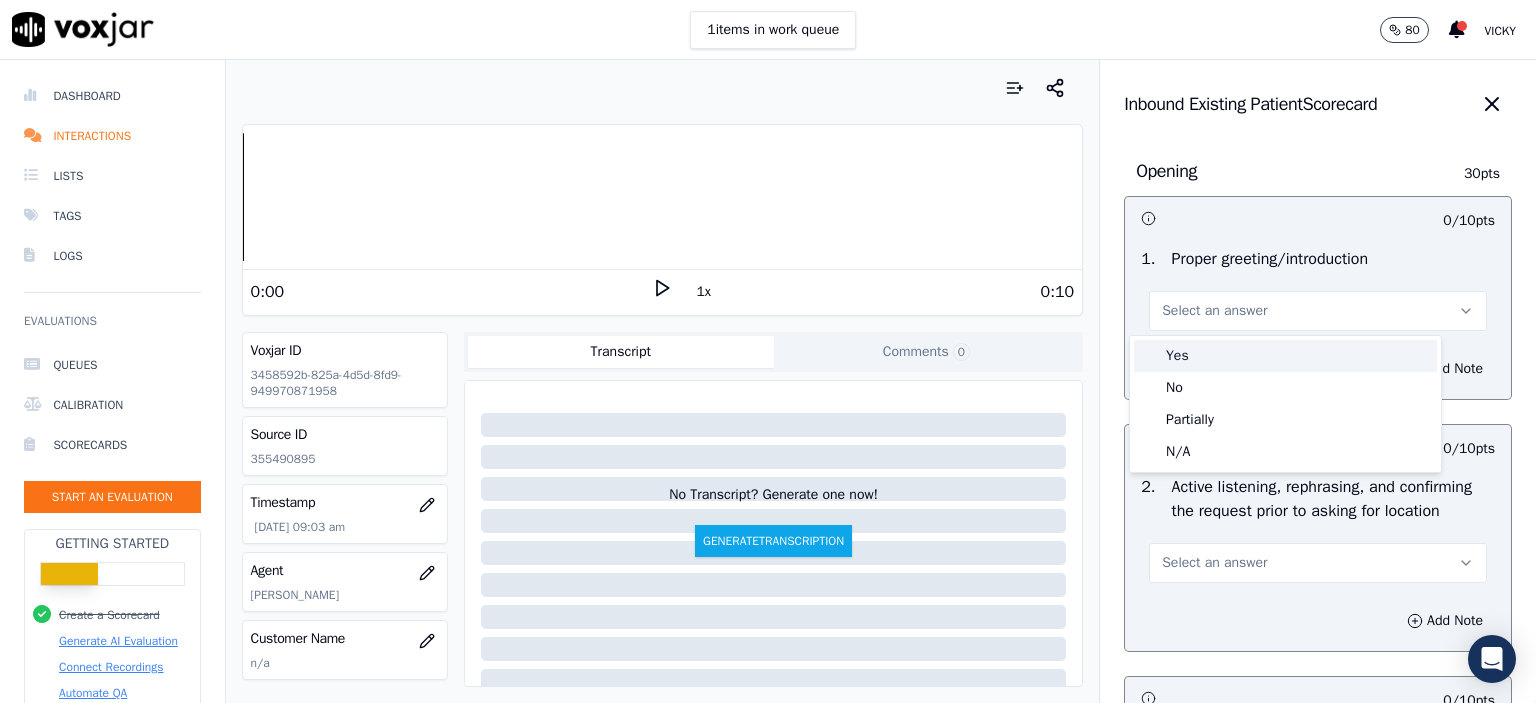 click on "Yes" at bounding box center (1285, 356) 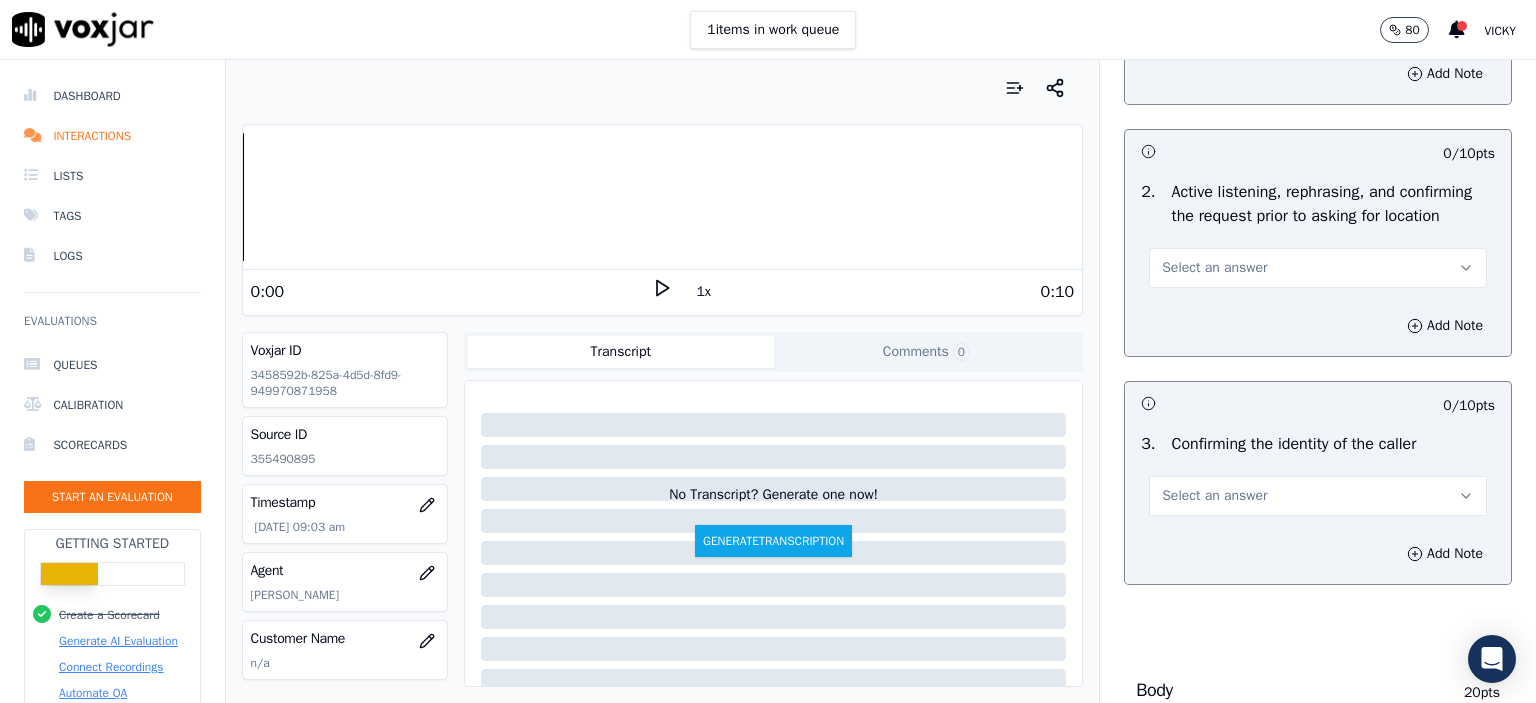 scroll, scrollTop: 300, scrollLeft: 0, axis: vertical 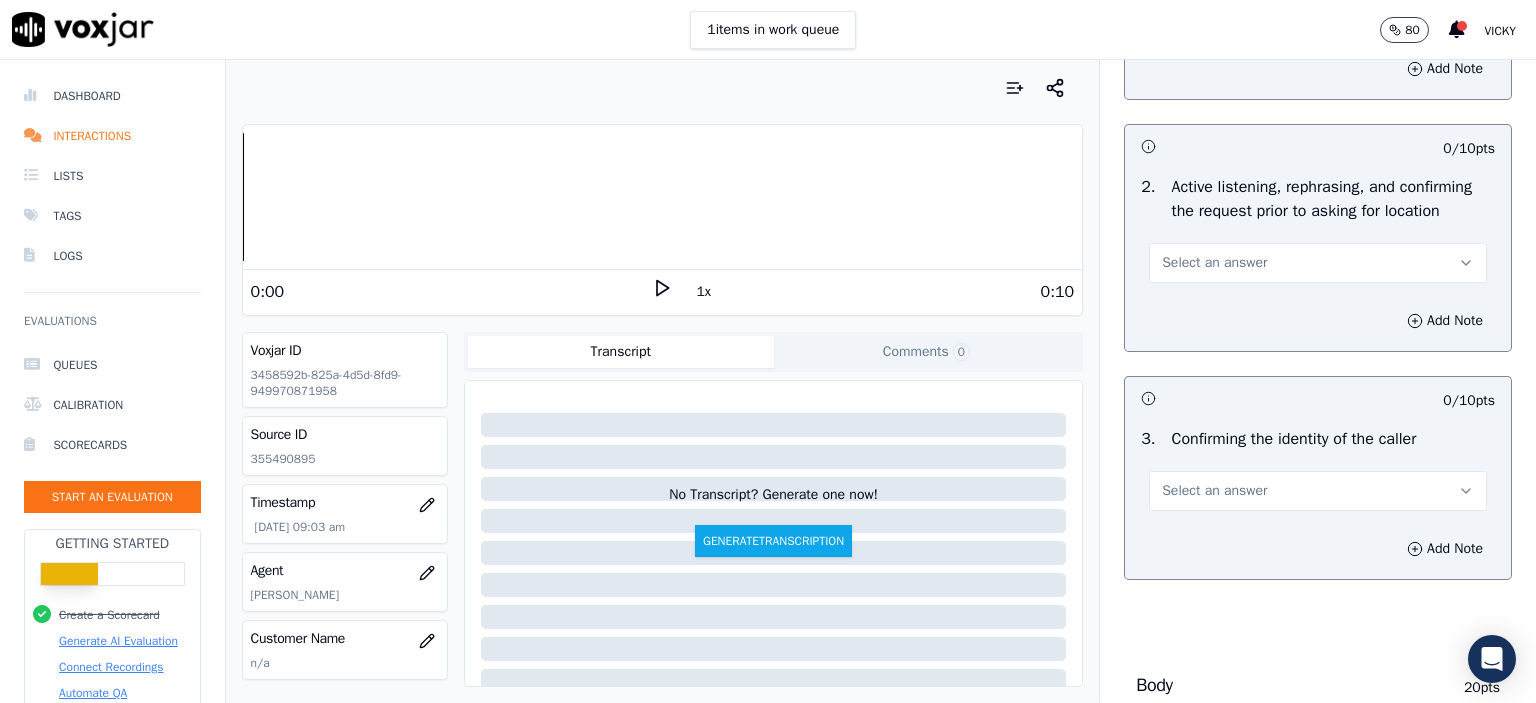 click on "Select an answer" at bounding box center [1318, 263] 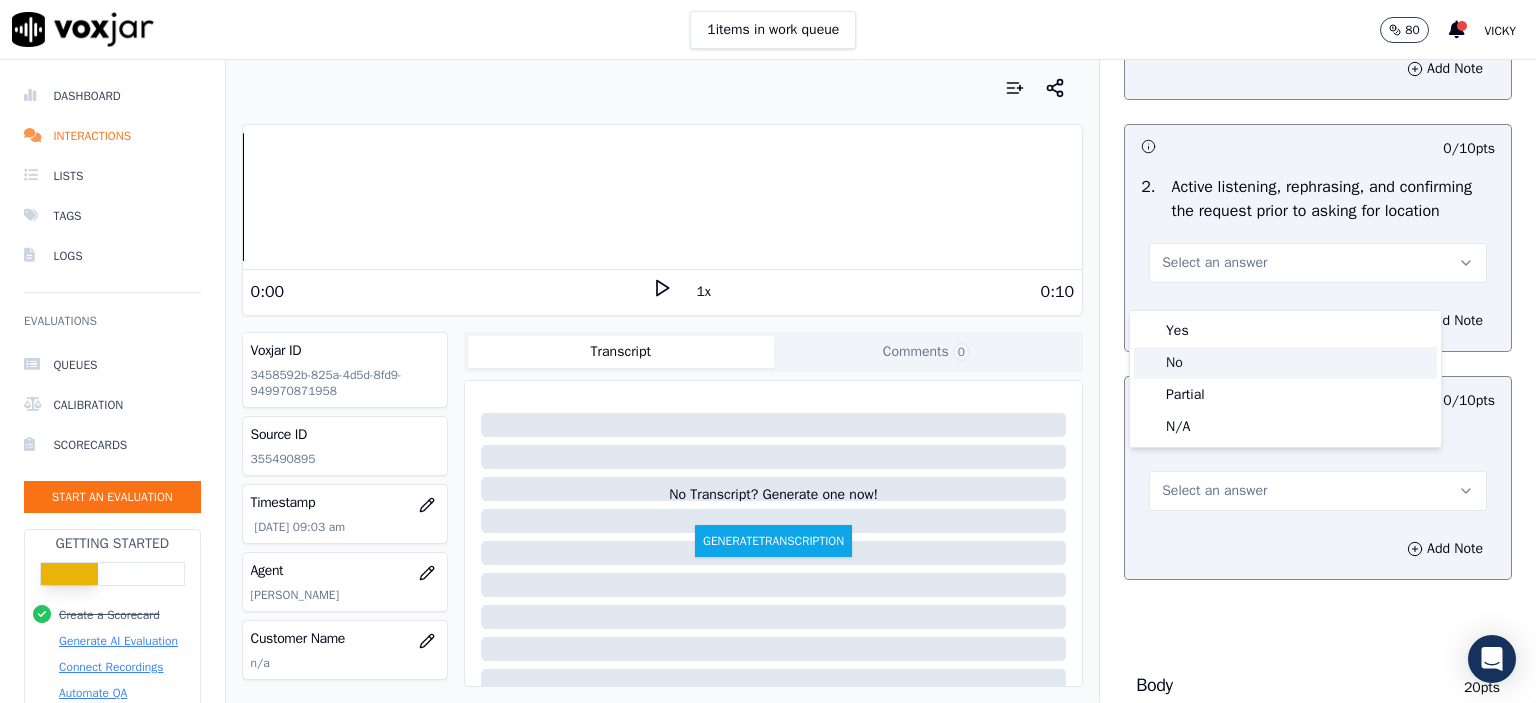click on "No" 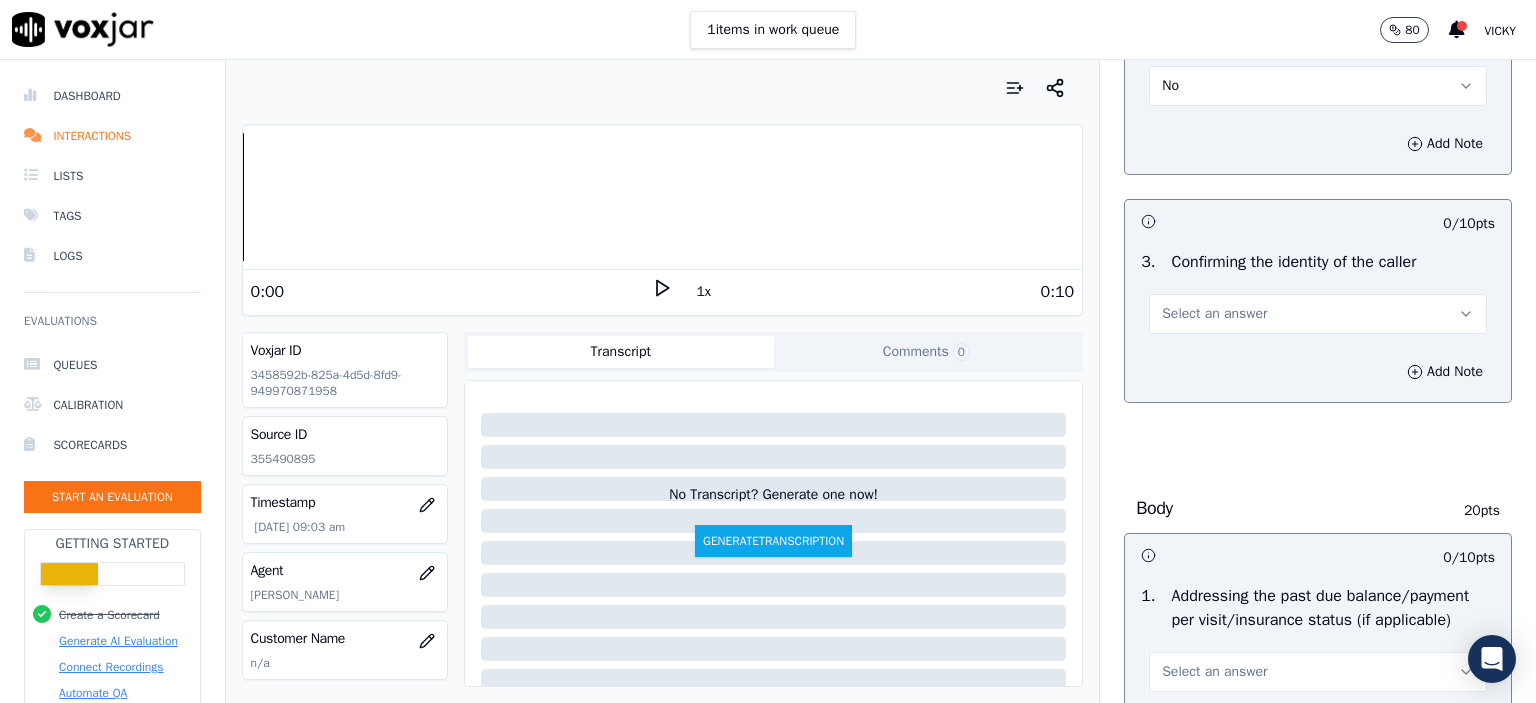 scroll, scrollTop: 500, scrollLeft: 0, axis: vertical 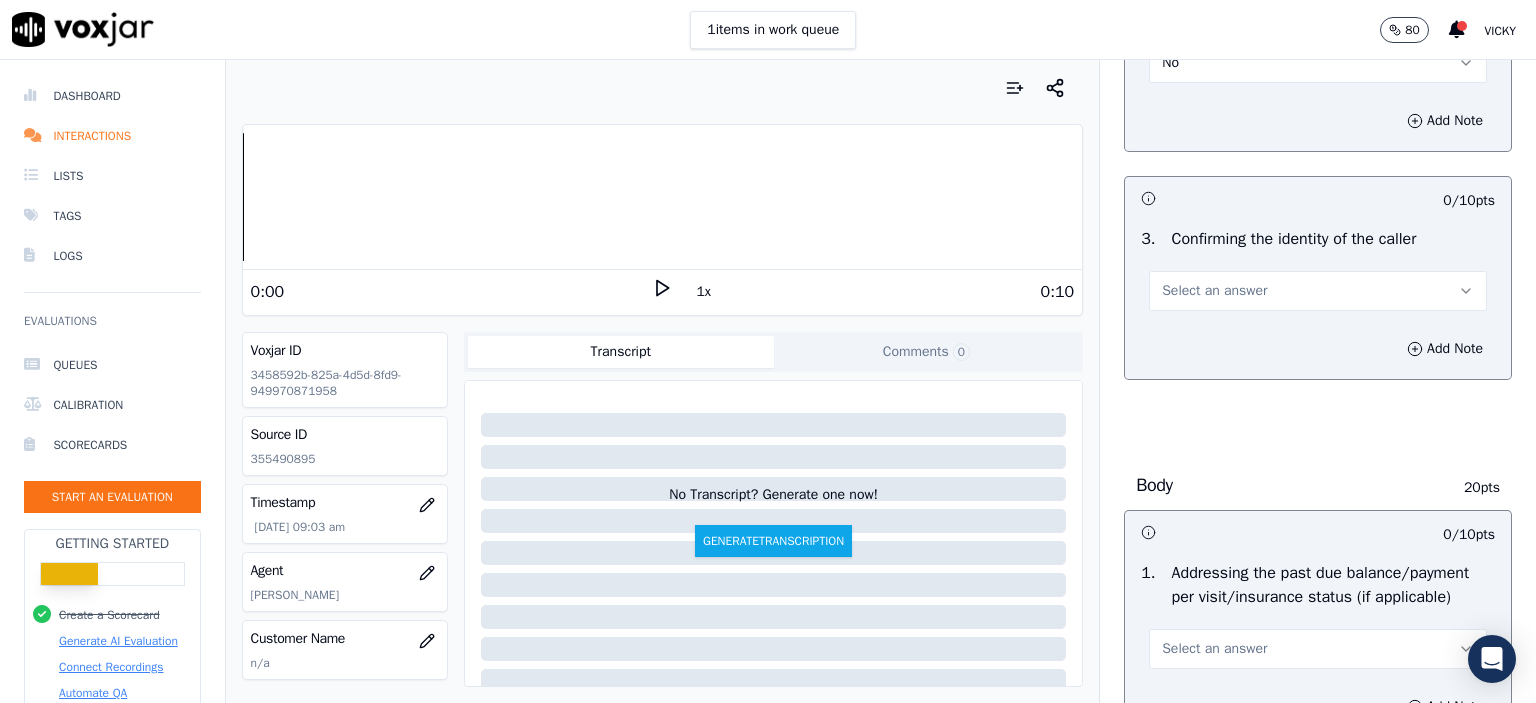 click on "Select an answer" at bounding box center (1318, 291) 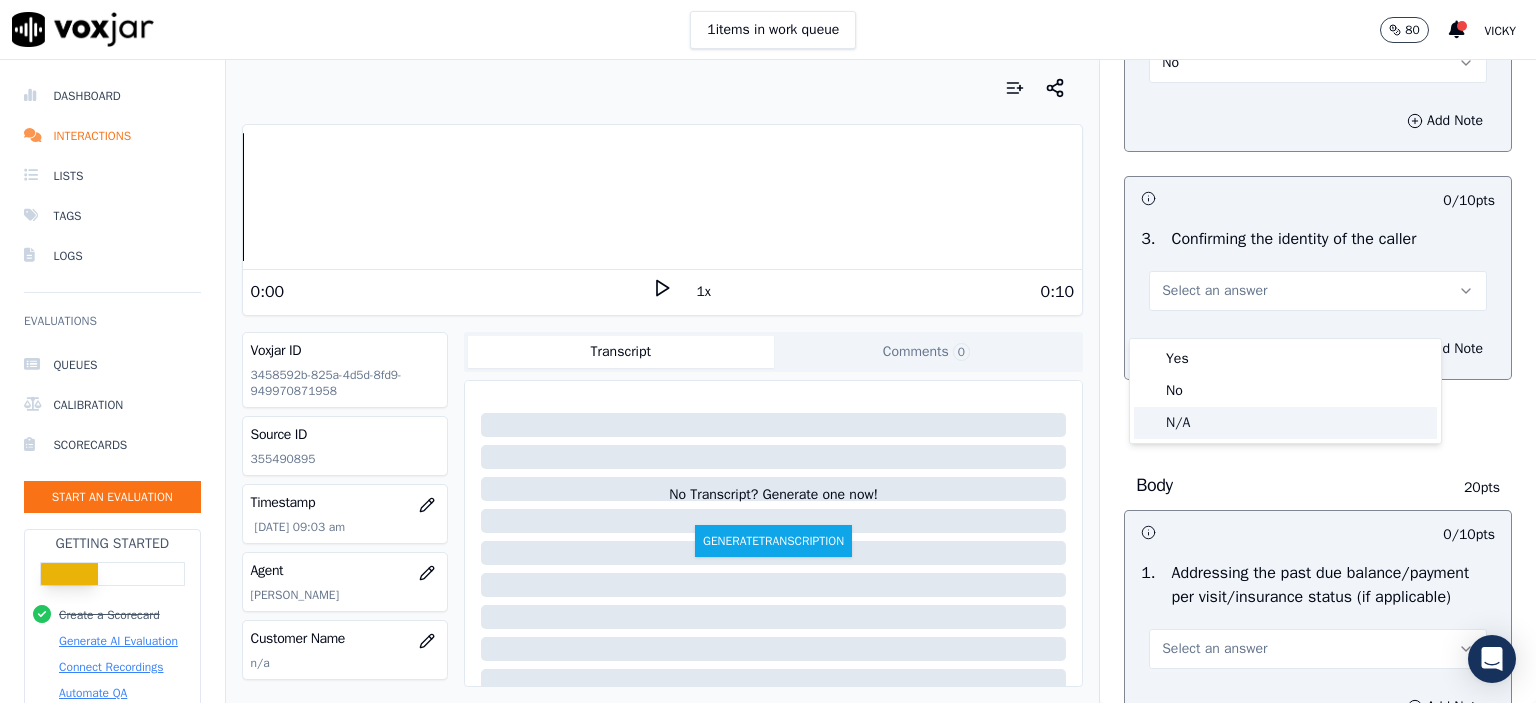 click on "N/A" 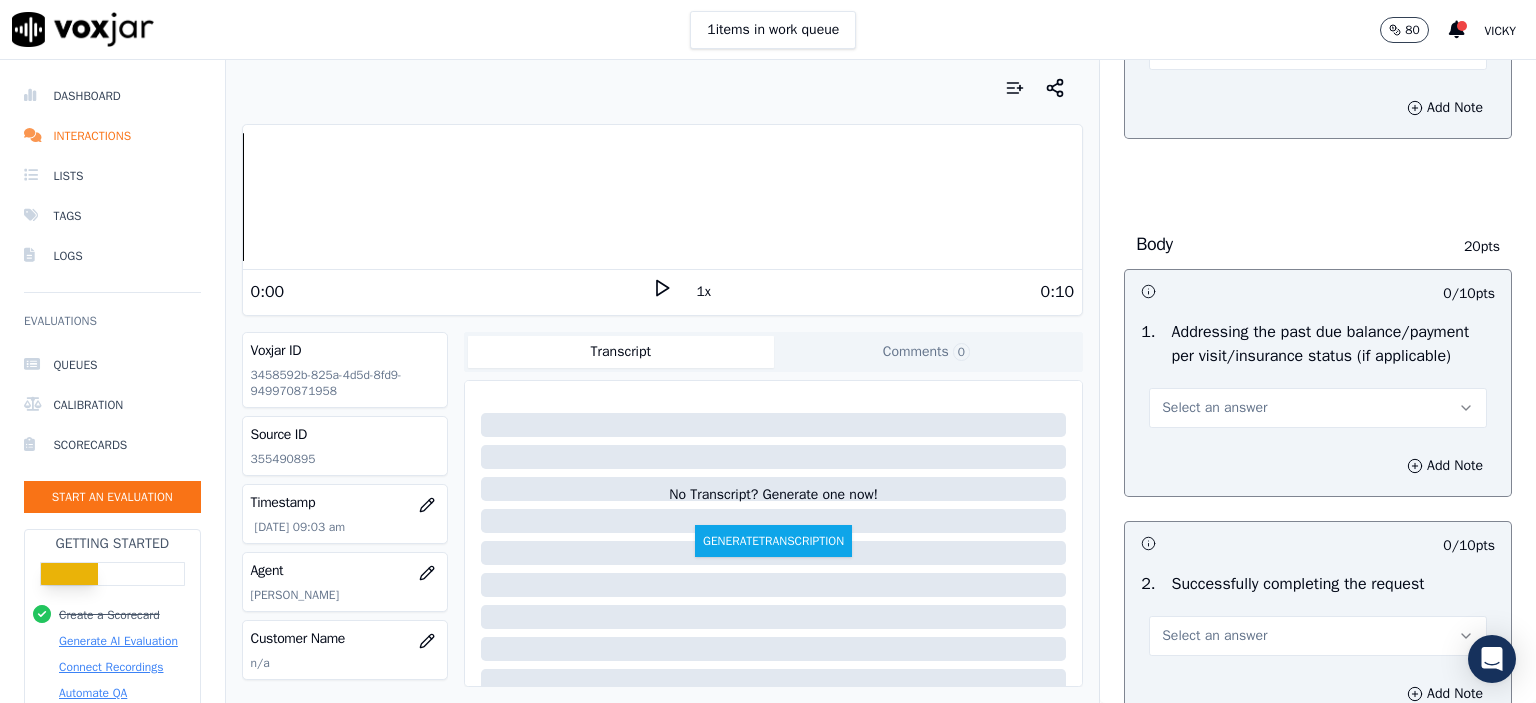 scroll, scrollTop: 800, scrollLeft: 0, axis: vertical 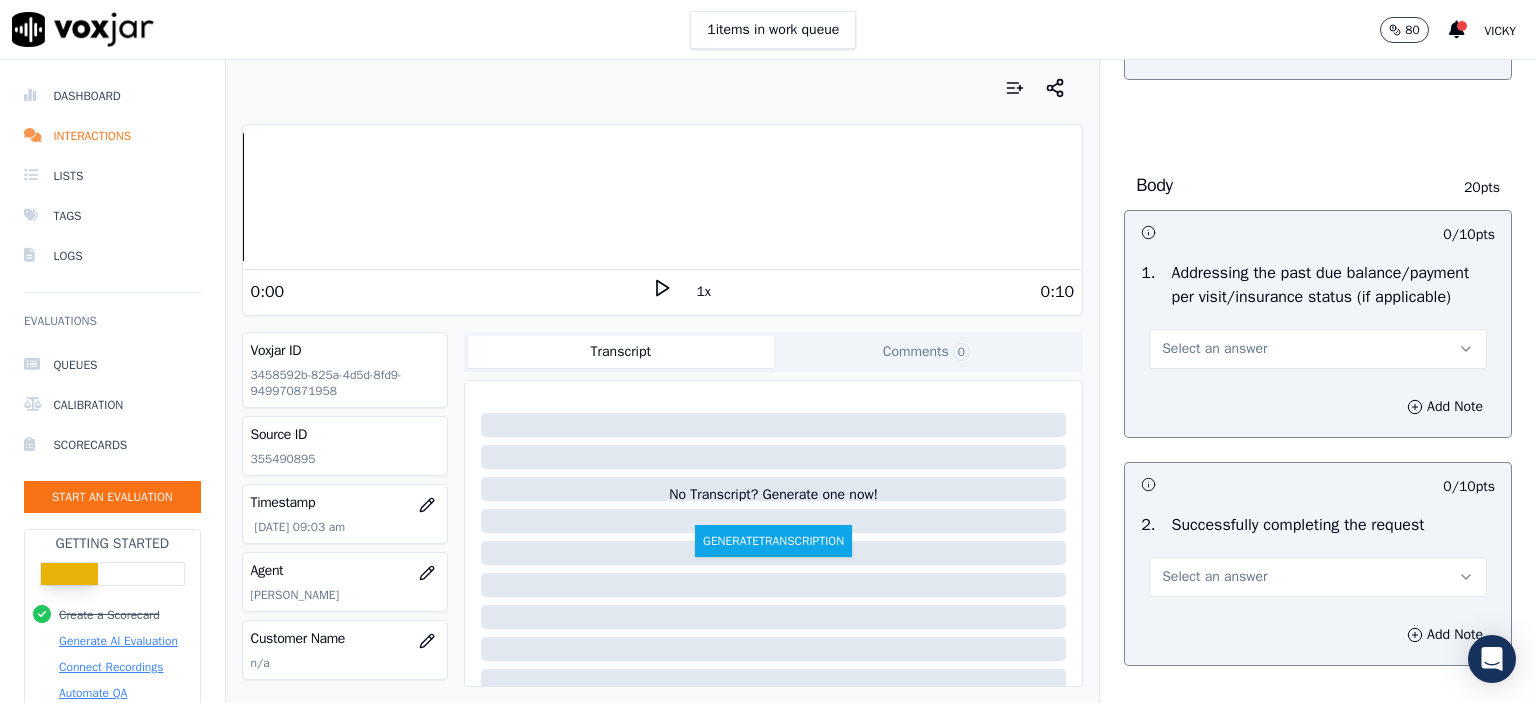 click on "Select an answer" at bounding box center (1318, 349) 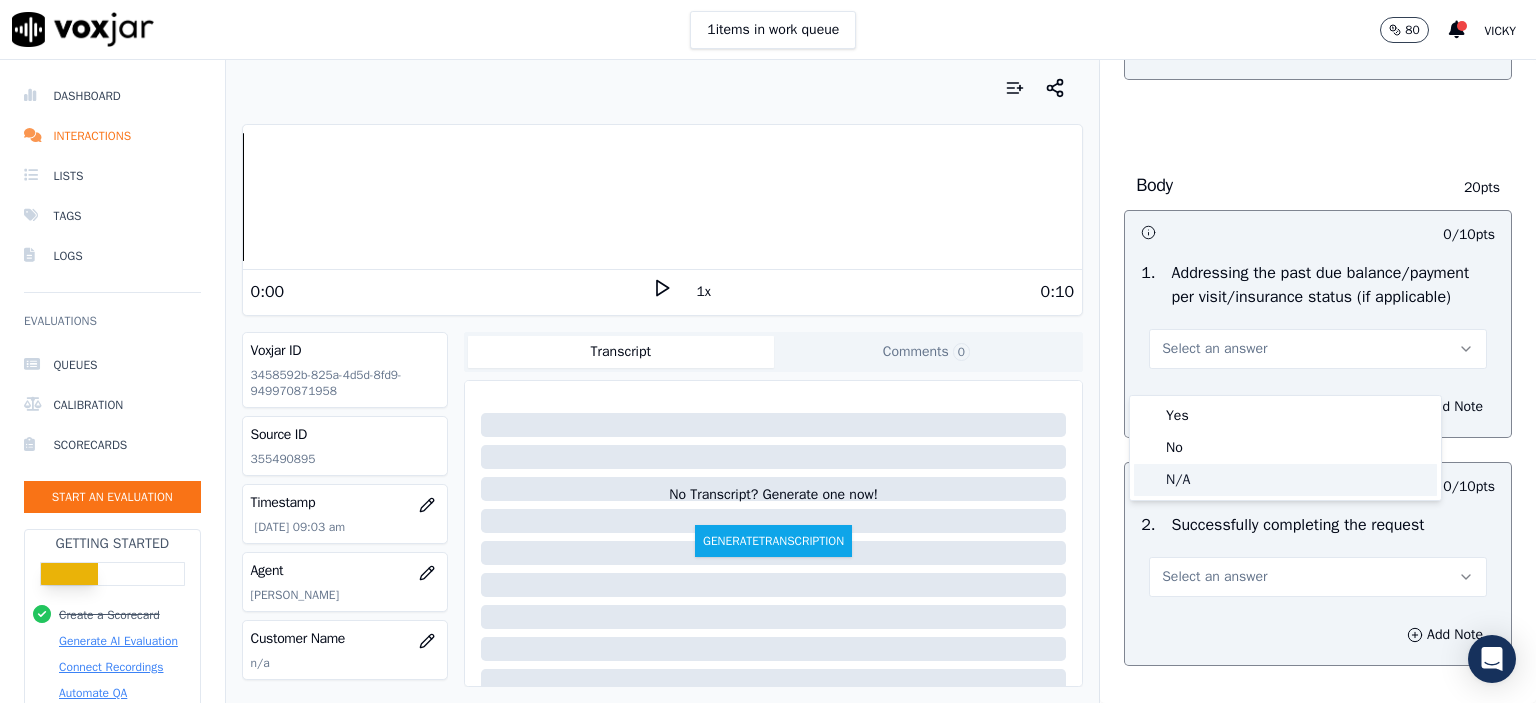 click on "N/A" 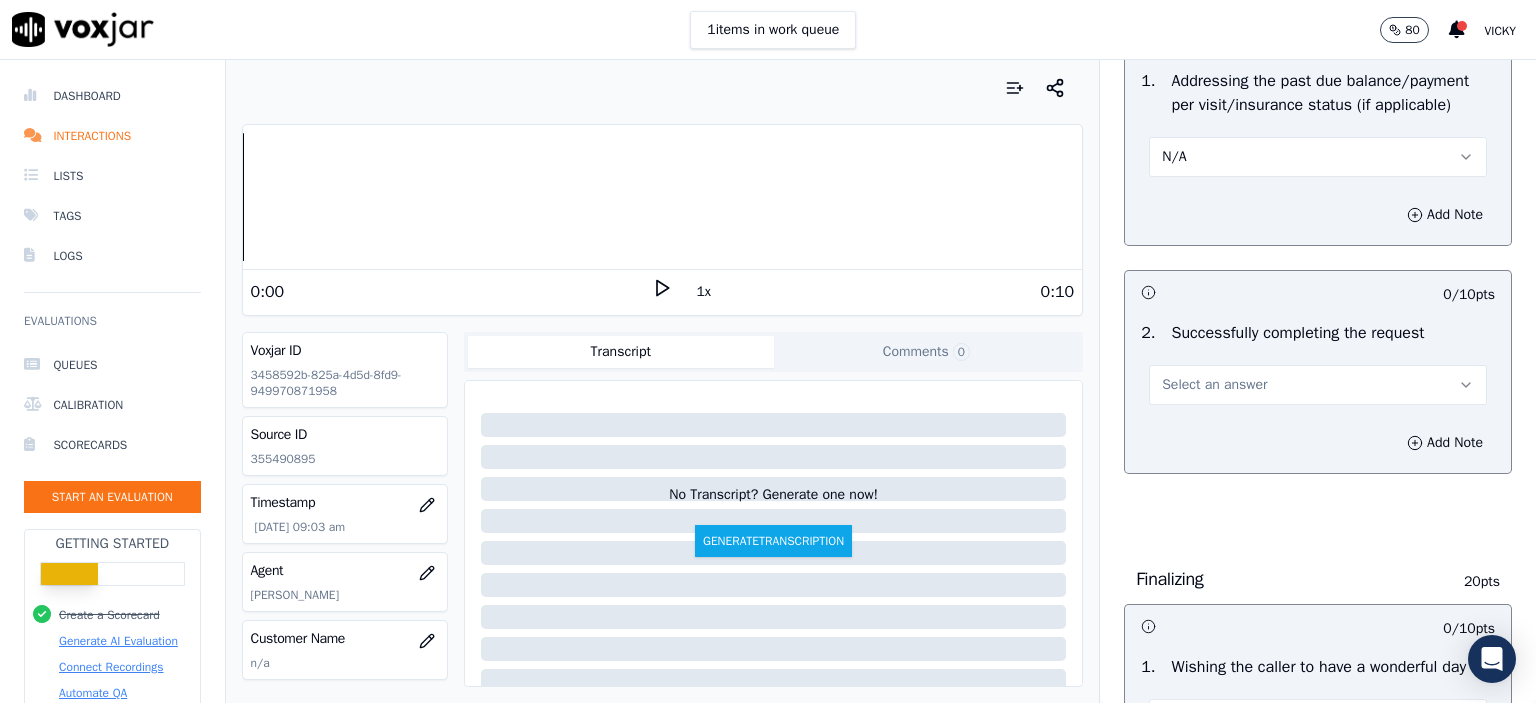 scroll, scrollTop: 1000, scrollLeft: 0, axis: vertical 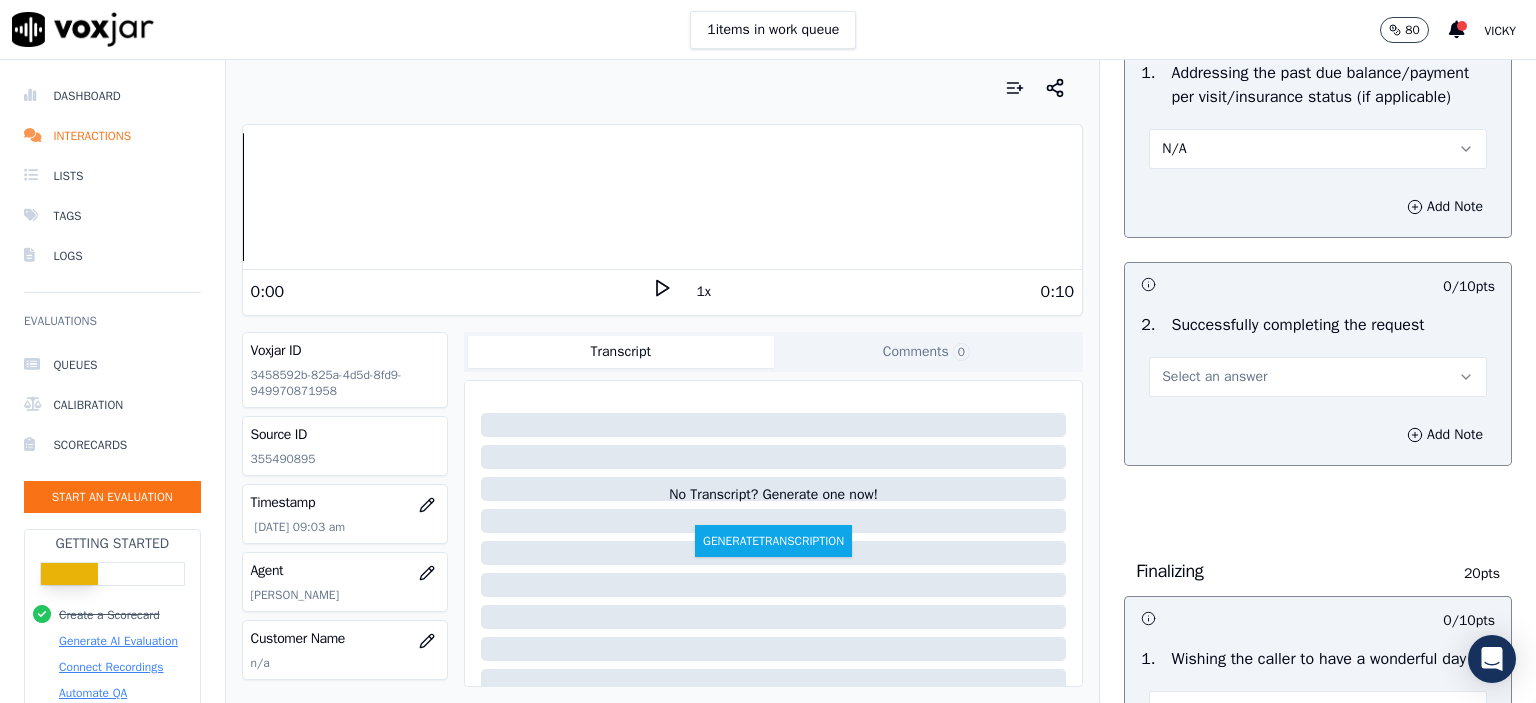 click on "Select an answer" at bounding box center [1214, 377] 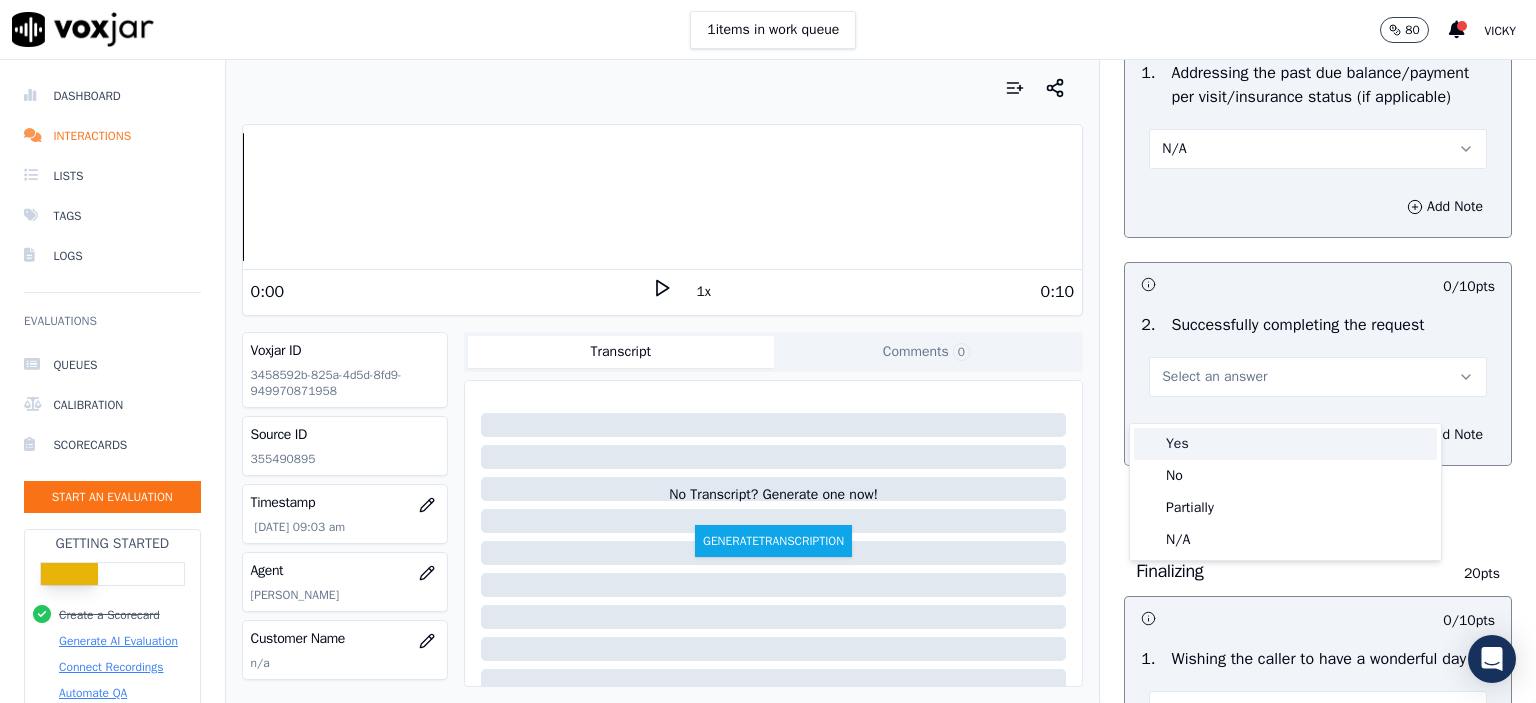 click on "Yes" at bounding box center (1285, 444) 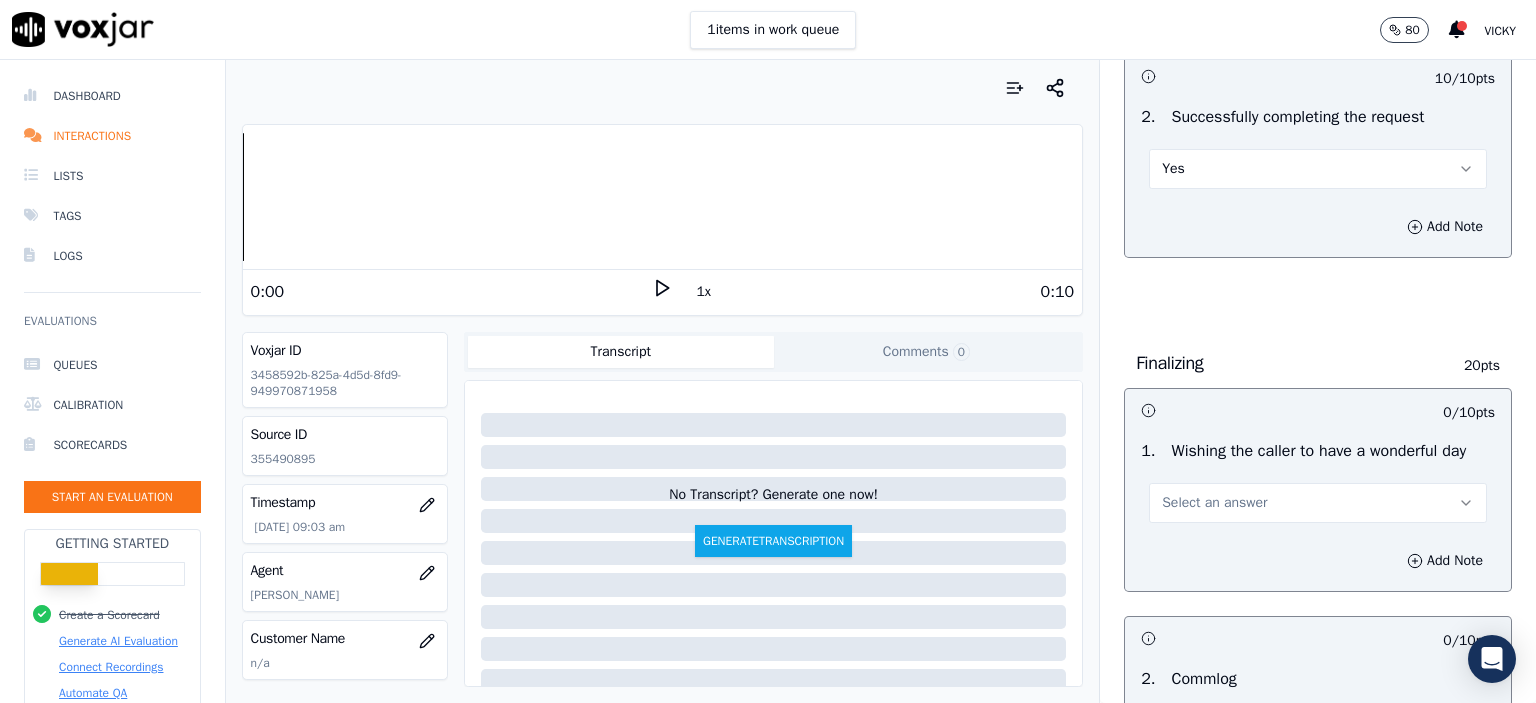 scroll, scrollTop: 1300, scrollLeft: 0, axis: vertical 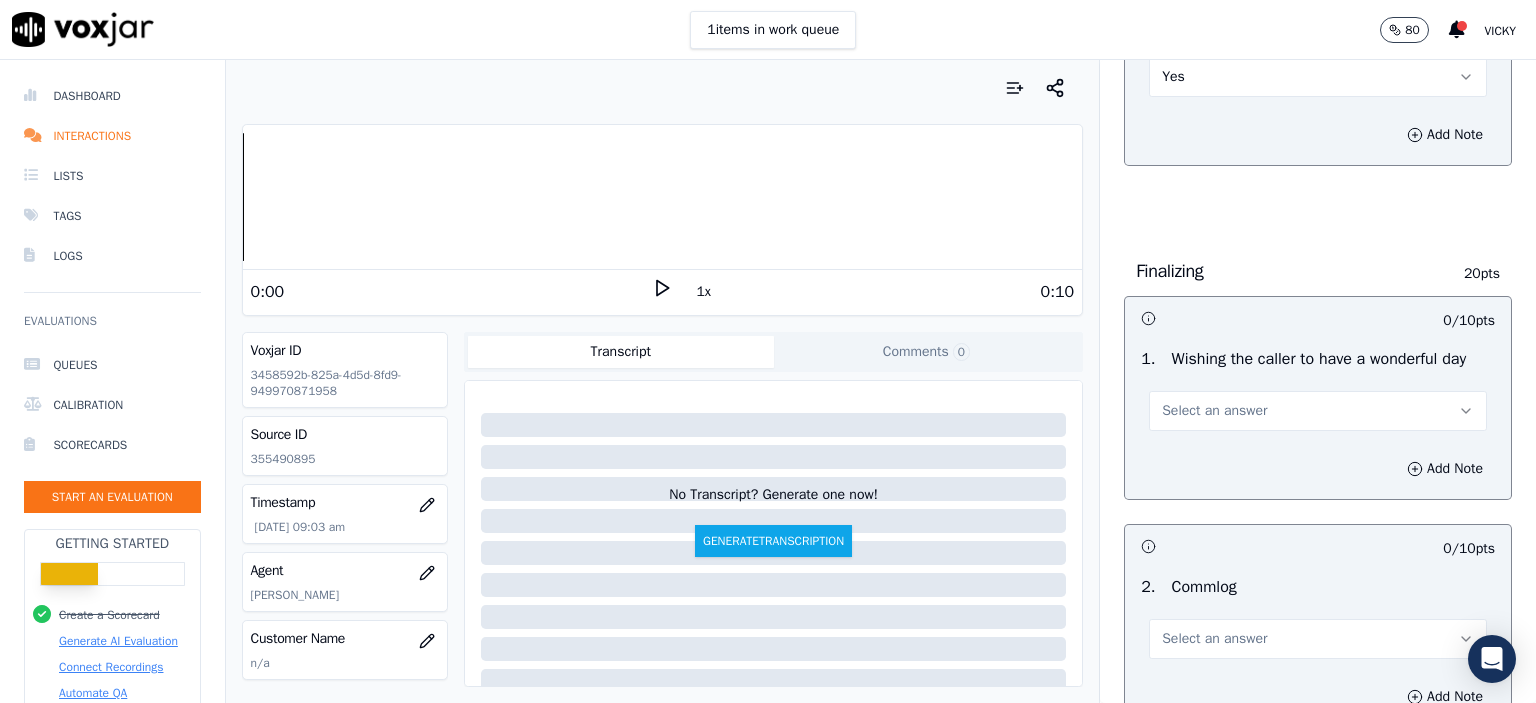 click on "Select an answer" at bounding box center [1214, 411] 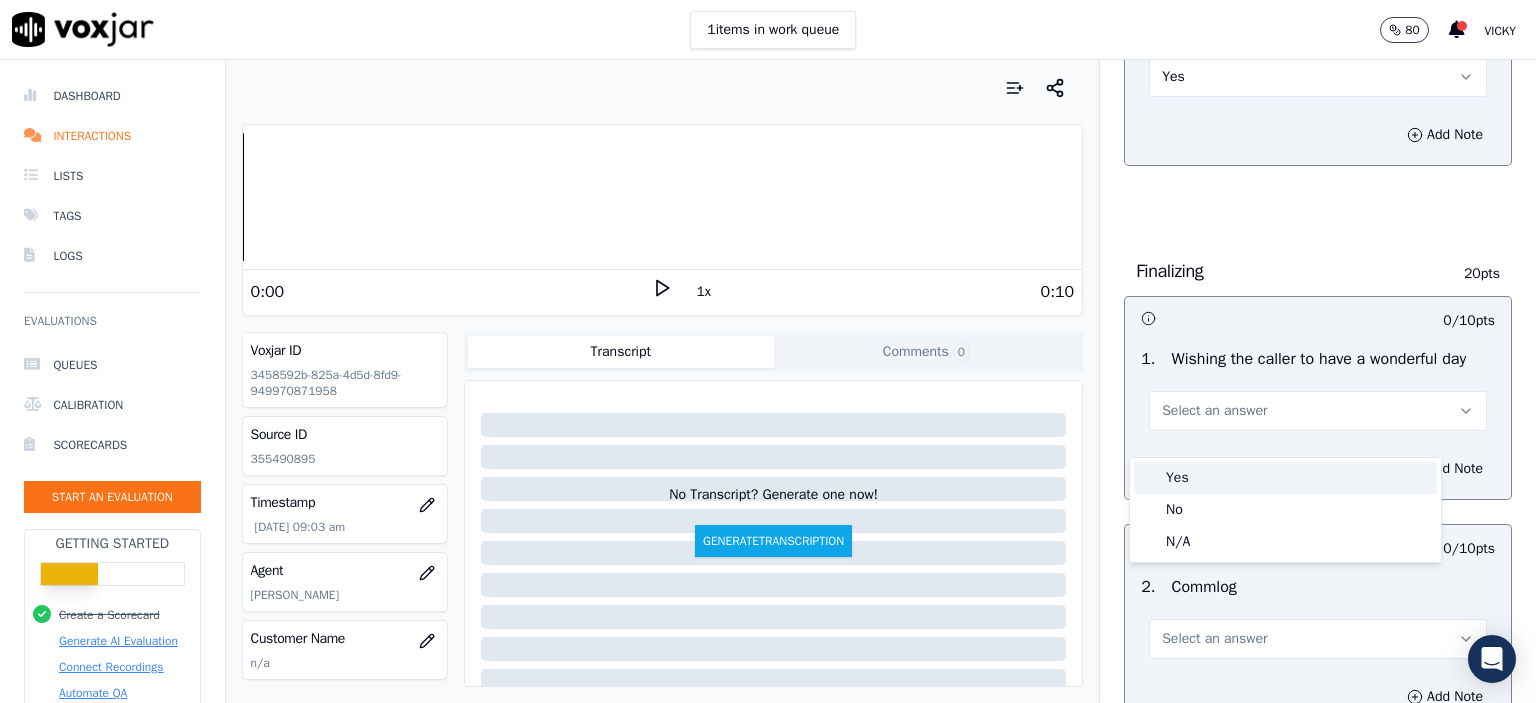 click on "Yes" at bounding box center (1285, 478) 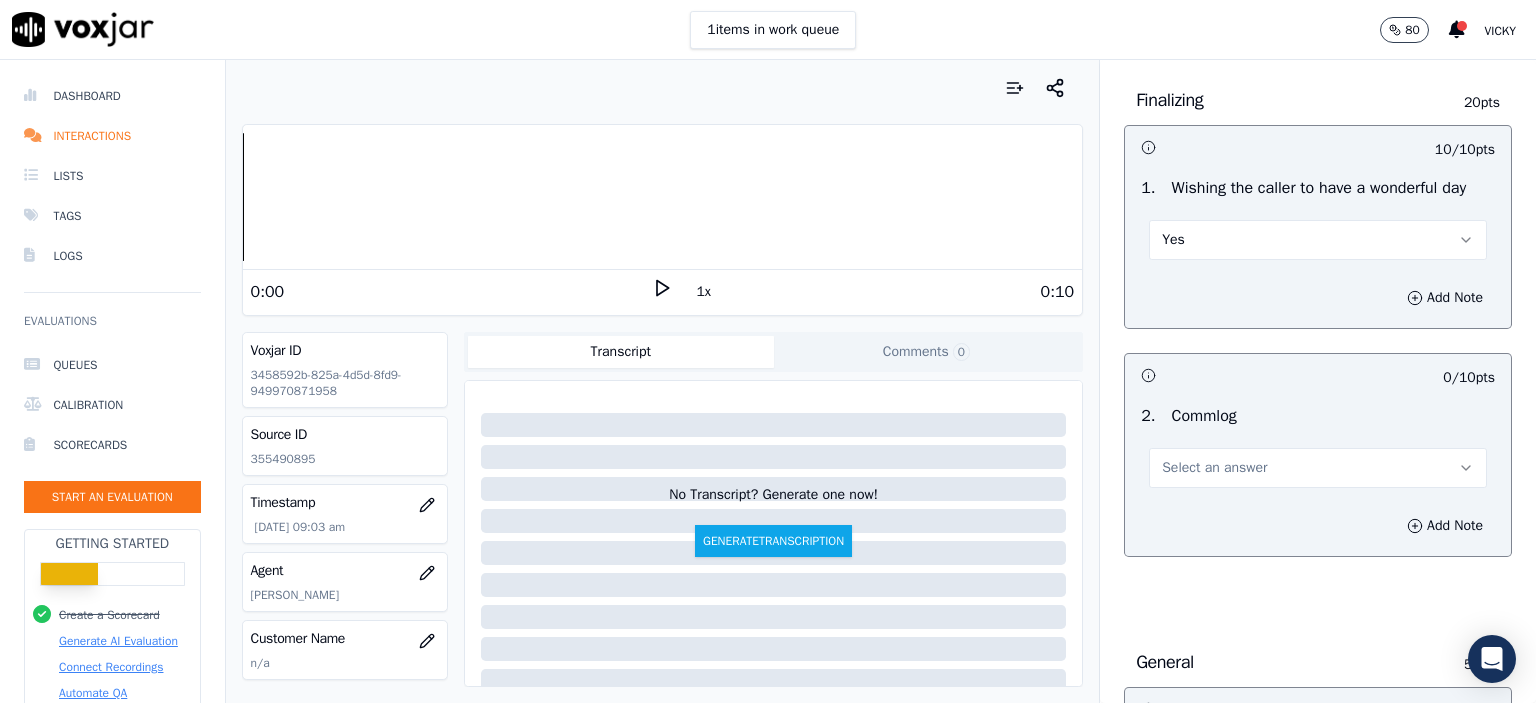 scroll, scrollTop: 1500, scrollLeft: 0, axis: vertical 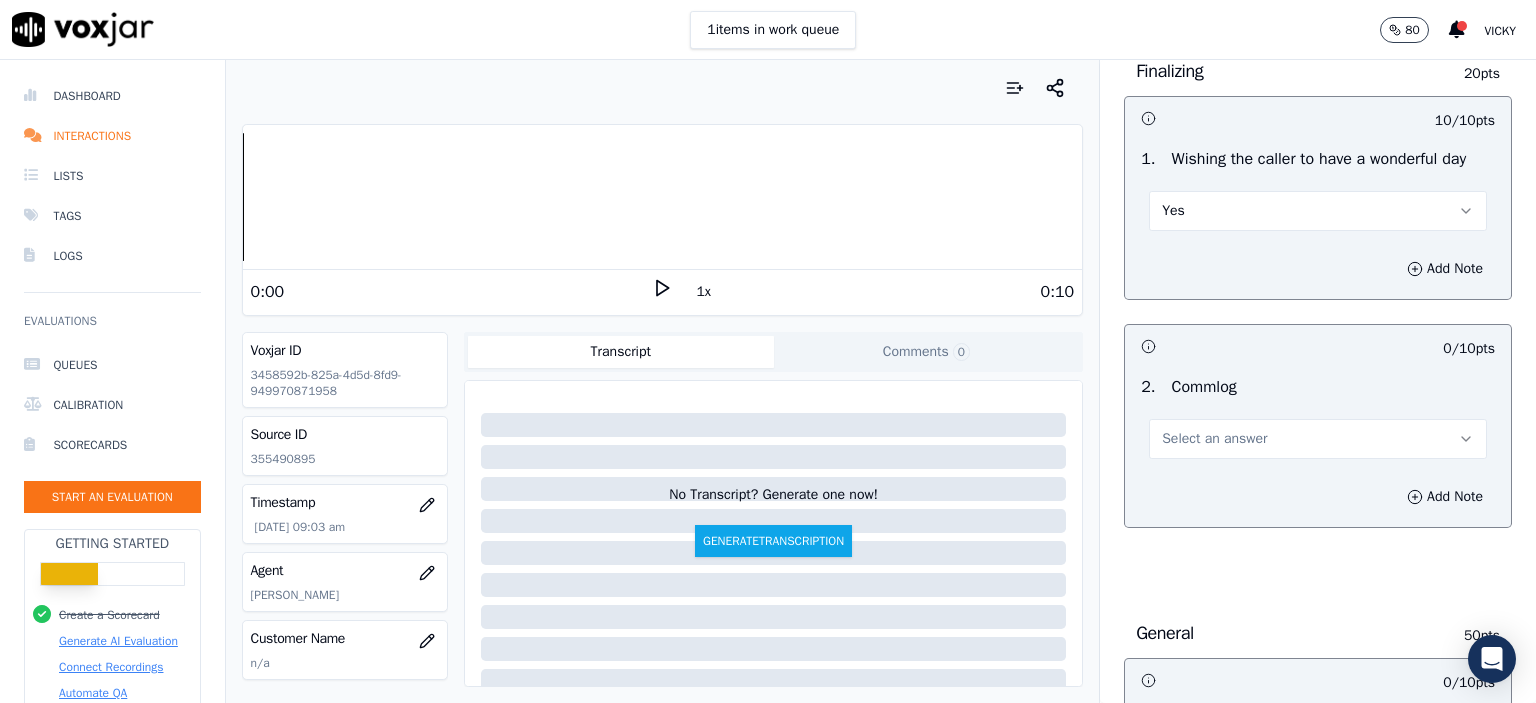 click on "Select an answer" at bounding box center [1318, 439] 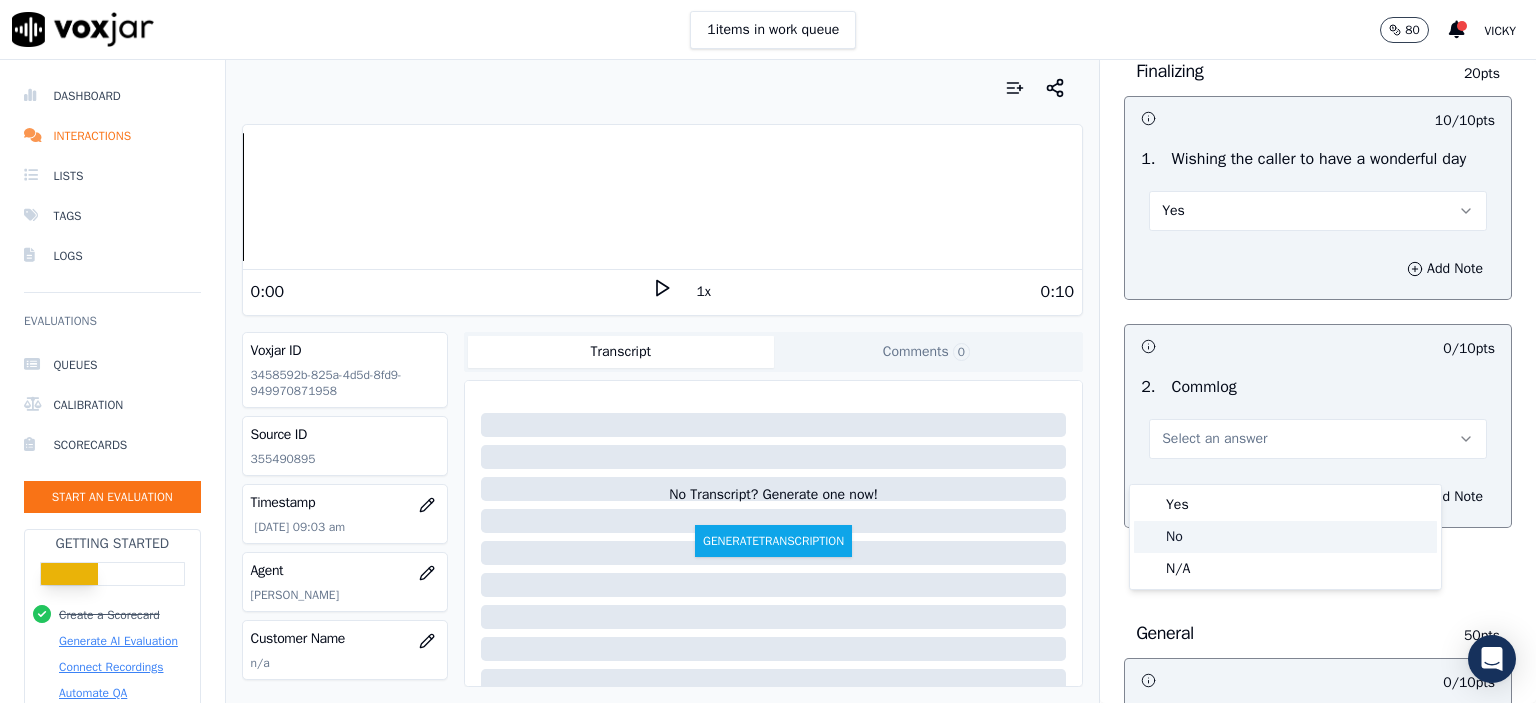 click on "No" 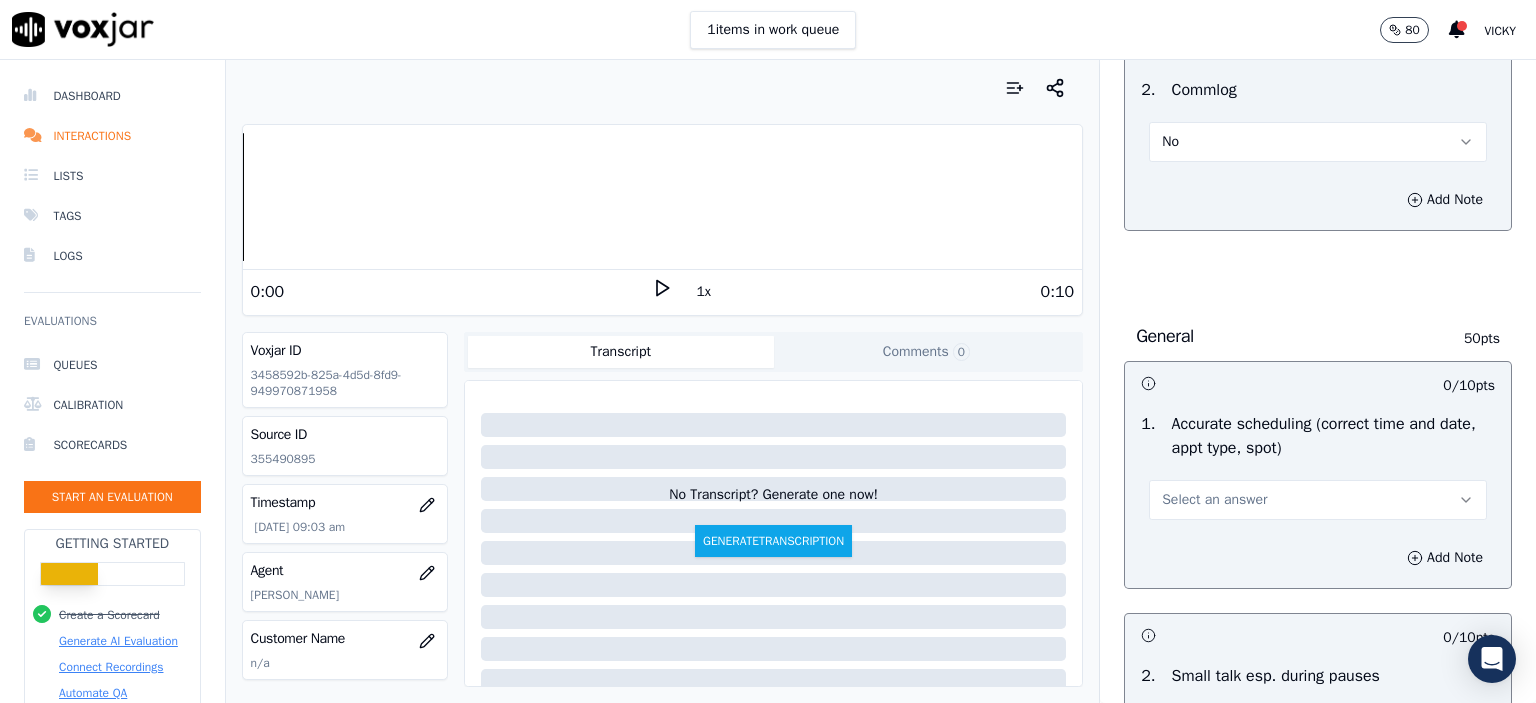 scroll, scrollTop: 1800, scrollLeft: 0, axis: vertical 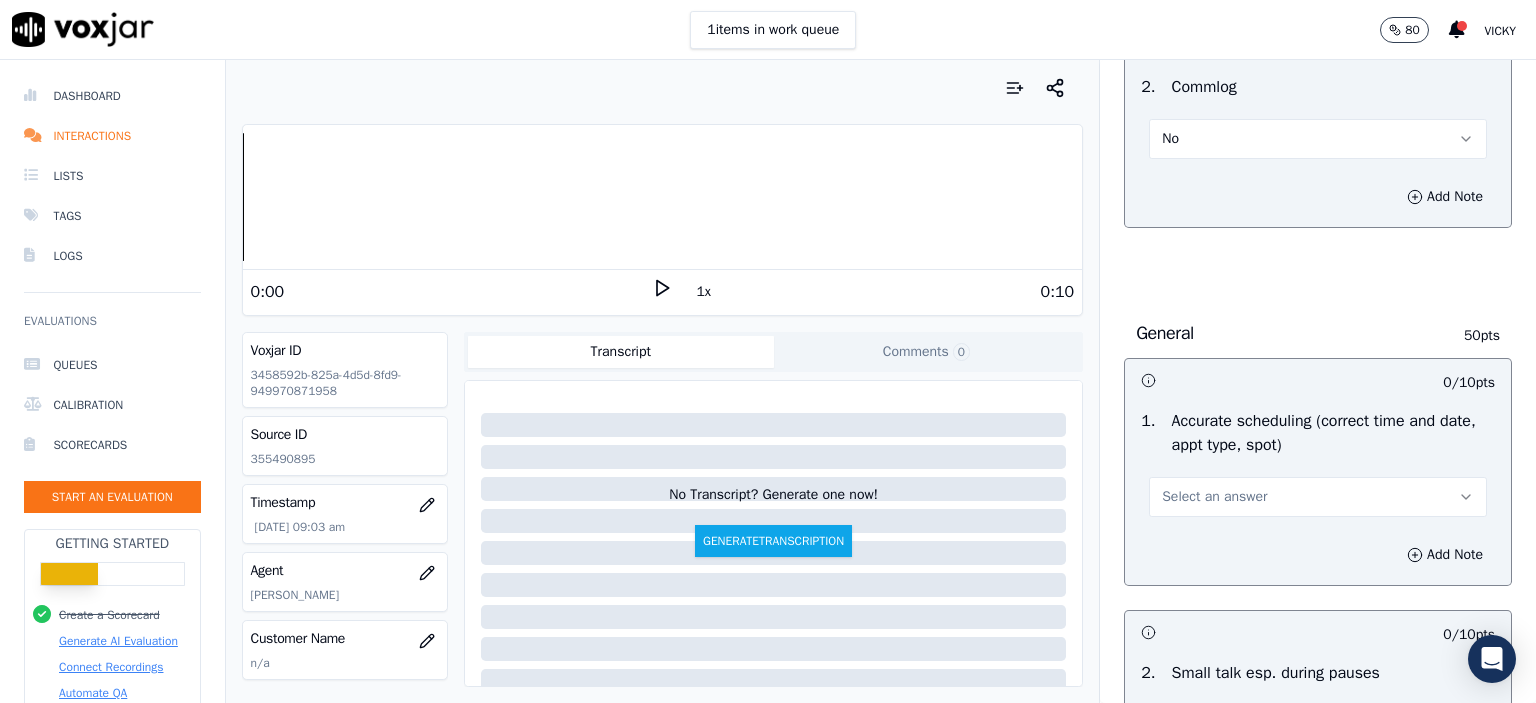 click on "Select an answer" at bounding box center [1214, 497] 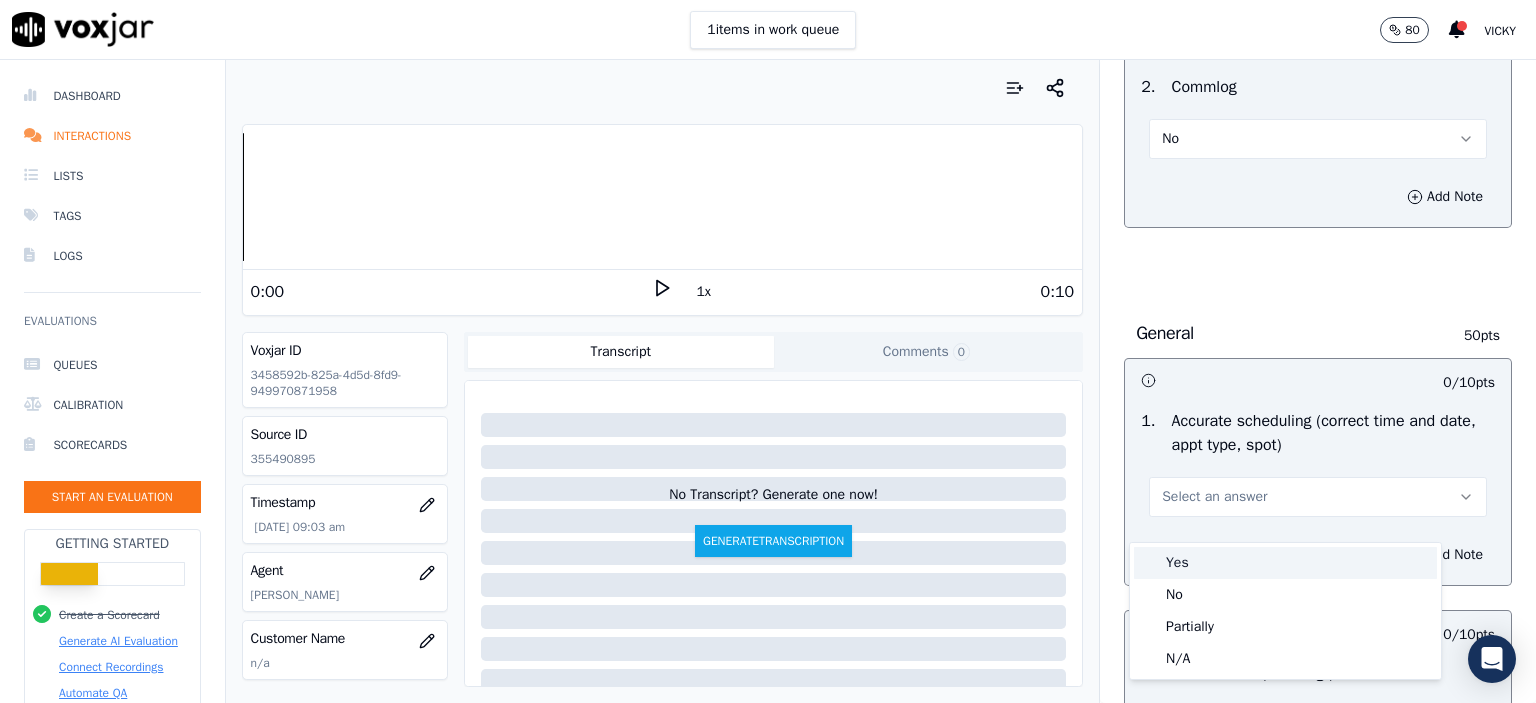 click on "Yes" at bounding box center [1285, 563] 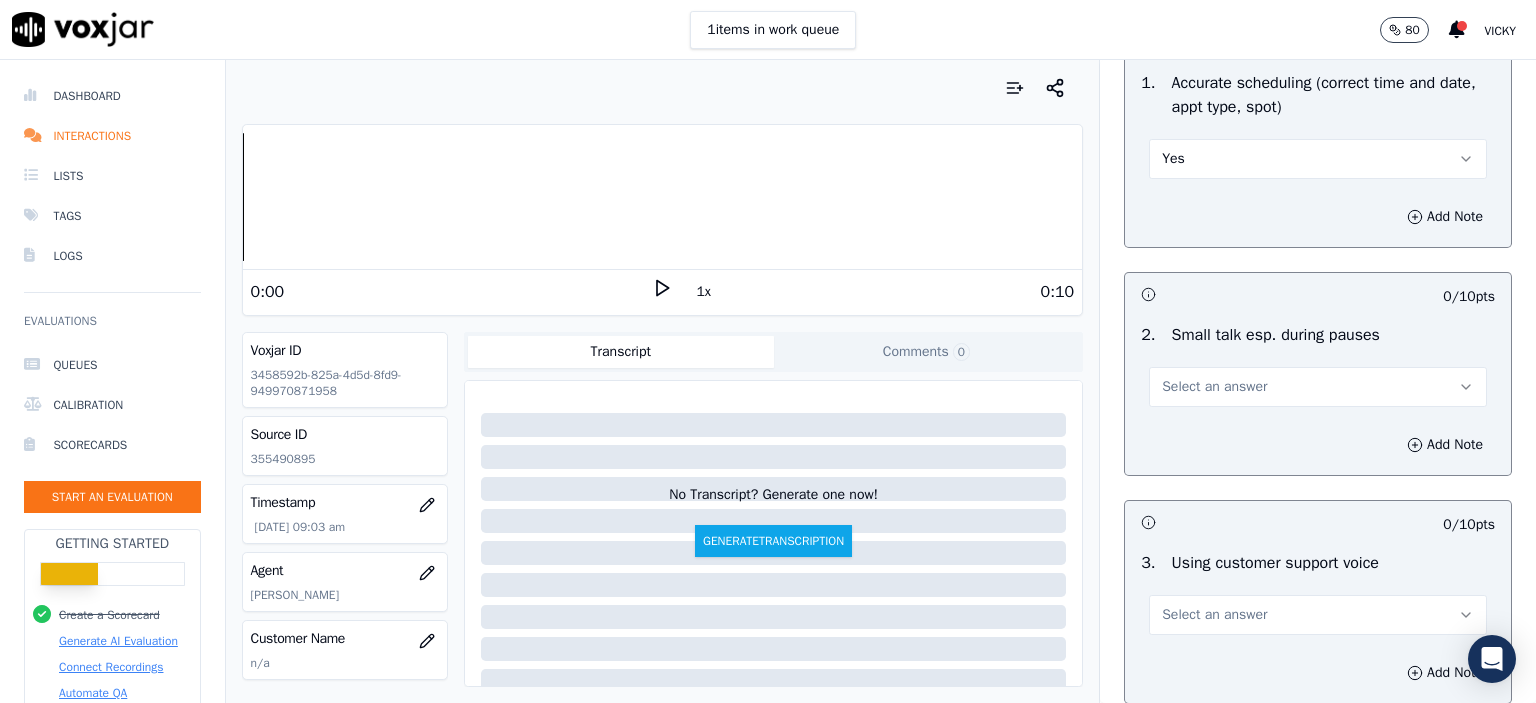 scroll, scrollTop: 2200, scrollLeft: 0, axis: vertical 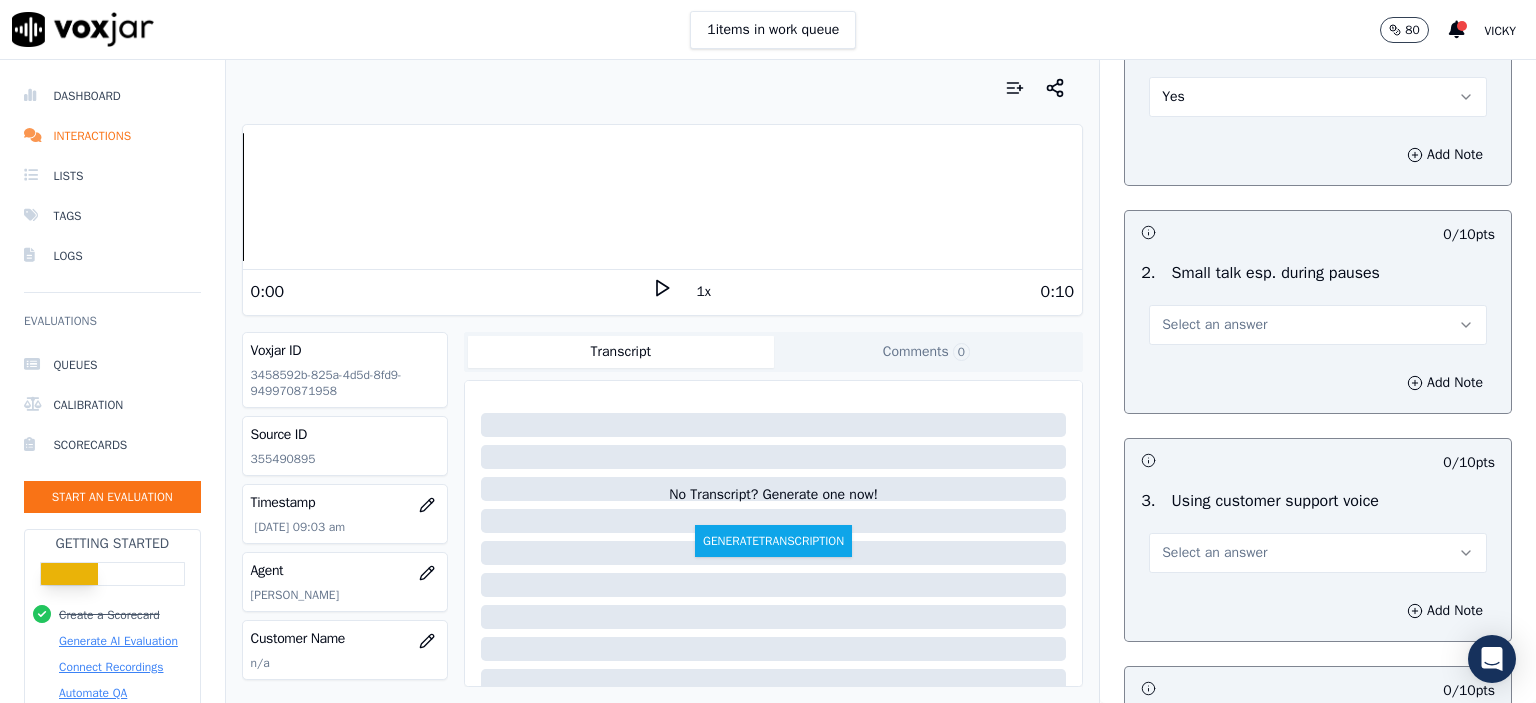 click on "Select an answer" at bounding box center [1318, 325] 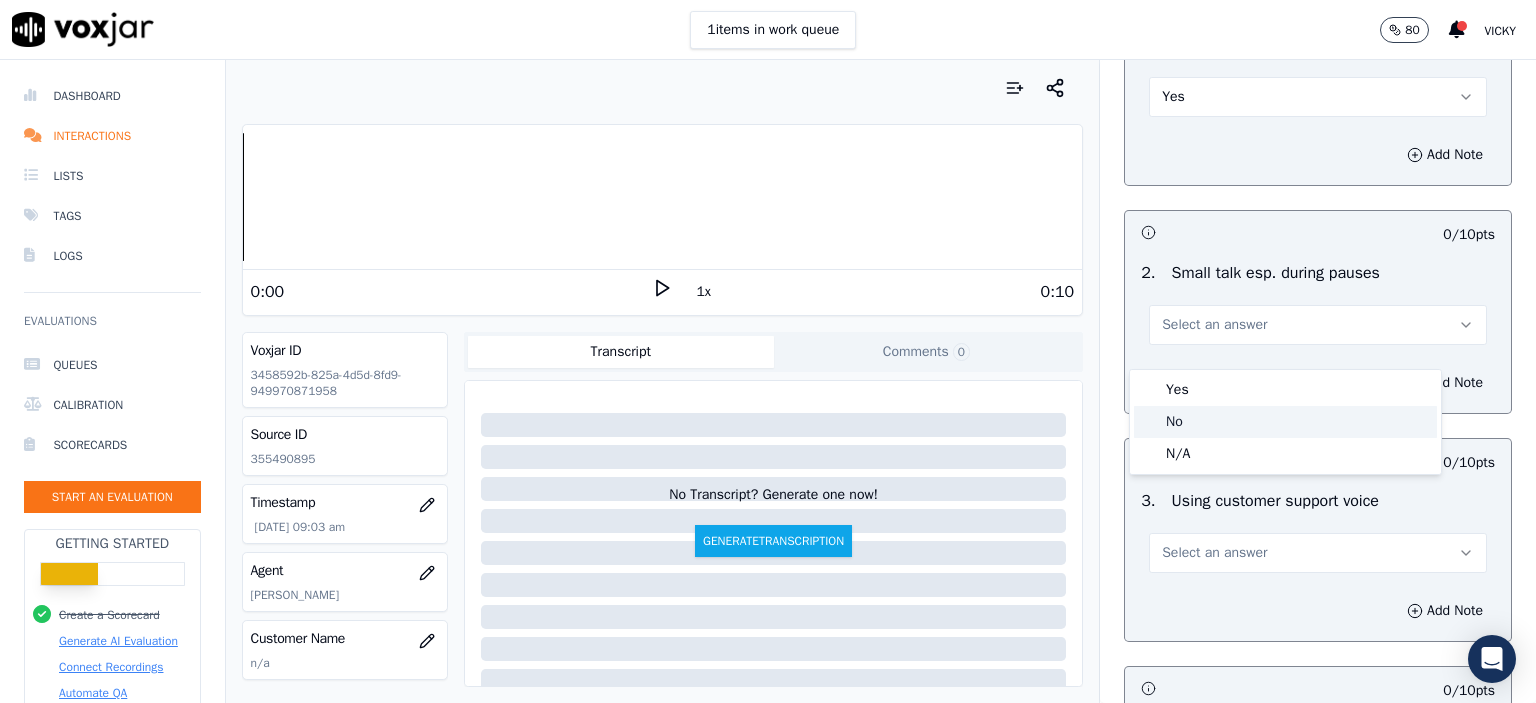 drag, startPoint x: 1236, startPoint y: 383, endPoint x: 1220, endPoint y: 413, distance: 34 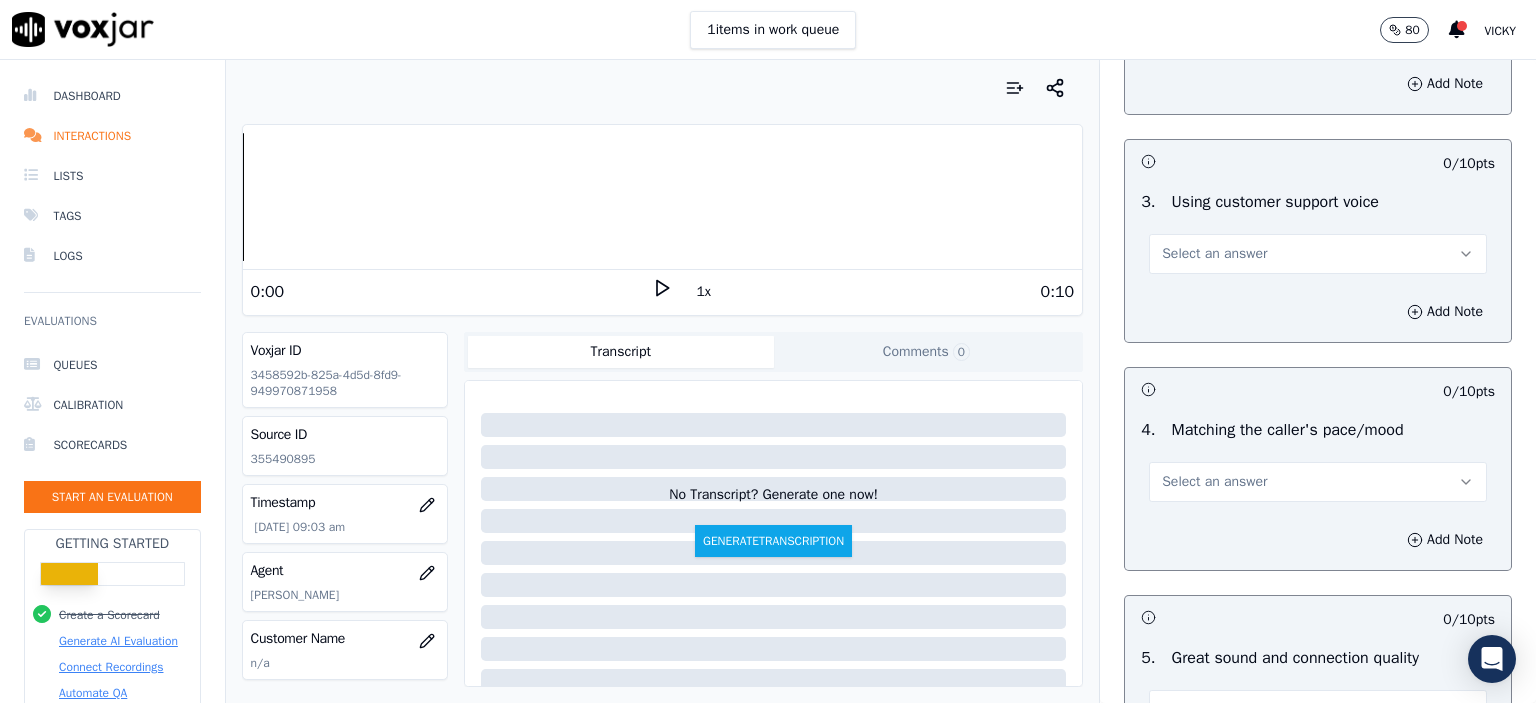 scroll, scrollTop: 2500, scrollLeft: 0, axis: vertical 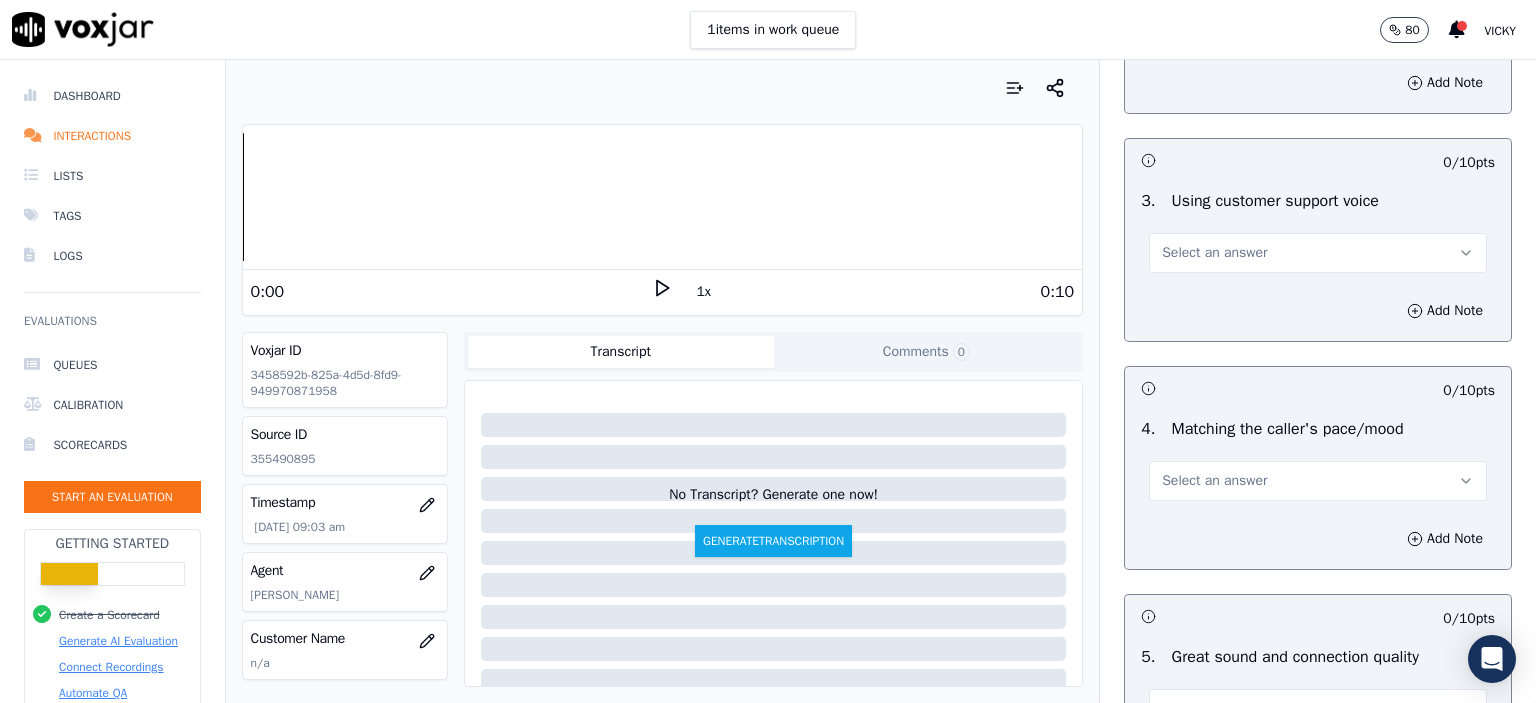 click on "Select an answer" at bounding box center (1214, 253) 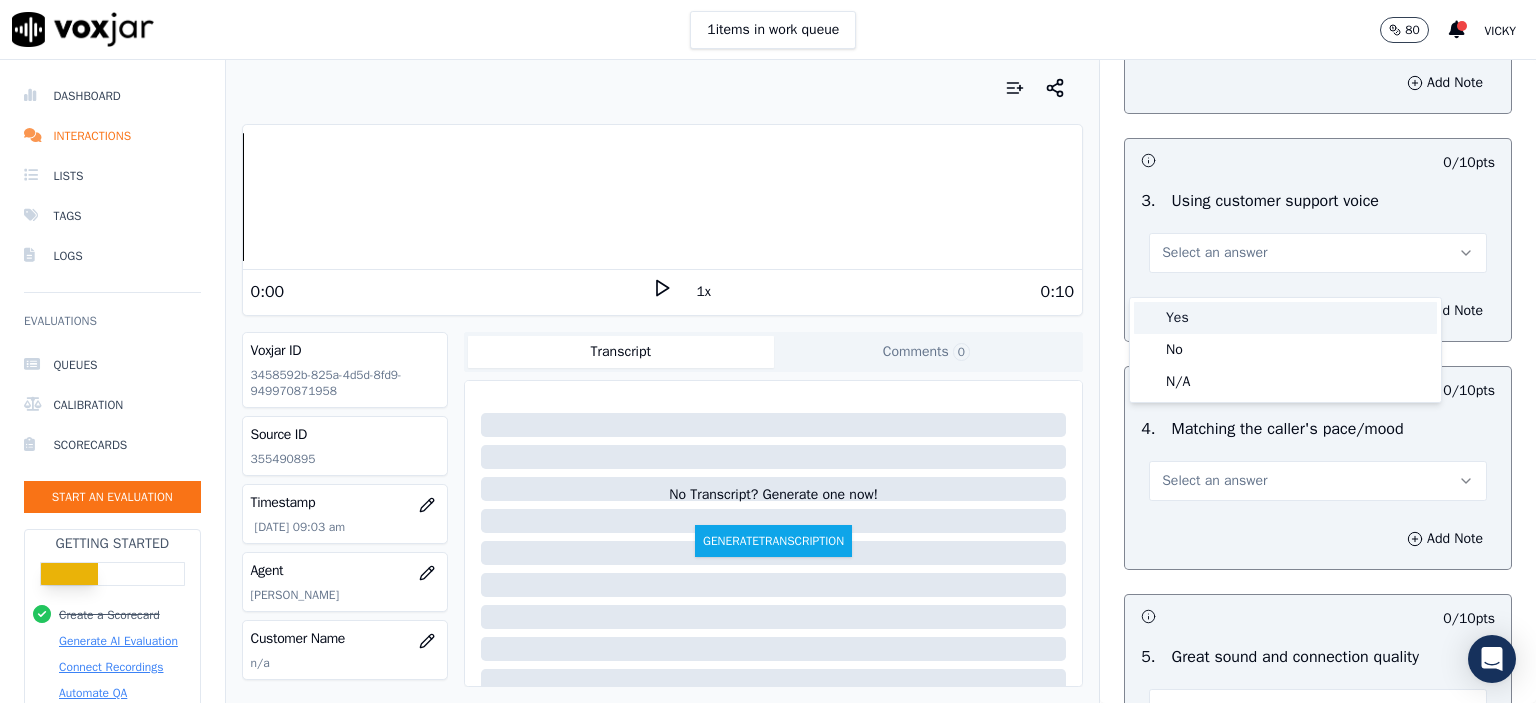 click on "Yes" at bounding box center (1285, 318) 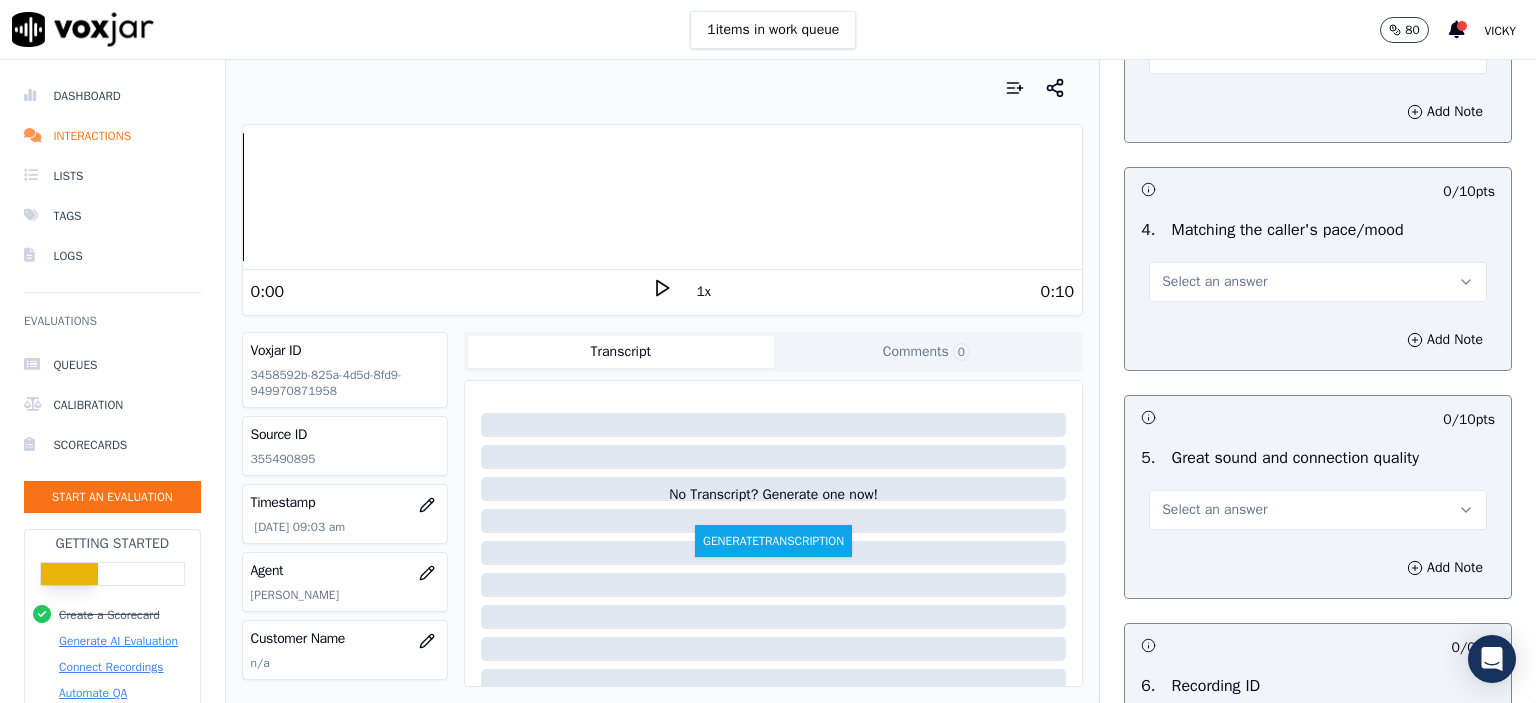 scroll, scrollTop: 2700, scrollLeft: 0, axis: vertical 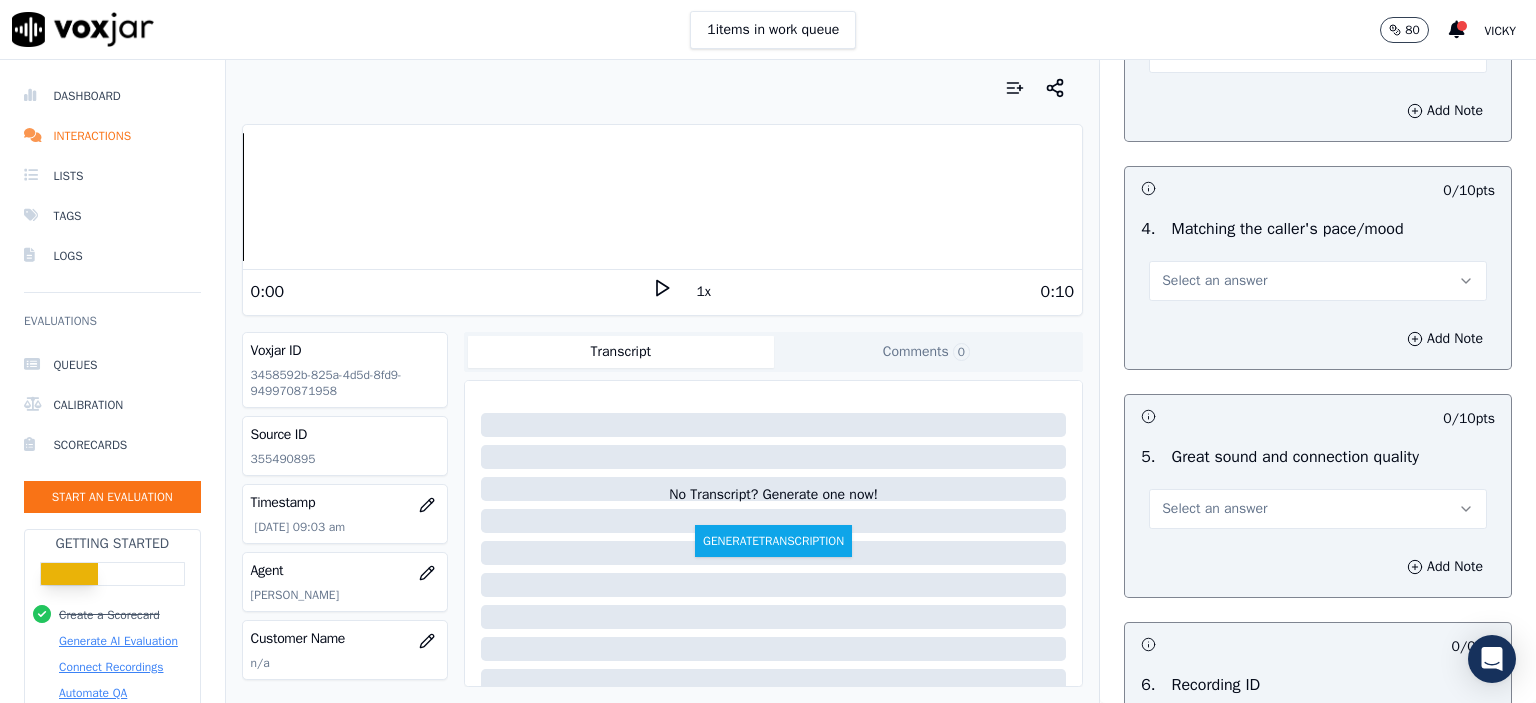 click on "Select an answer" at bounding box center (1214, 281) 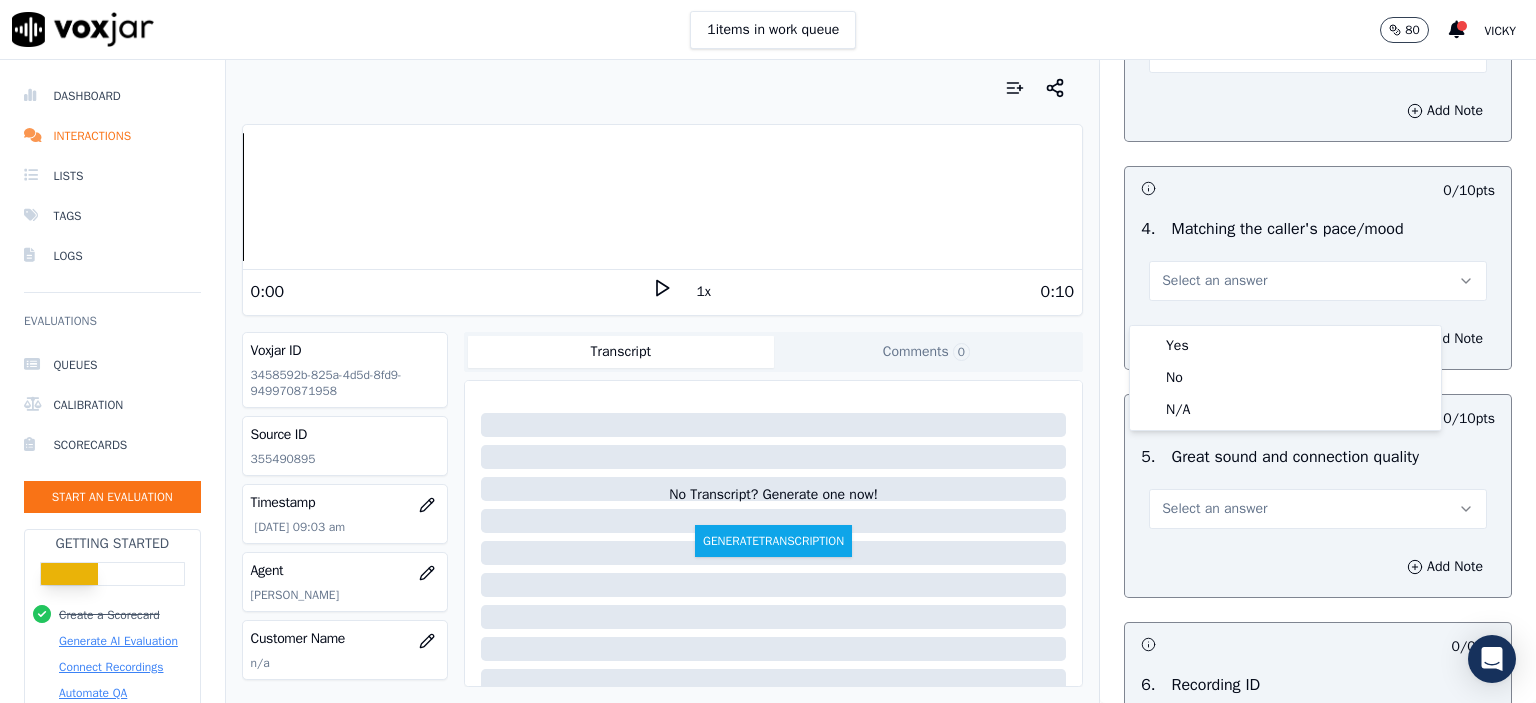 click on "Yes" at bounding box center [1285, 346] 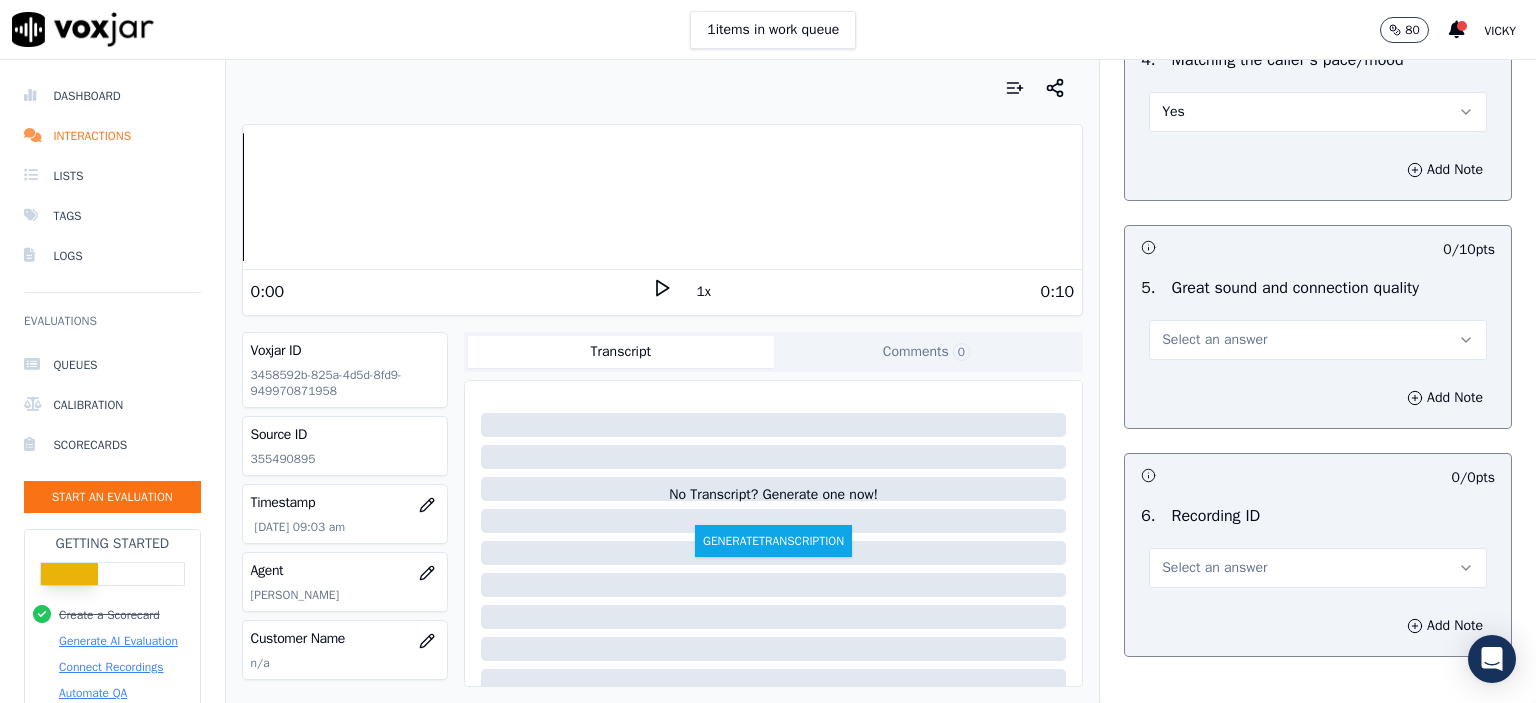 scroll, scrollTop: 2900, scrollLeft: 0, axis: vertical 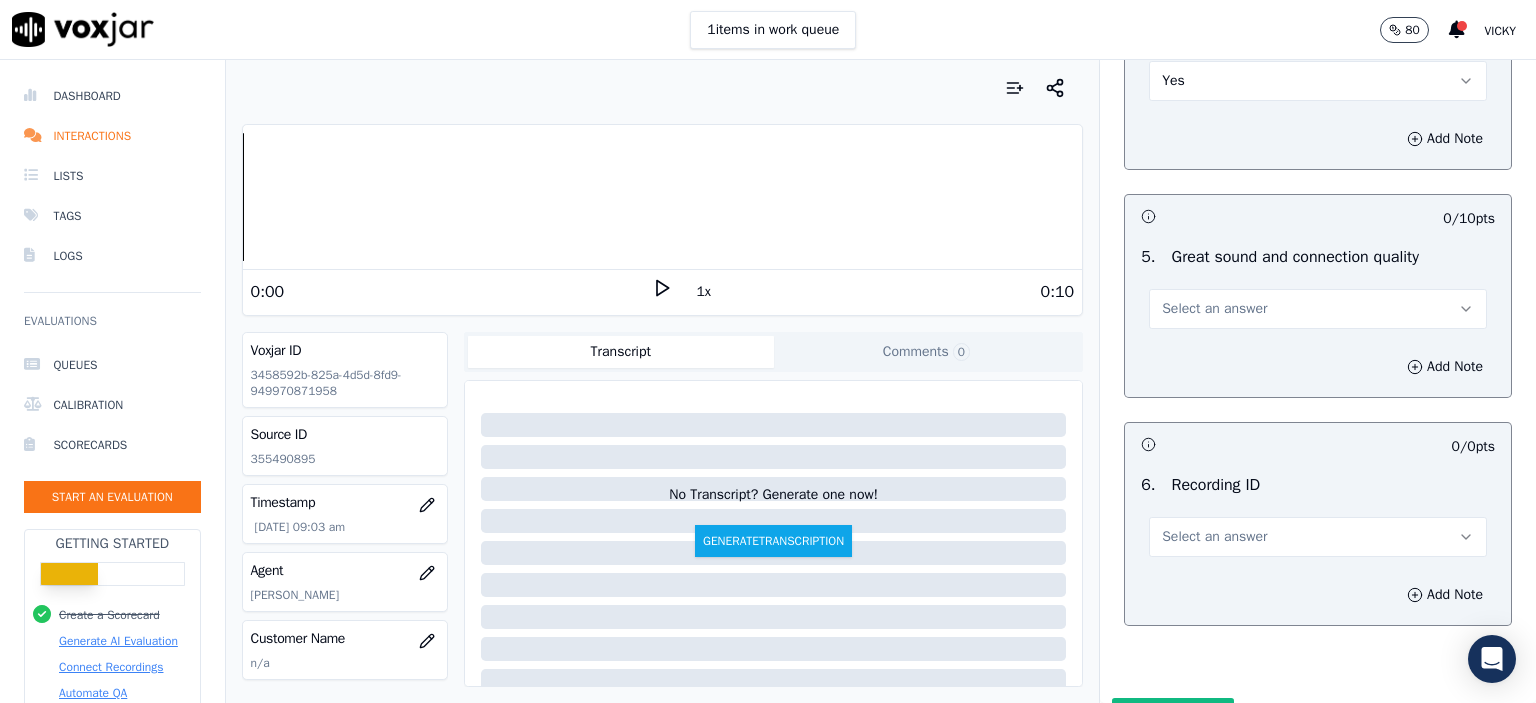 click on "Select an answer" at bounding box center [1318, 309] 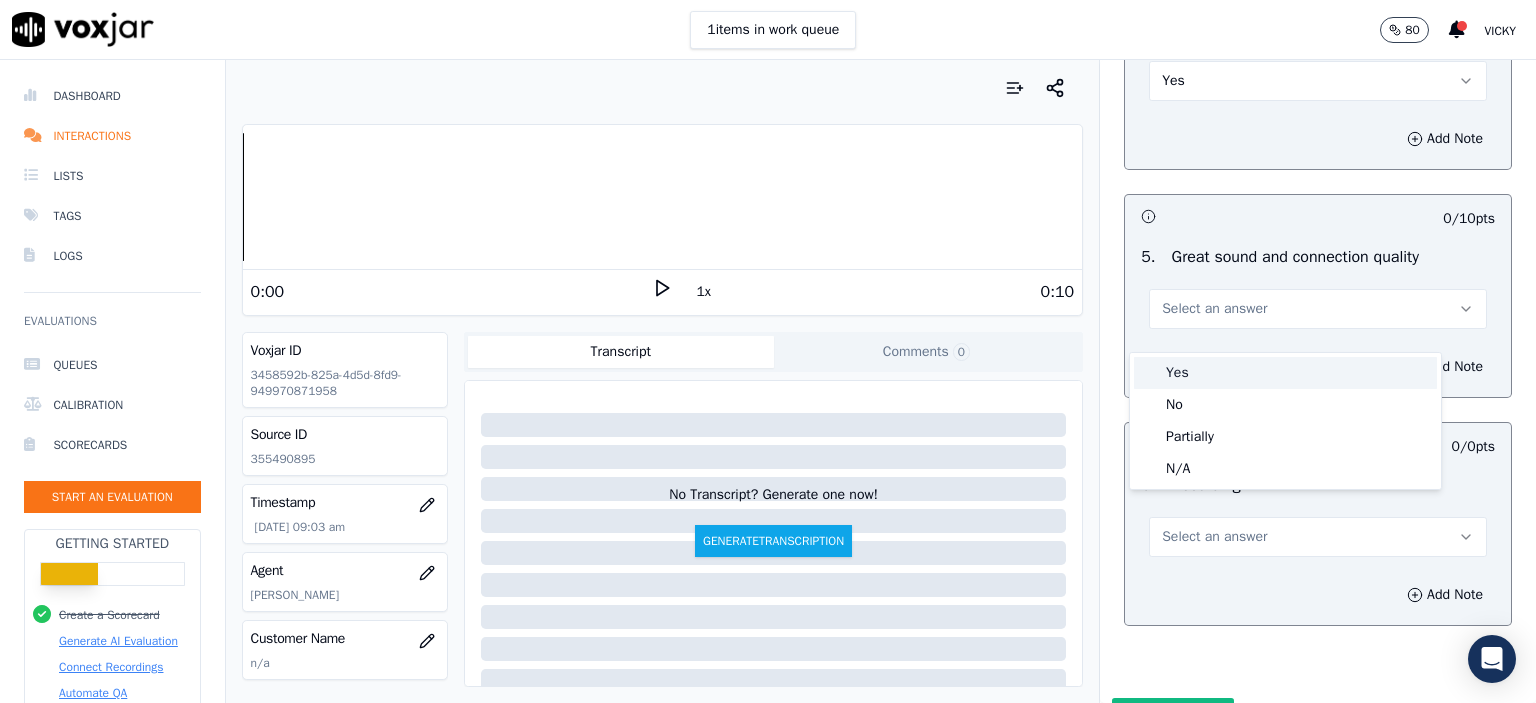 click on "Yes" at bounding box center [1285, 373] 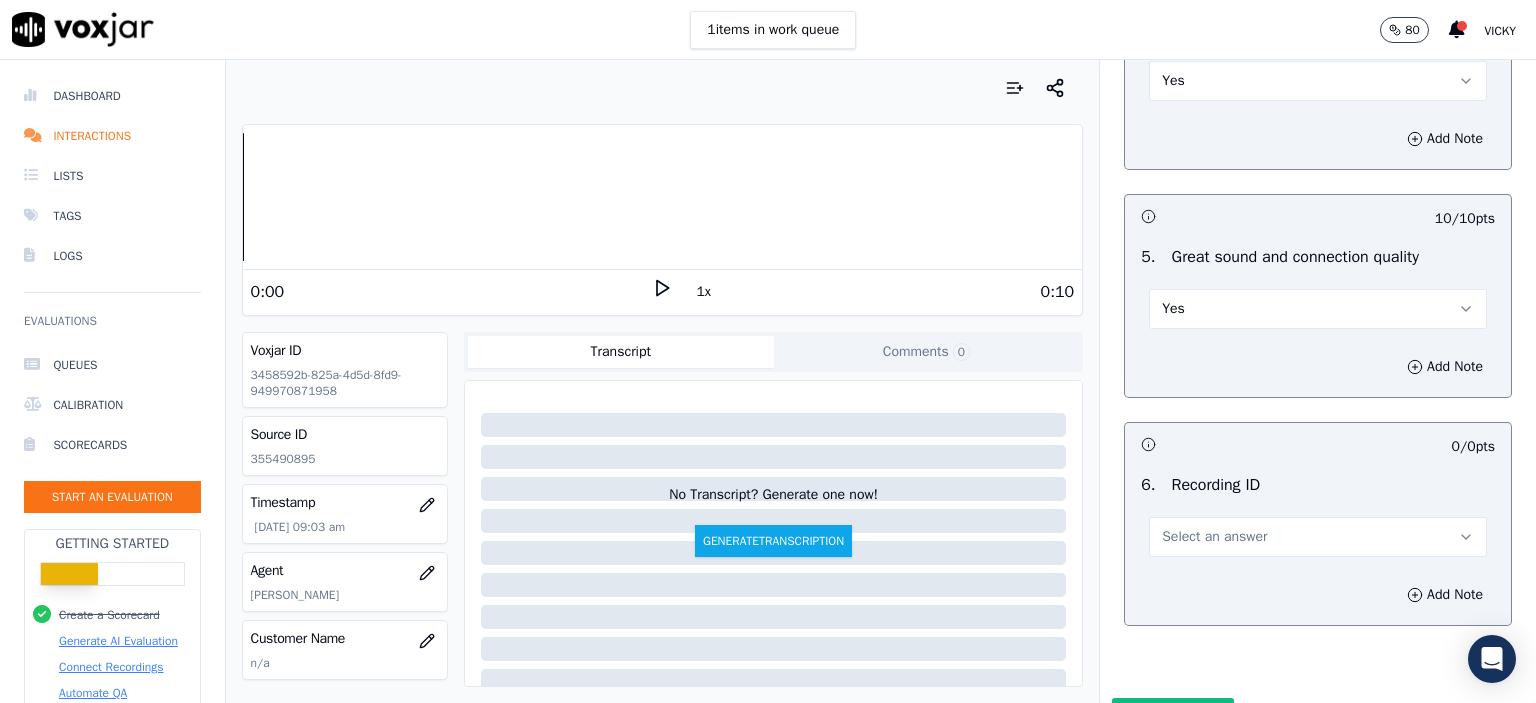 click on "Select an answer" at bounding box center [1318, 537] 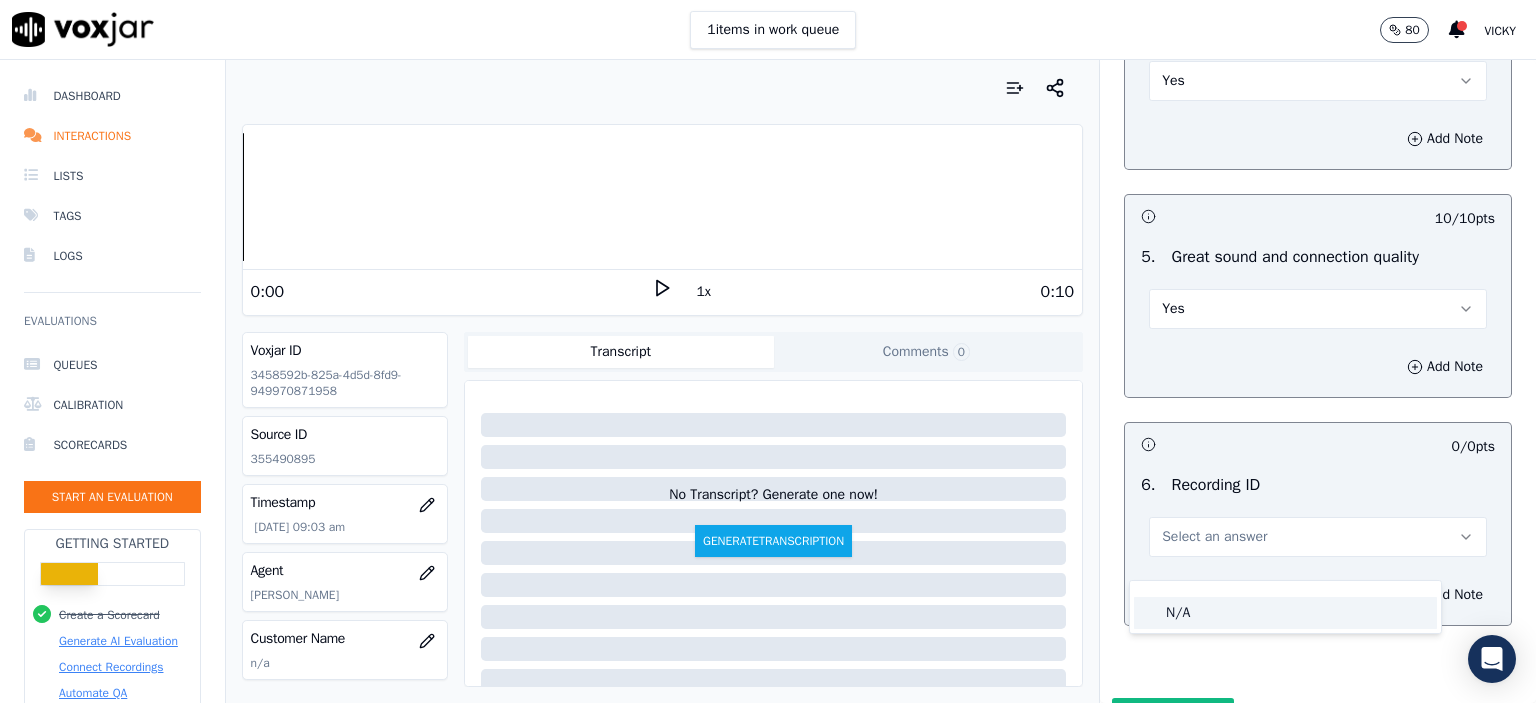 click on "N/A" 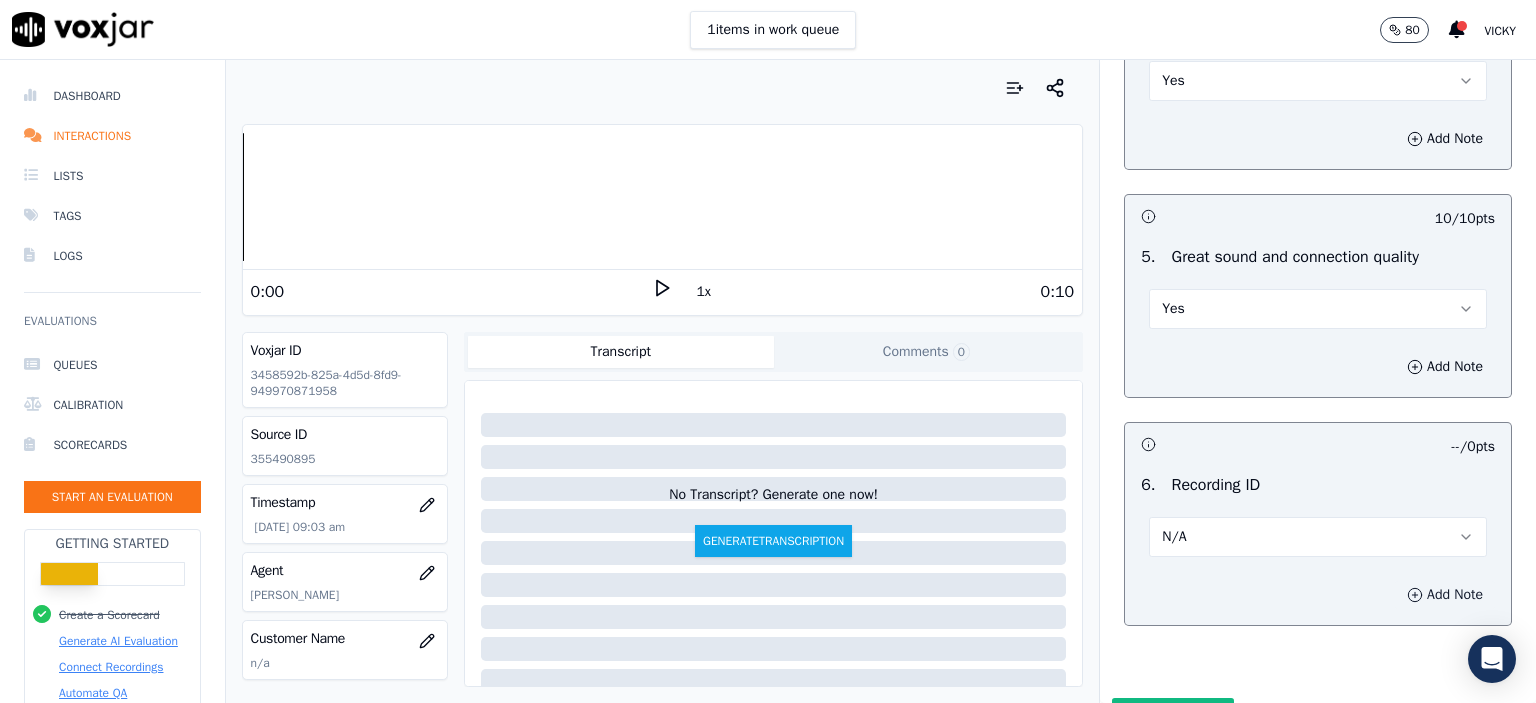 click on "Add Note" at bounding box center (1445, 595) 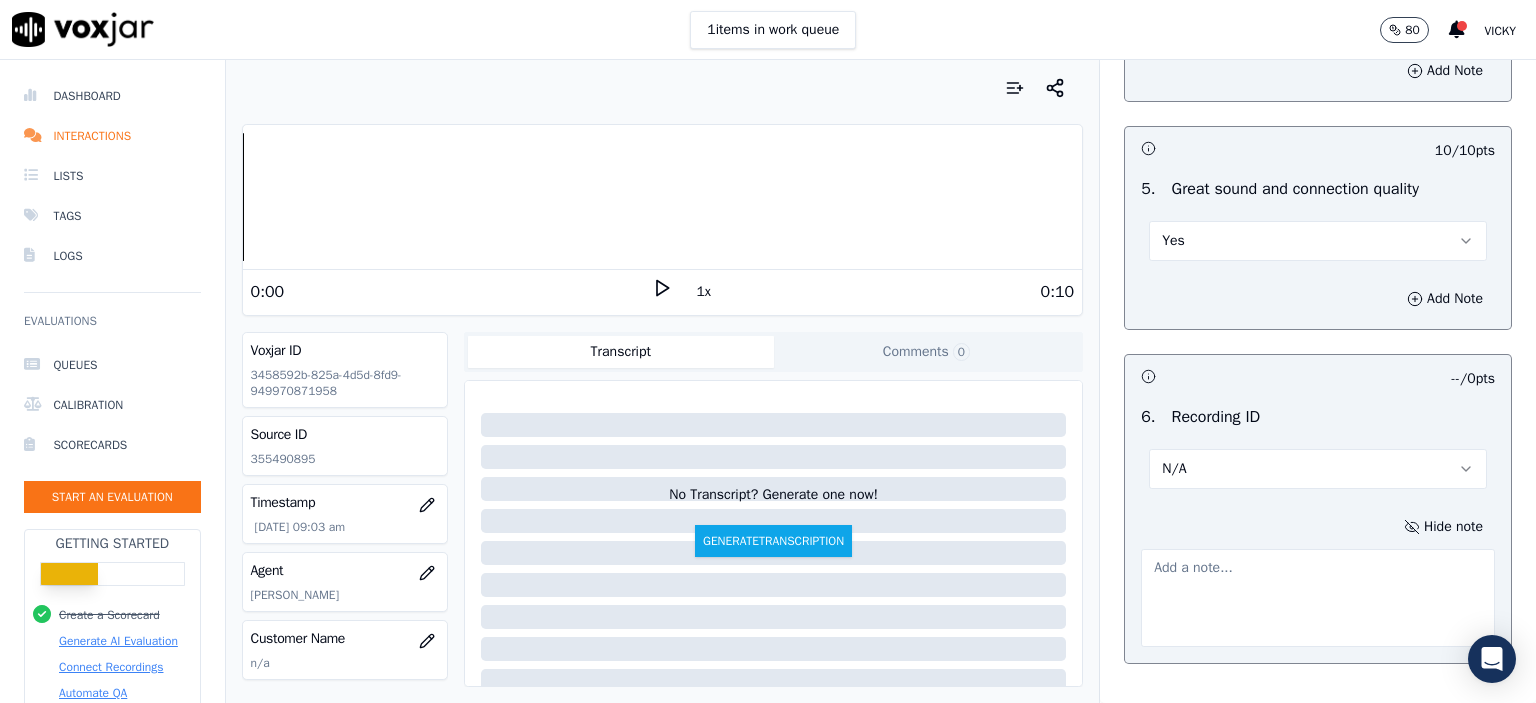 scroll, scrollTop: 3100, scrollLeft: 0, axis: vertical 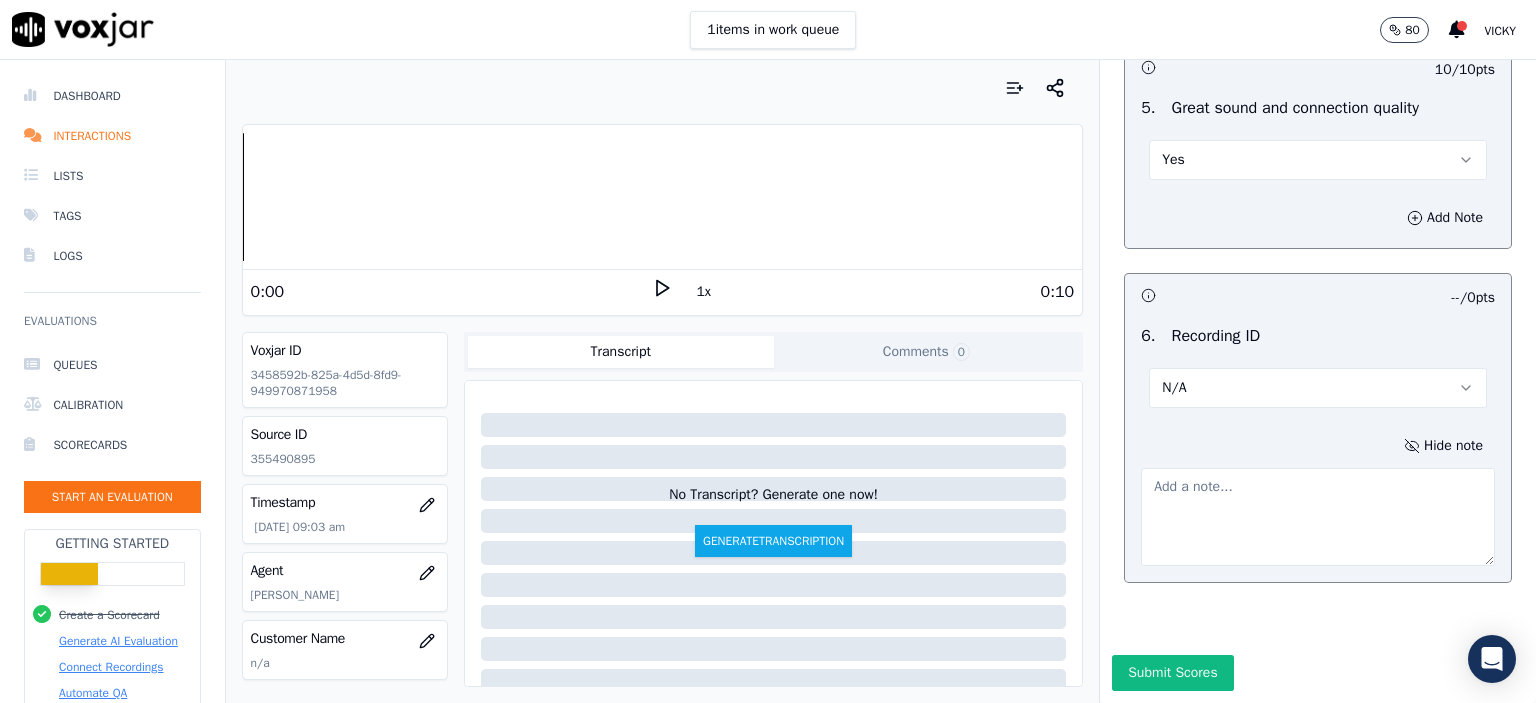 click on "355490895" 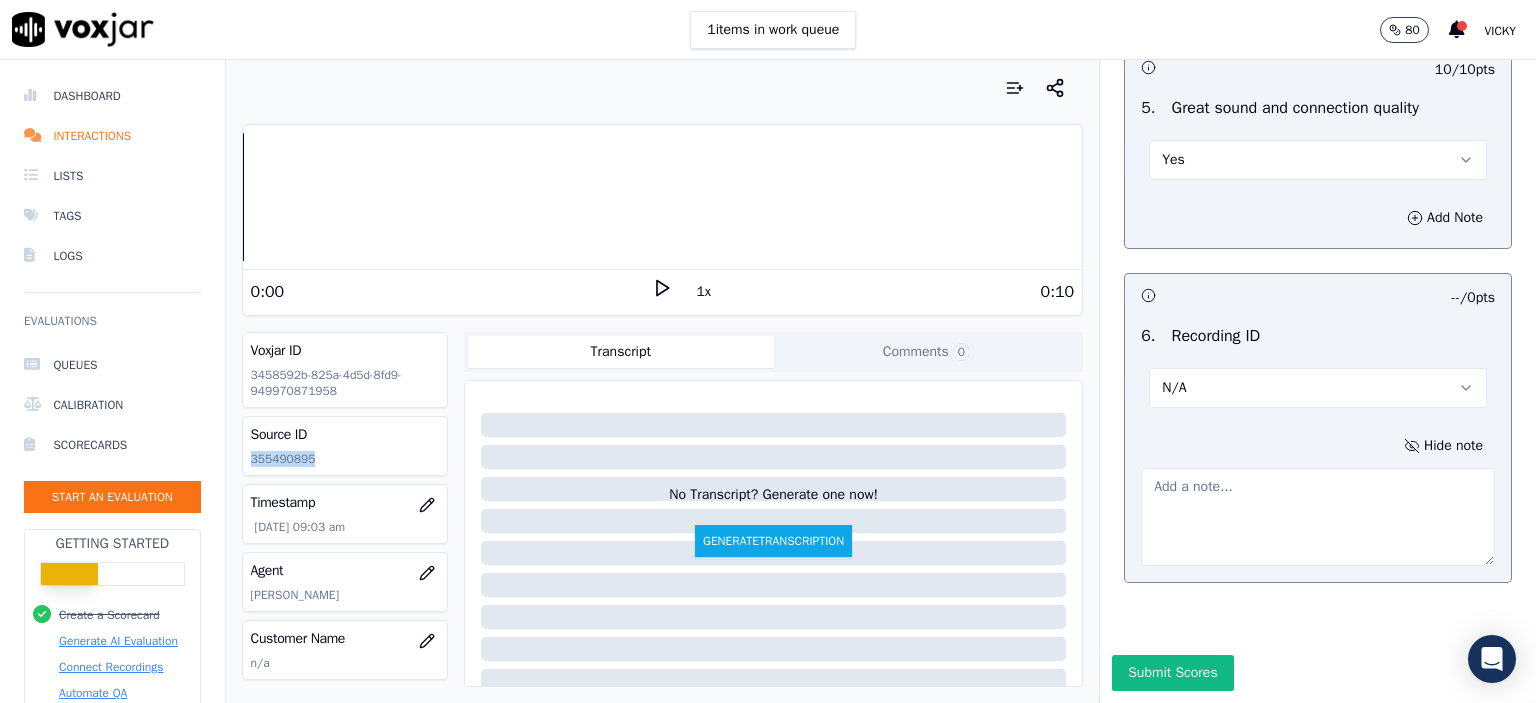 click on "355490895" 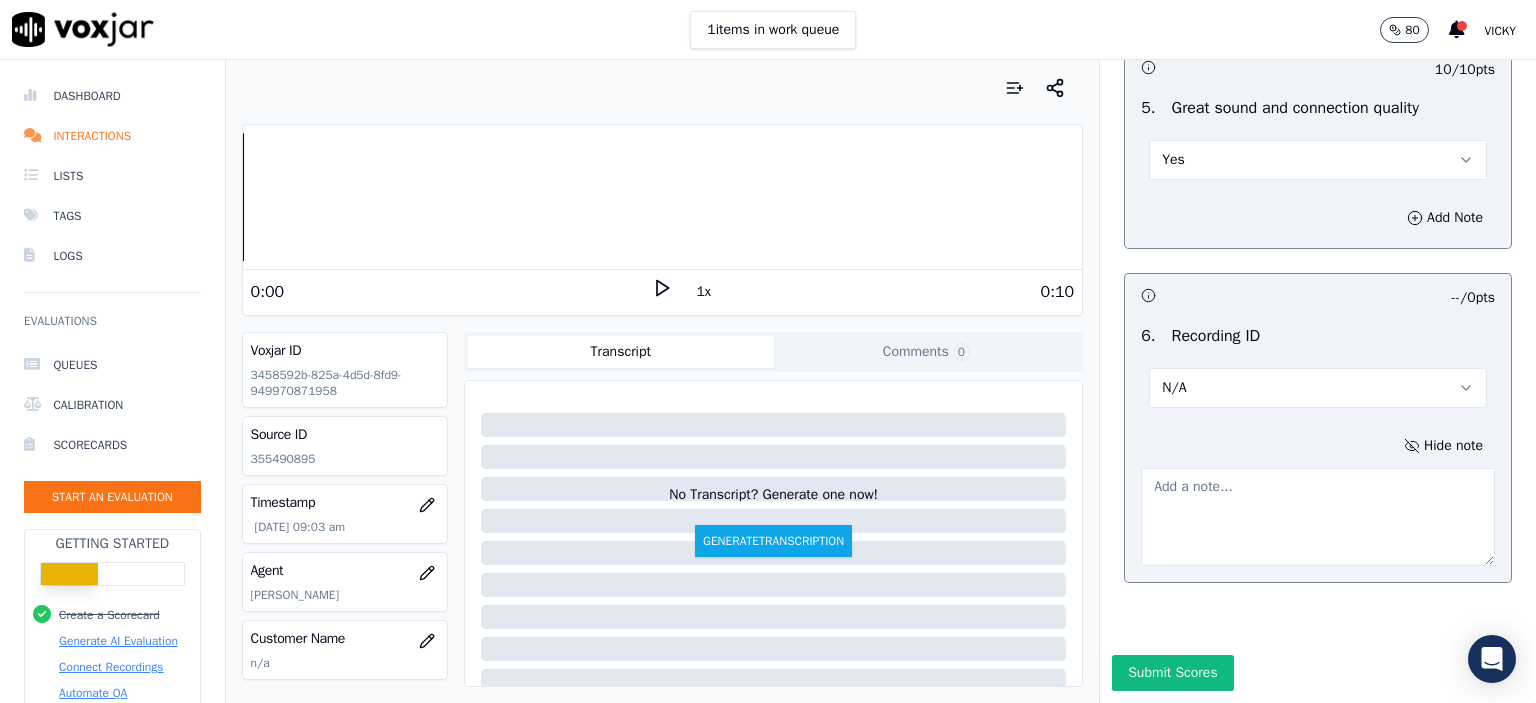 click at bounding box center [1318, 517] 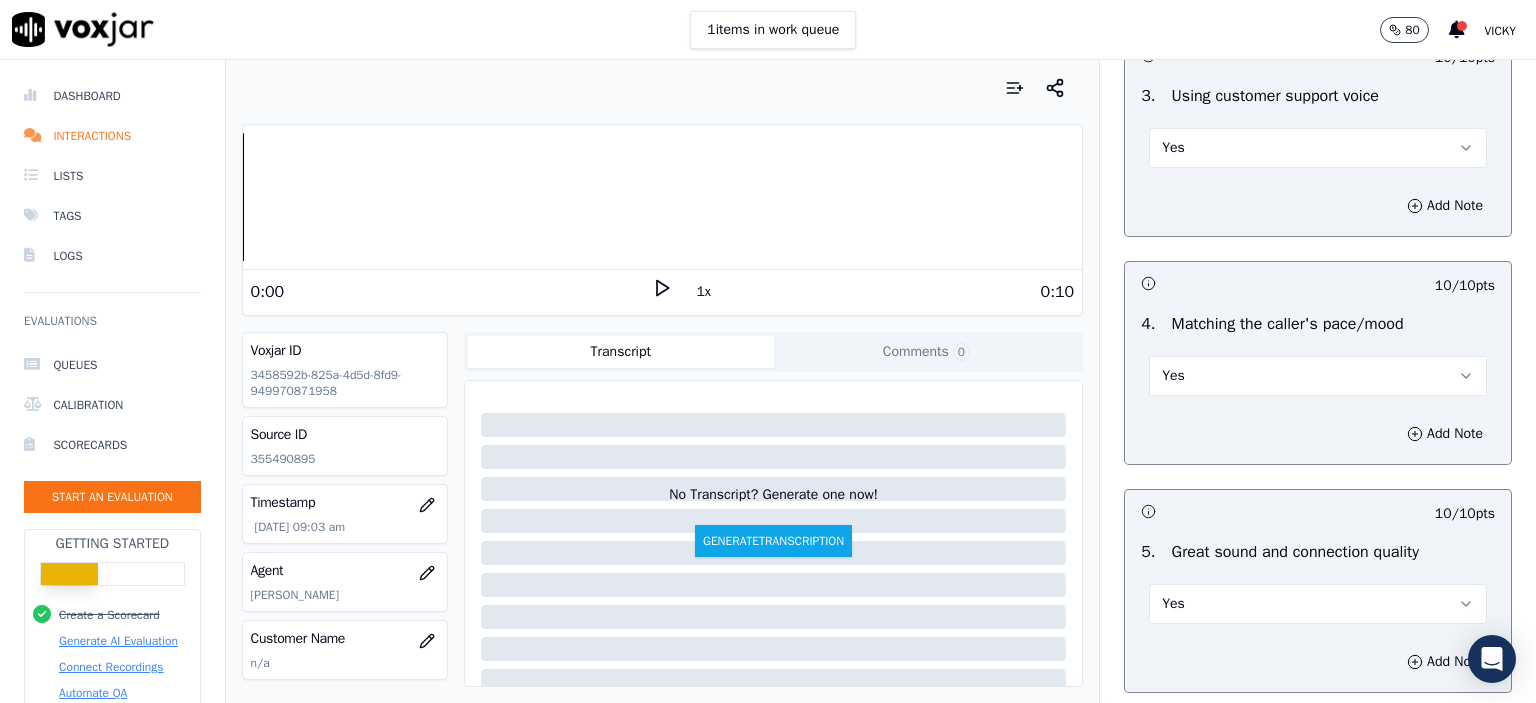 scroll, scrollTop: 2600, scrollLeft: 0, axis: vertical 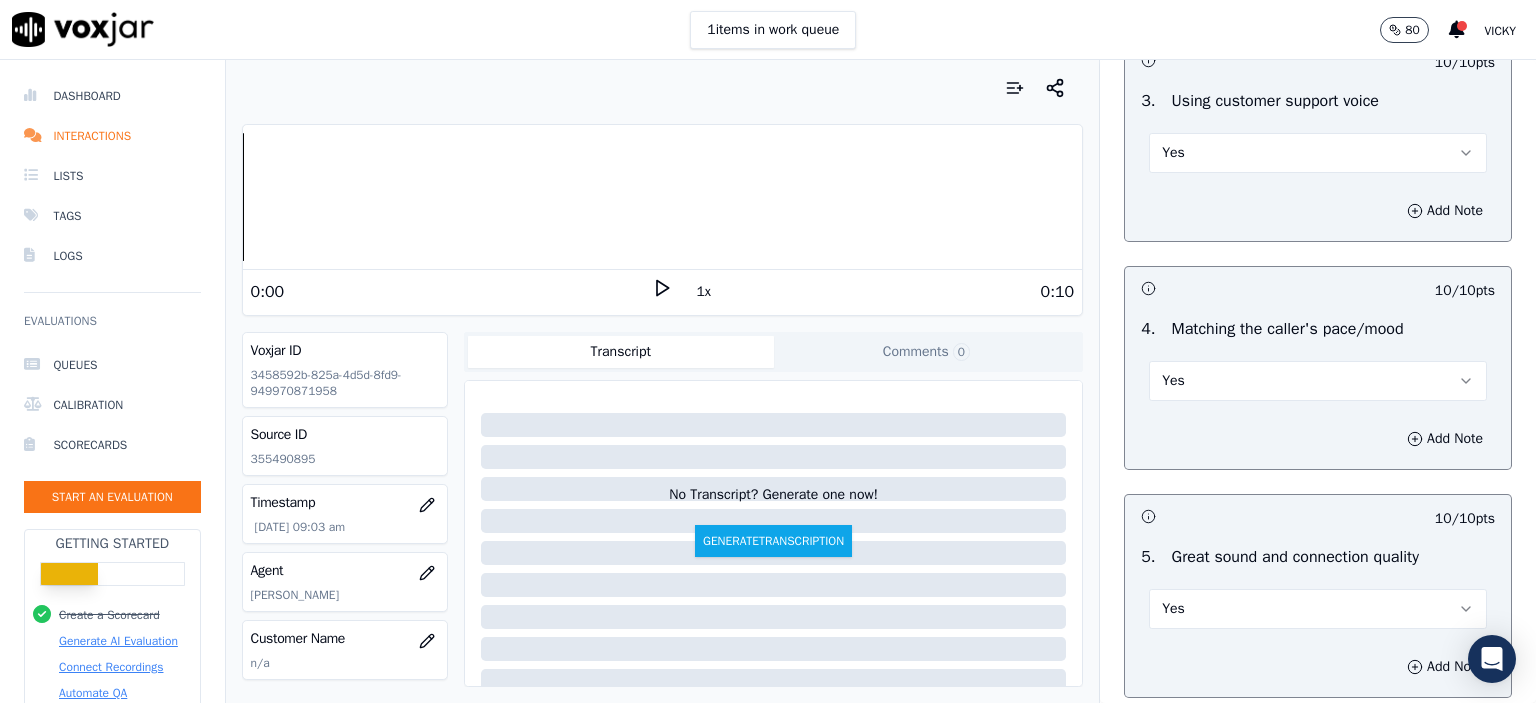 type on "355490895" 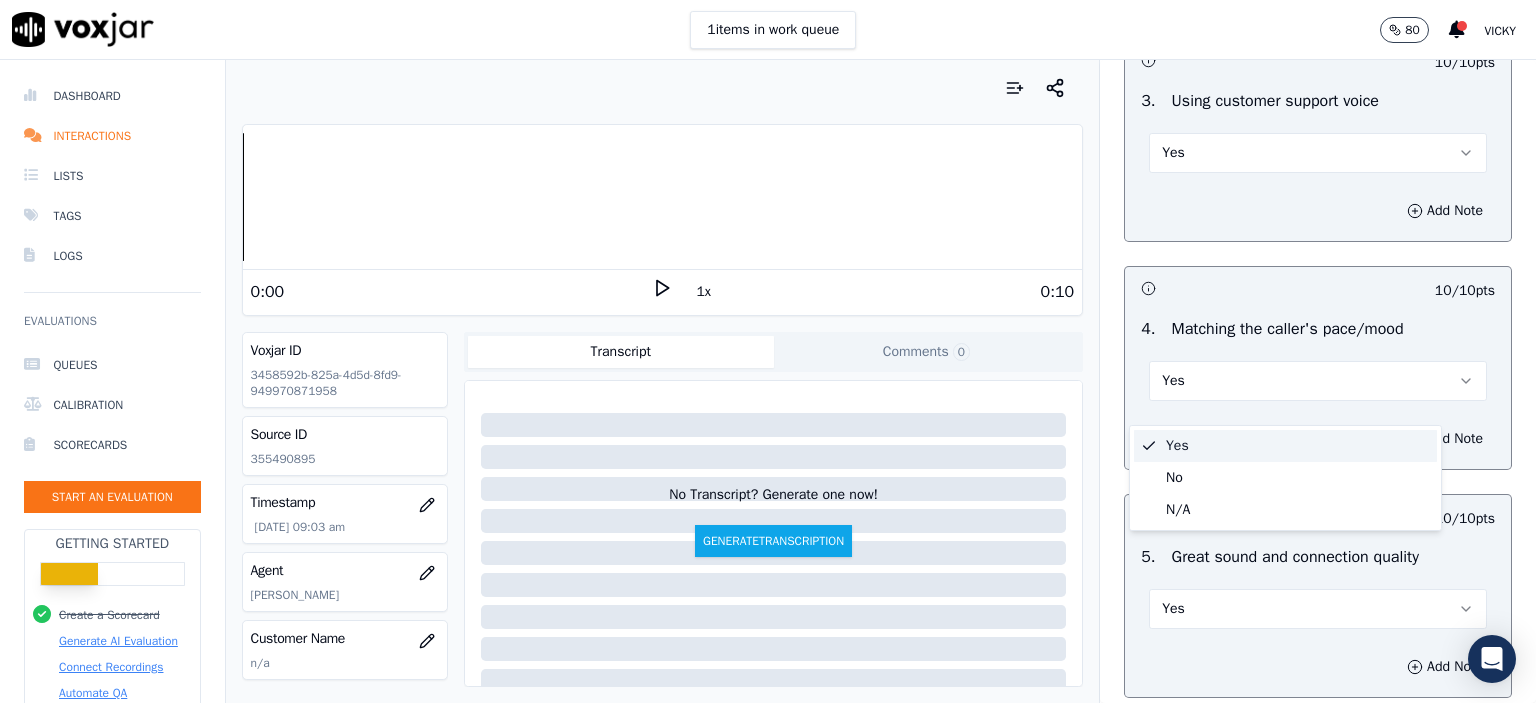 click on "Matching the caller's pace/mood" at bounding box center [1288, 329] 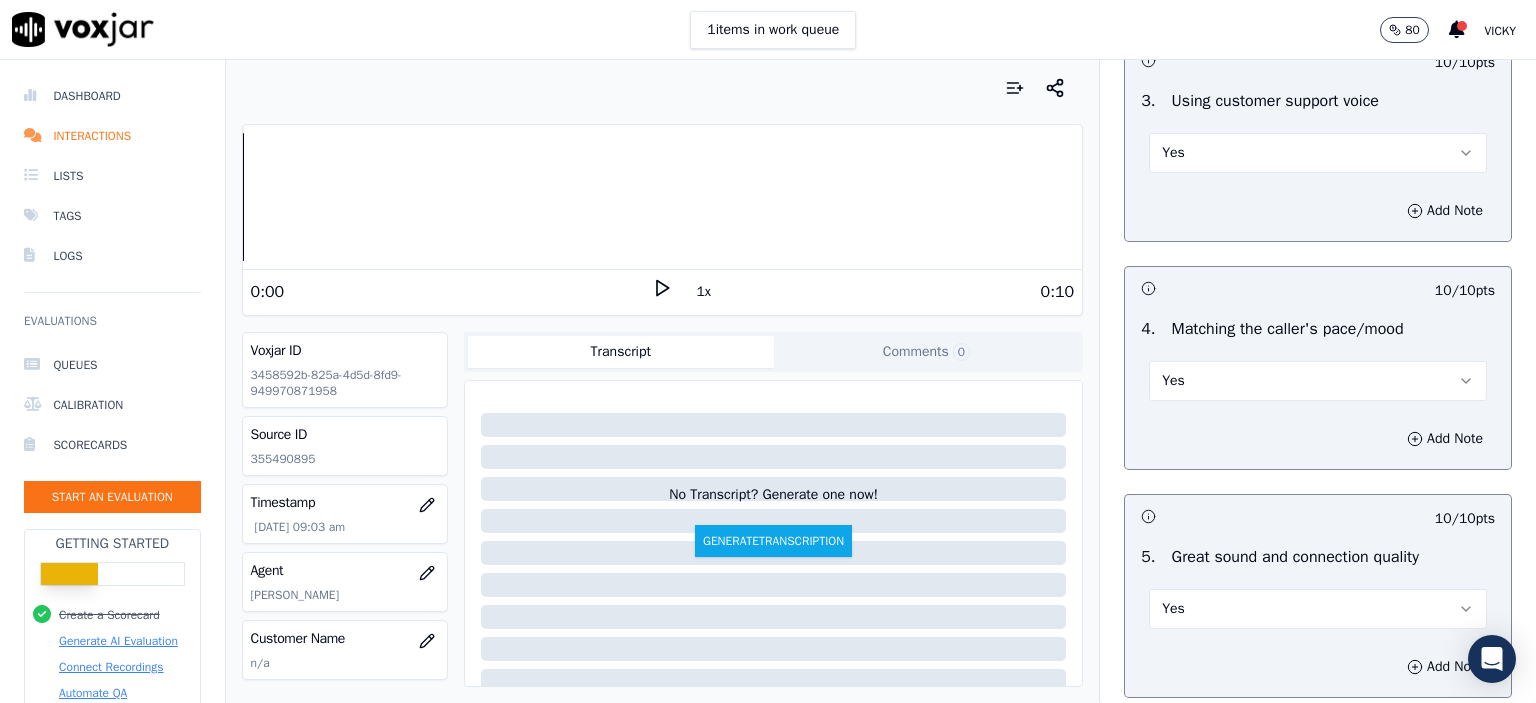 scroll, scrollTop: 3112, scrollLeft: 0, axis: vertical 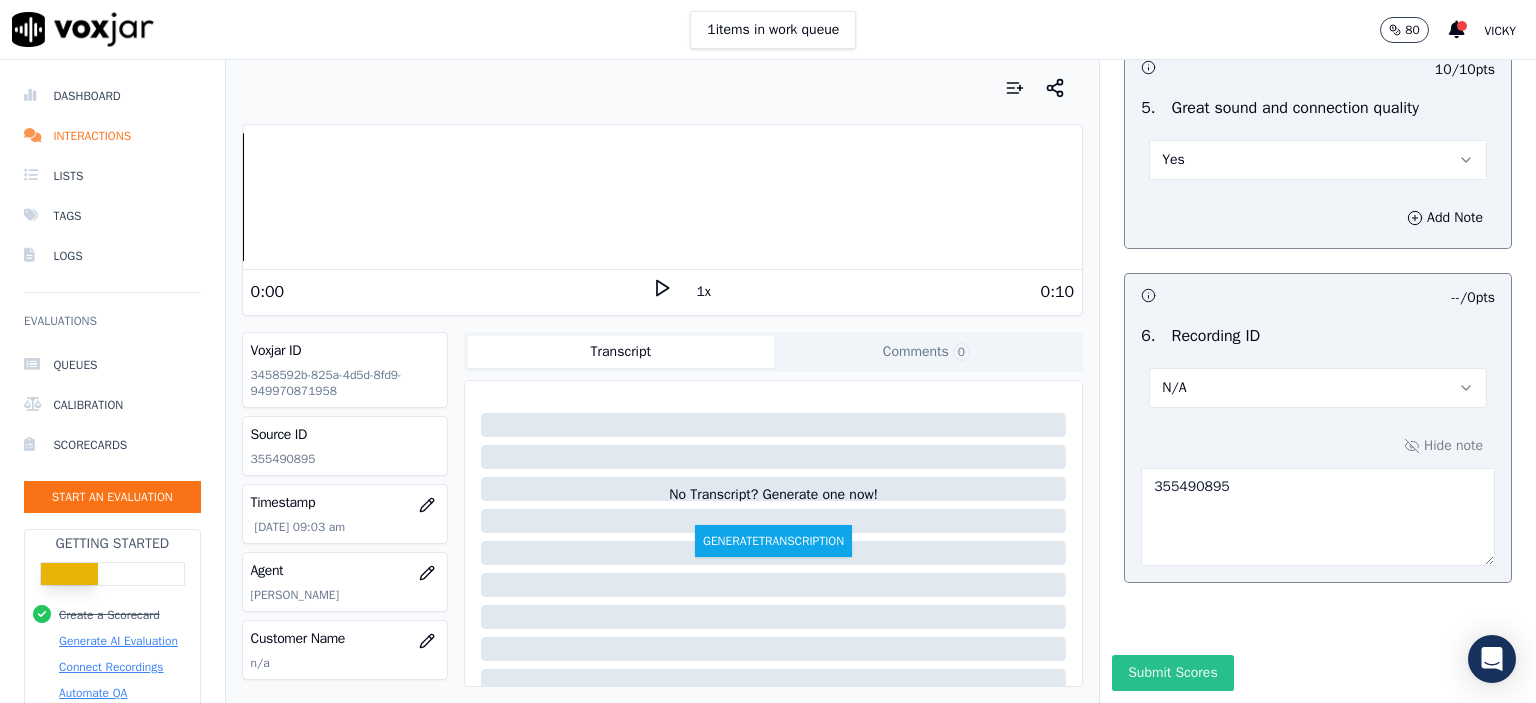 click on "Submit Scores" at bounding box center [1172, 673] 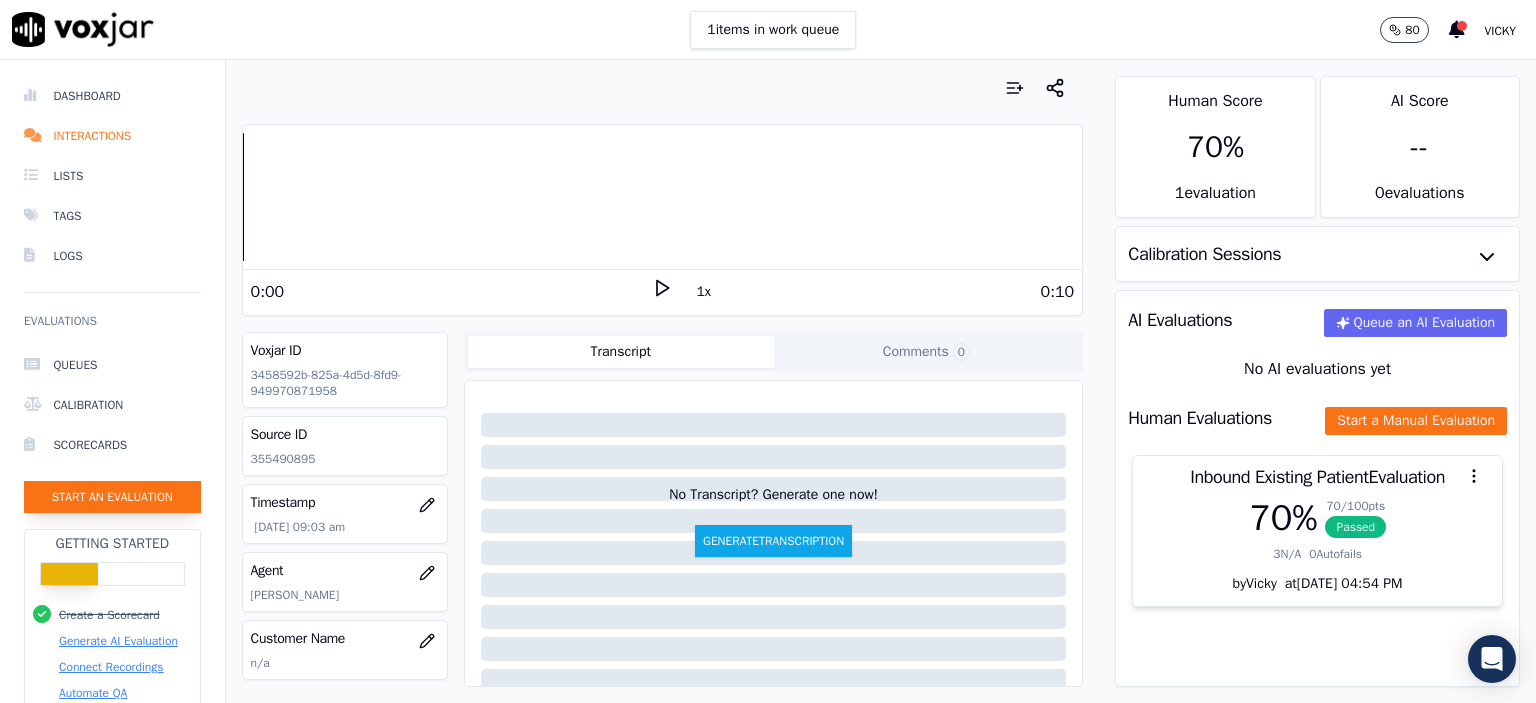 click on "Start an Evaluation" 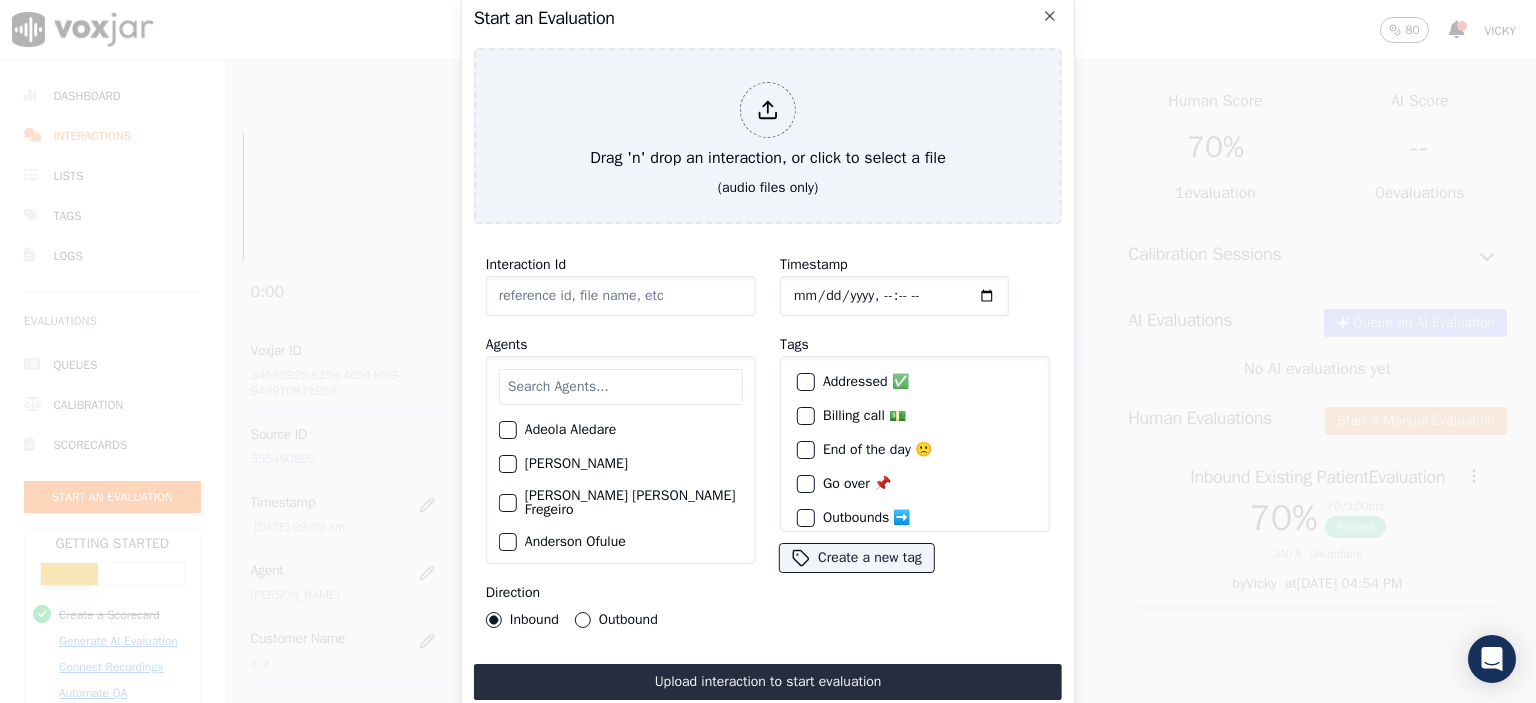 click on "Interaction Id" 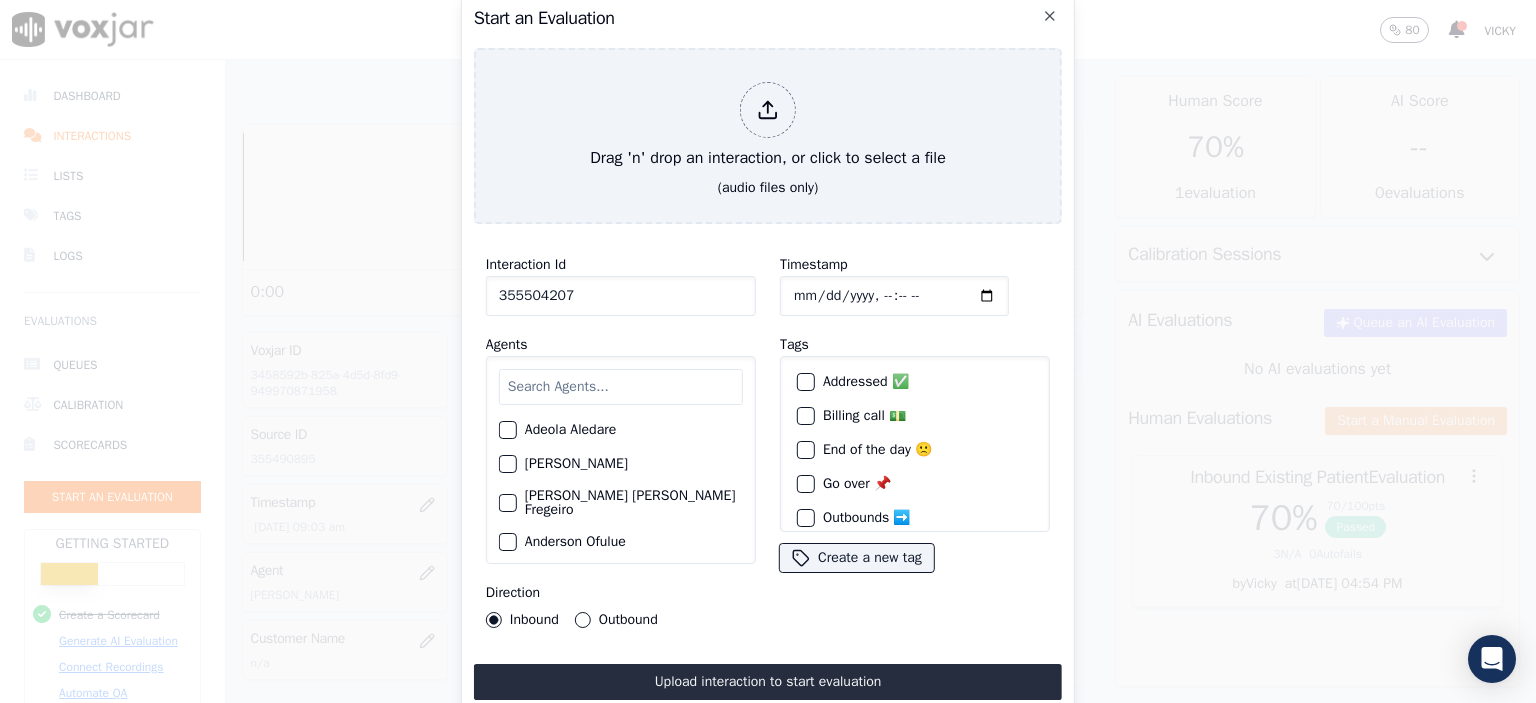 type on "355504207" 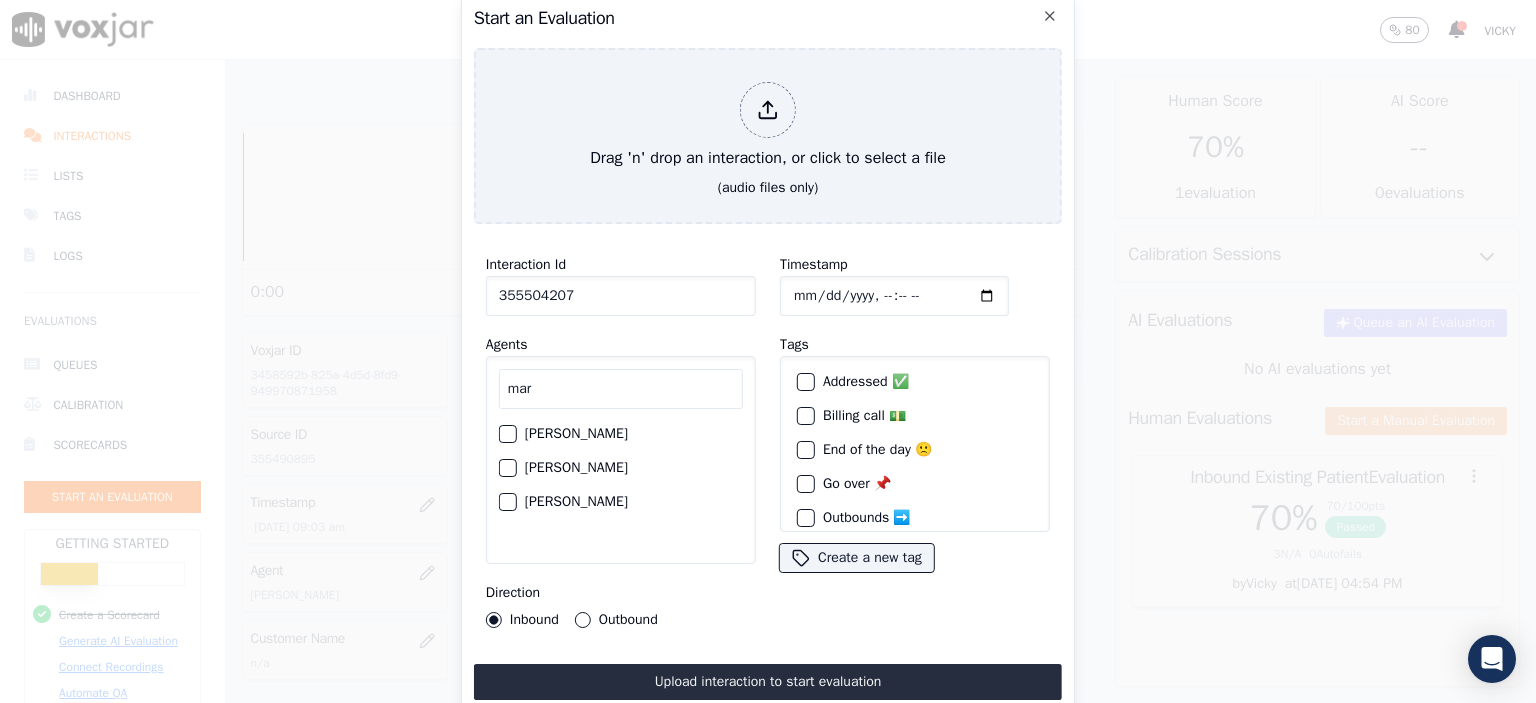 type on "mar" 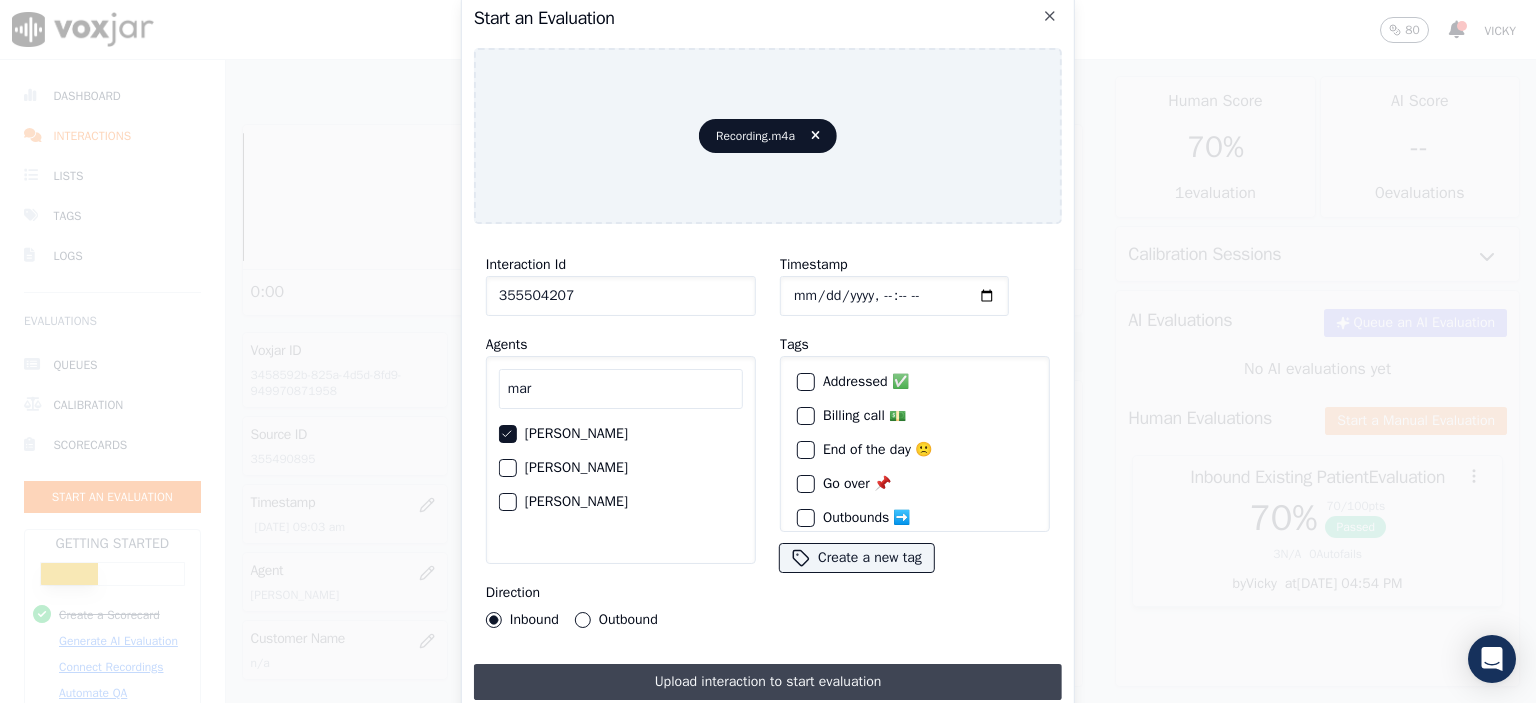 click on "Upload interaction to start evaluation" at bounding box center (768, 682) 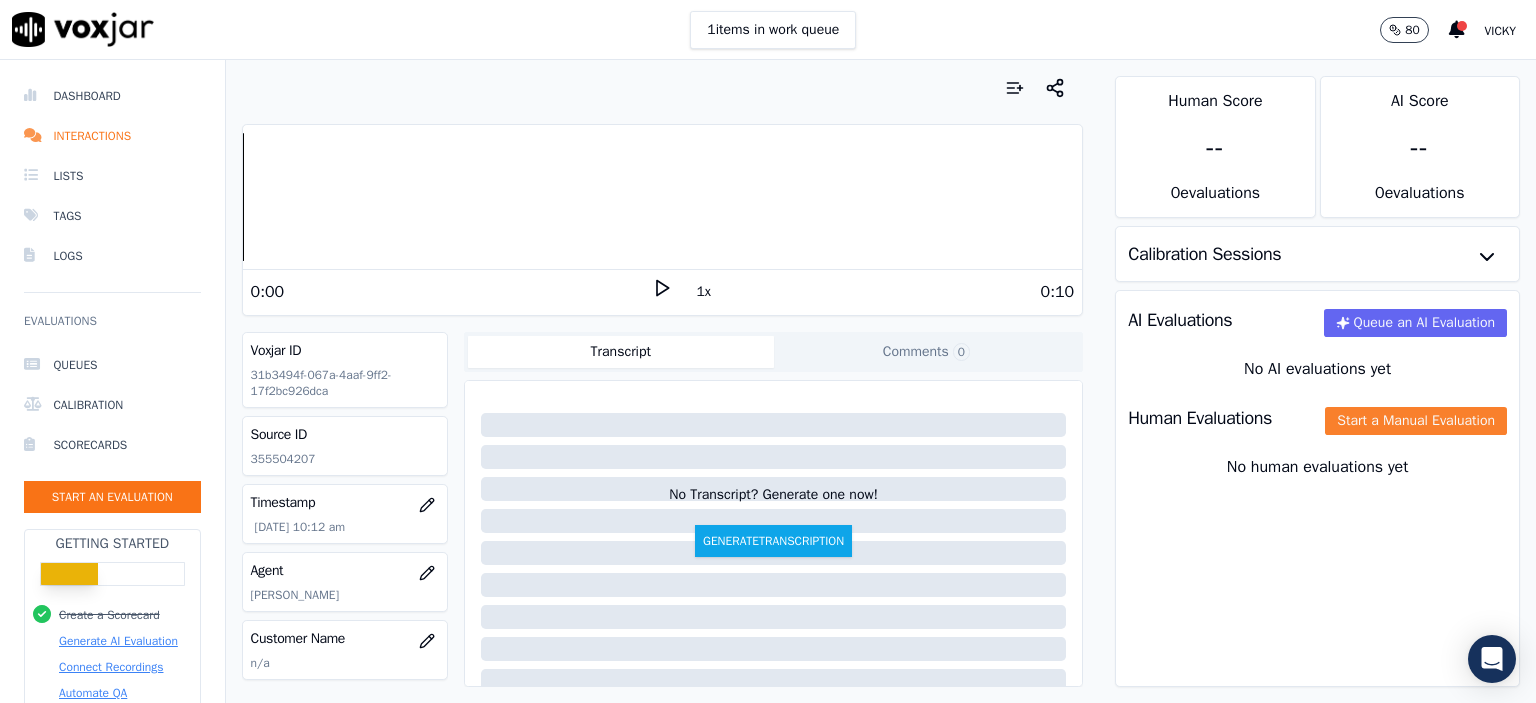 click on "Start a Manual Evaluation" 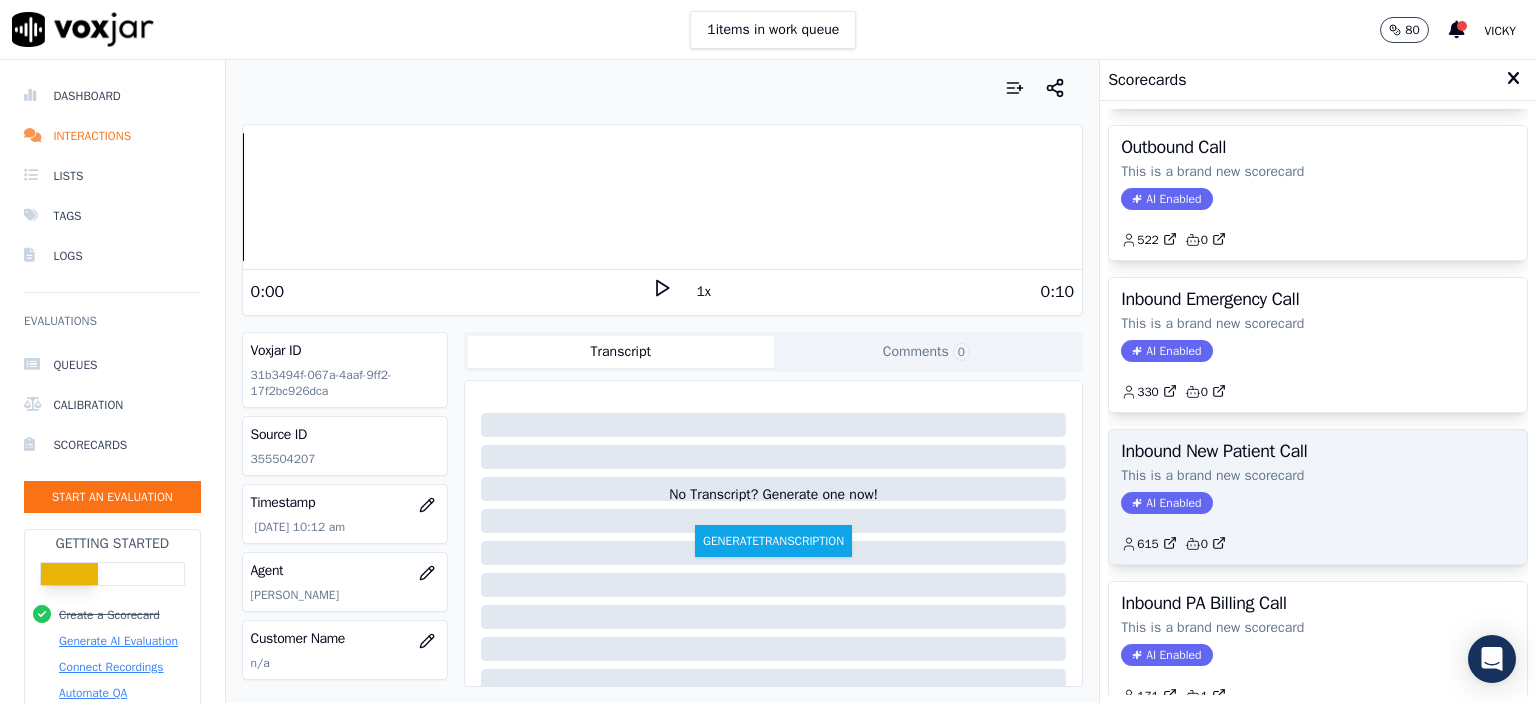 scroll, scrollTop: 300, scrollLeft: 0, axis: vertical 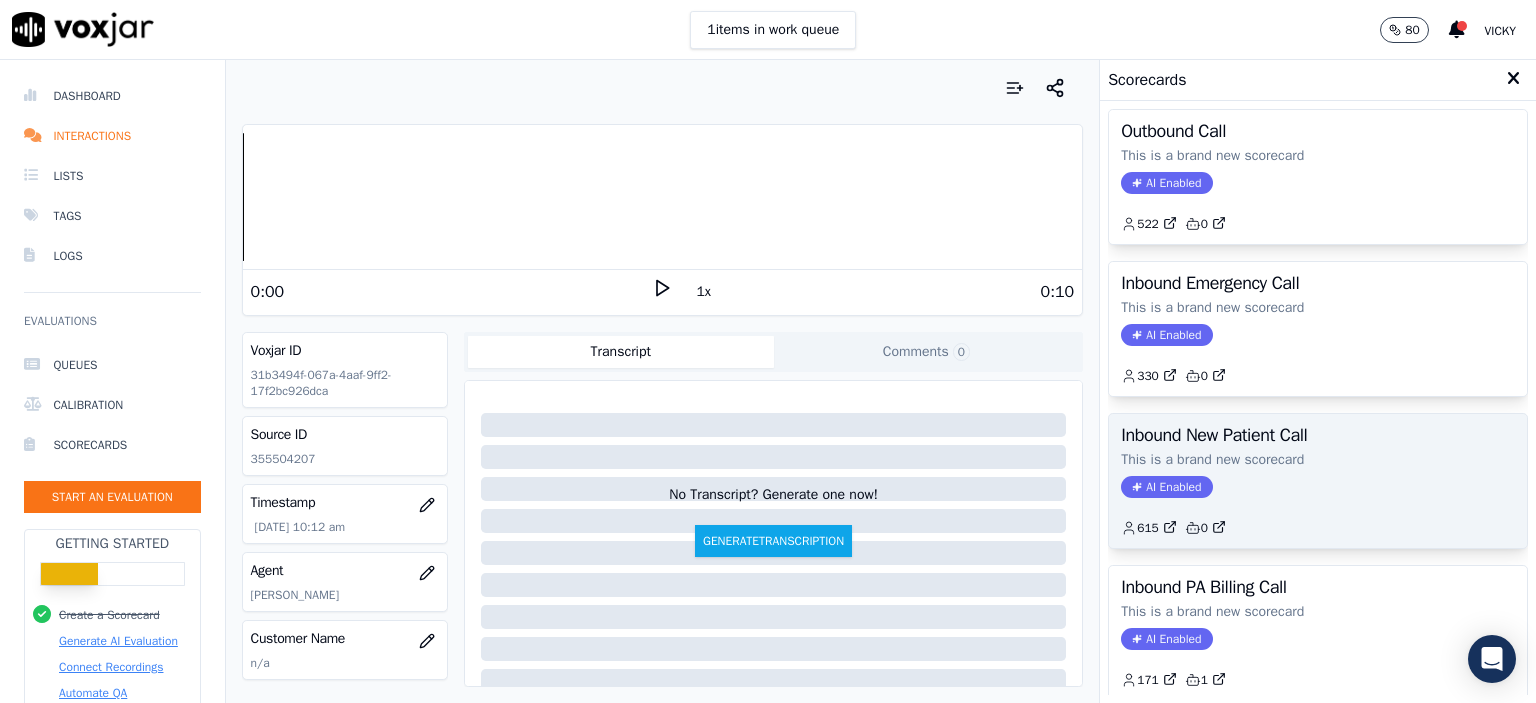 click on "Inbound New Patient Call   This is a brand new scorecard     AI Enabled       615         0" at bounding box center [1318, 481] 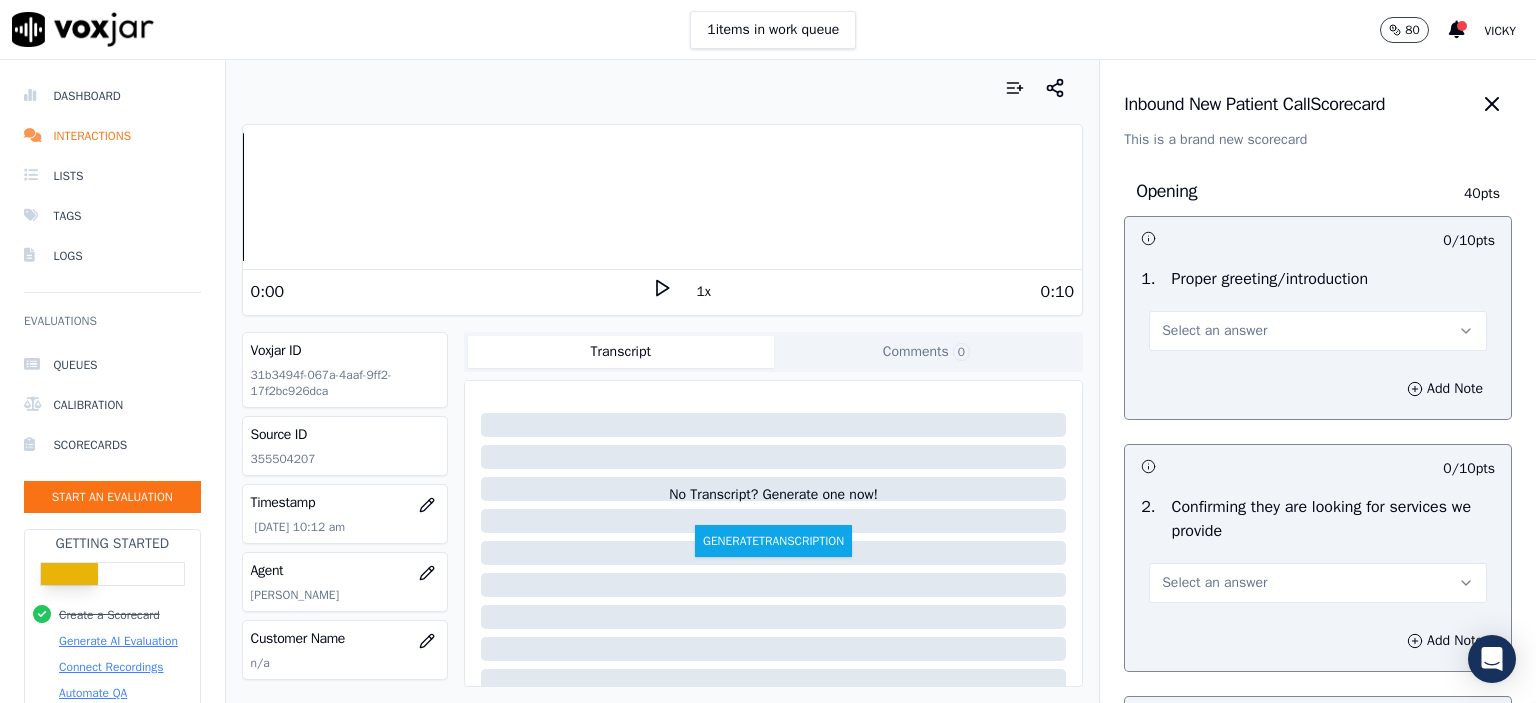 click on "Select an answer" at bounding box center [1318, 331] 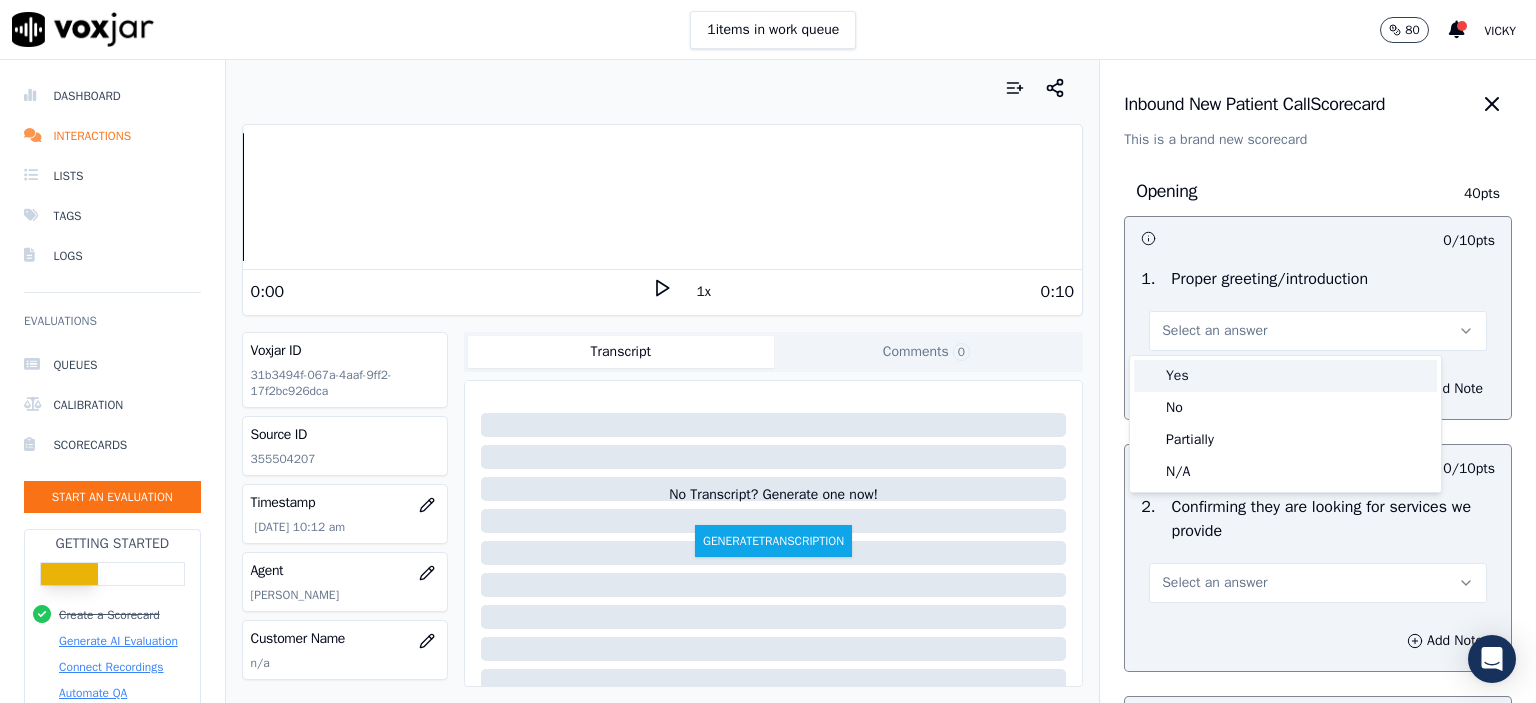 click on "Yes" at bounding box center [1285, 376] 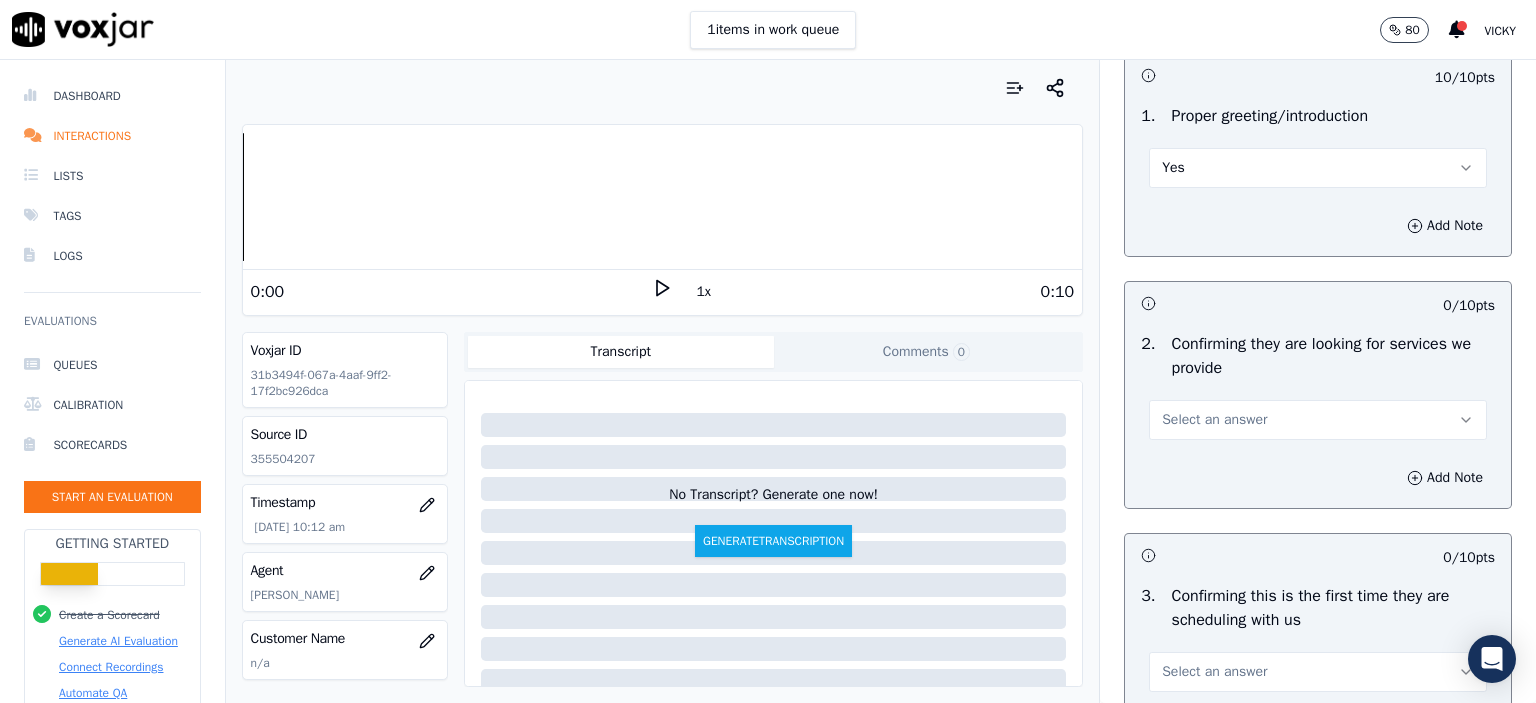 scroll, scrollTop: 200, scrollLeft: 0, axis: vertical 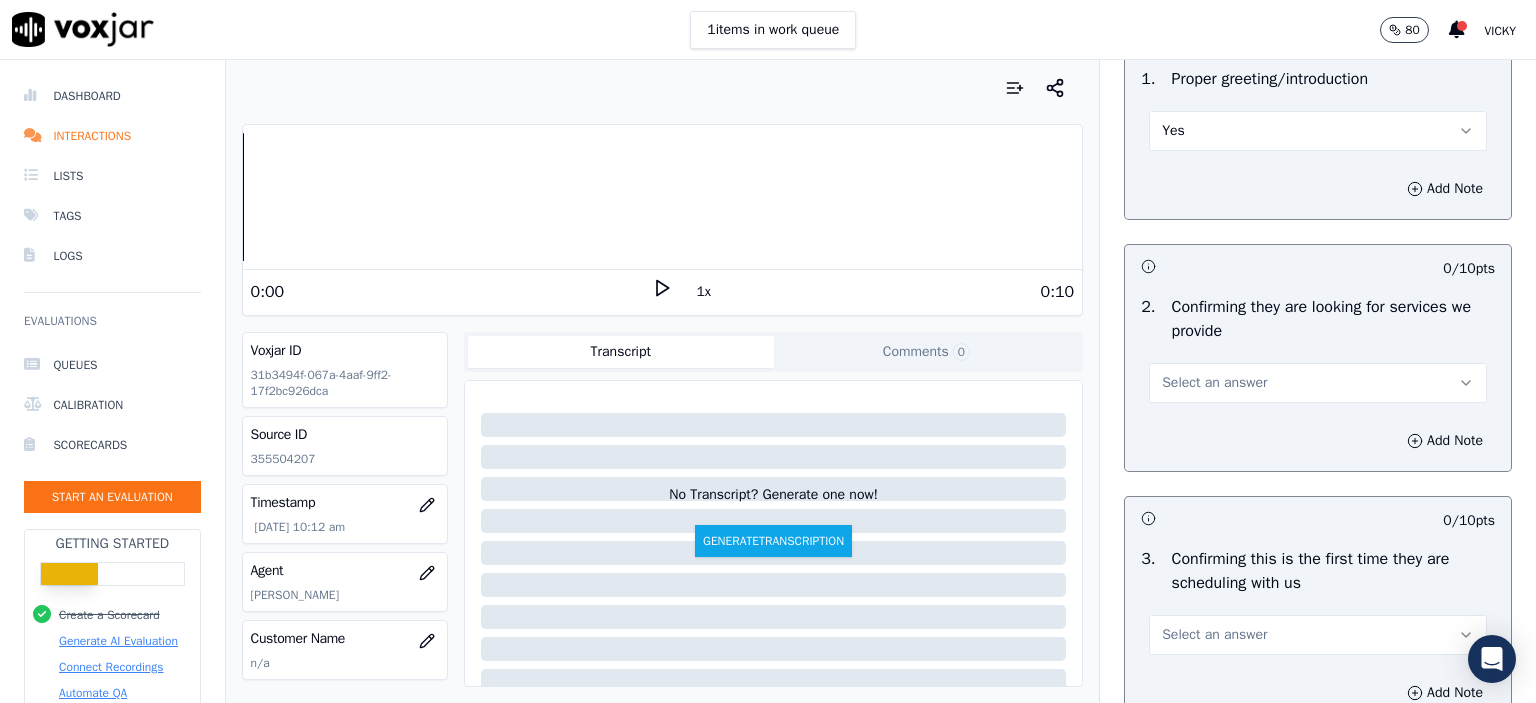 click on "Select an answer" at bounding box center (1214, 383) 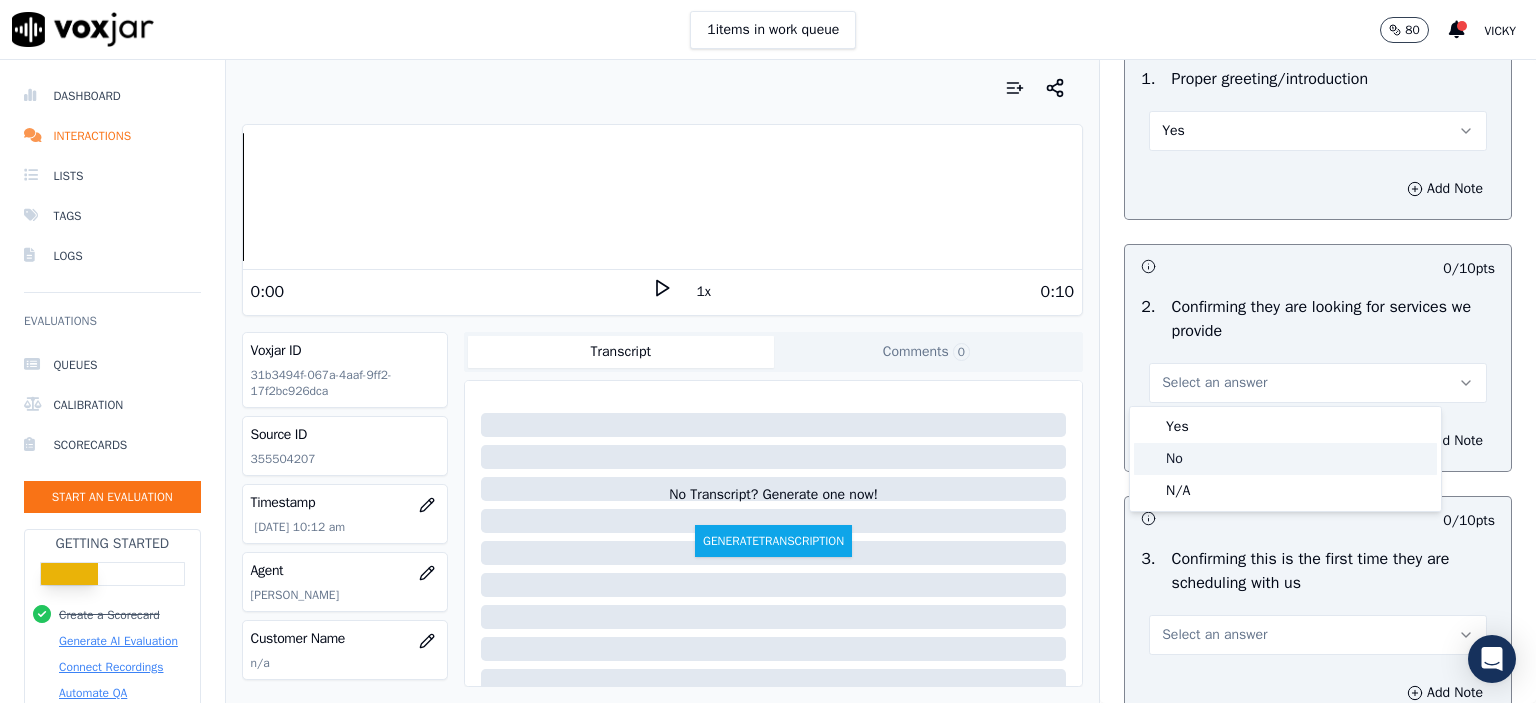 click on "No" 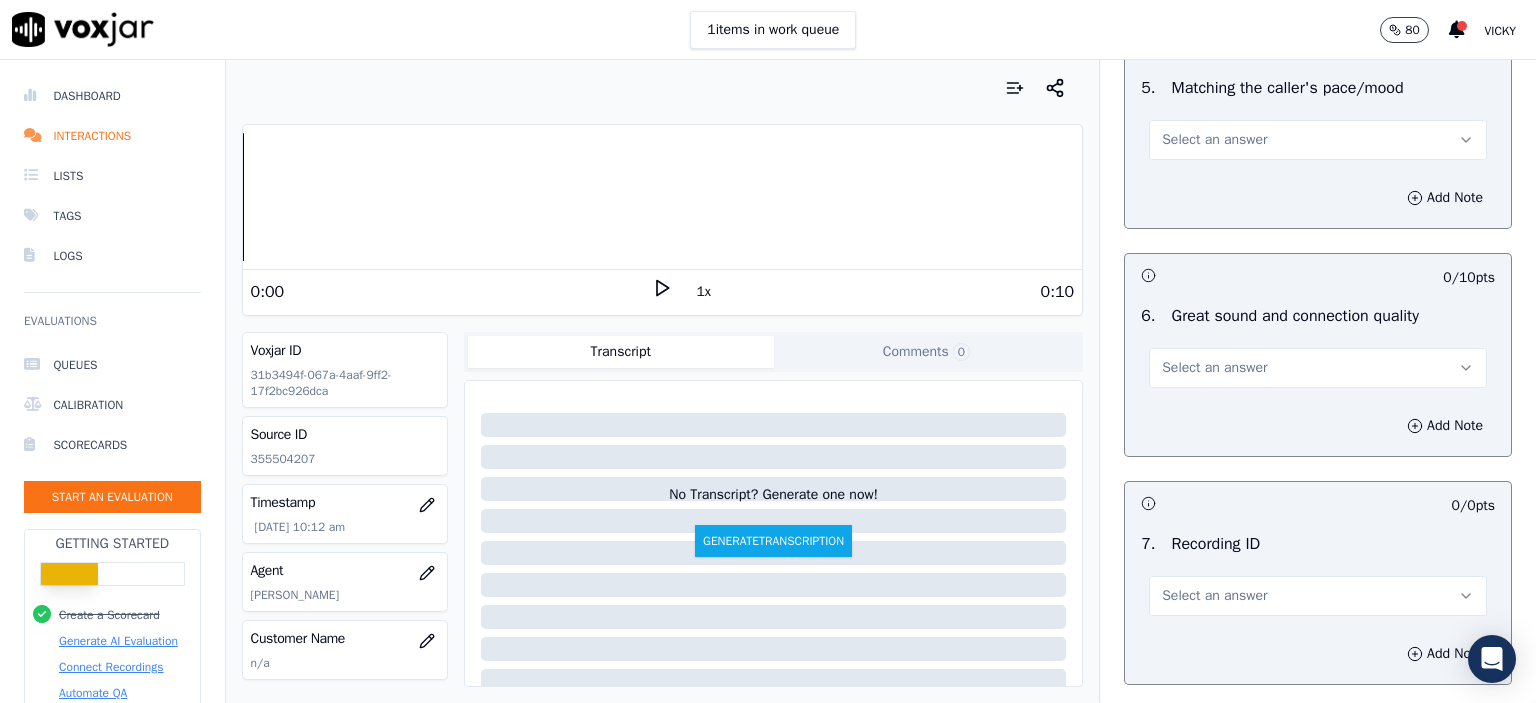 scroll, scrollTop: 4404, scrollLeft: 0, axis: vertical 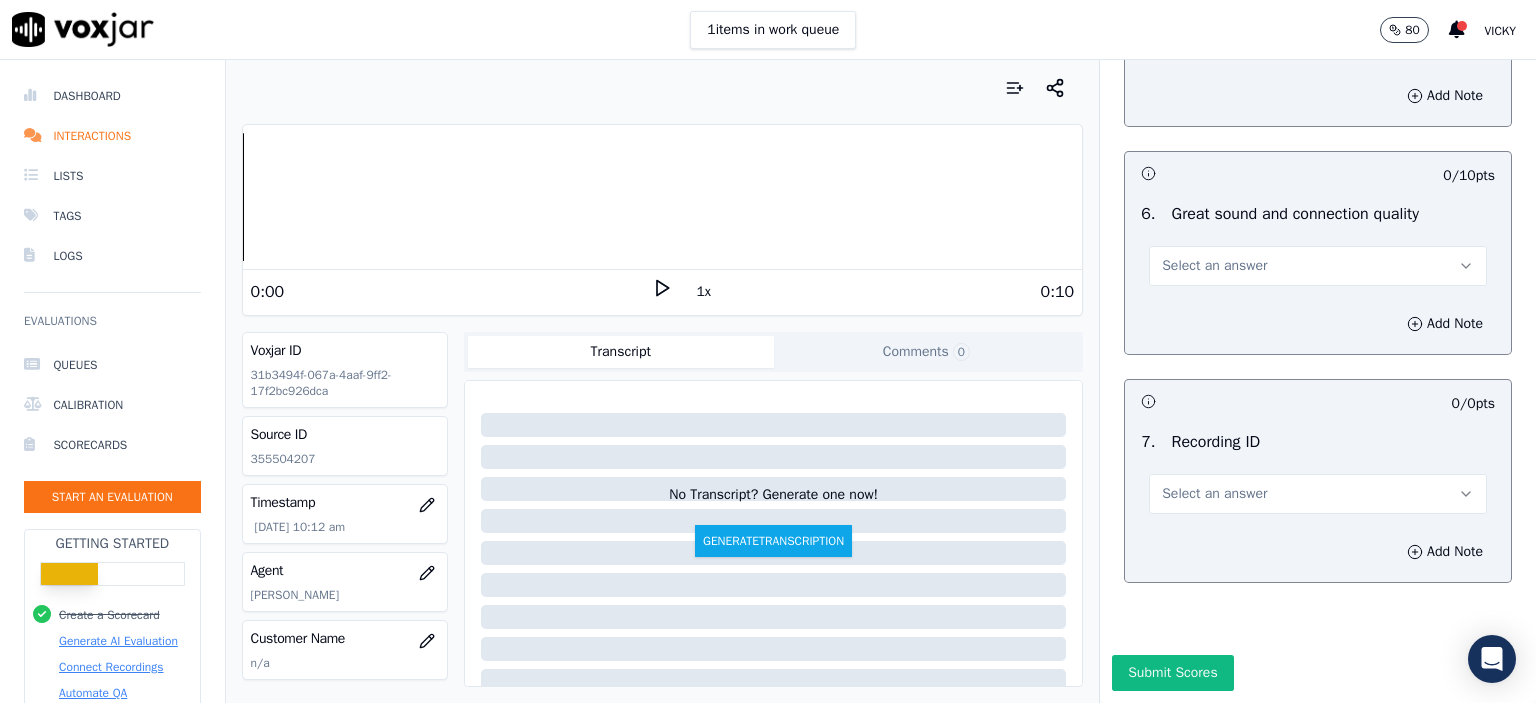click on "Select an answer" at bounding box center (1214, 266) 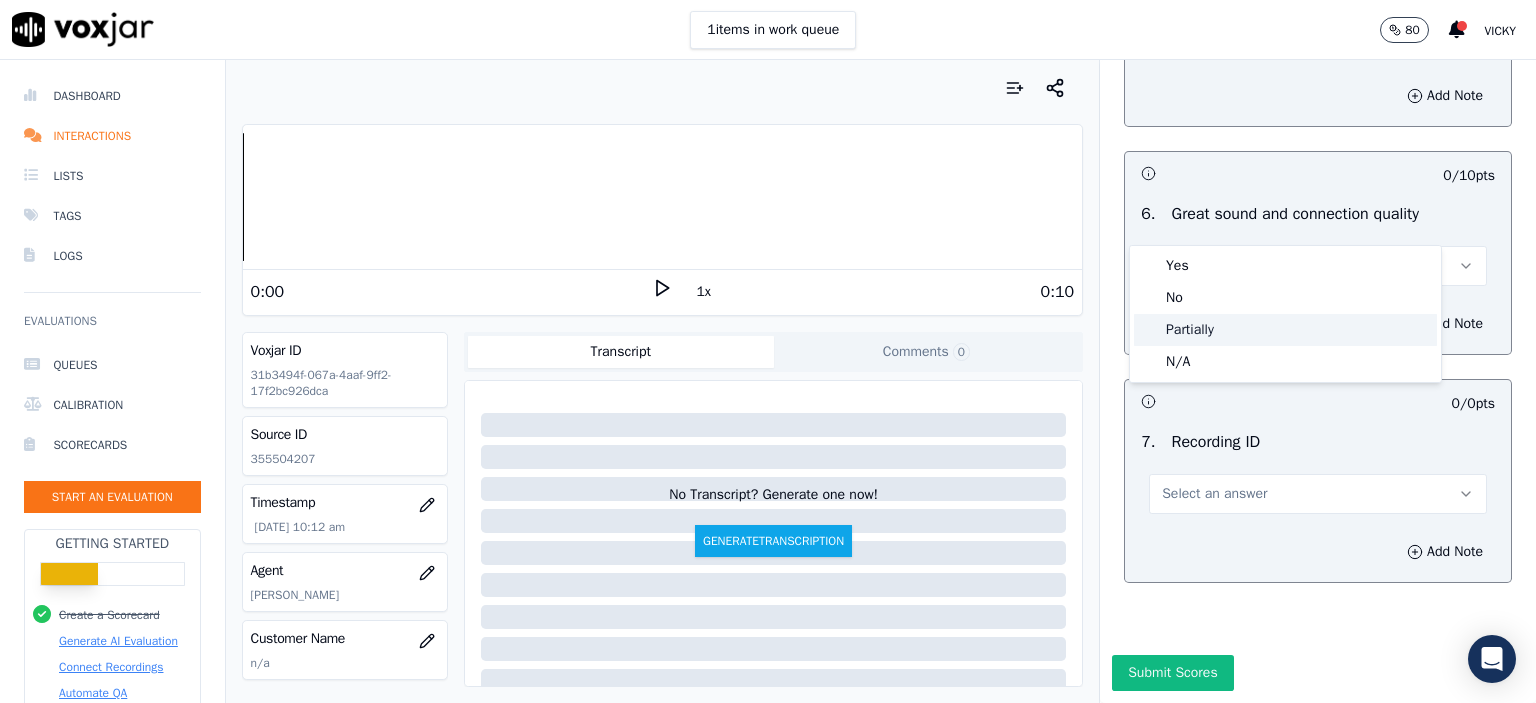 click on "Partially" 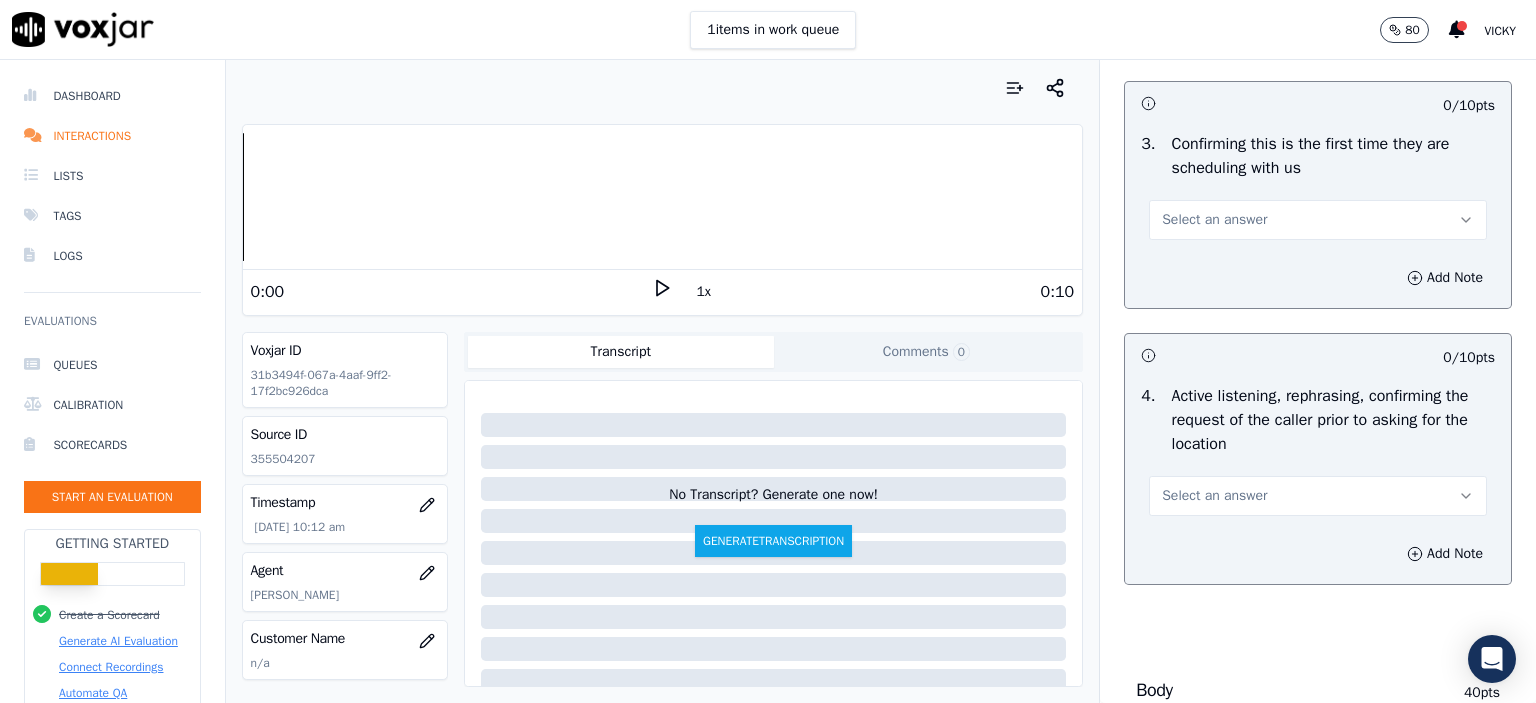 scroll, scrollTop: 700, scrollLeft: 0, axis: vertical 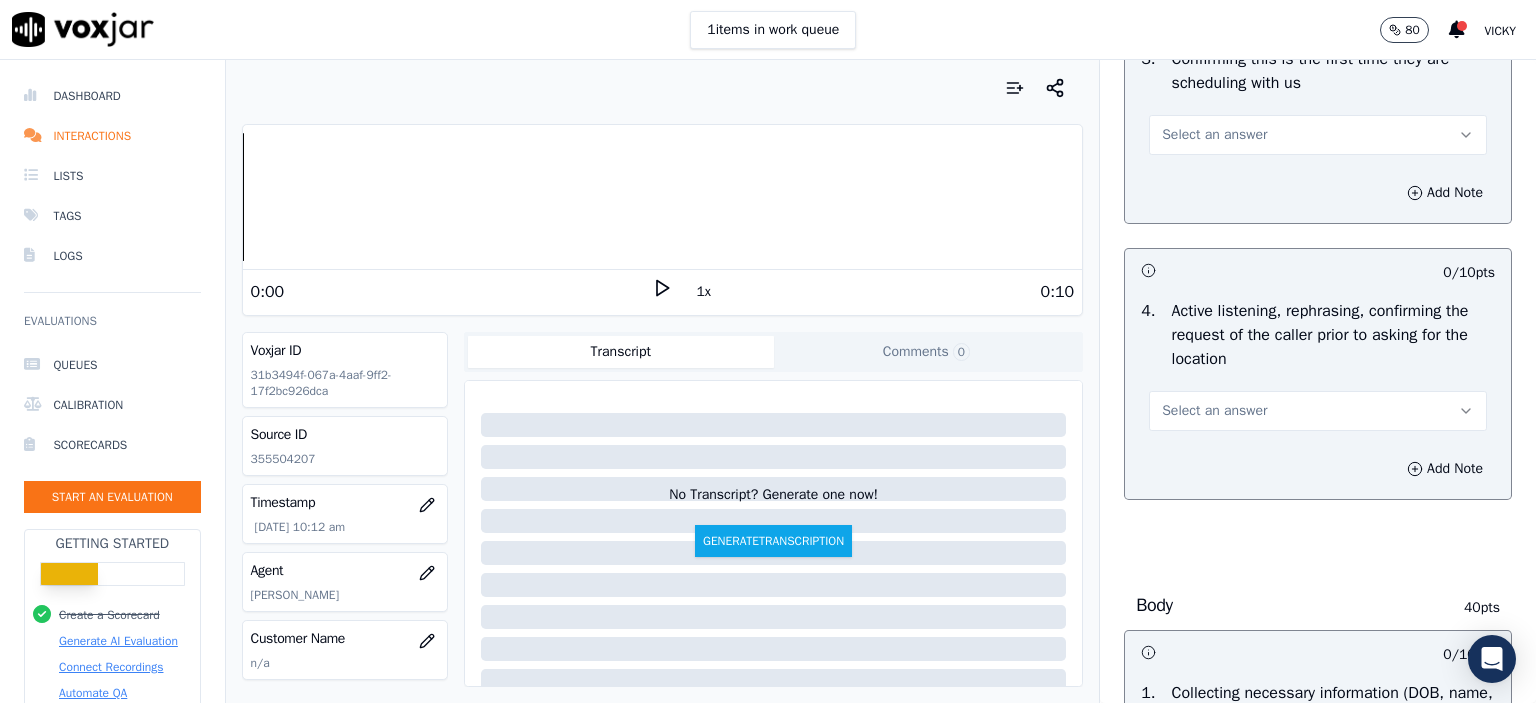 click on "Select an answer" at bounding box center (1214, 411) 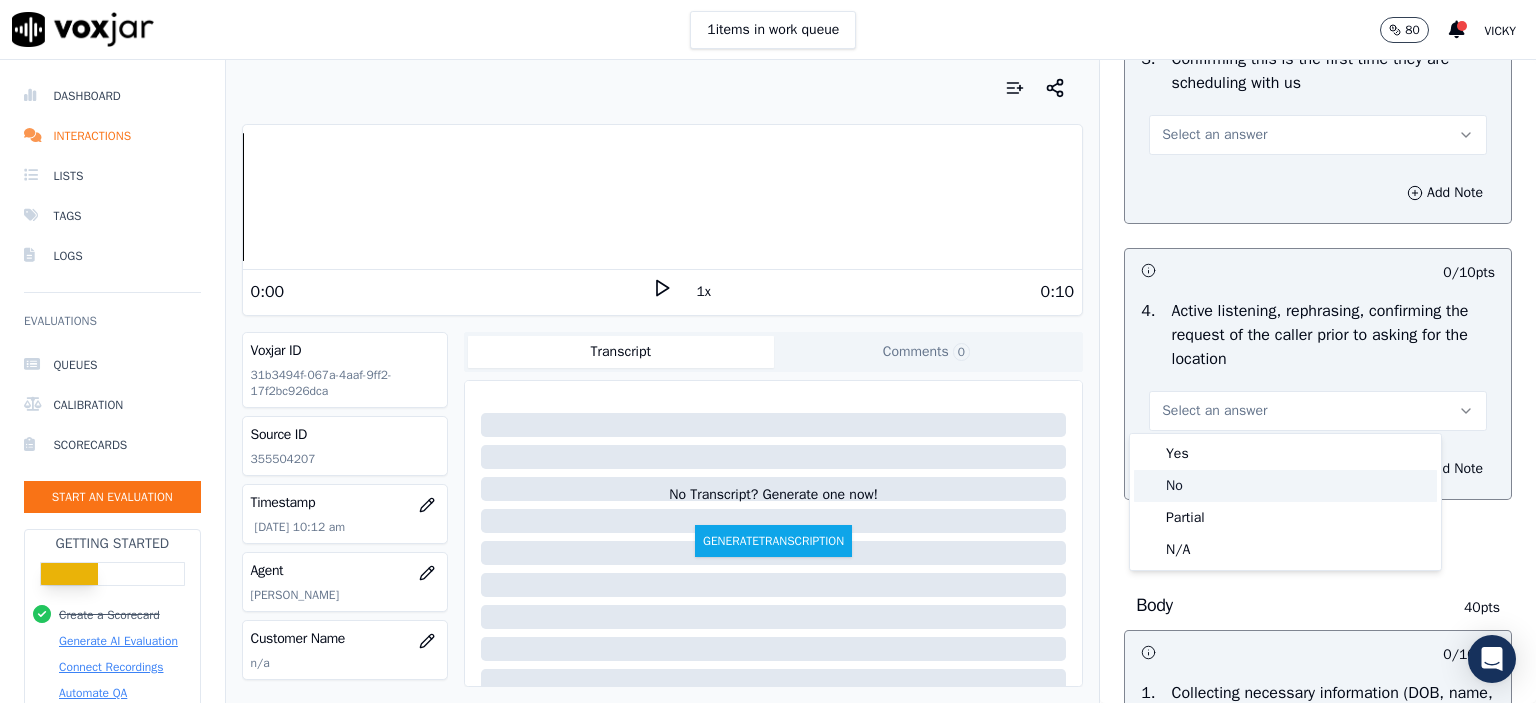 click on "No" 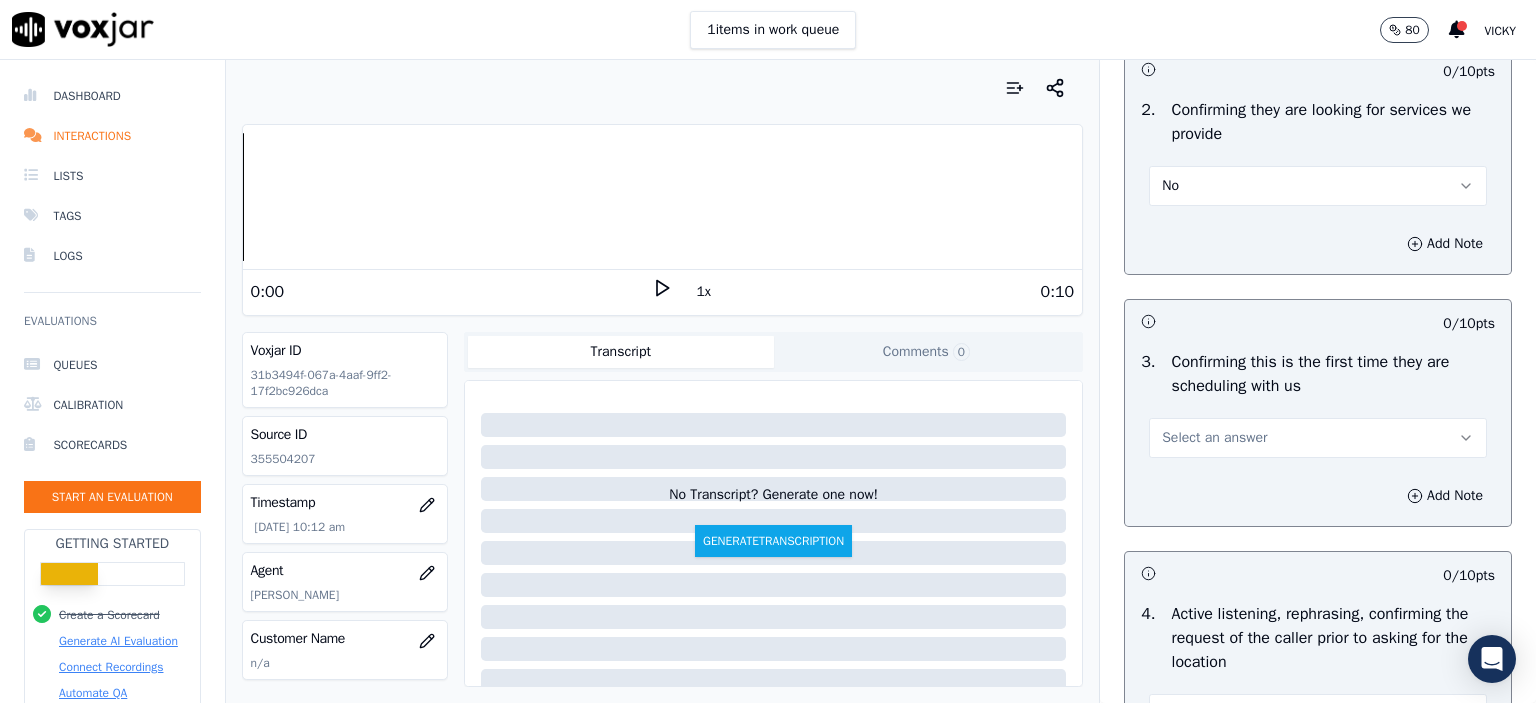 scroll, scrollTop: 400, scrollLeft: 0, axis: vertical 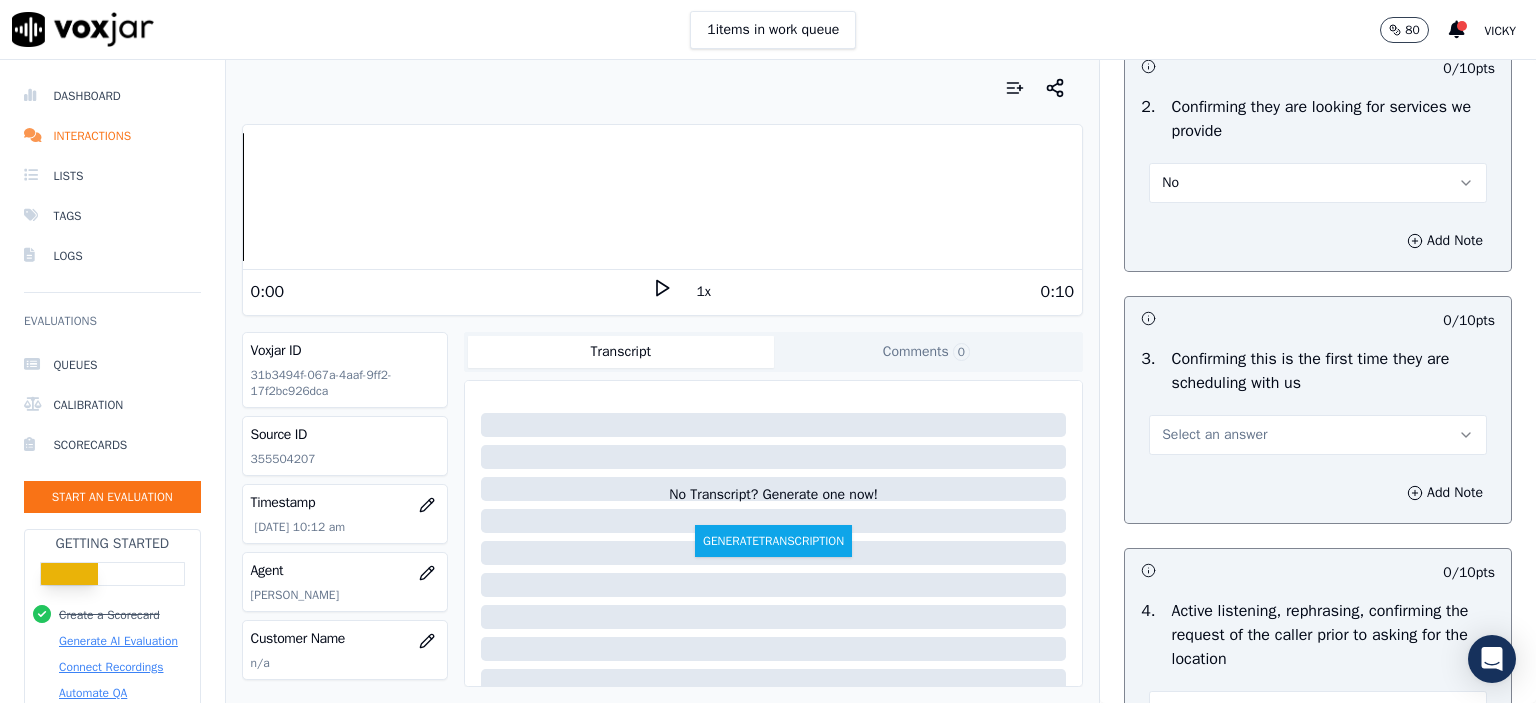 click on "Select an answer" at bounding box center [1214, 435] 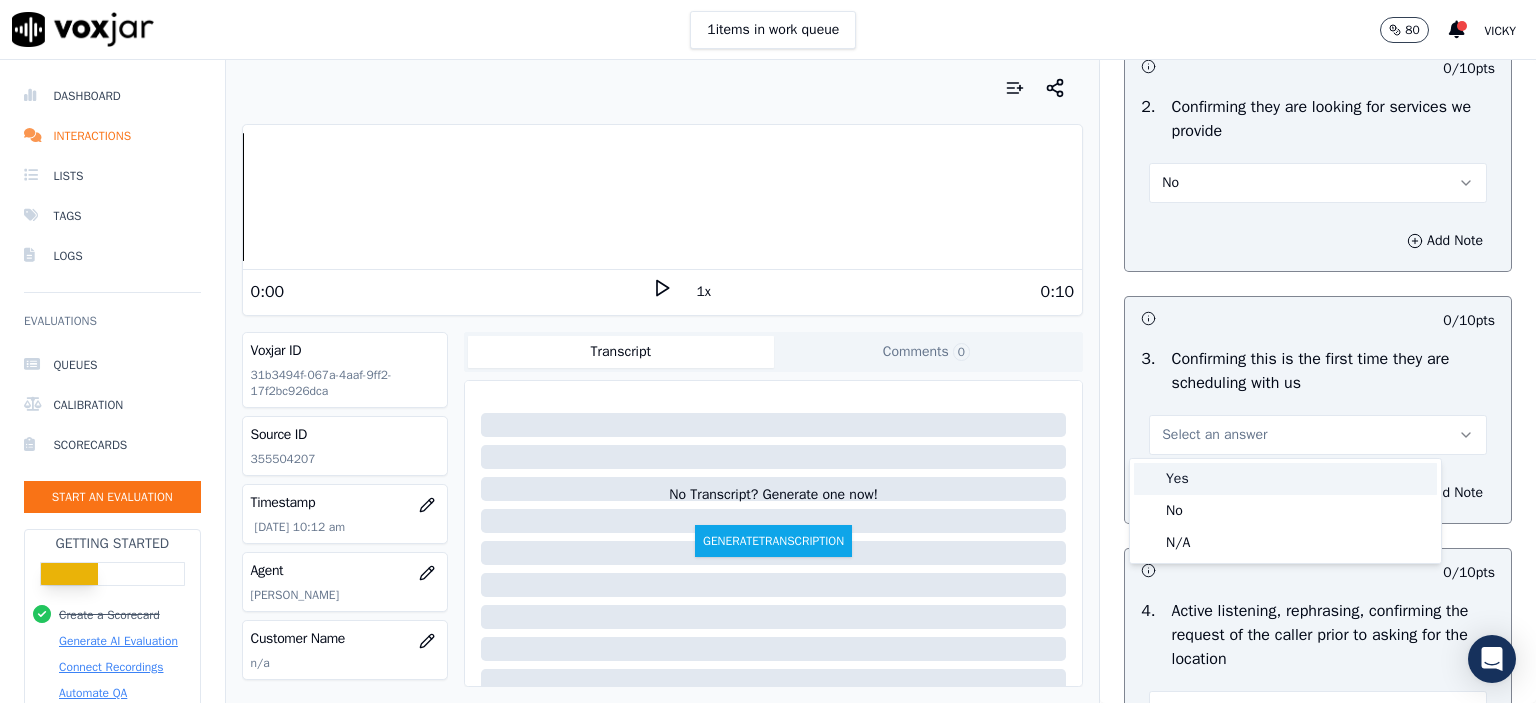 click on "Yes" at bounding box center (1285, 479) 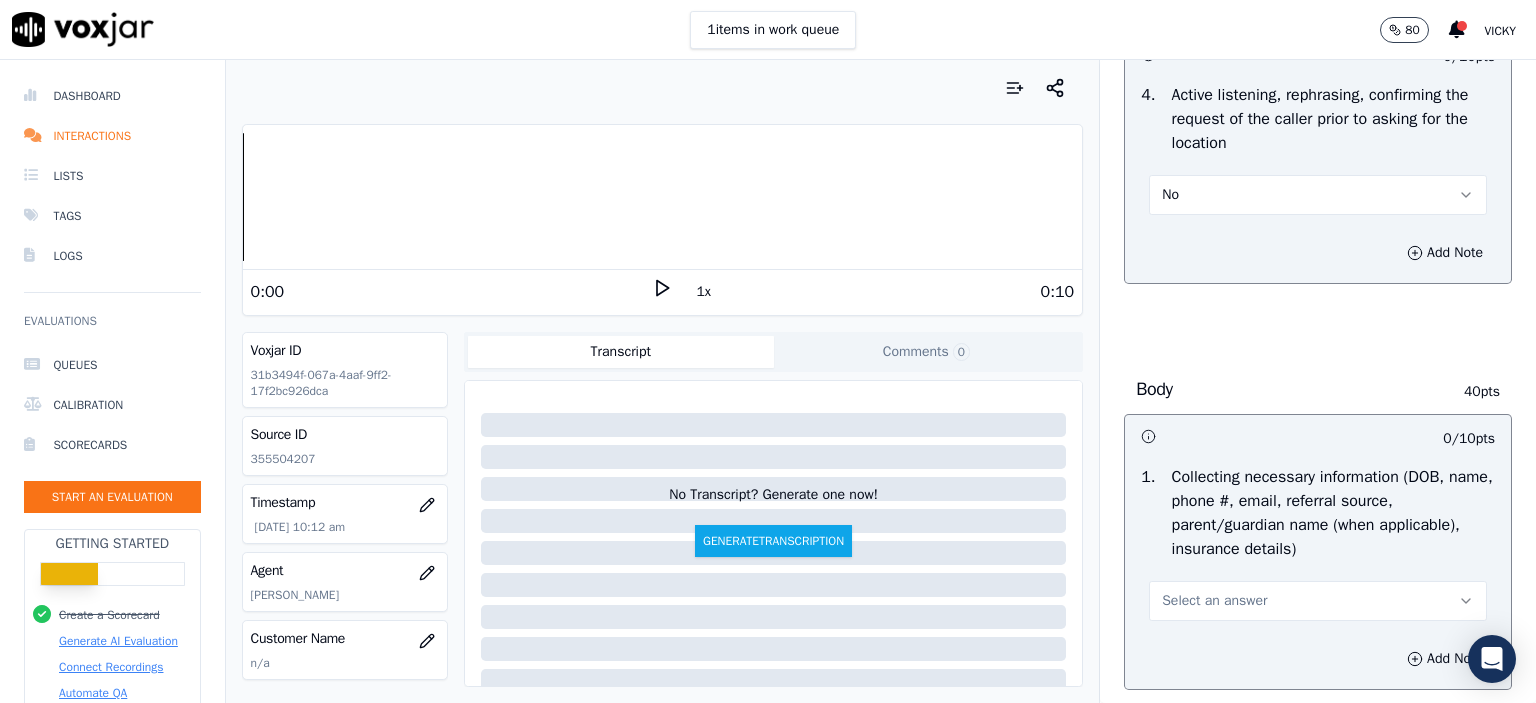 scroll, scrollTop: 1000, scrollLeft: 0, axis: vertical 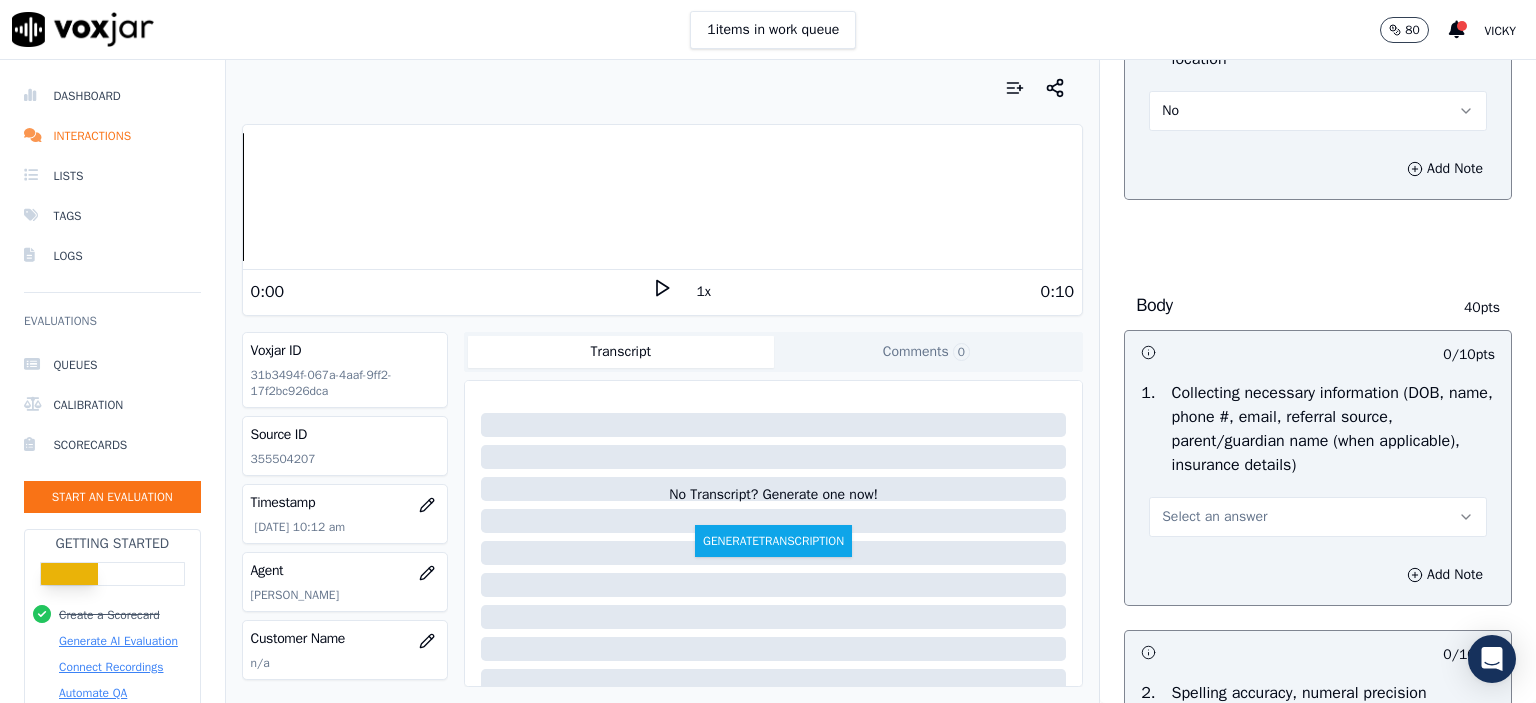 click on "Select an answer" at bounding box center (1214, 517) 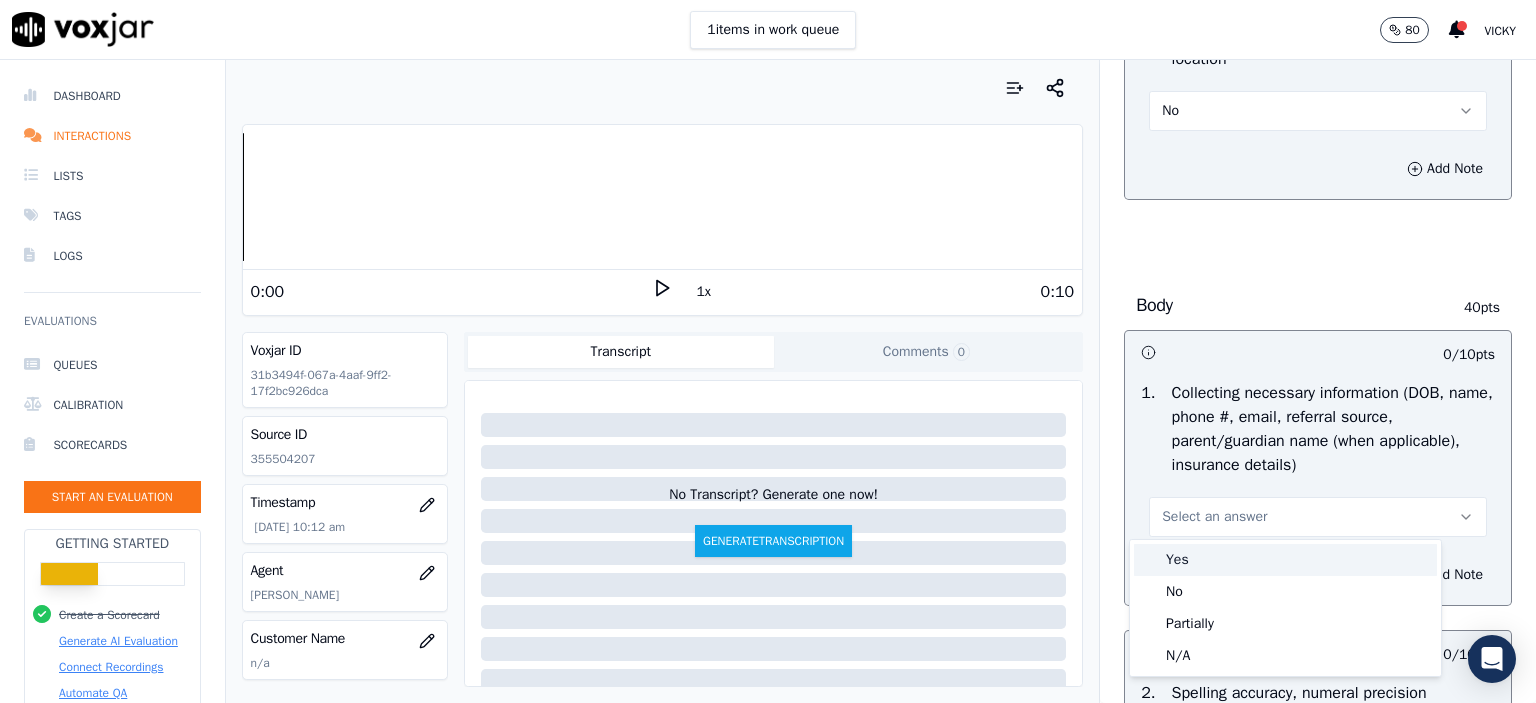 click on "Yes" at bounding box center (1285, 560) 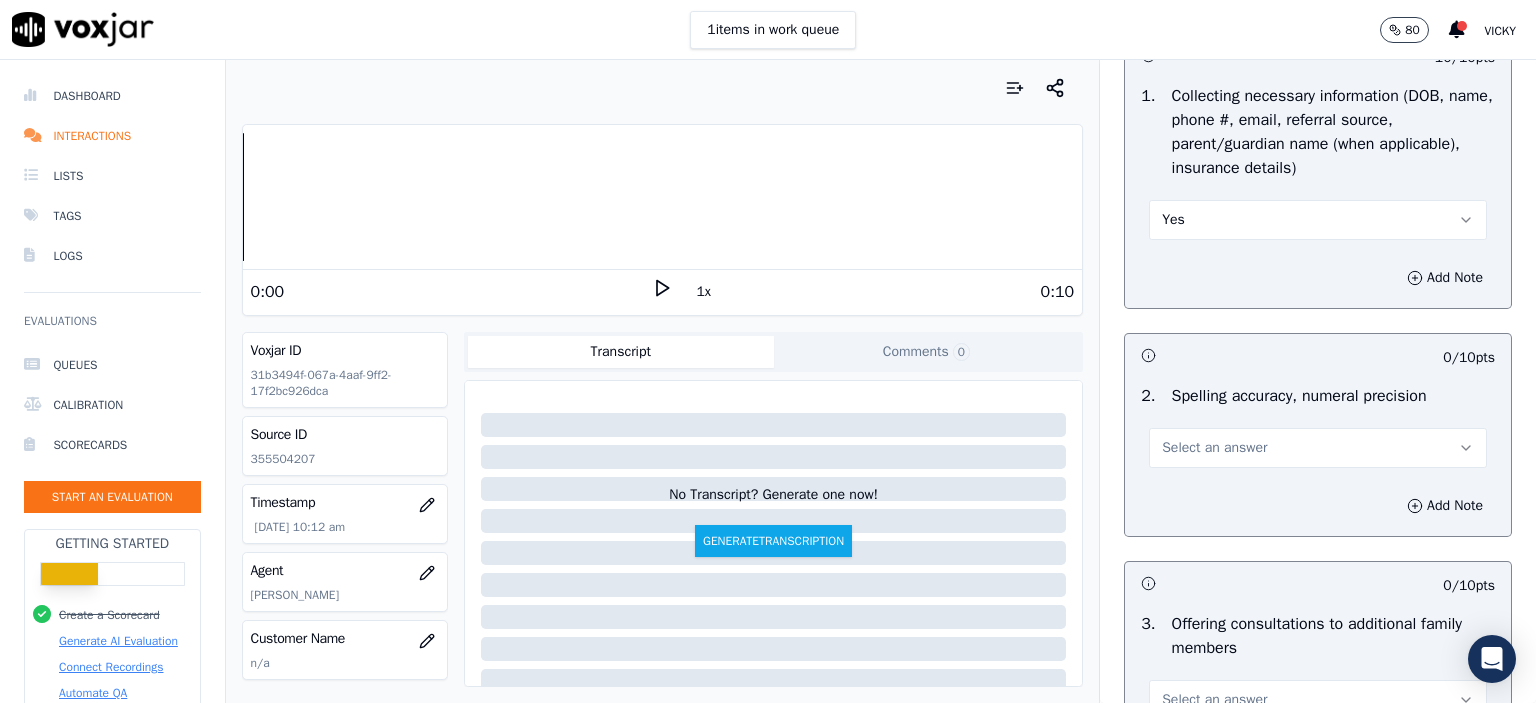 scroll, scrollTop: 1300, scrollLeft: 0, axis: vertical 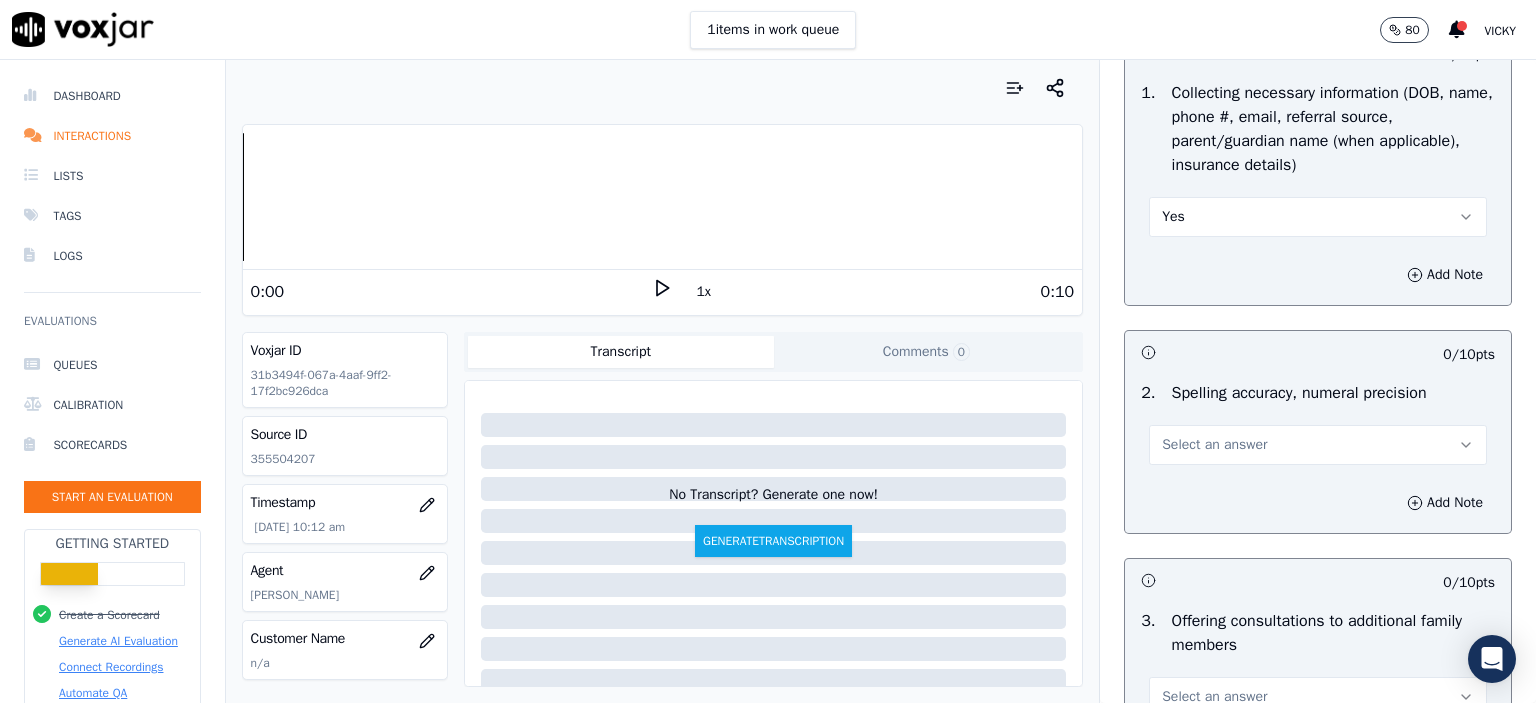 click on "Select an answer" at bounding box center (1214, 445) 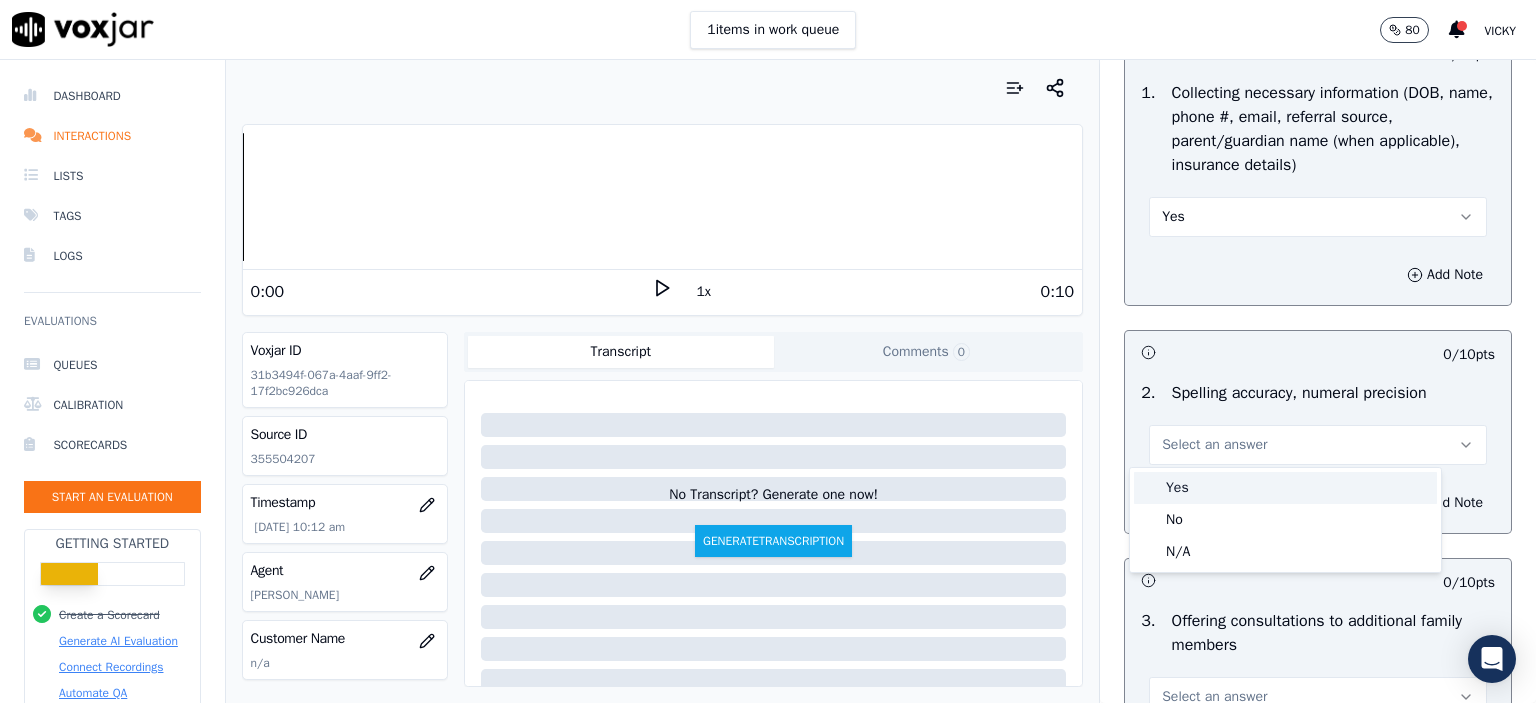 click on "Yes" at bounding box center (1285, 488) 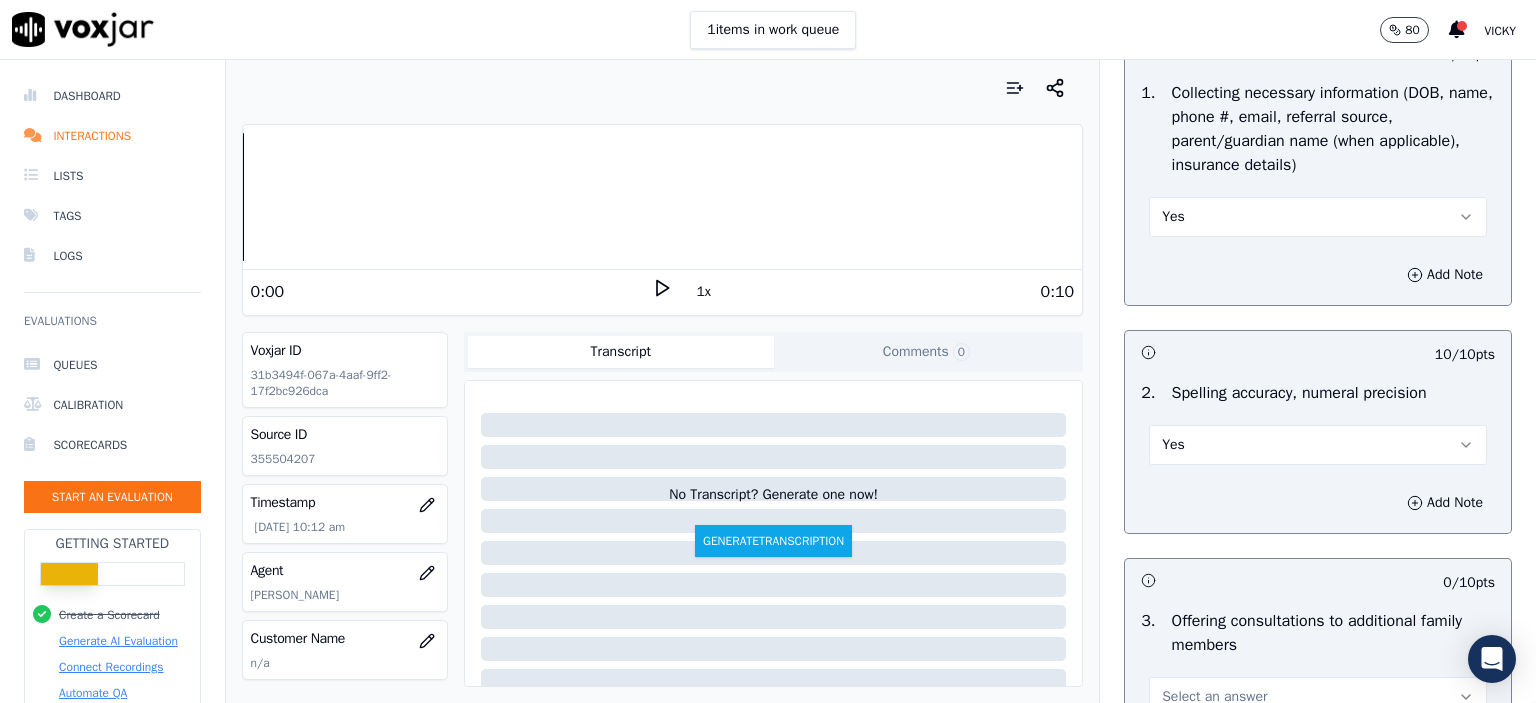 click on "Yes" at bounding box center [1318, 445] 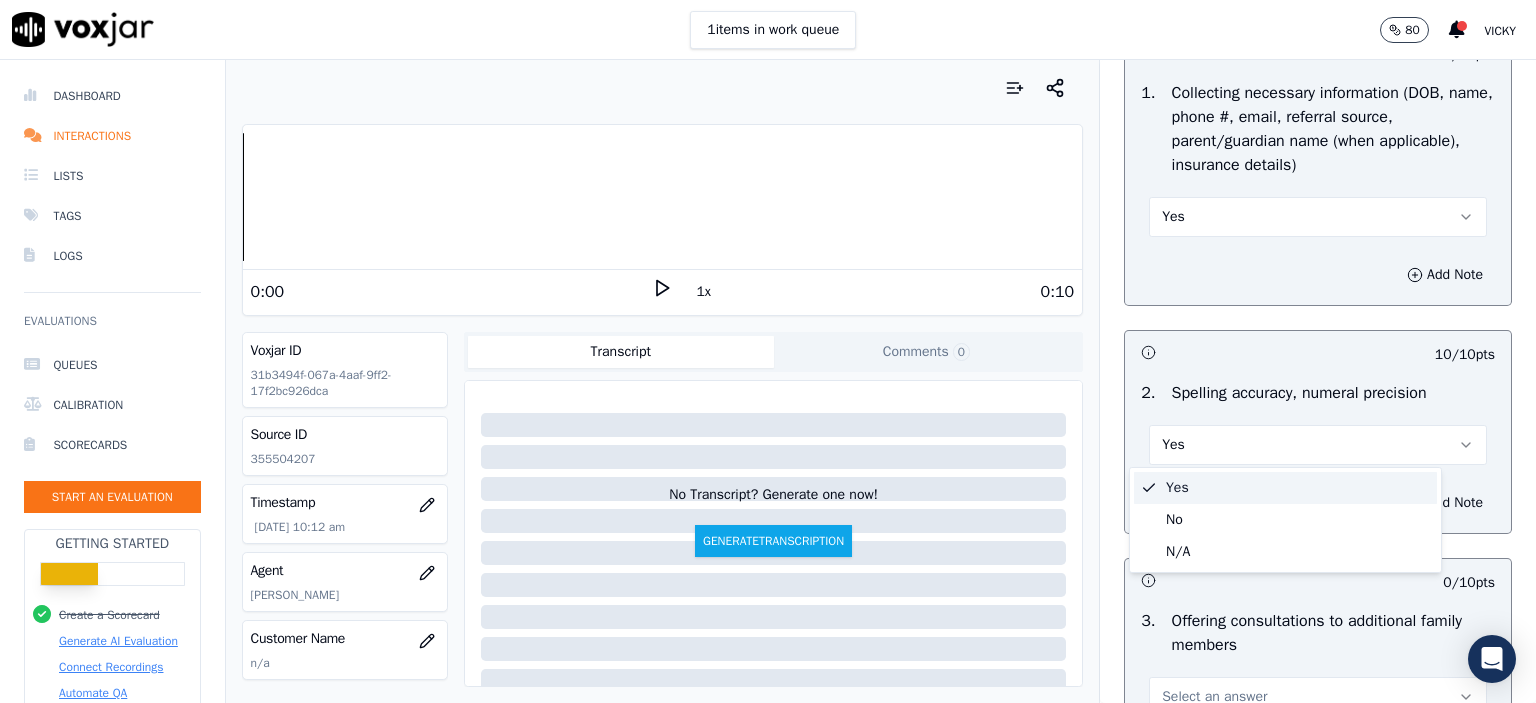 click on "Yes" at bounding box center (1318, 435) 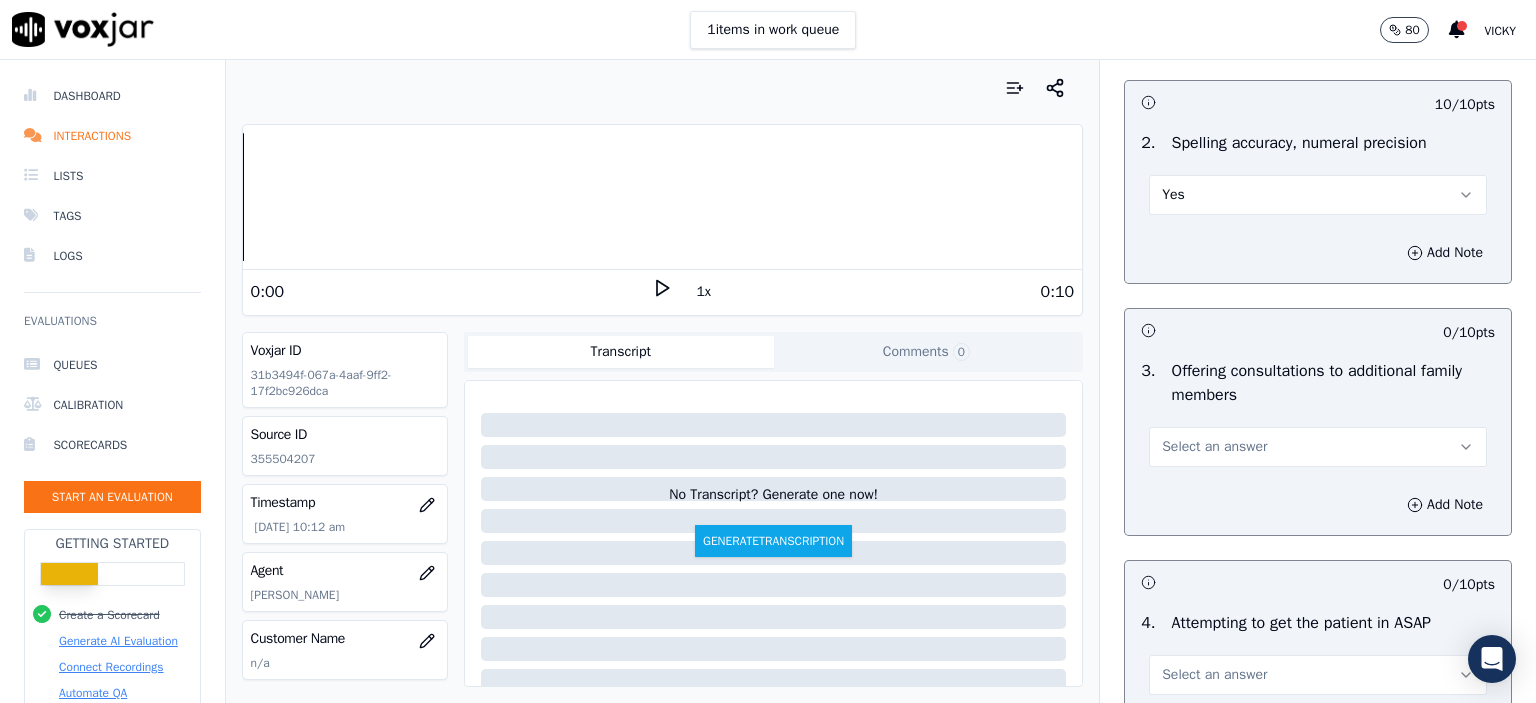 scroll, scrollTop: 1600, scrollLeft: 0, axis: vertical 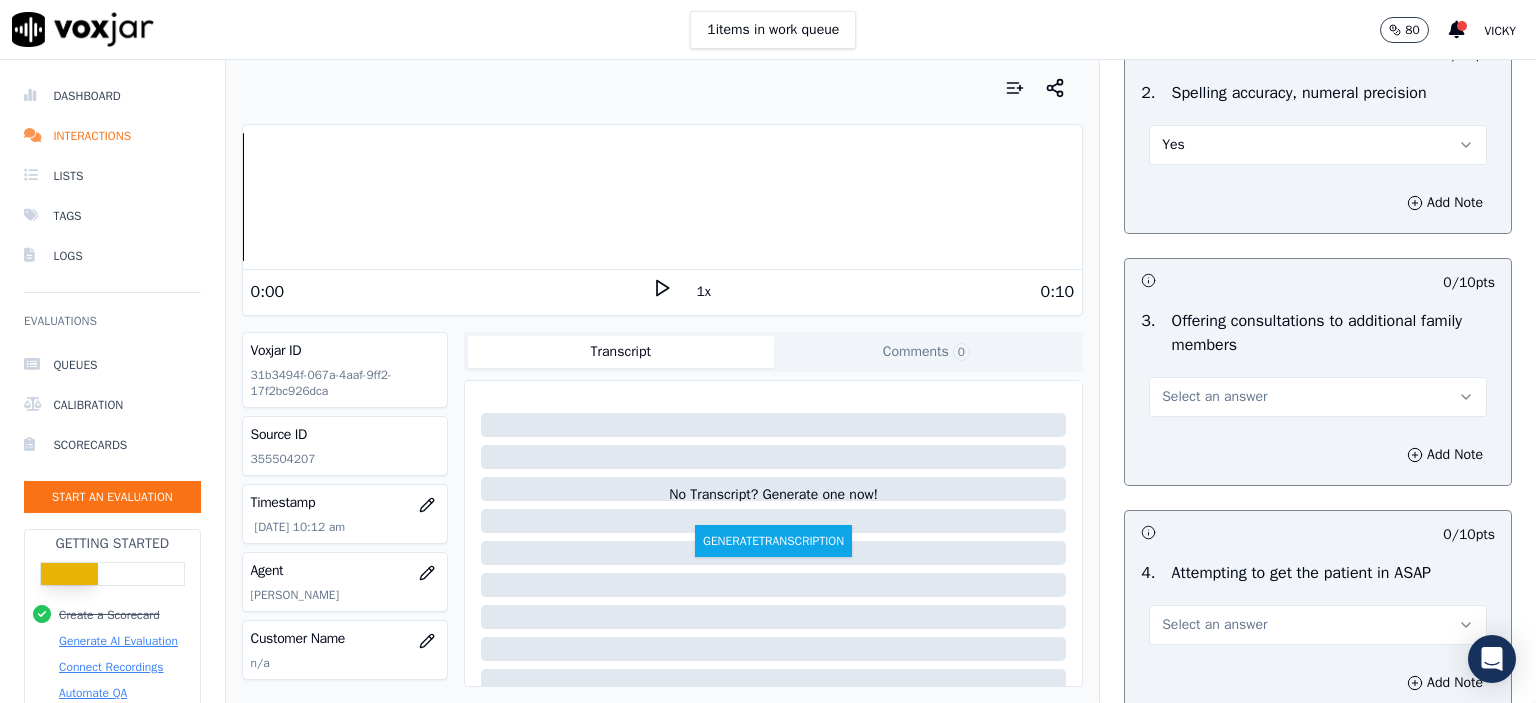 click on "Select an answer" at bounding box center (1318, 397) 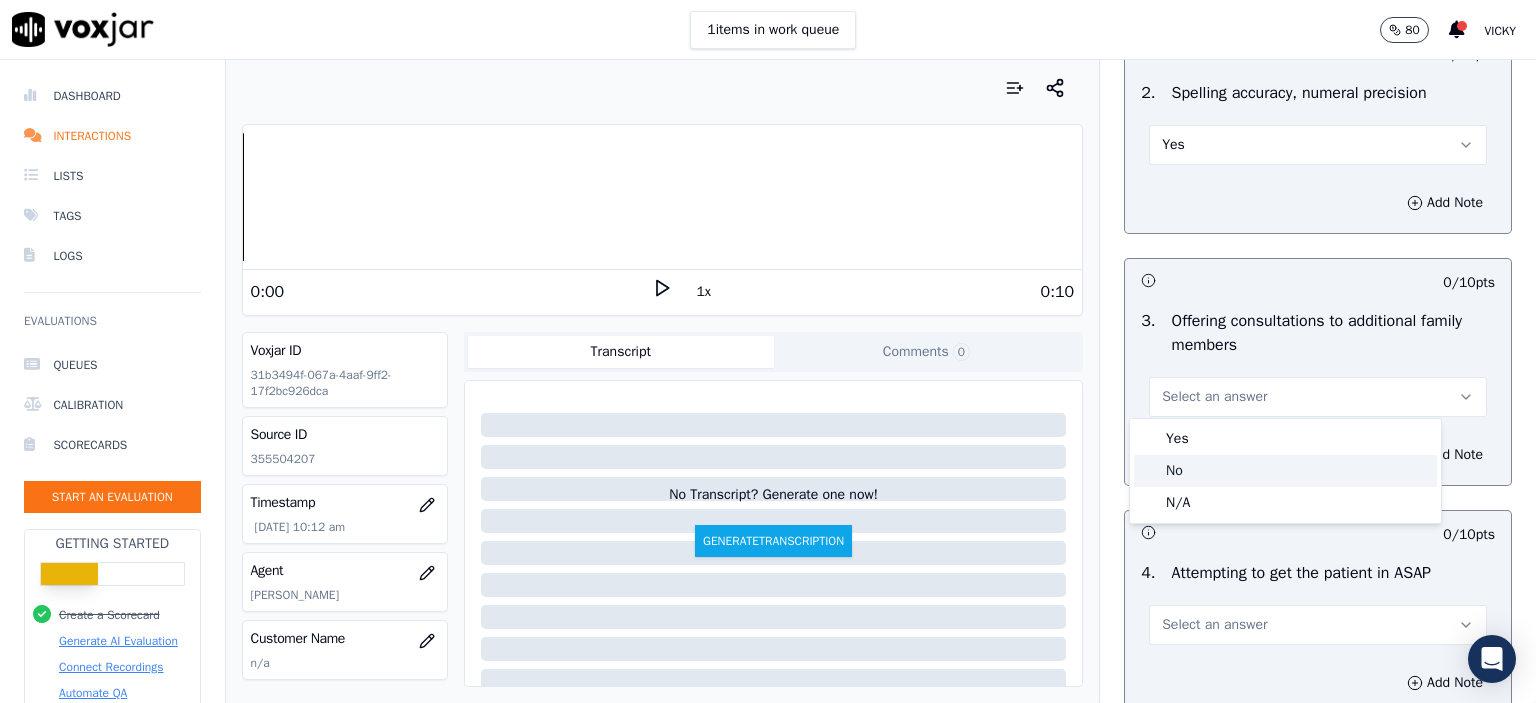 click on "No" 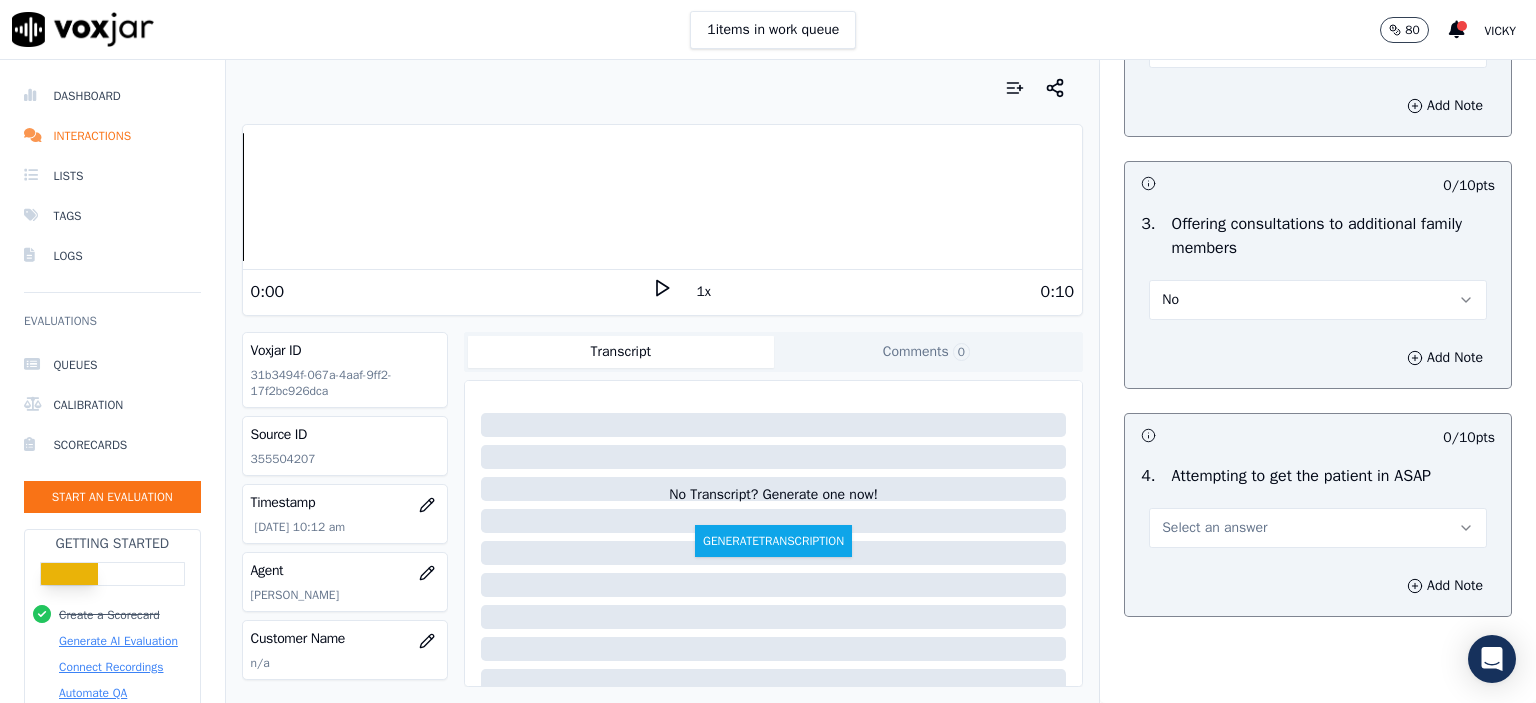 scroll, scrollTop: 1700, scrollLeft: 0, axis: vertical 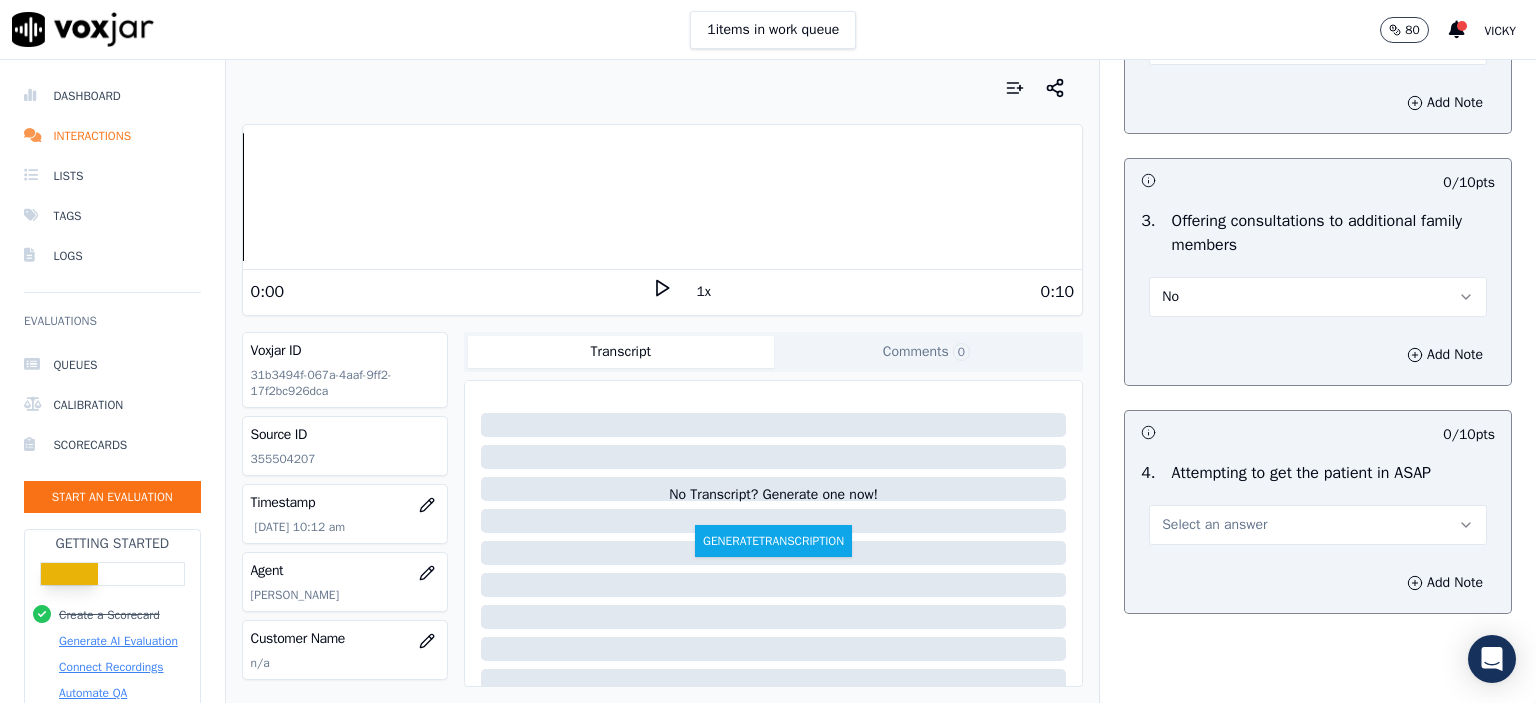 click on "Select an answer" at bounding box center (1318, 525) 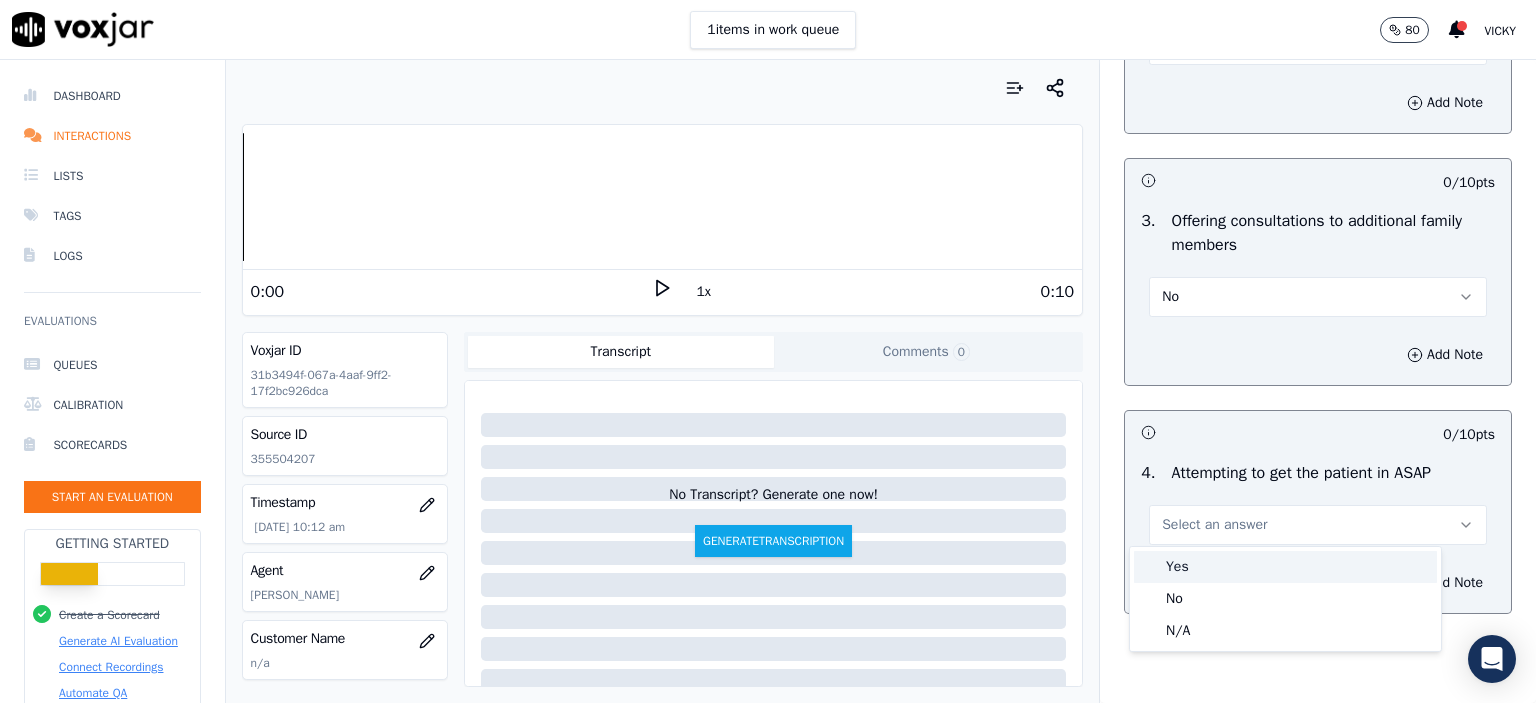click on "Yes" at bounding box center [1285, 567] 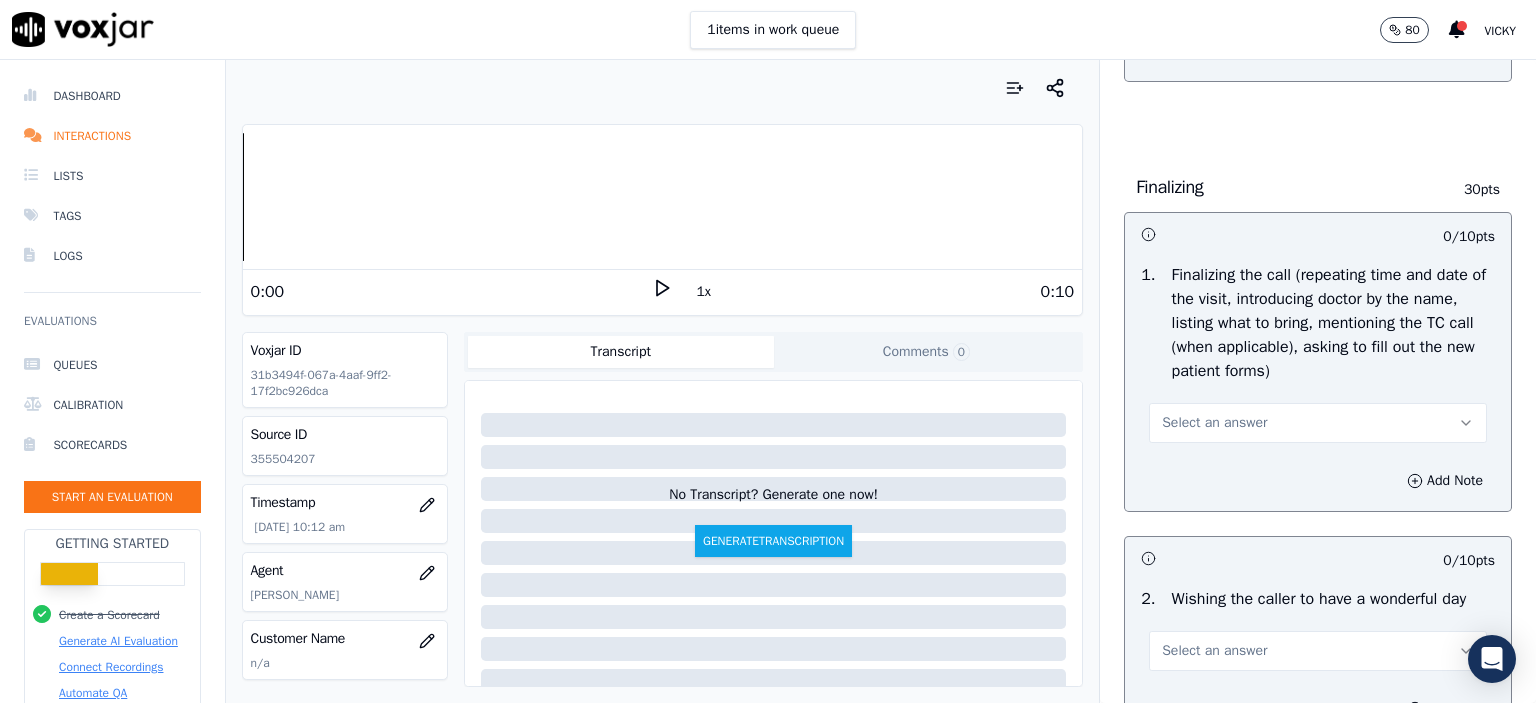 scroll, scrollTop: 2200, scrollLeft: 0, axis: vertical 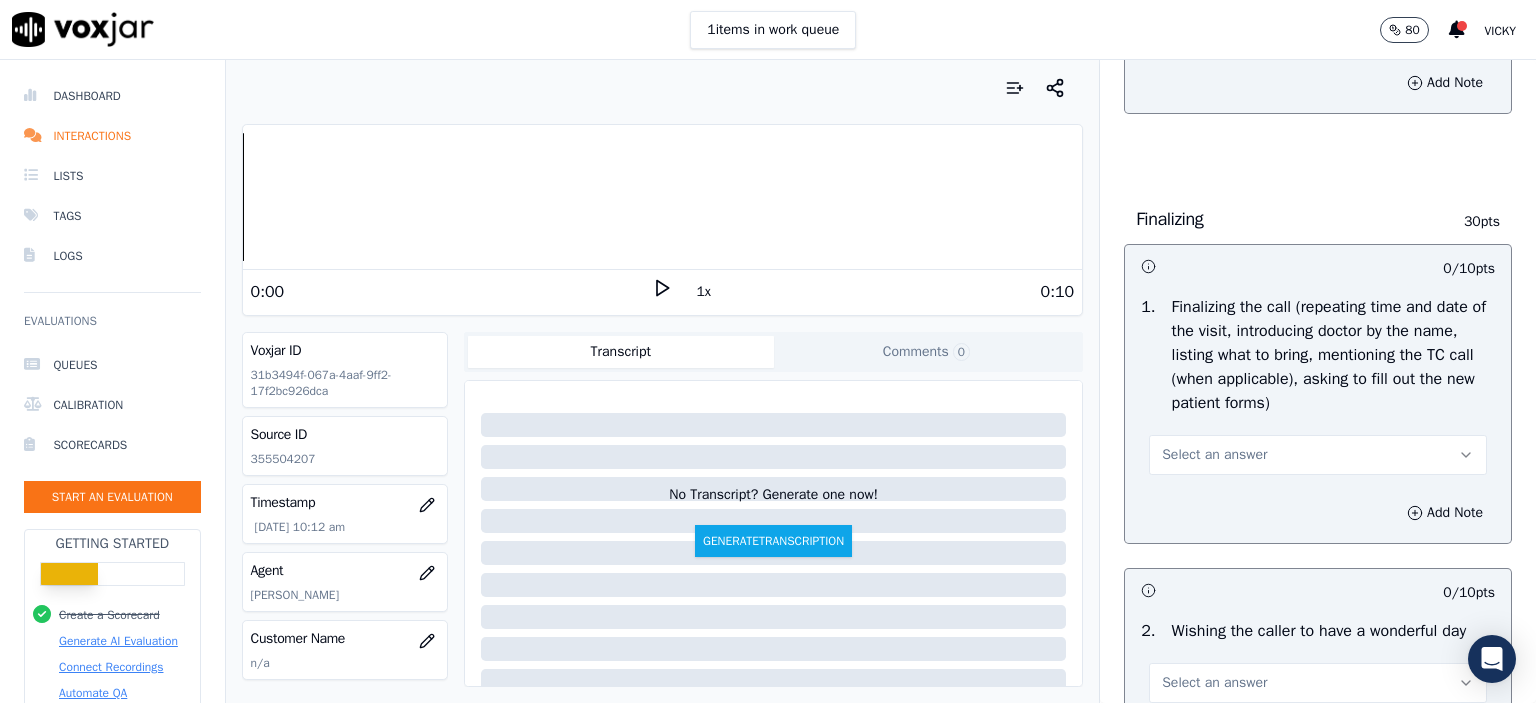 click on "Select an answer" at bounding box center (1214, 455) 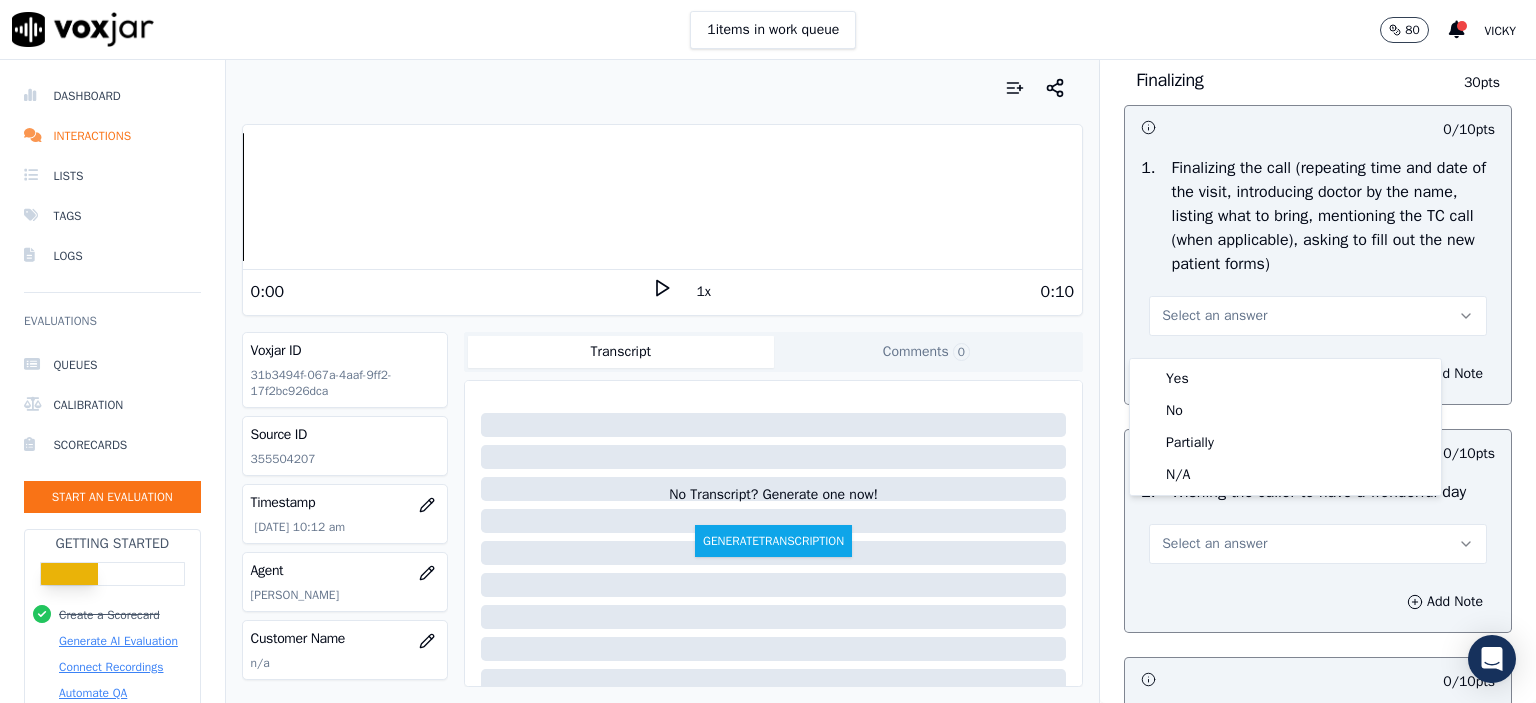scroll, scrollTop: 2400, scrollLeft: 0, axis: vertical 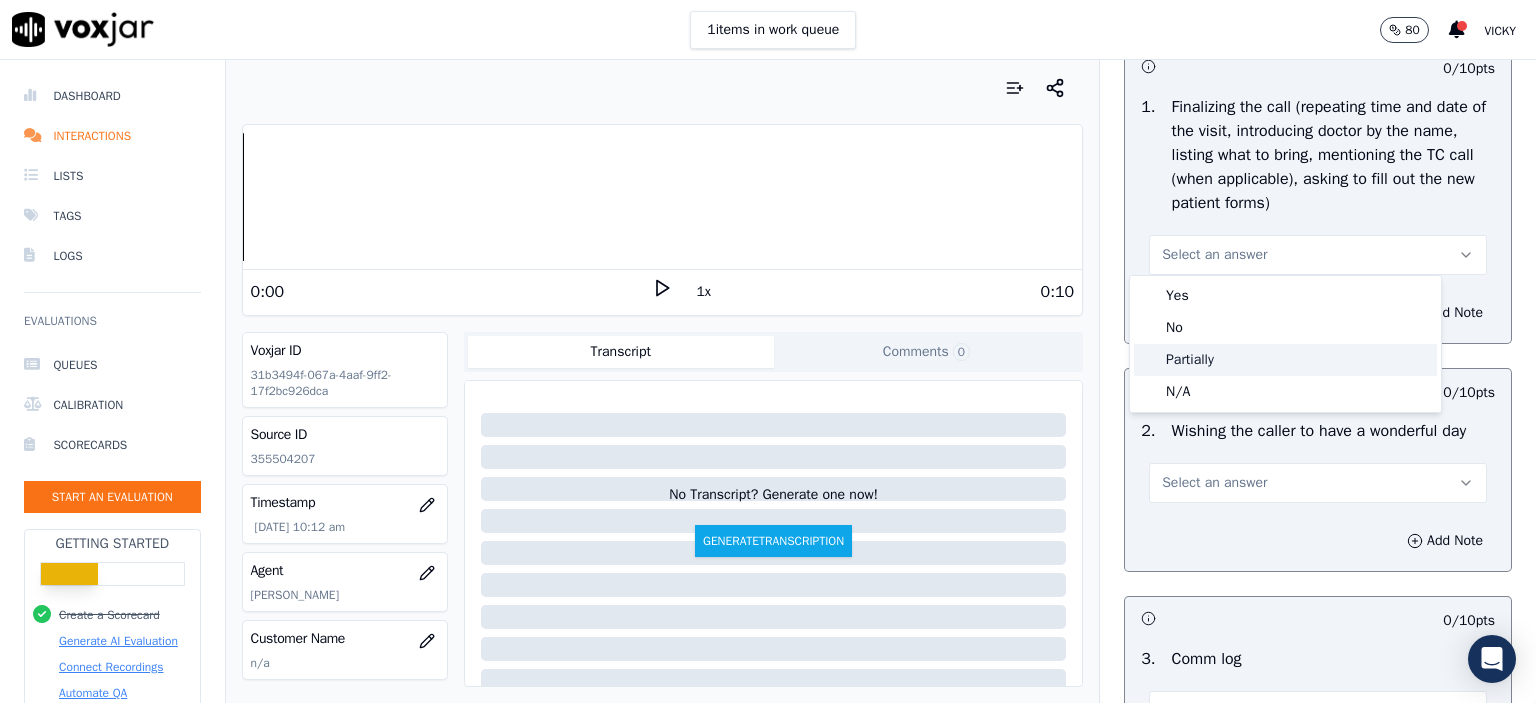 click on "Partially" 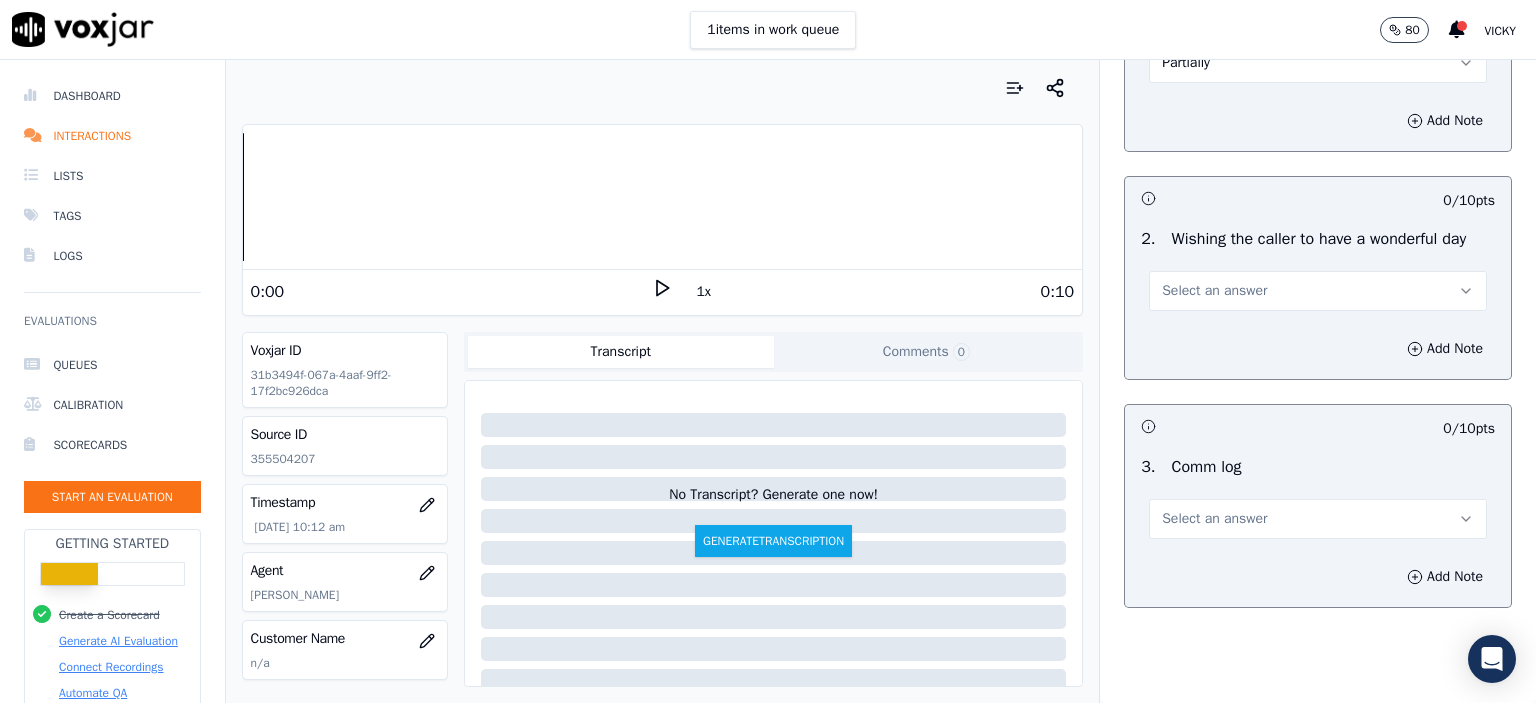 scroll, scrollTop: 2600, scrollLeft: 0, axis: vertical 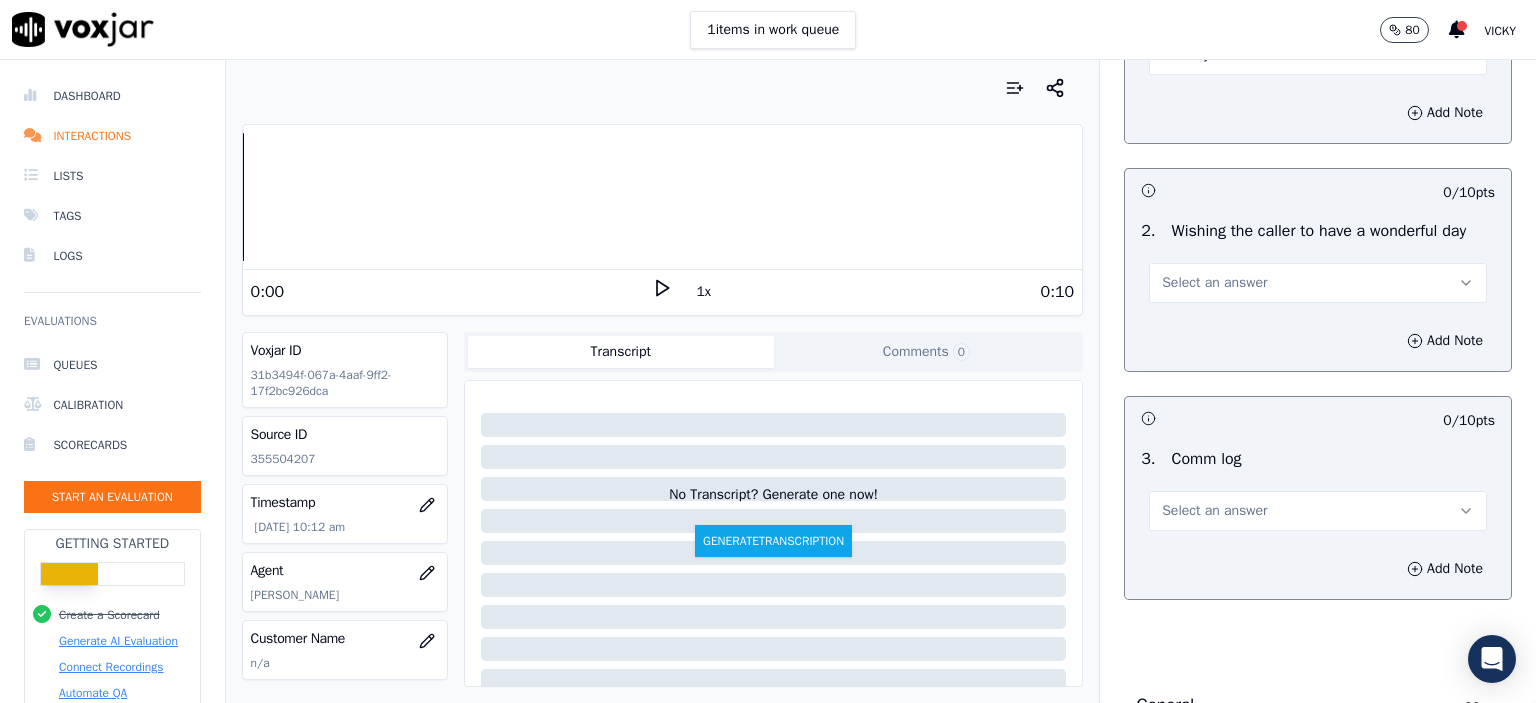 click on "Select an answer" at bounding box center [1318, 283] 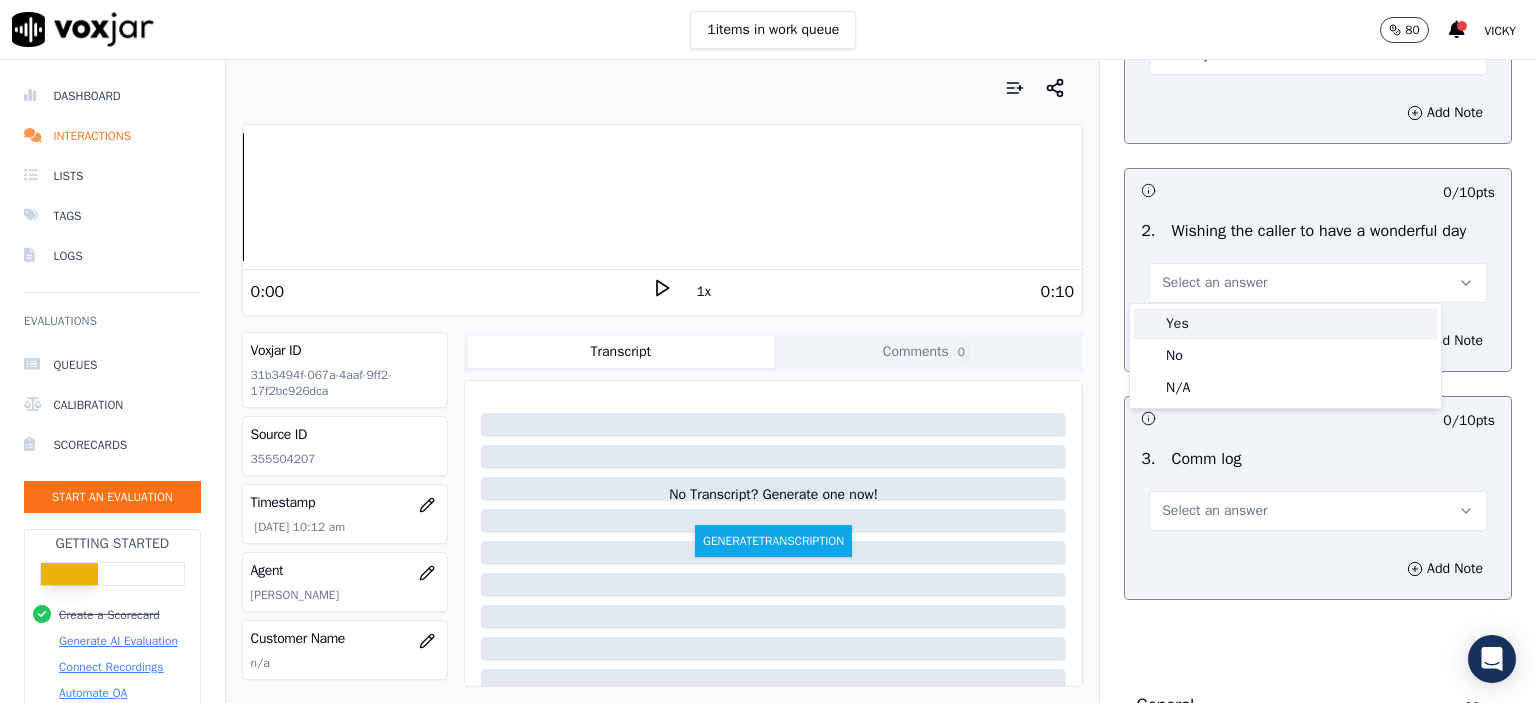 click on "Yes" at bounding box center (1285, 324) 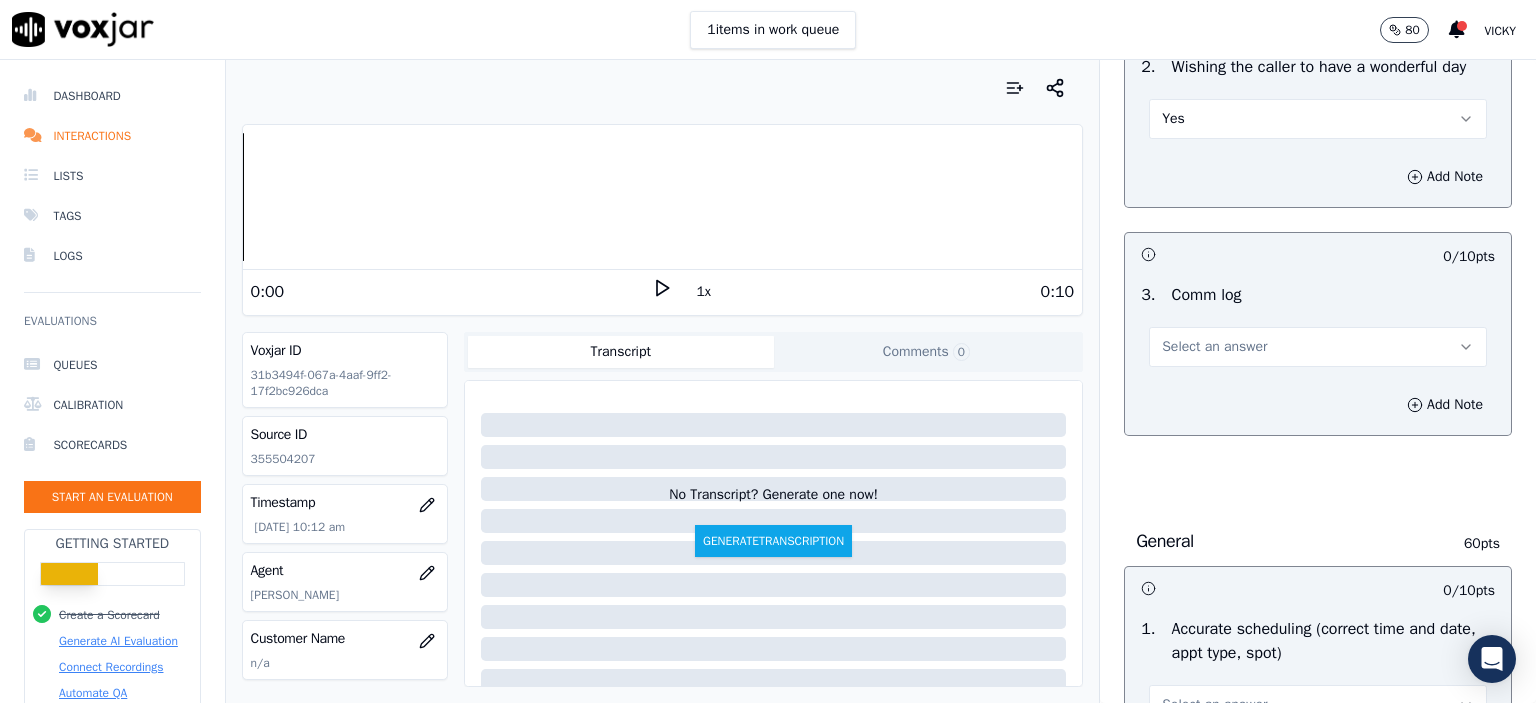 scroll, scrollTop: 2700, scrollLeft: 0, axis: vertical 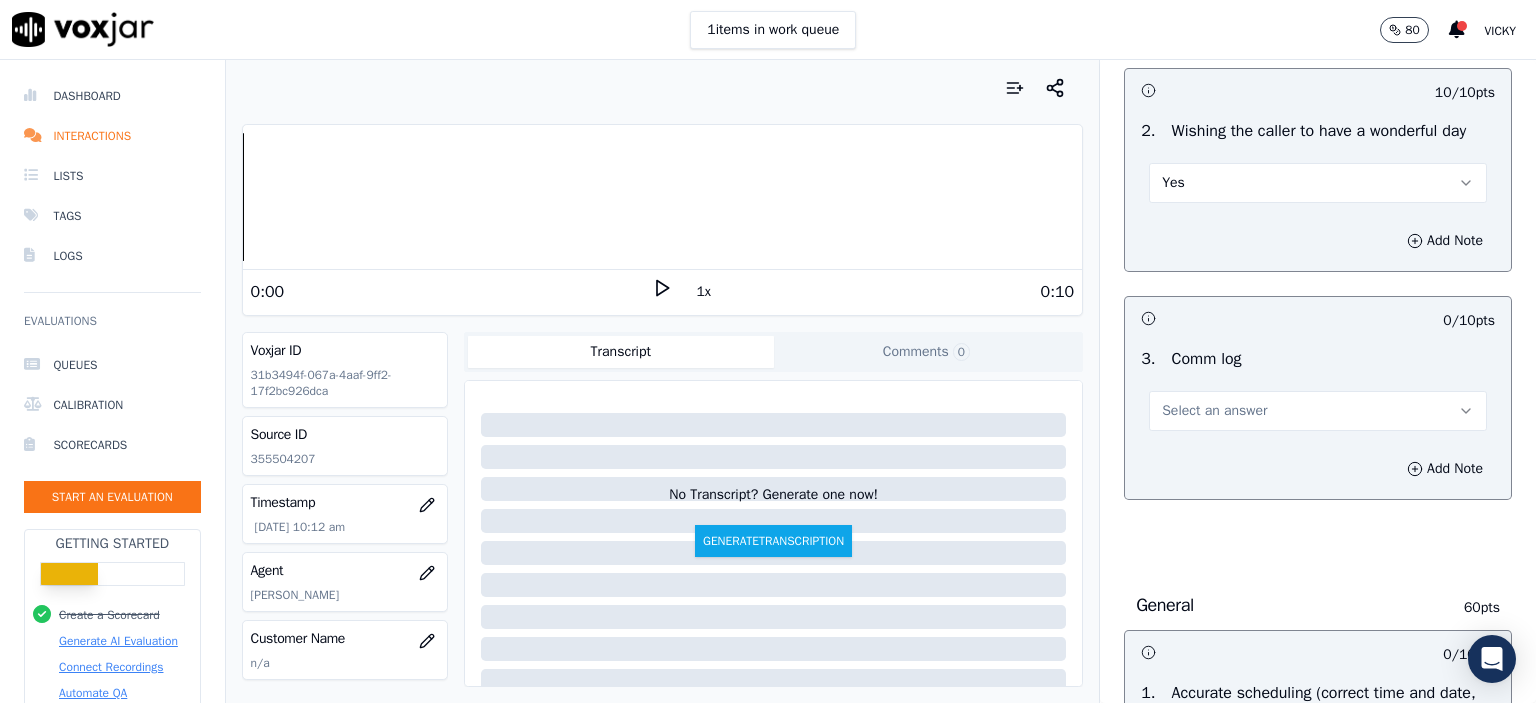 click on "Select an answer" at bounding box center (1214, 411) 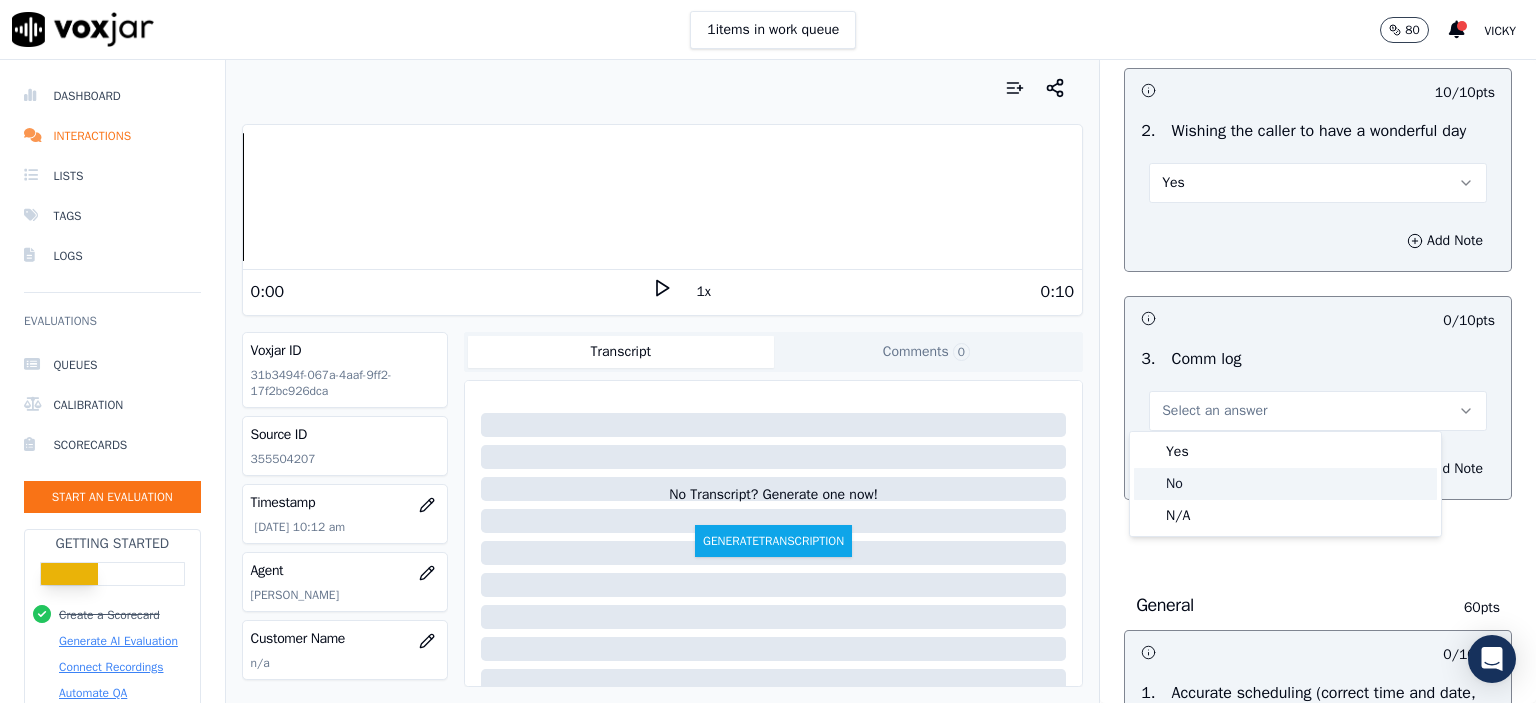 click on "No" 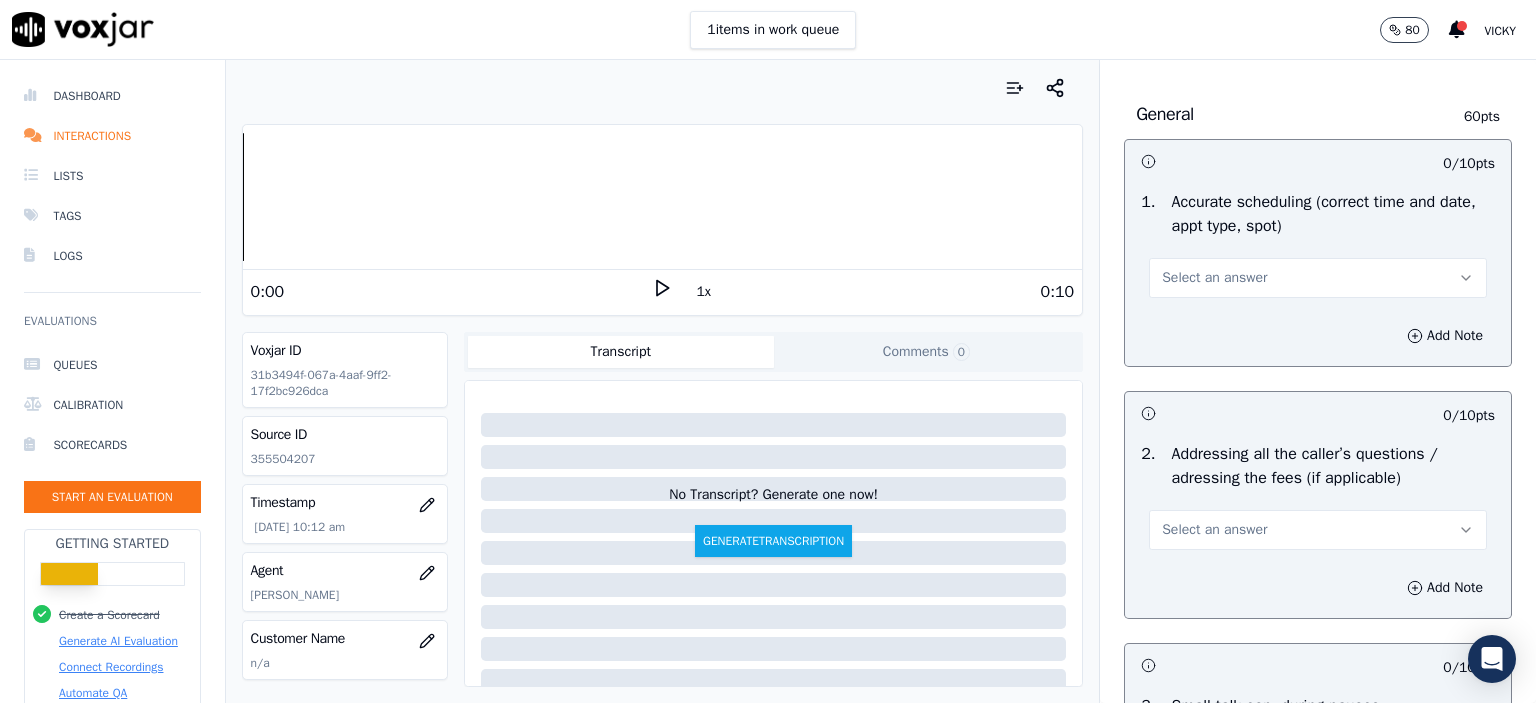 scroll, scrollTop: 3200, scrollLeft: 0, axis: vertical 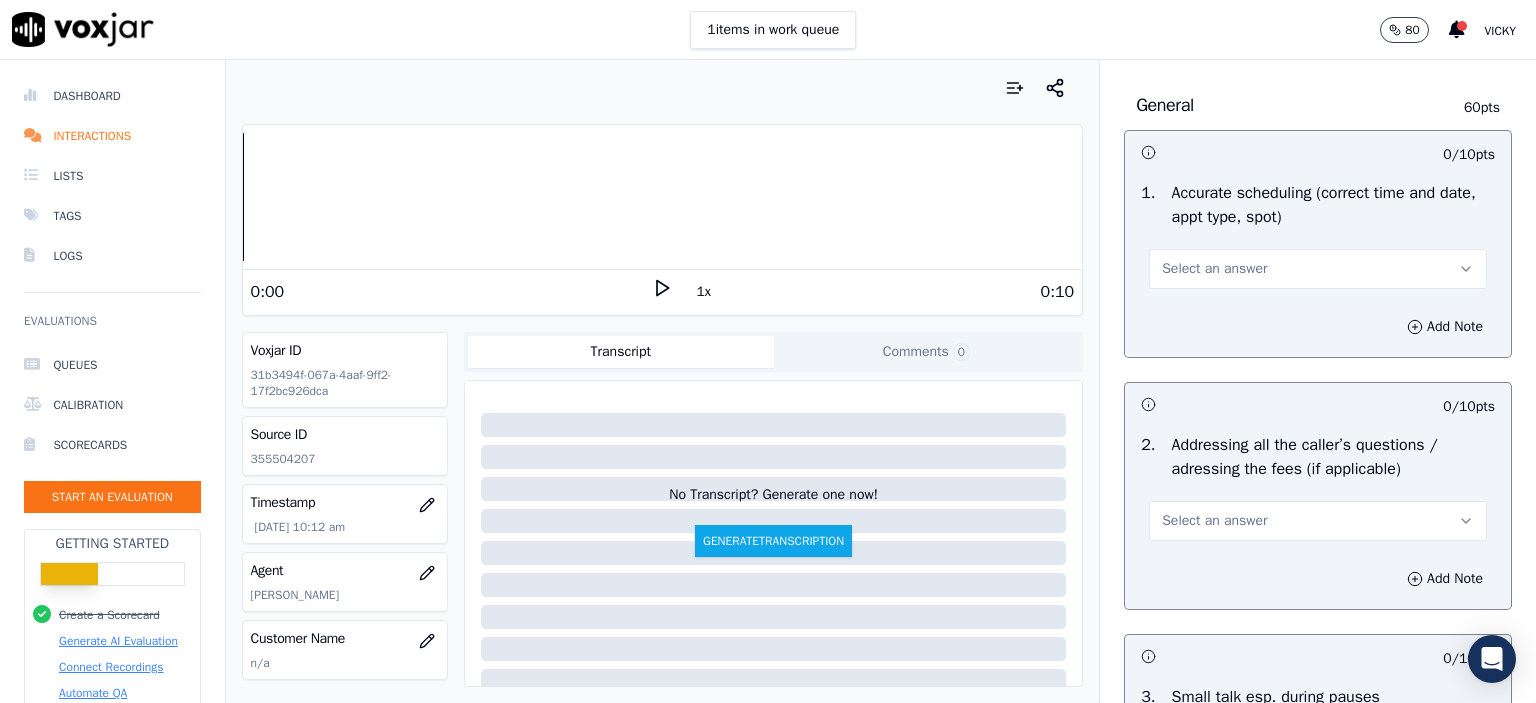 click on "Select an answer" at bounding box center (1318, 269) 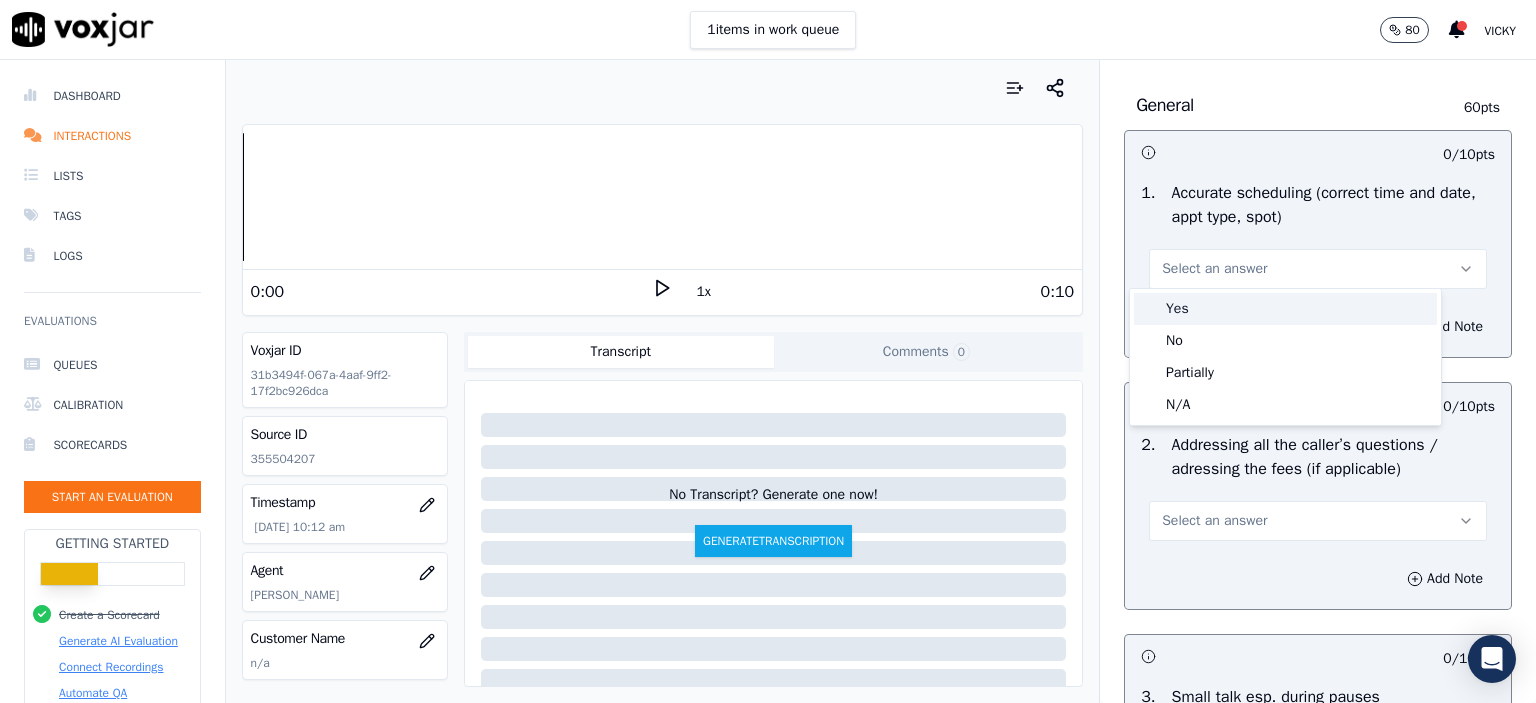 click on "Yes" at bounding box center (1285, 309) 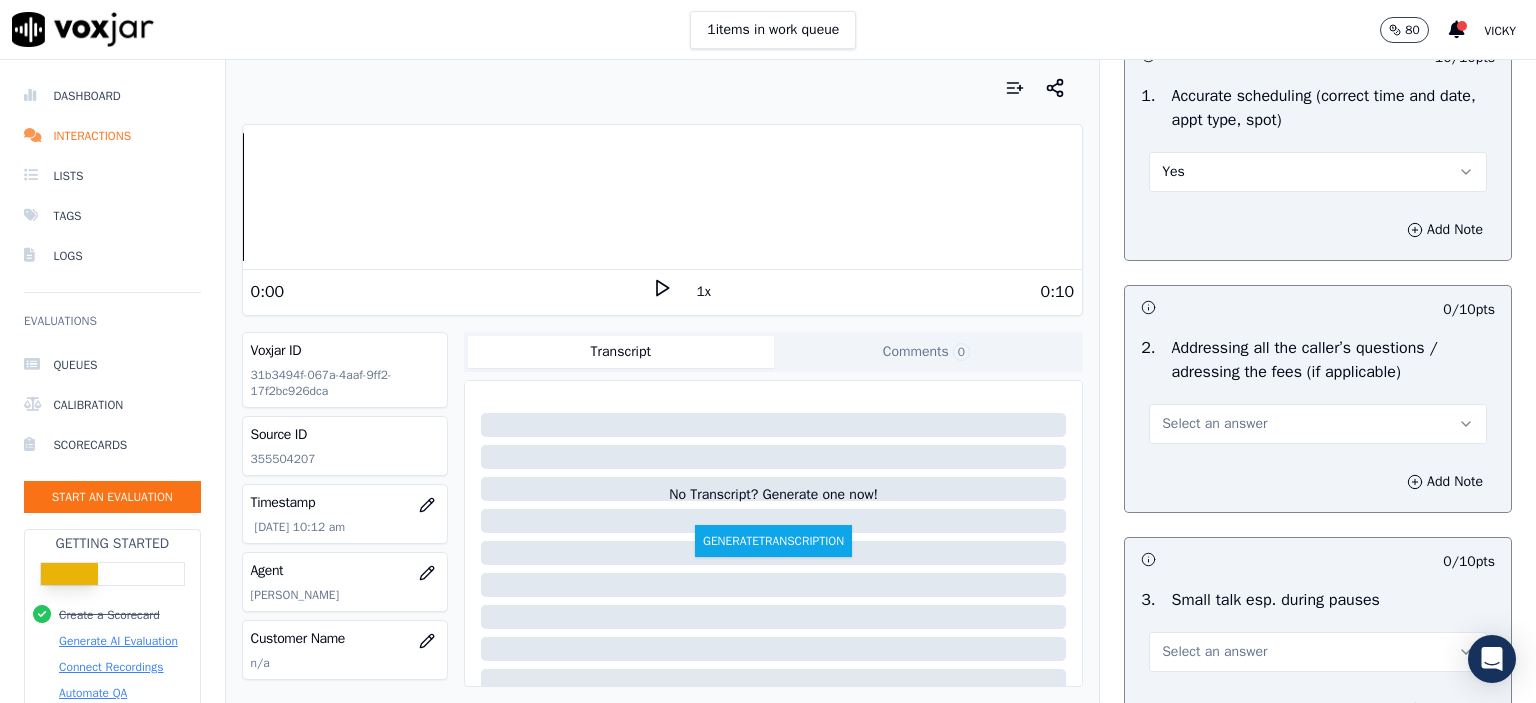 scroll, scrollTop: 3300, scrollLeft: 0, axis: vertical 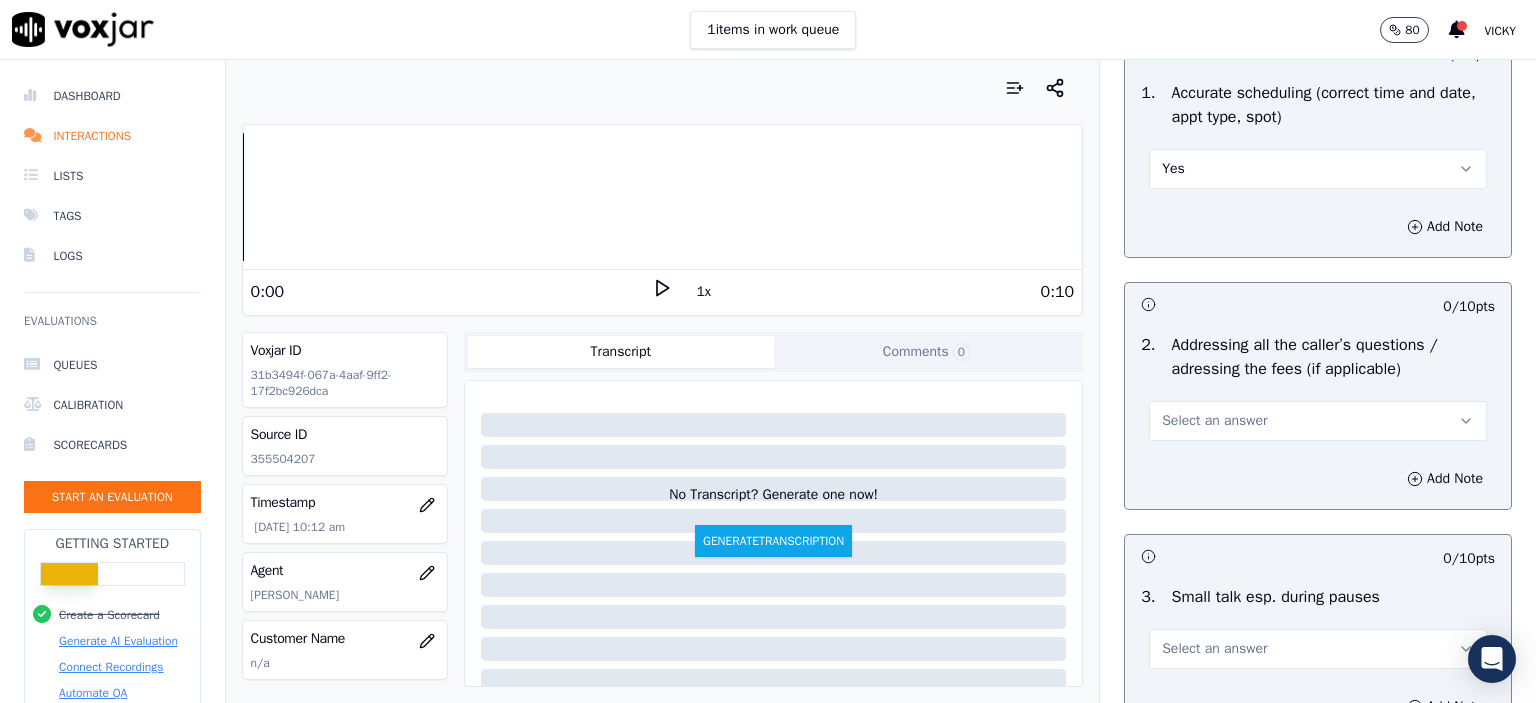 click on "Select an answer" at bounding box center [1318, 421] 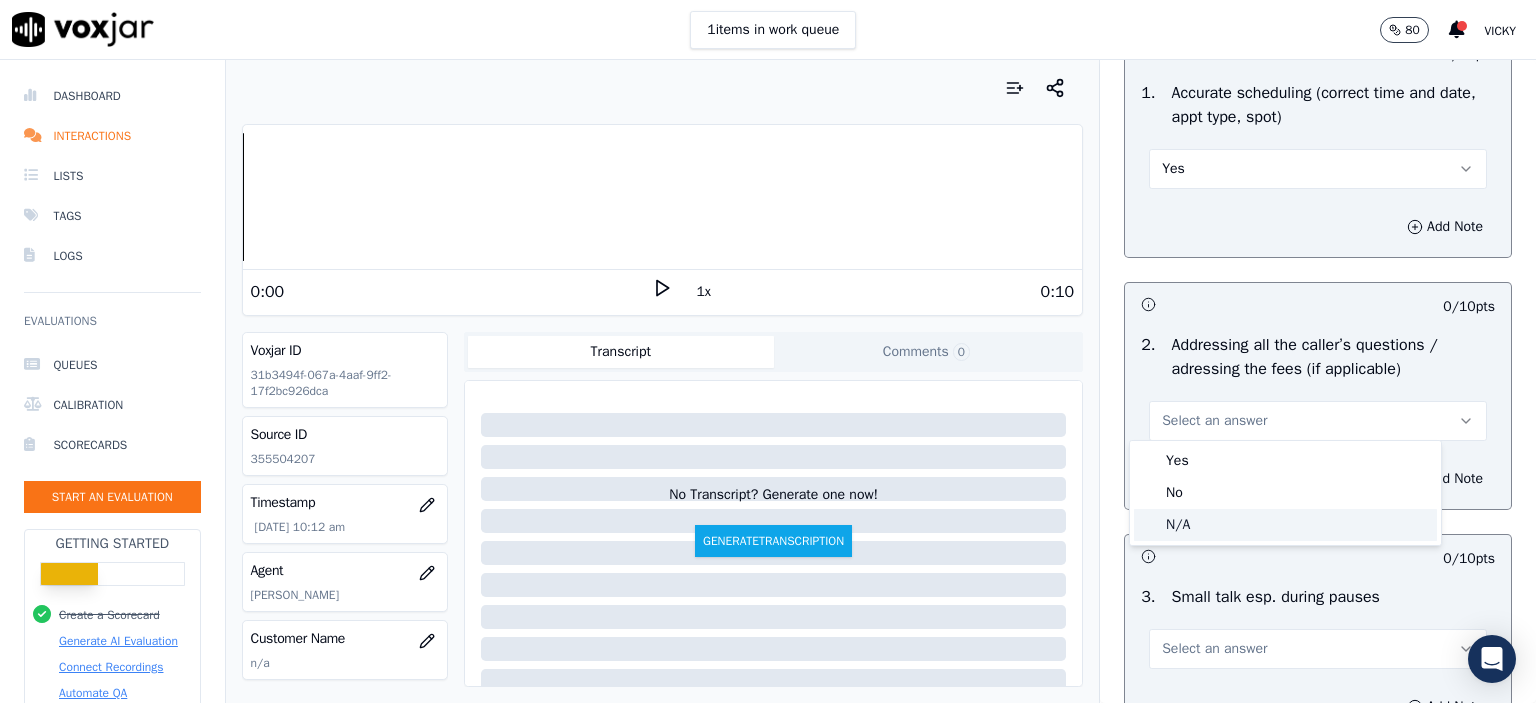 click on "N/A" 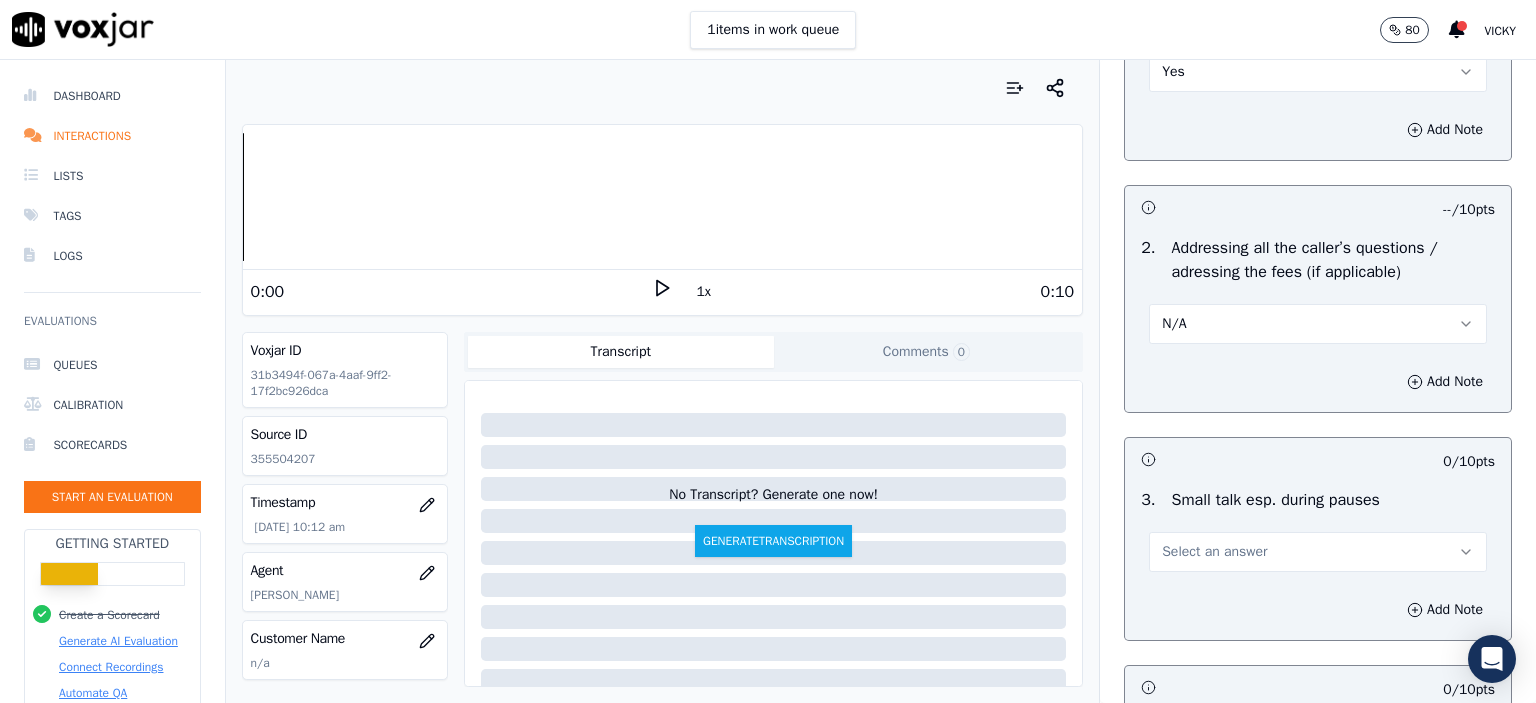 scroll, scrollTop: 3400, scrollLeft: 0, axis: vertical 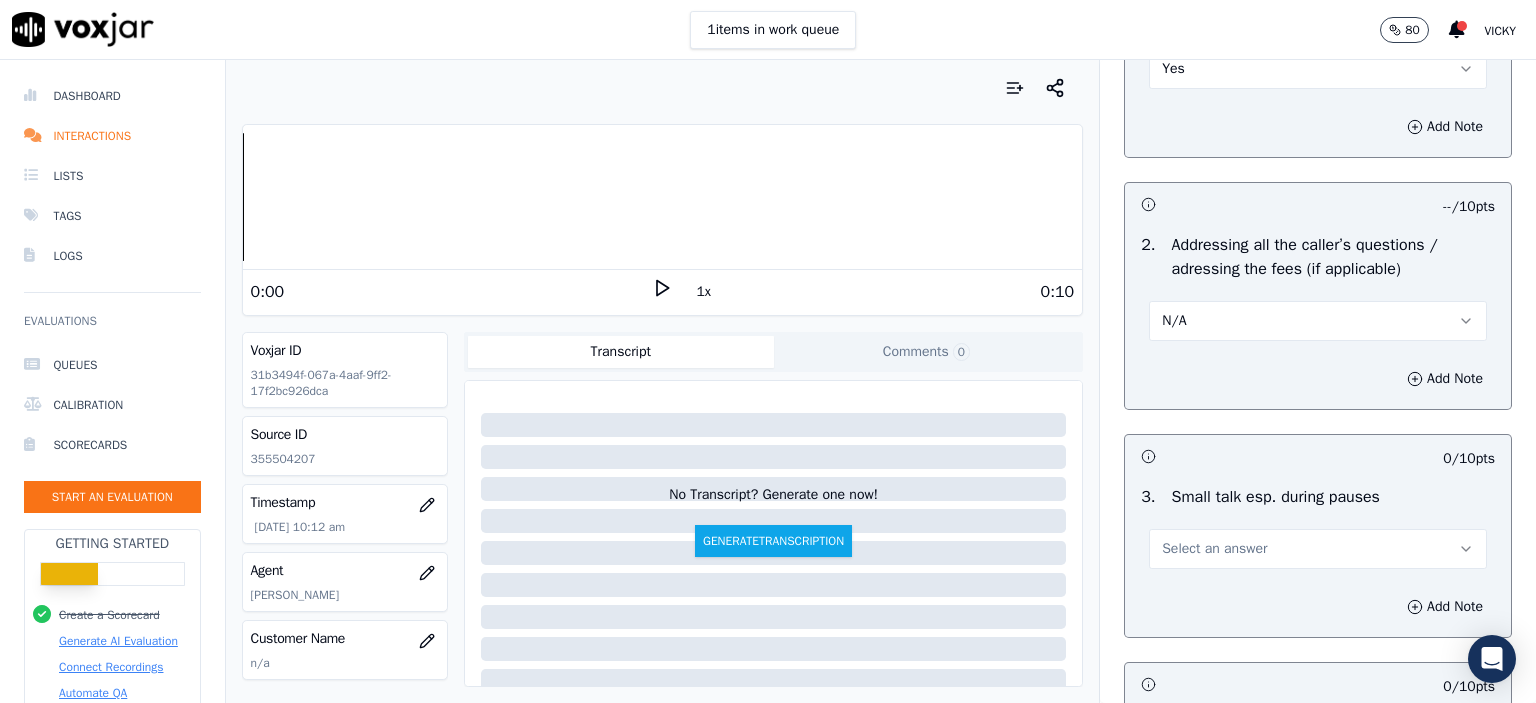 click on "Select an answer" at bounding box center [1214, 549] 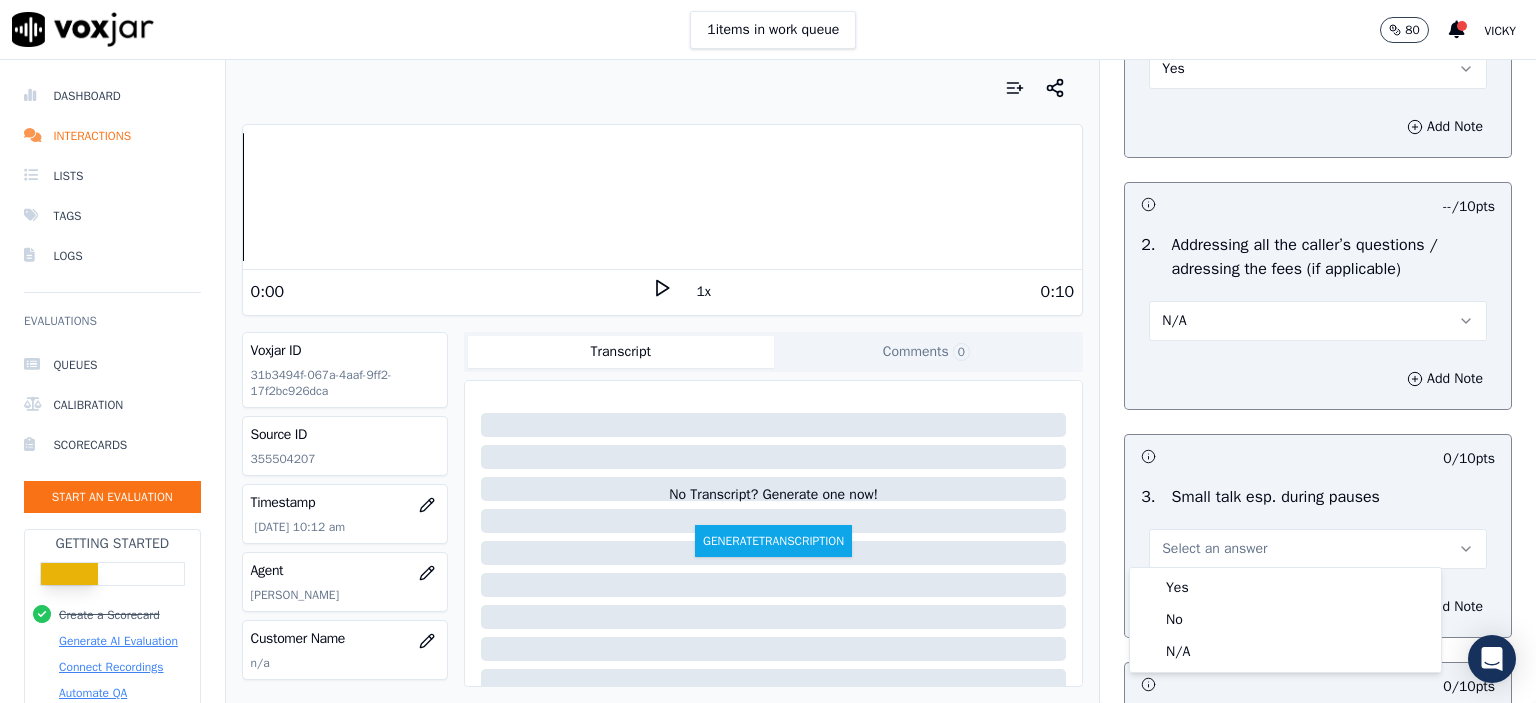 click on "Yes" at bounding box center [1285, 588] 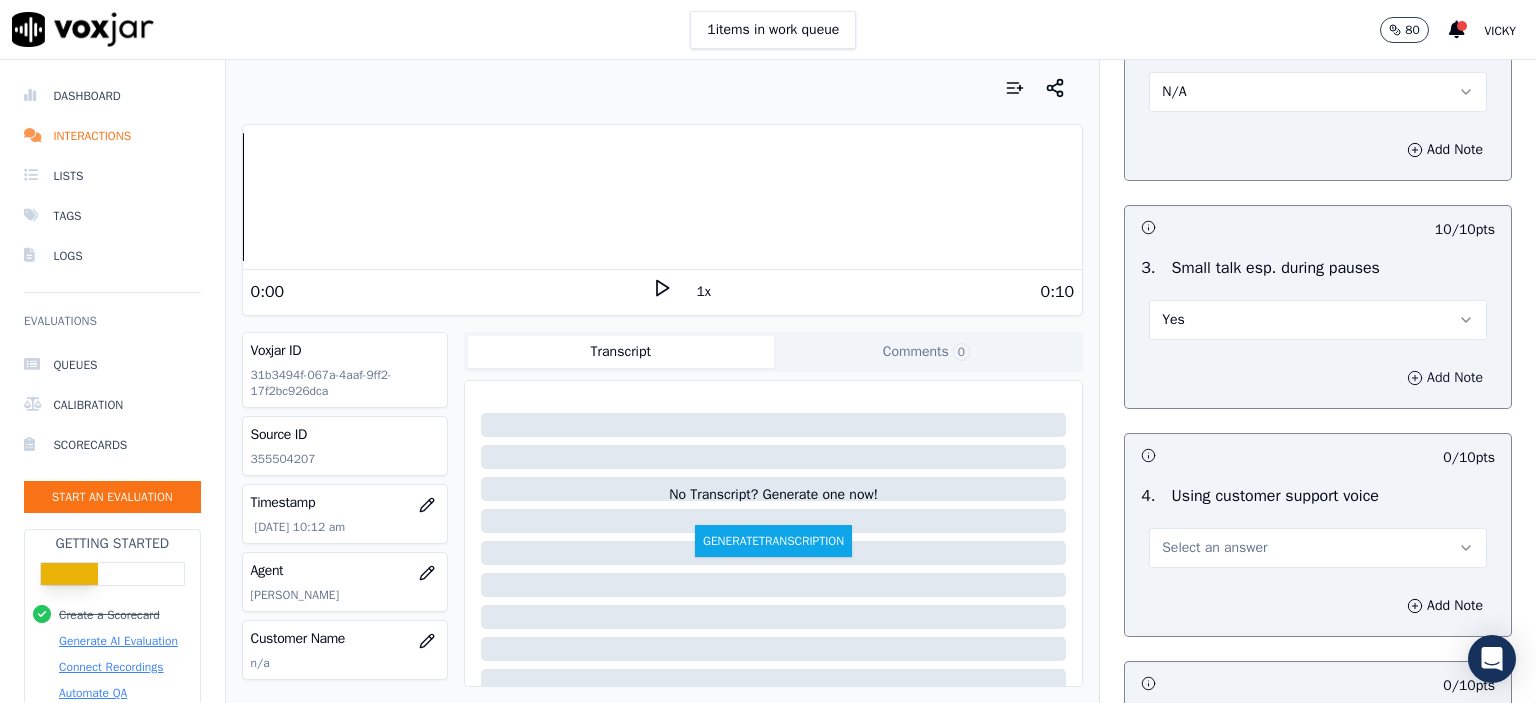 scroll, scrollTop: 3700, scrollLeft: 0, axis: vertical 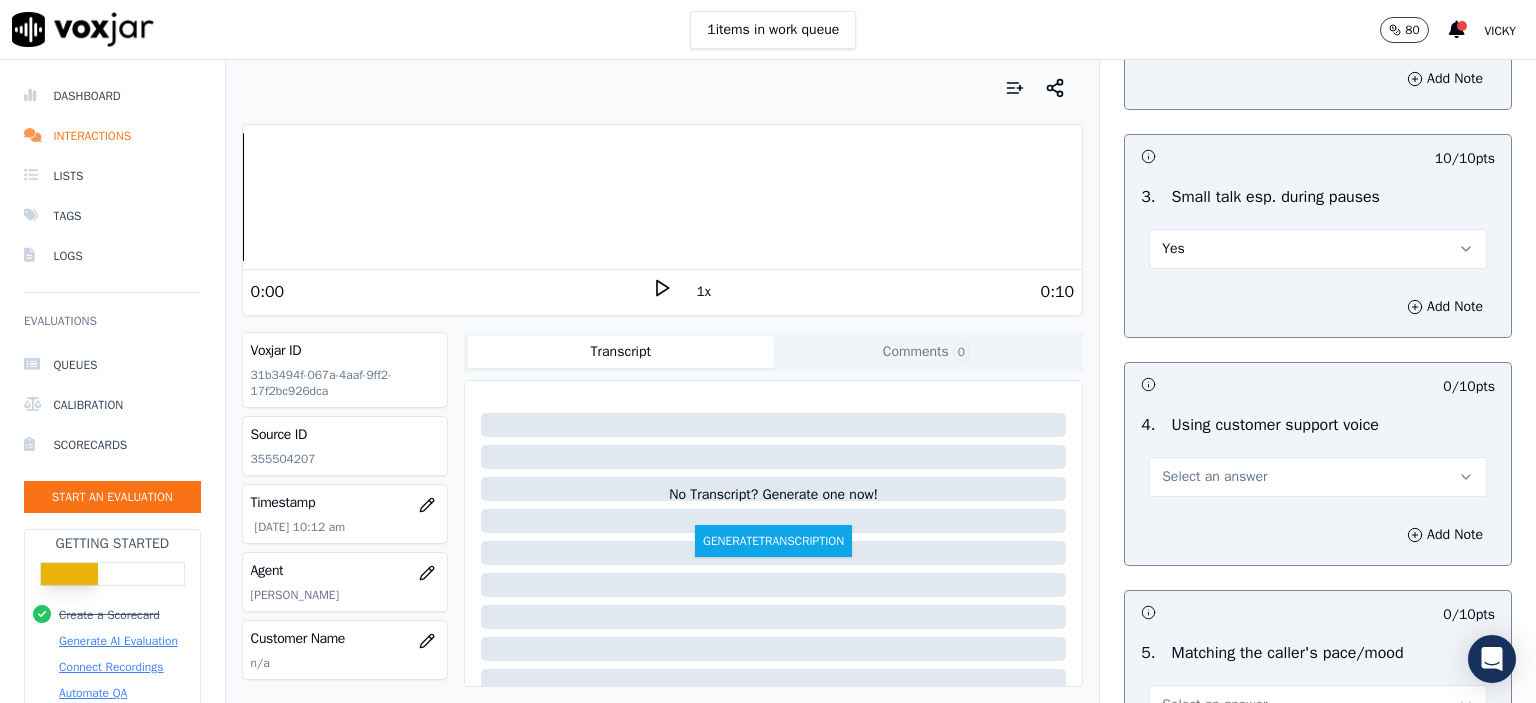 click on "Select an answer" at bounding box center [1318, 477] 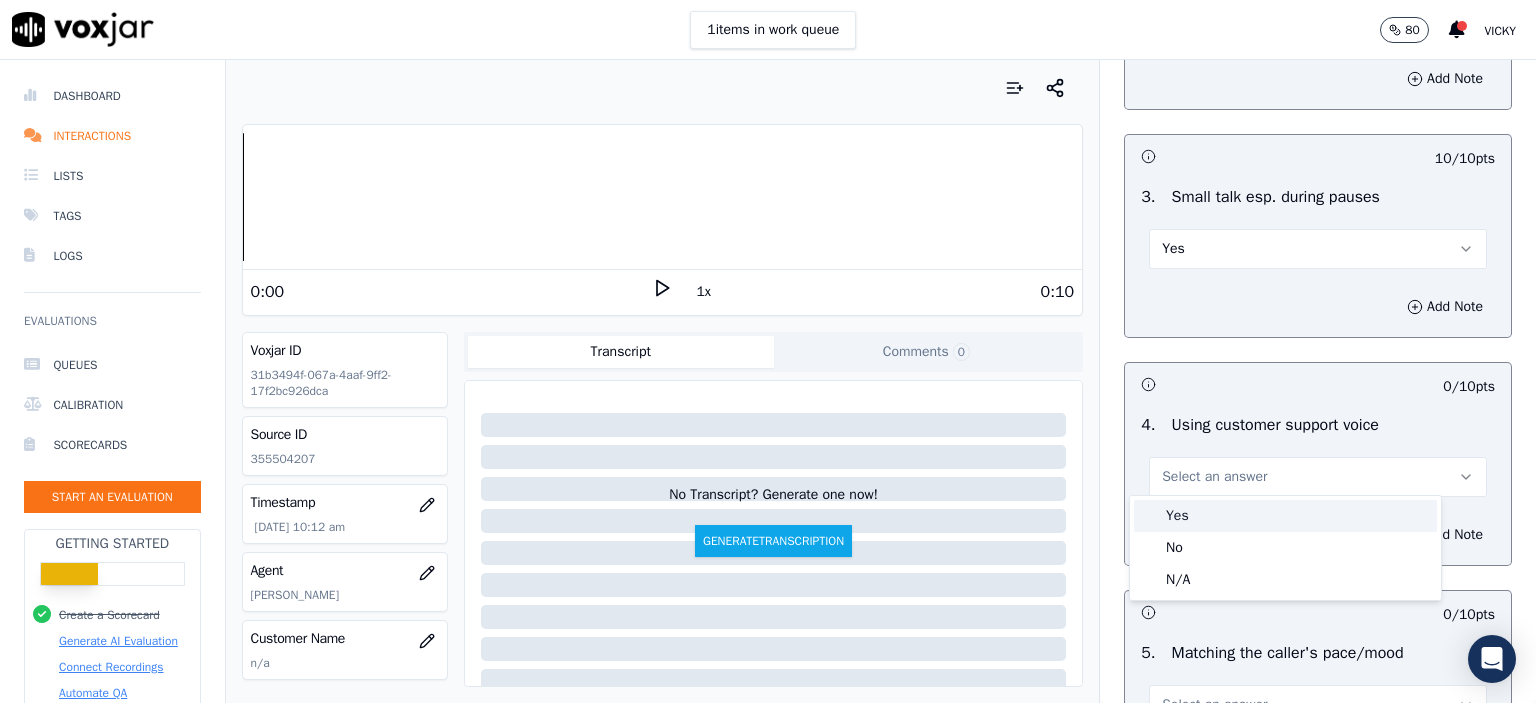 click on "Yes" at bounding box center [1285, 516] 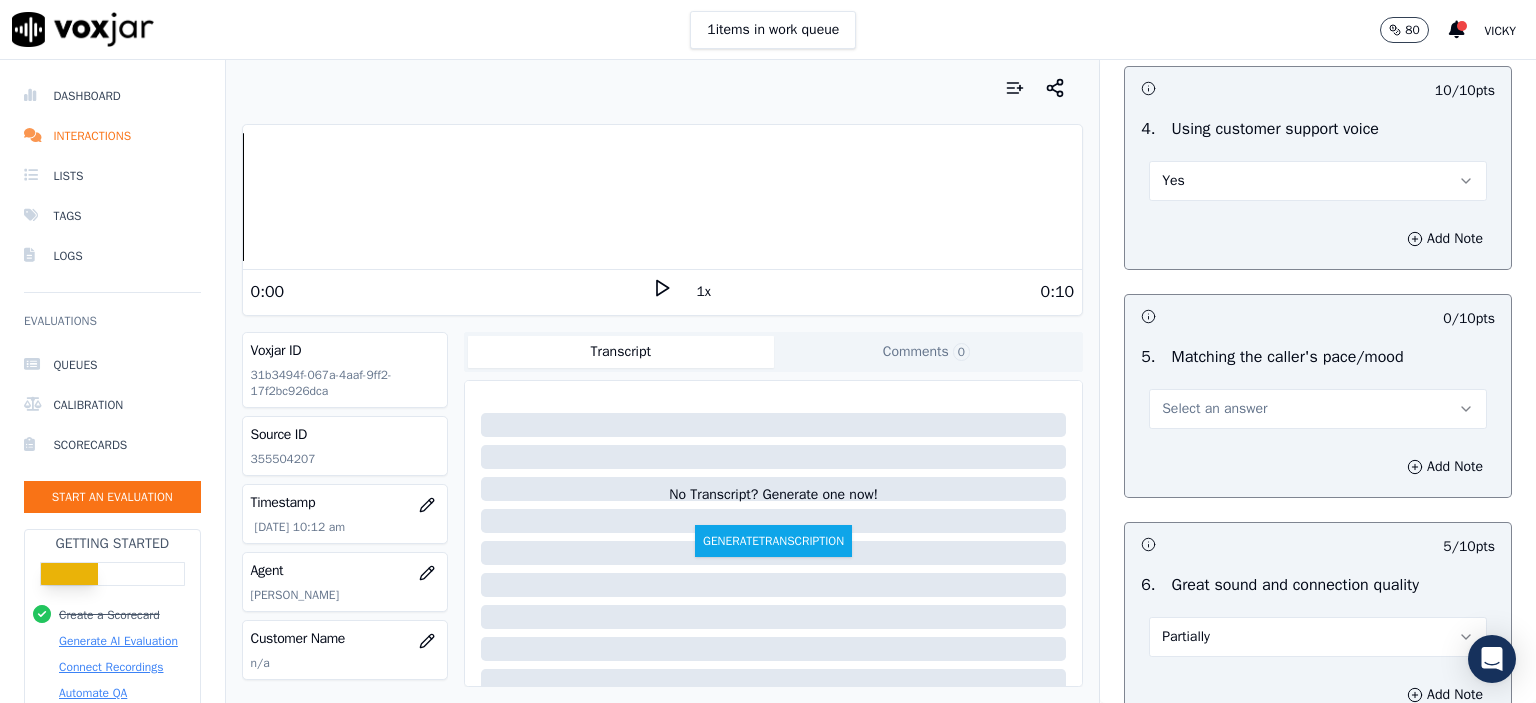 scroll, scrollTop: 4000, scrollLeft: 0, axis: vertical 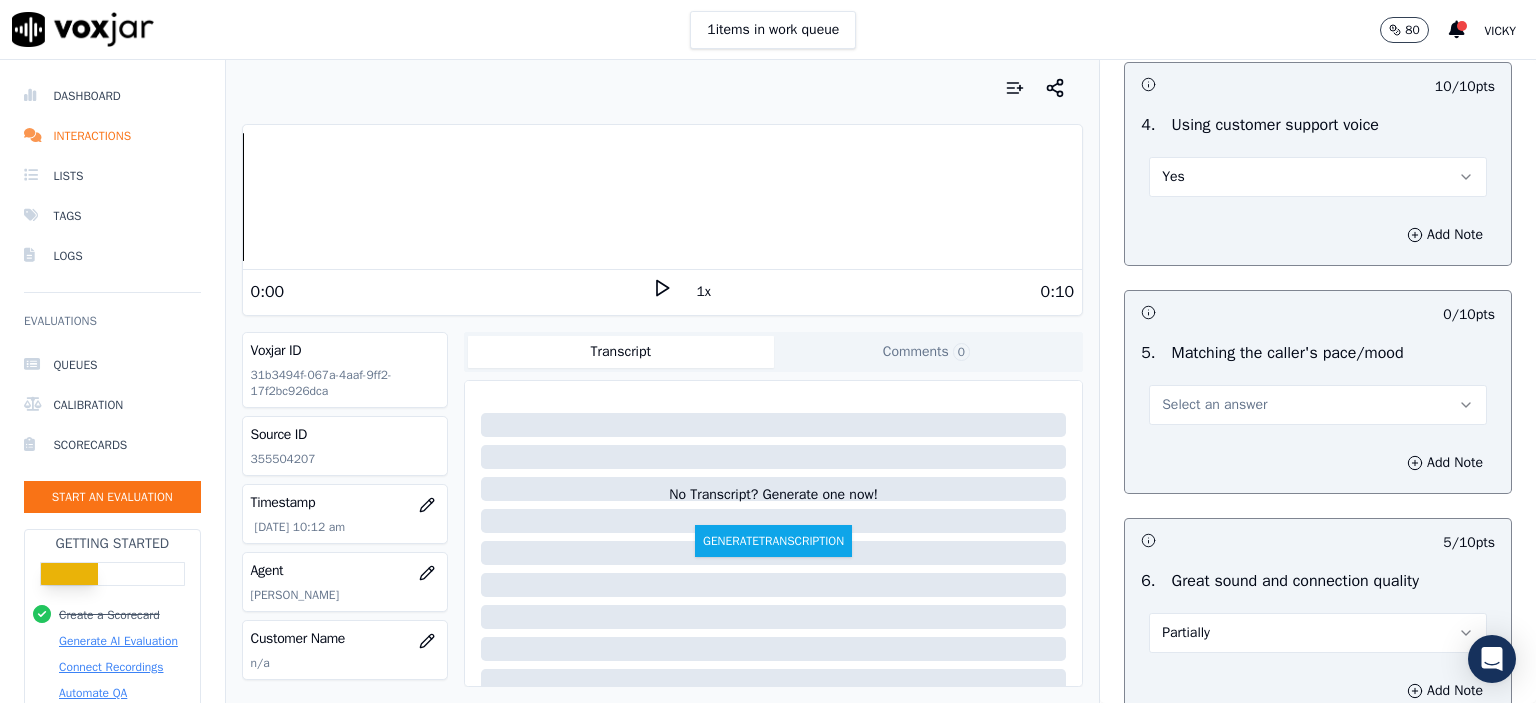 click on "Select an answer" at bounding box center (1318, 405) 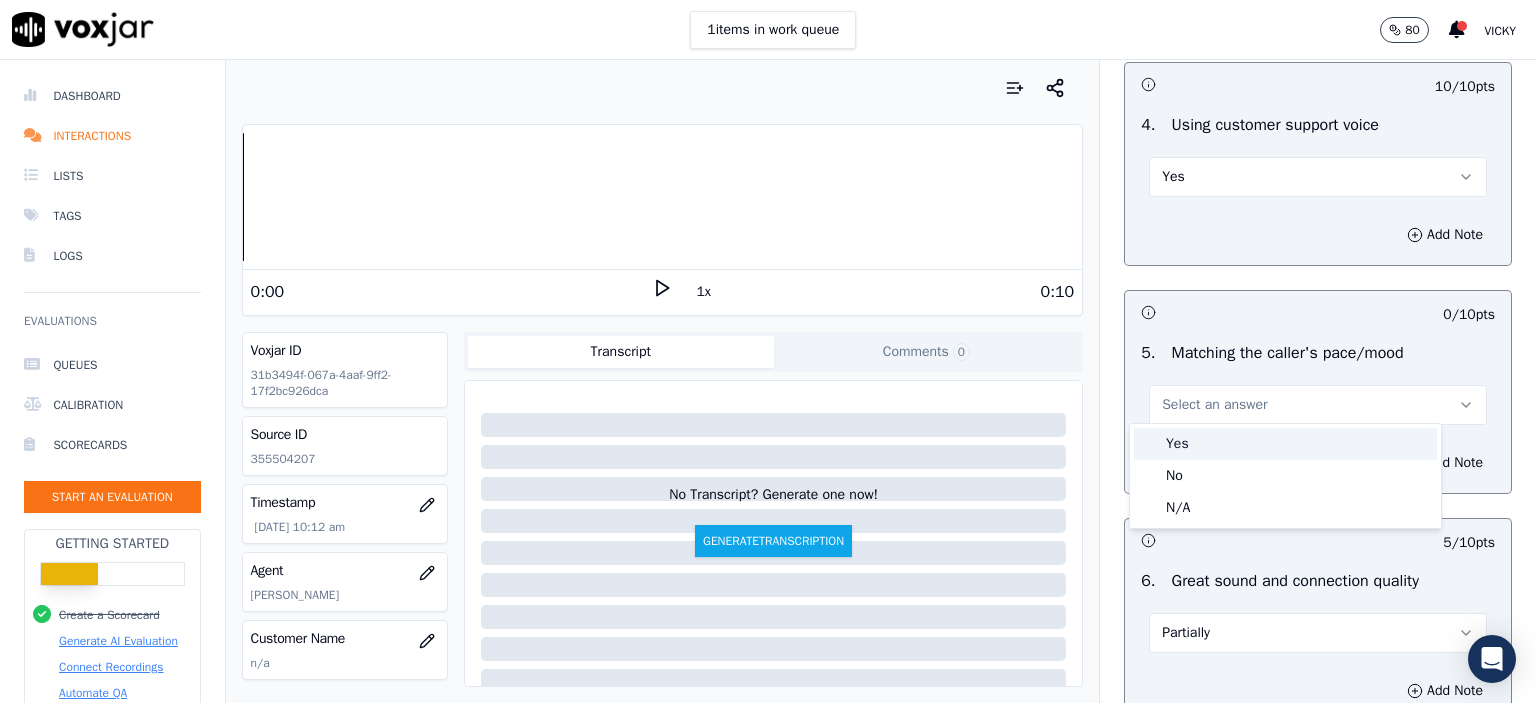 click on "Yes" at bounding box center (1285, 444) 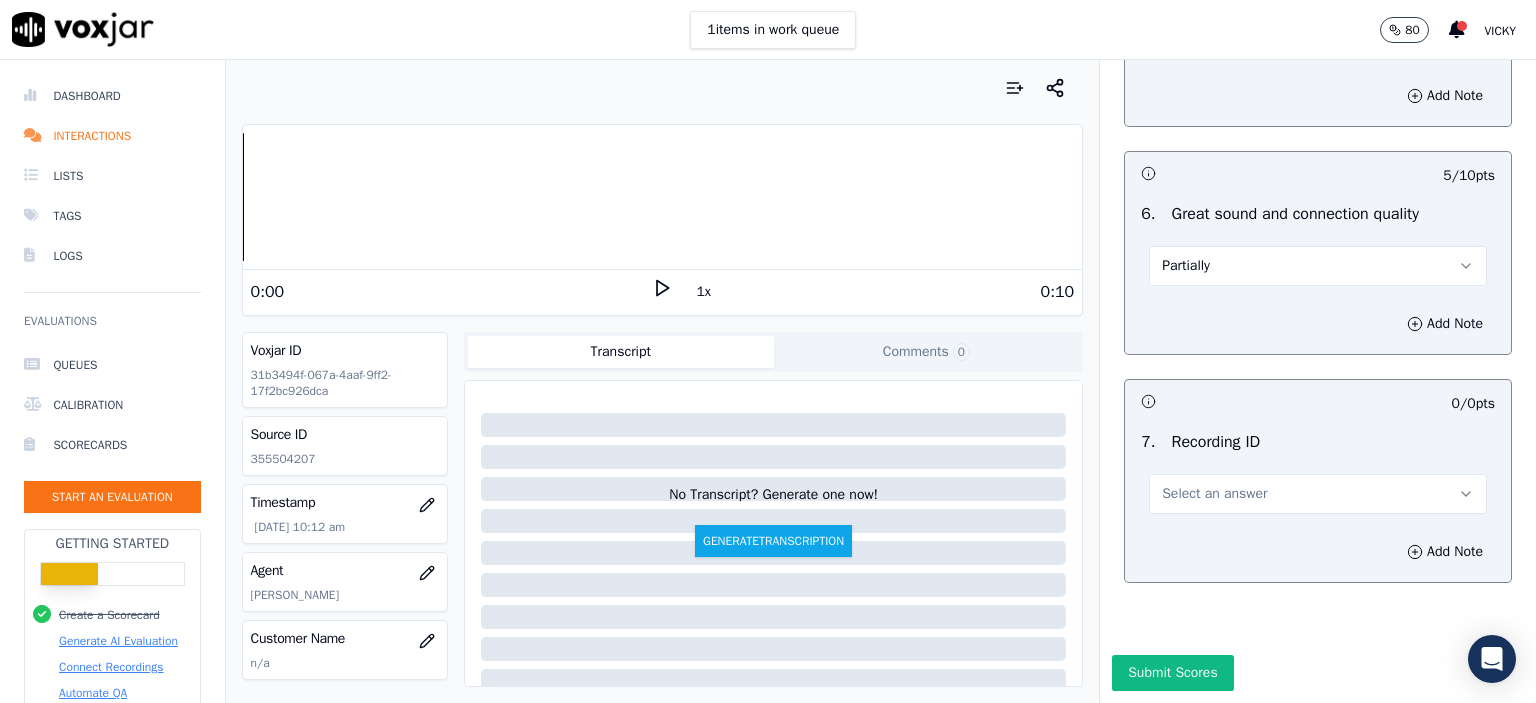 scroll, scrollTop: 4404, scrollLeft: 0, axis: vertical 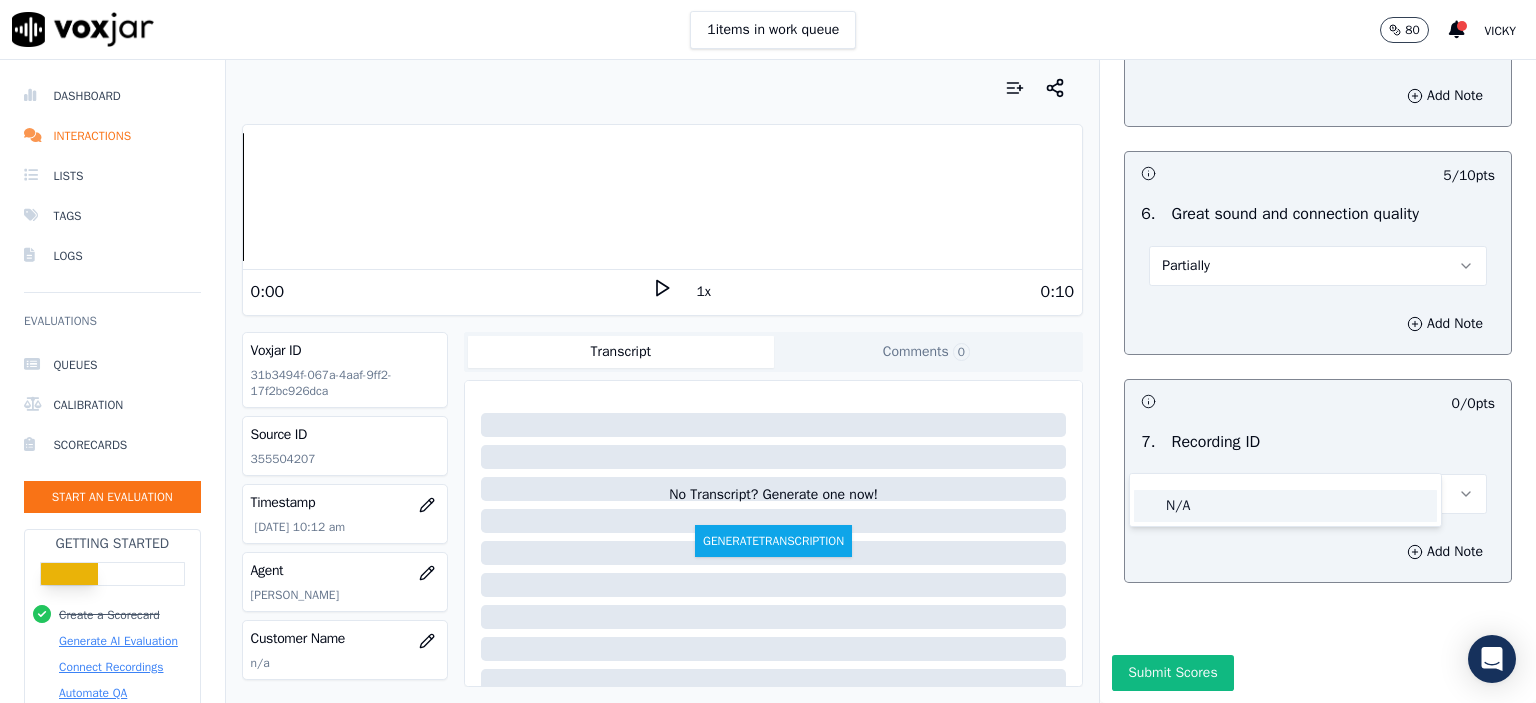 click on "N/A" 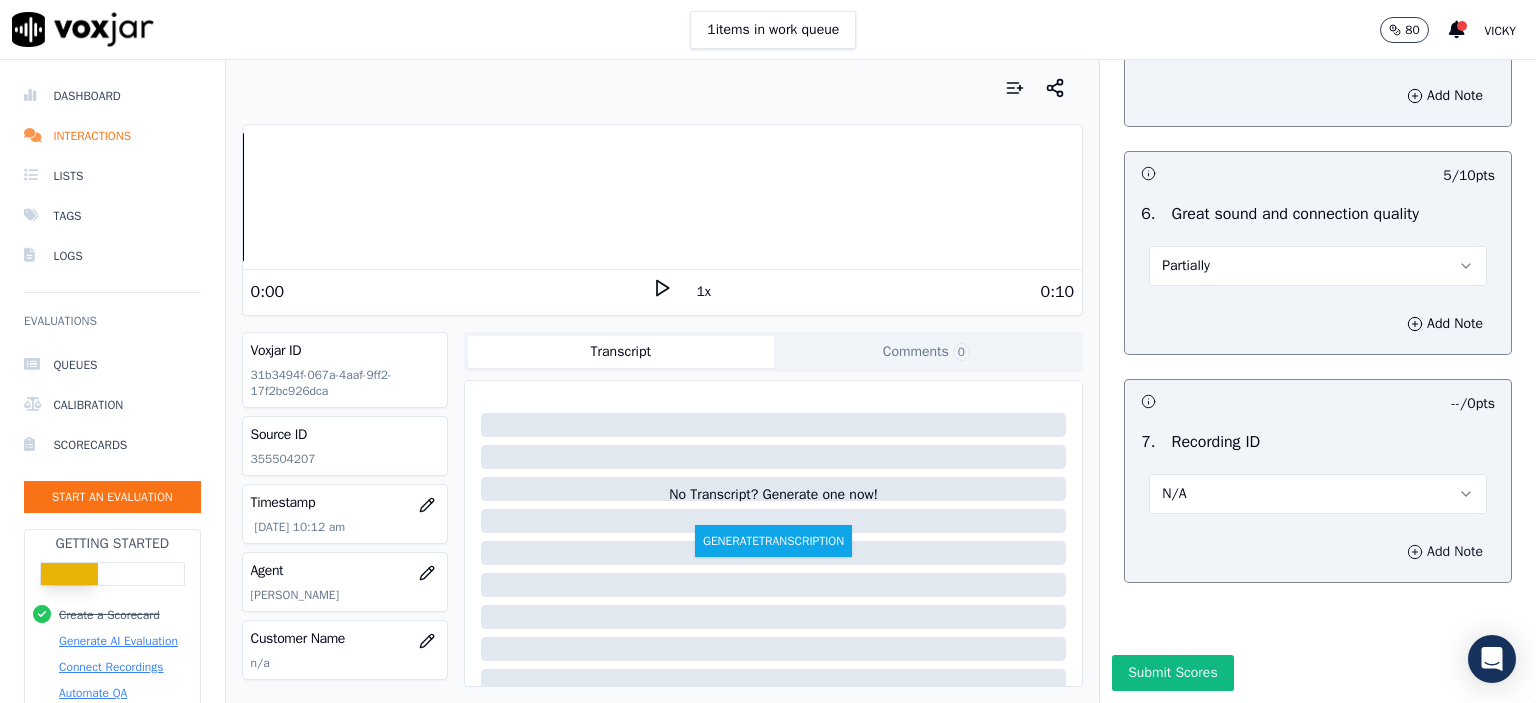 click on "Add Note" at bounding box center (1445, 552) 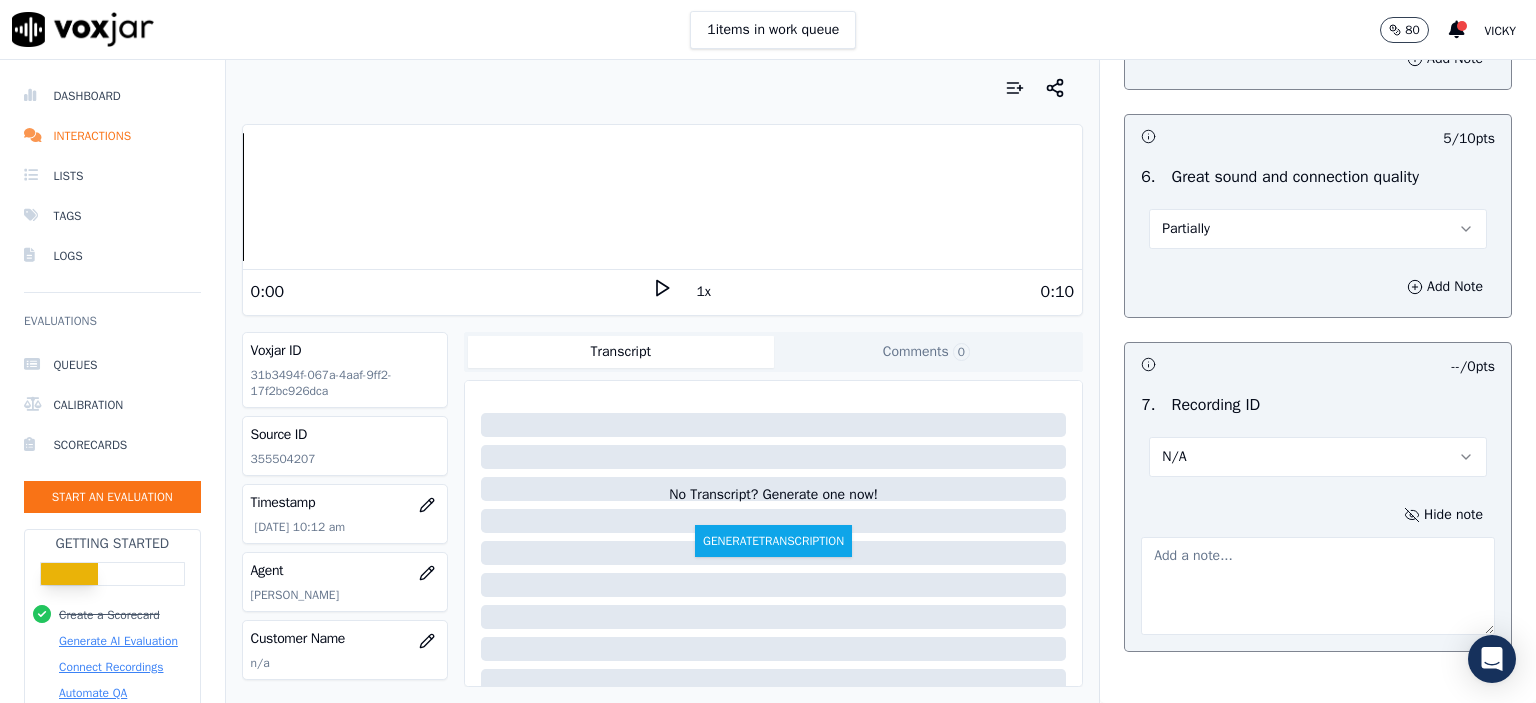 click on "Source ID   355504207" at bounding box center [345, 446] 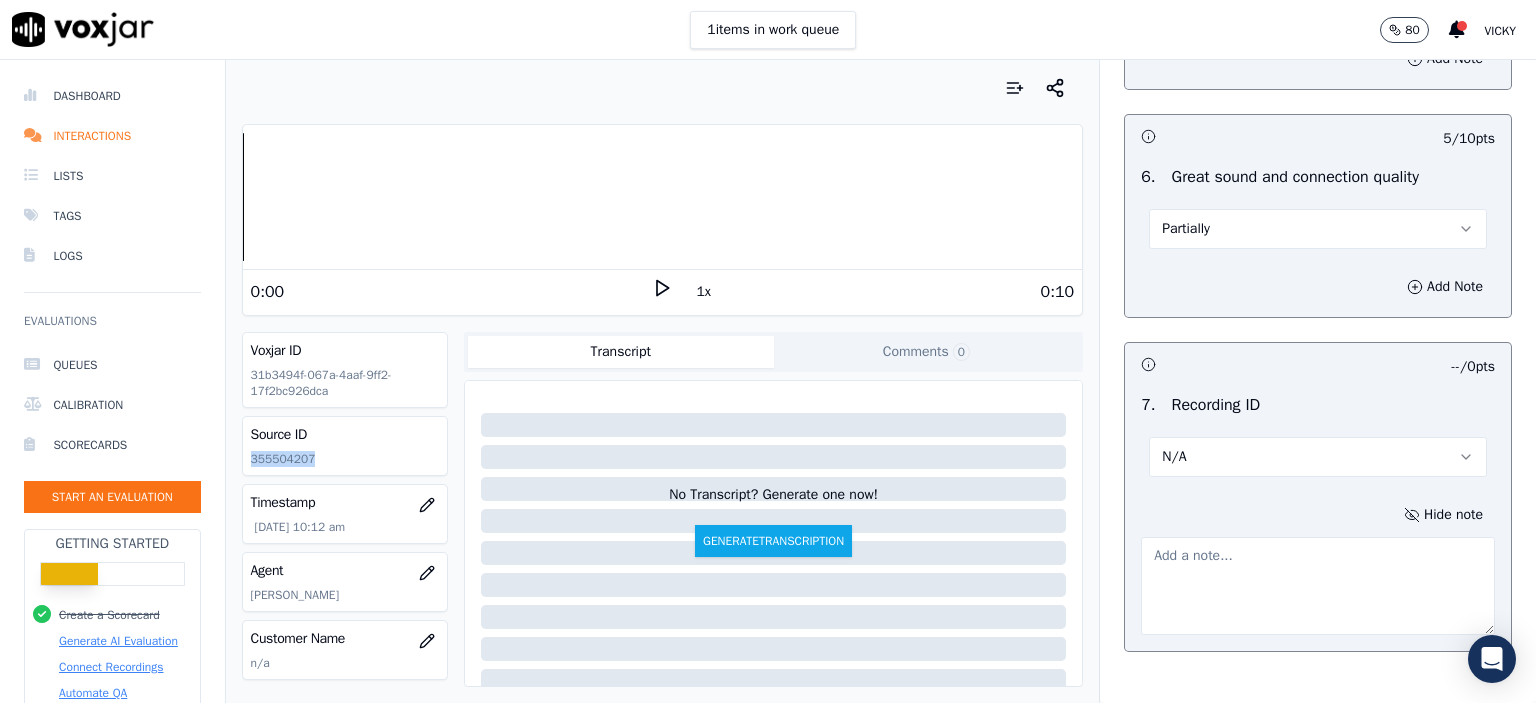click on "Source ID   355504207" at bounding box center (345, 446) 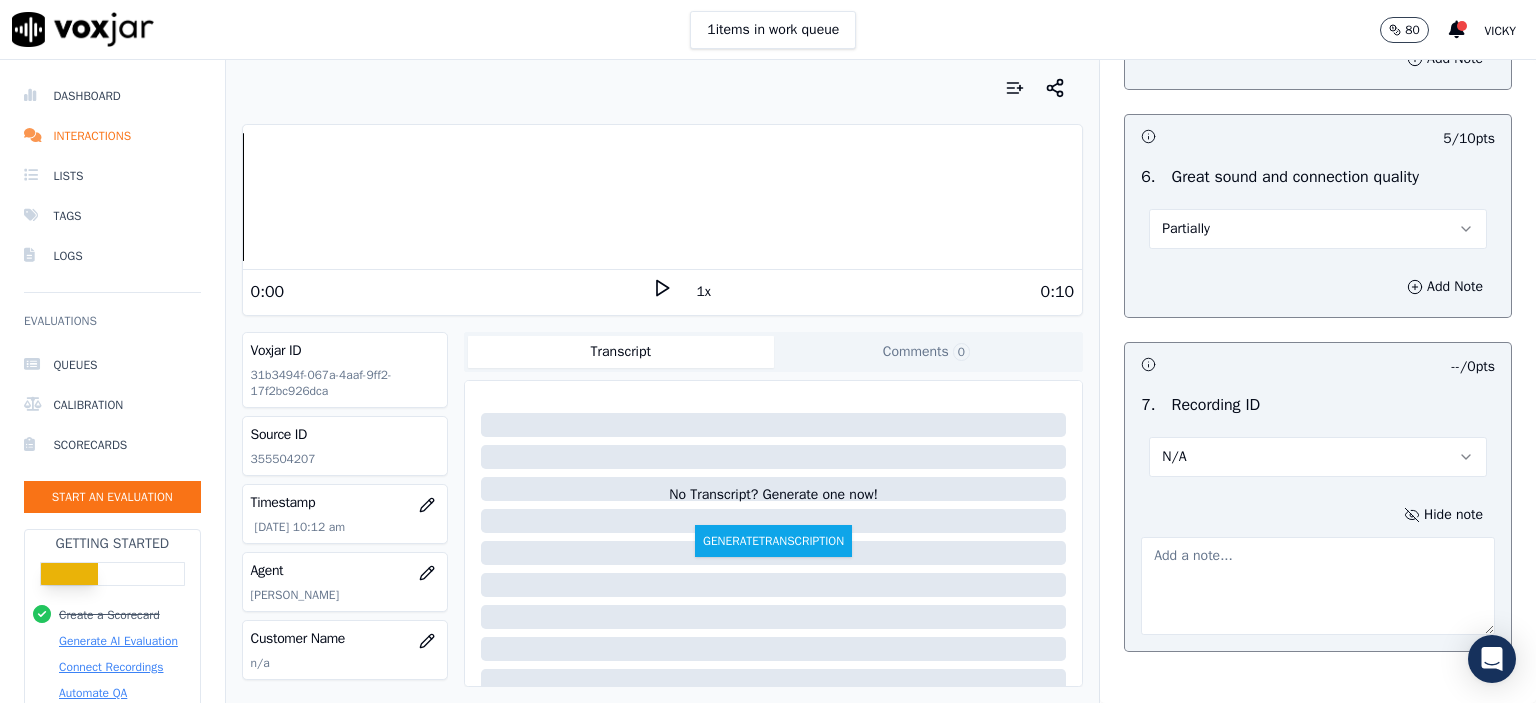 click at bounding box center [1318, 586] 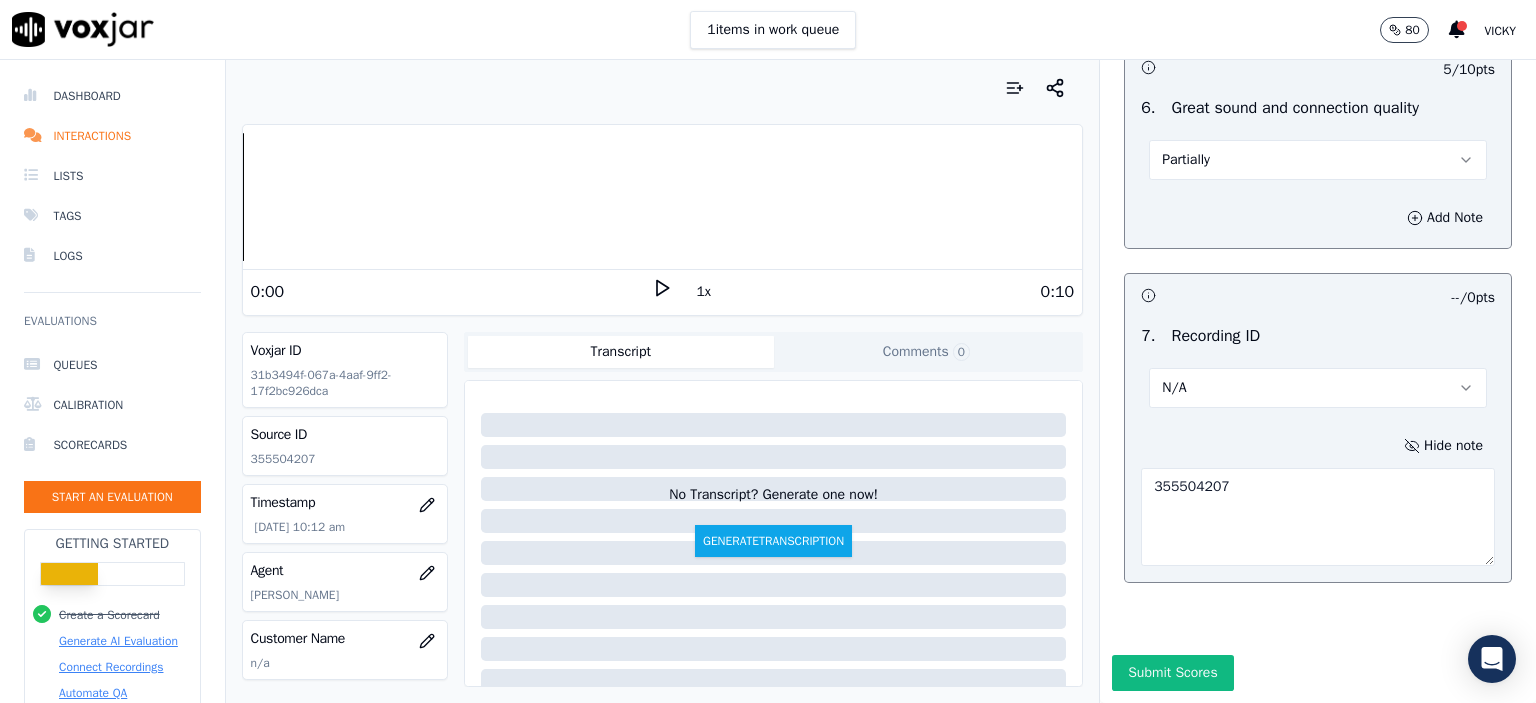 scroll, scrollTop: 4510, scrollLeft: 0, axis: vertical 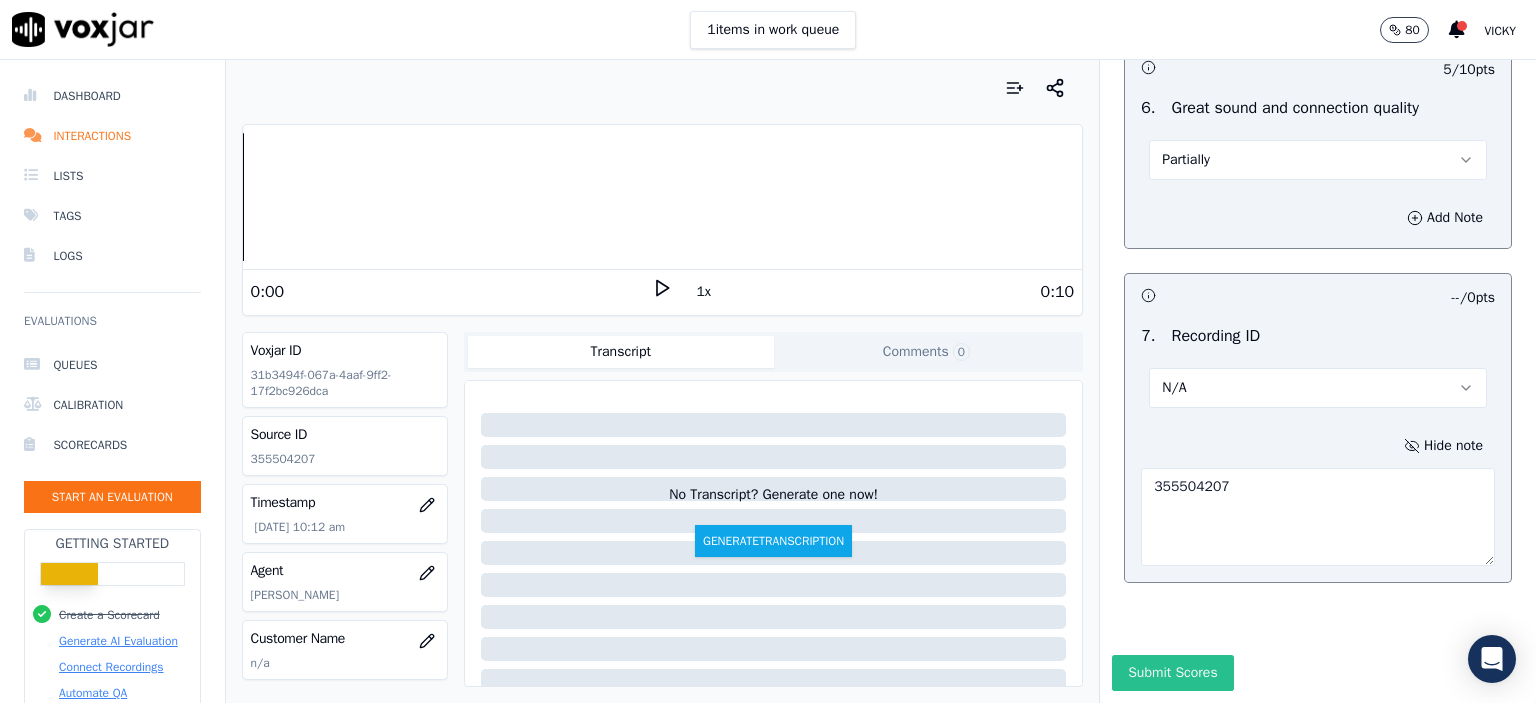 type on "355504207" 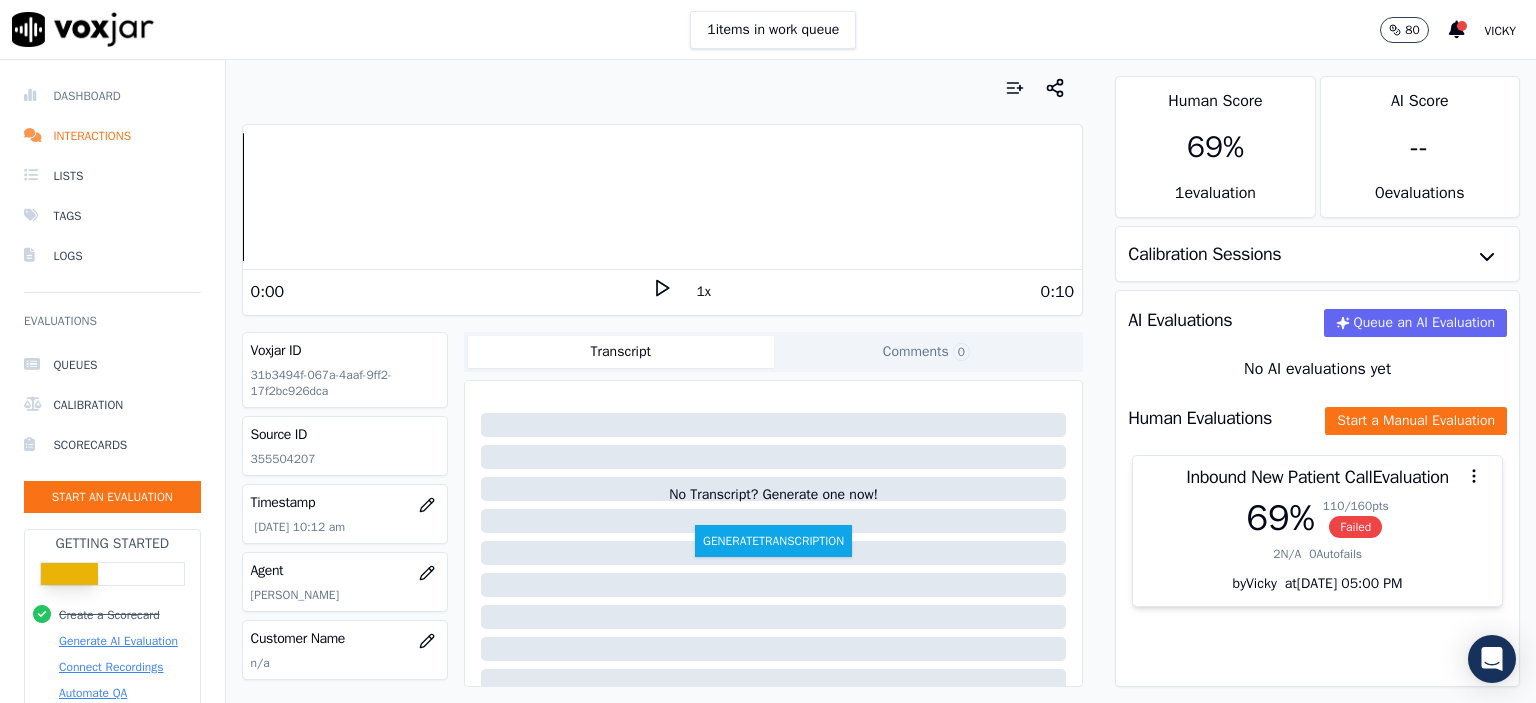 click on "Dashboard" at bounding box center (112, 96) 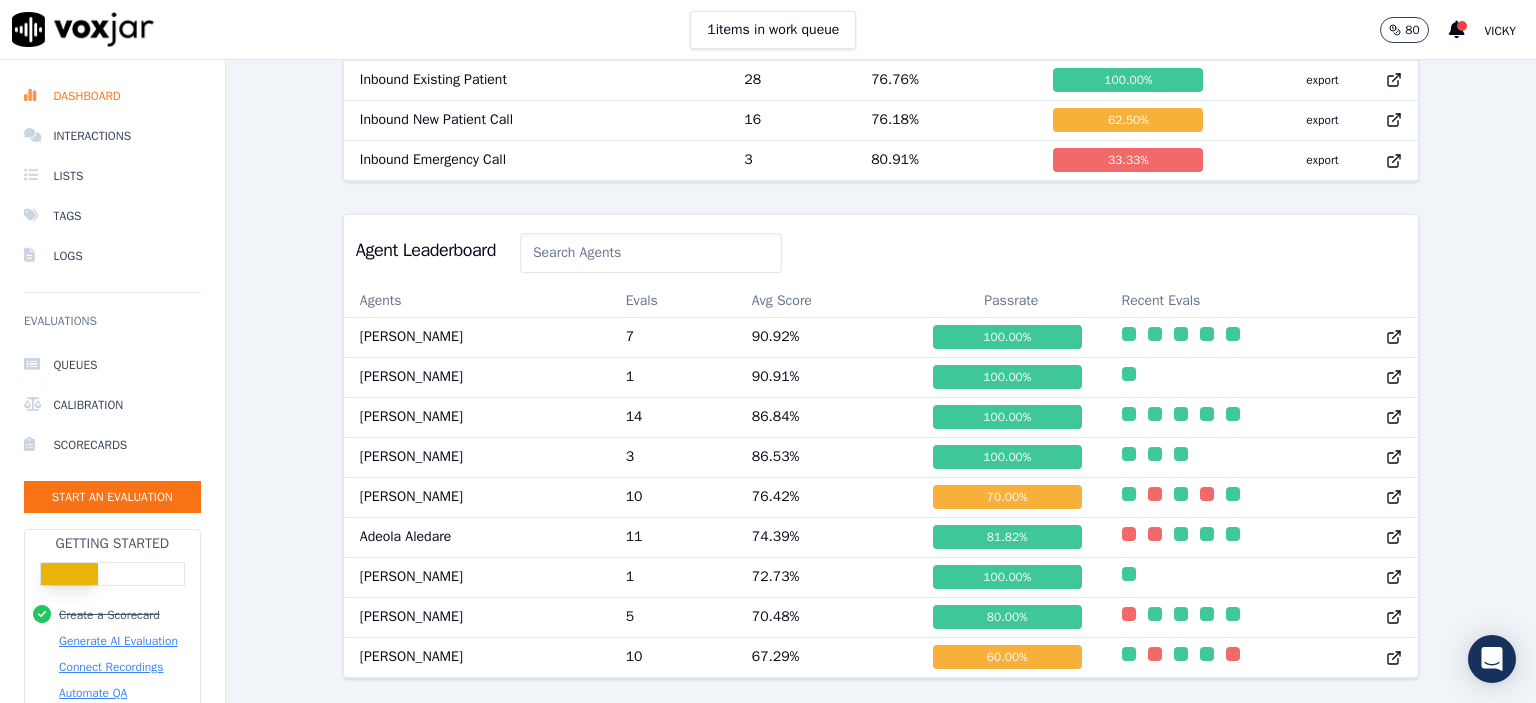 scroll, scrollTop: 938, scrollLeft: 0, axis: vertical 